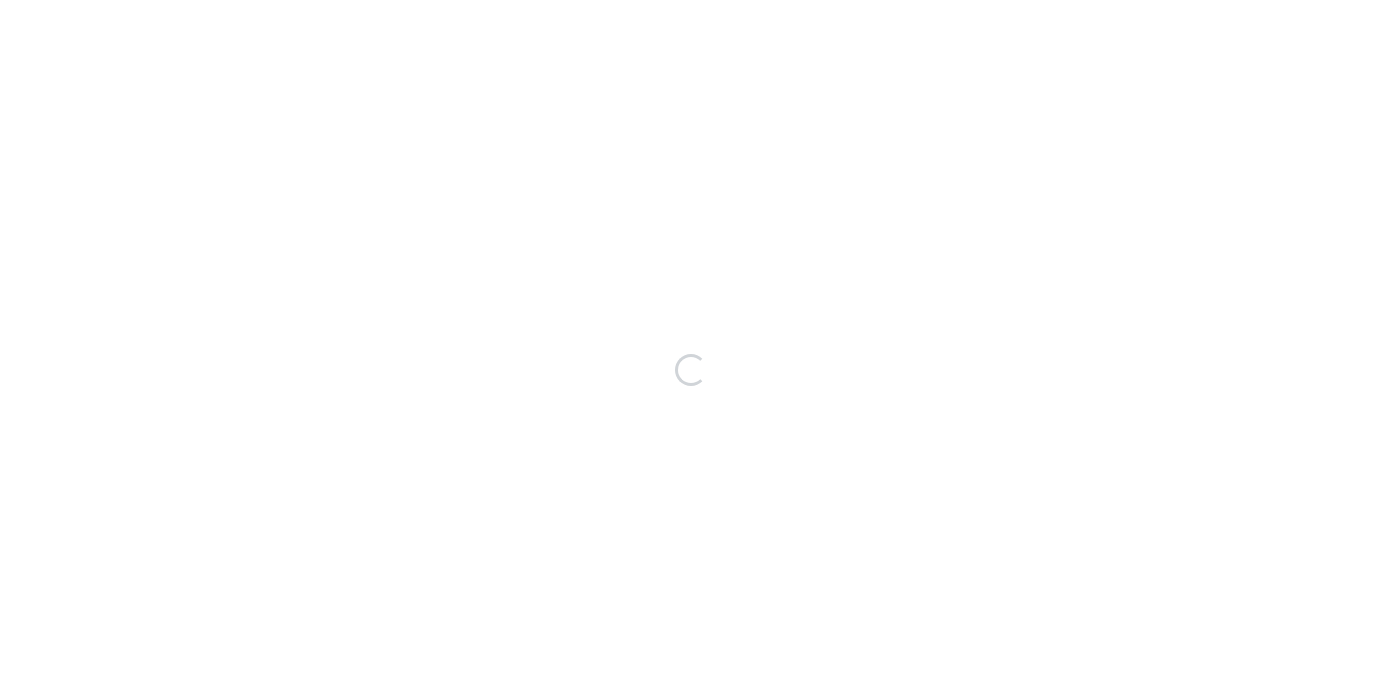 scroll, scrollTop: 0, scrollLeft: 0, axis: both 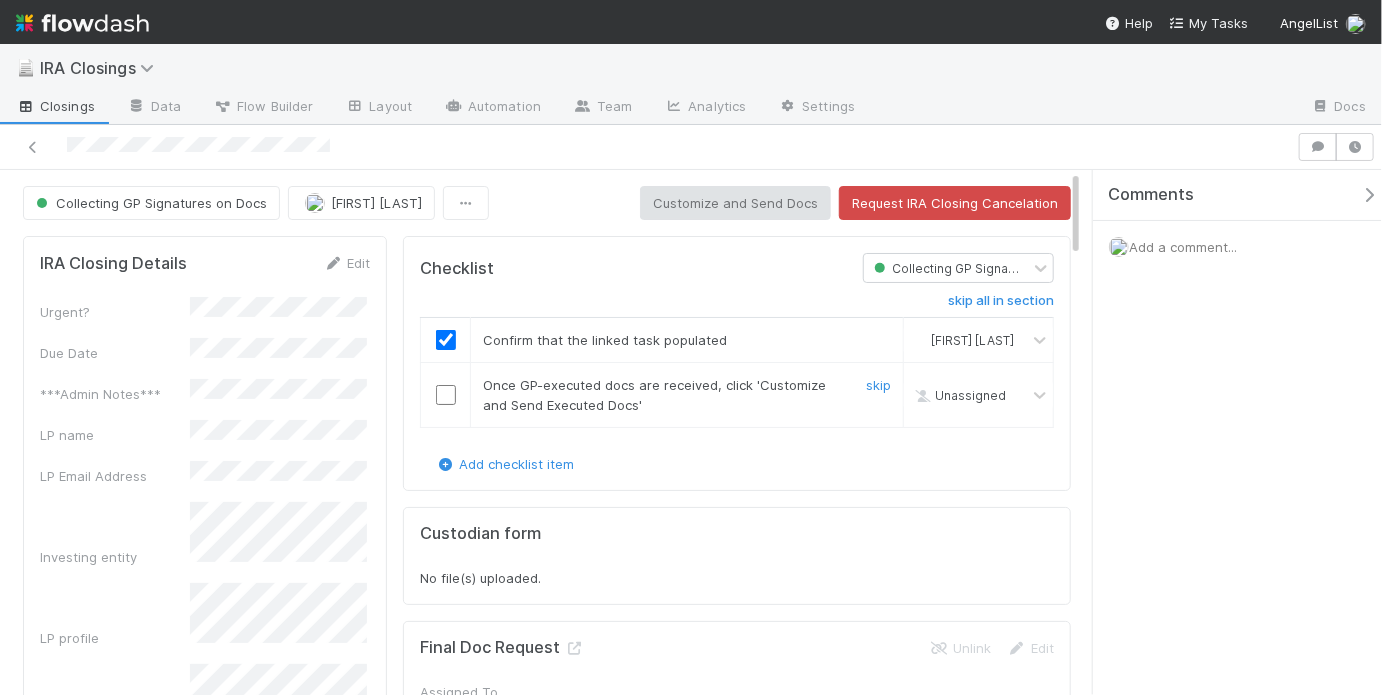 click at bounding box center [446, 395] 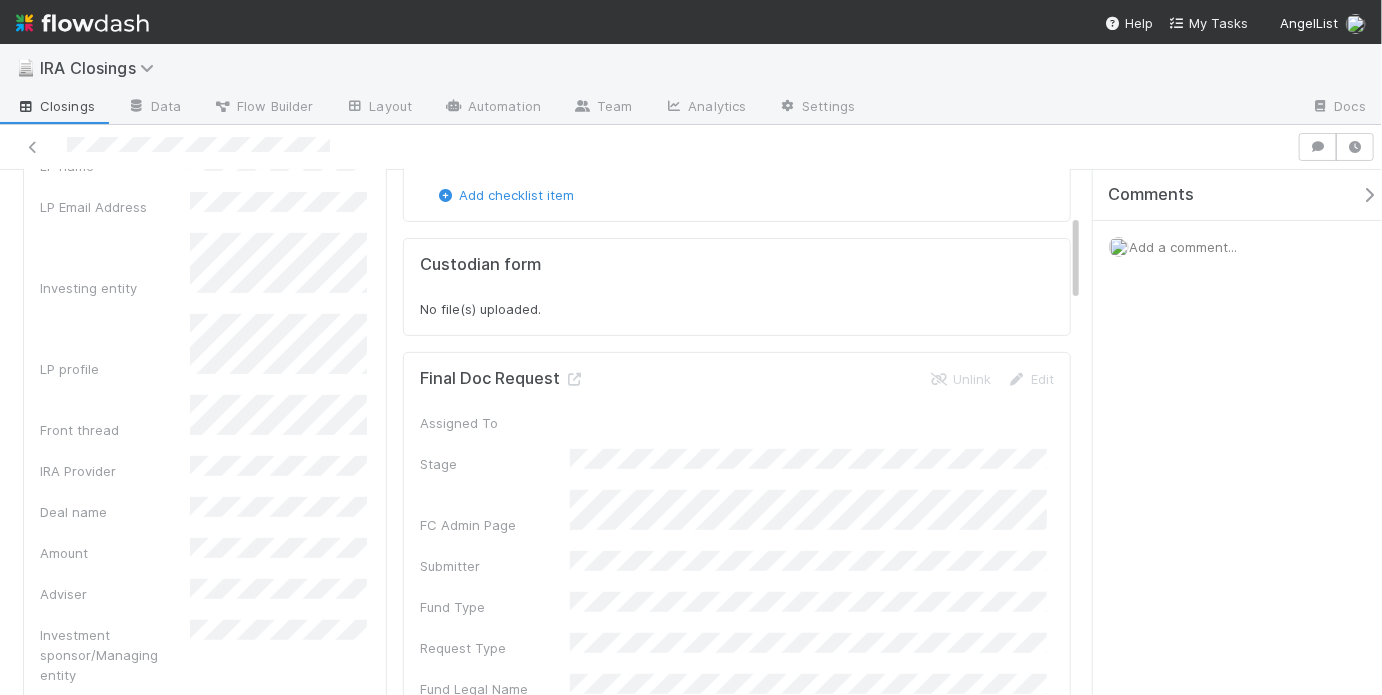 scroll, scrollTop: 0, scrollLeft: 0, axis: both 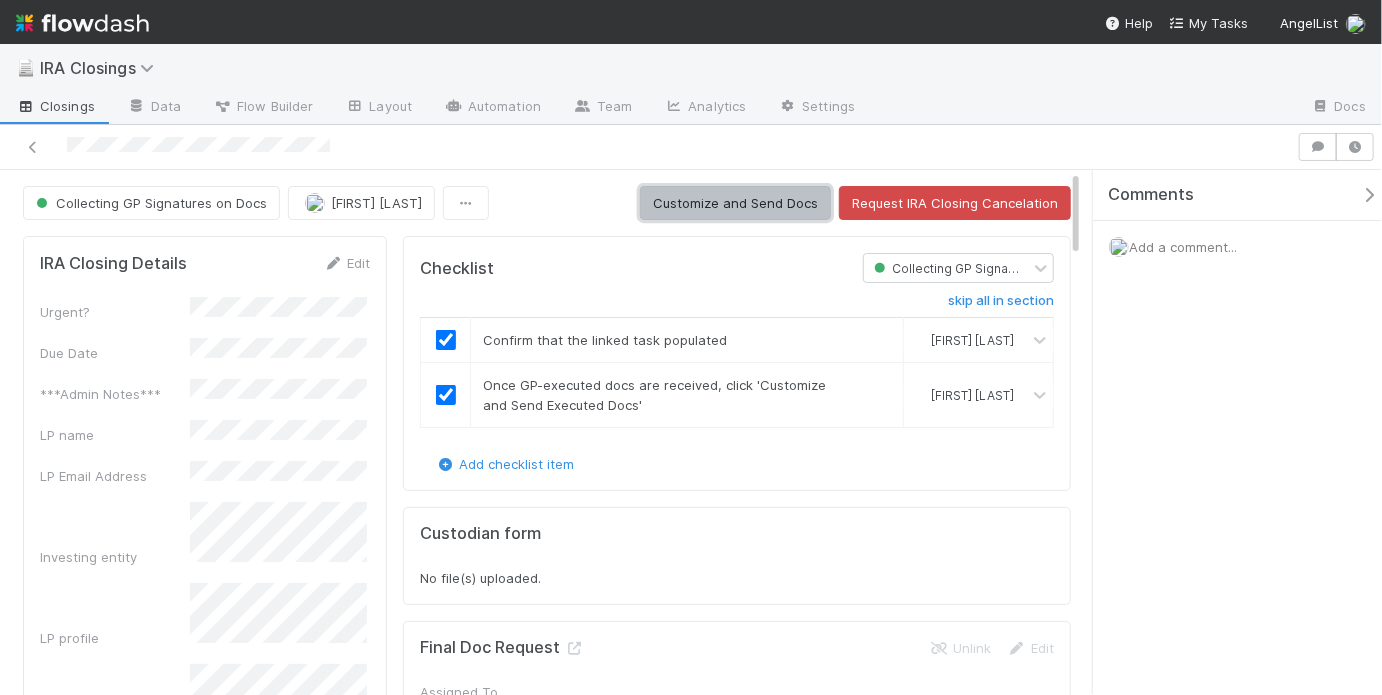 click on "Customize and Send Docs" at bounding box center [735, 203] 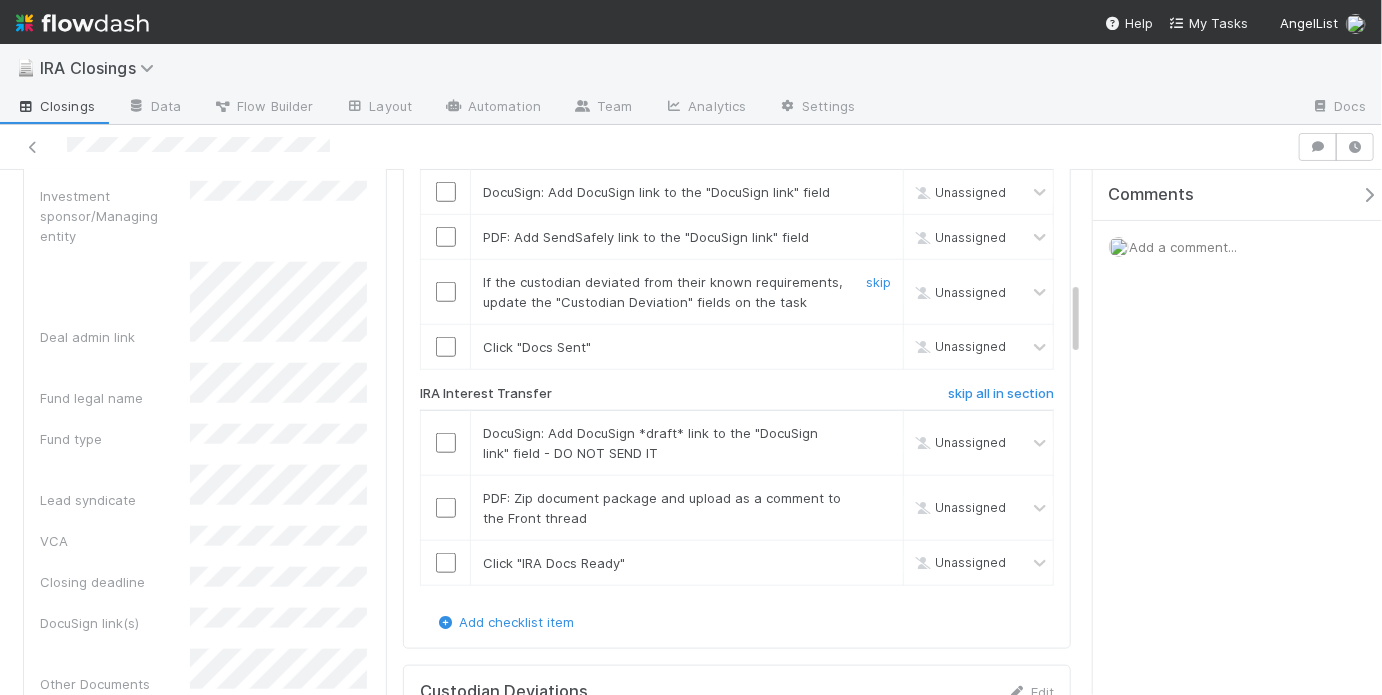 scroll, scrollTop: 773, scrollLeft: 0, axis: vertical 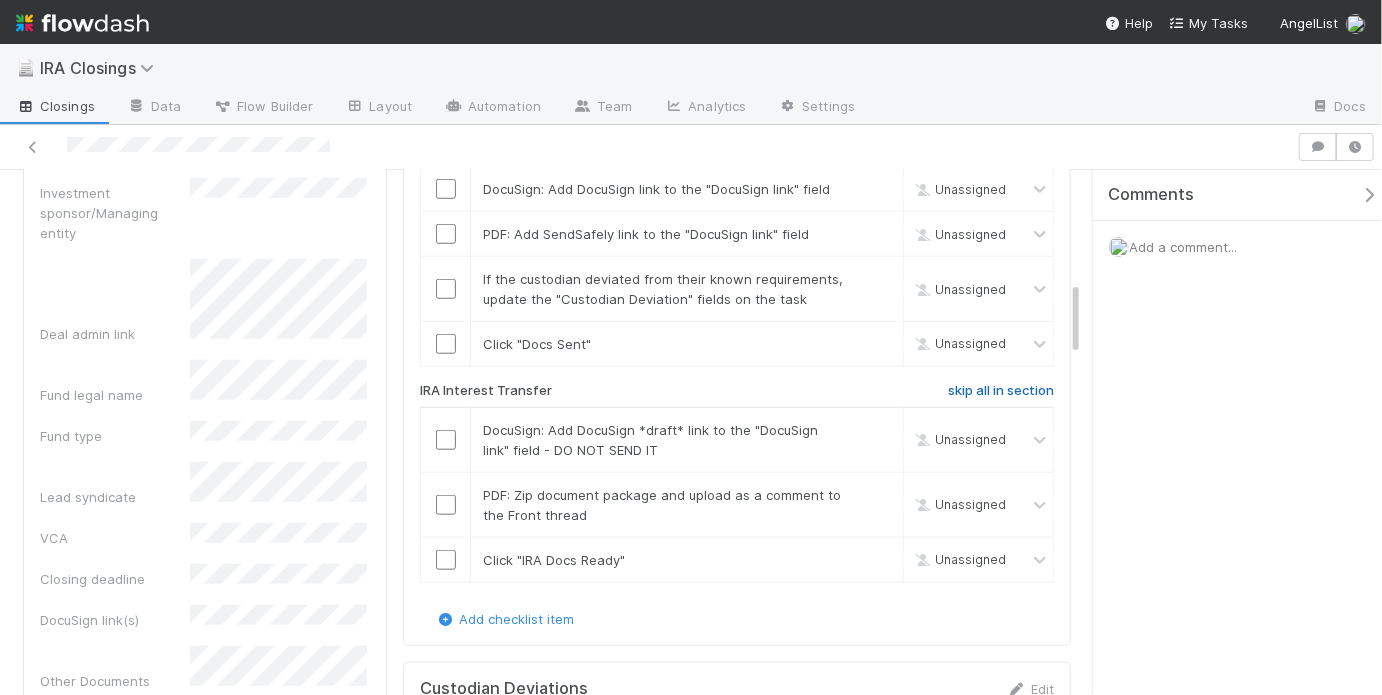 click on "skip all in section" at bounding box center [1001, 391] 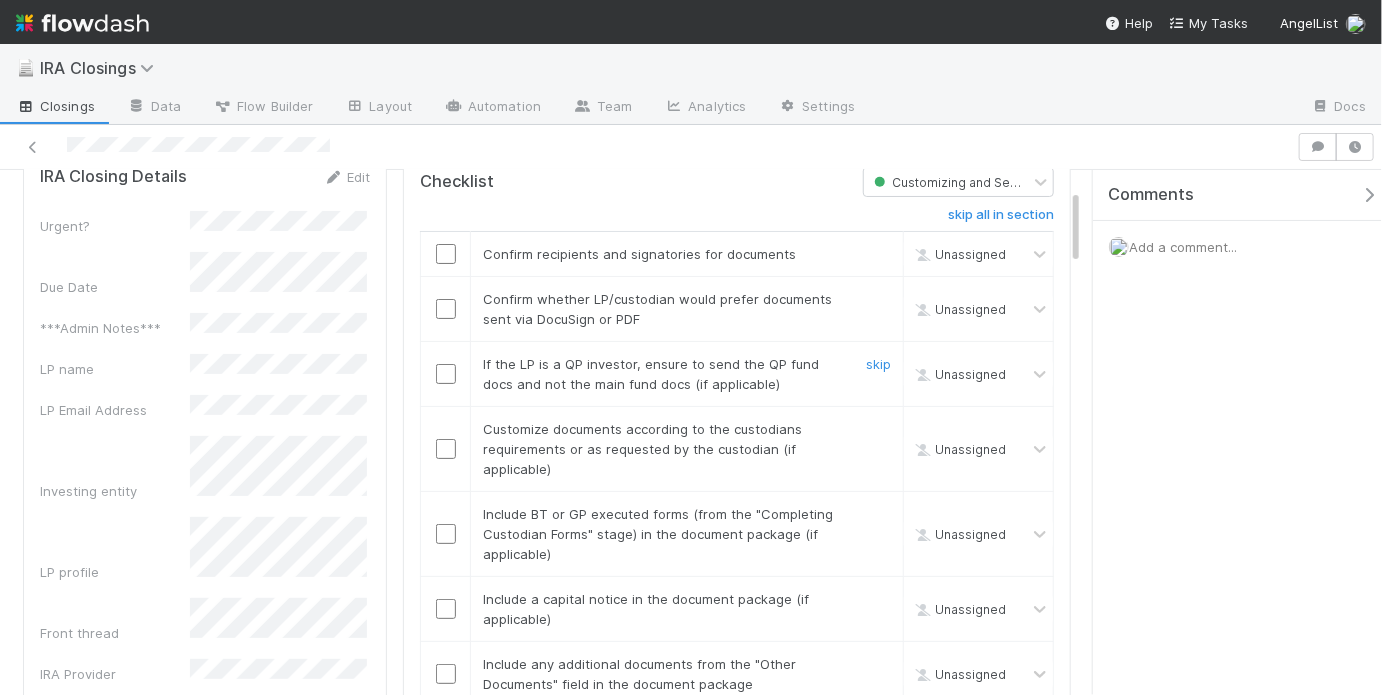 scroll, scrollTop: 124, scrollLeft: 0, axis: vertical 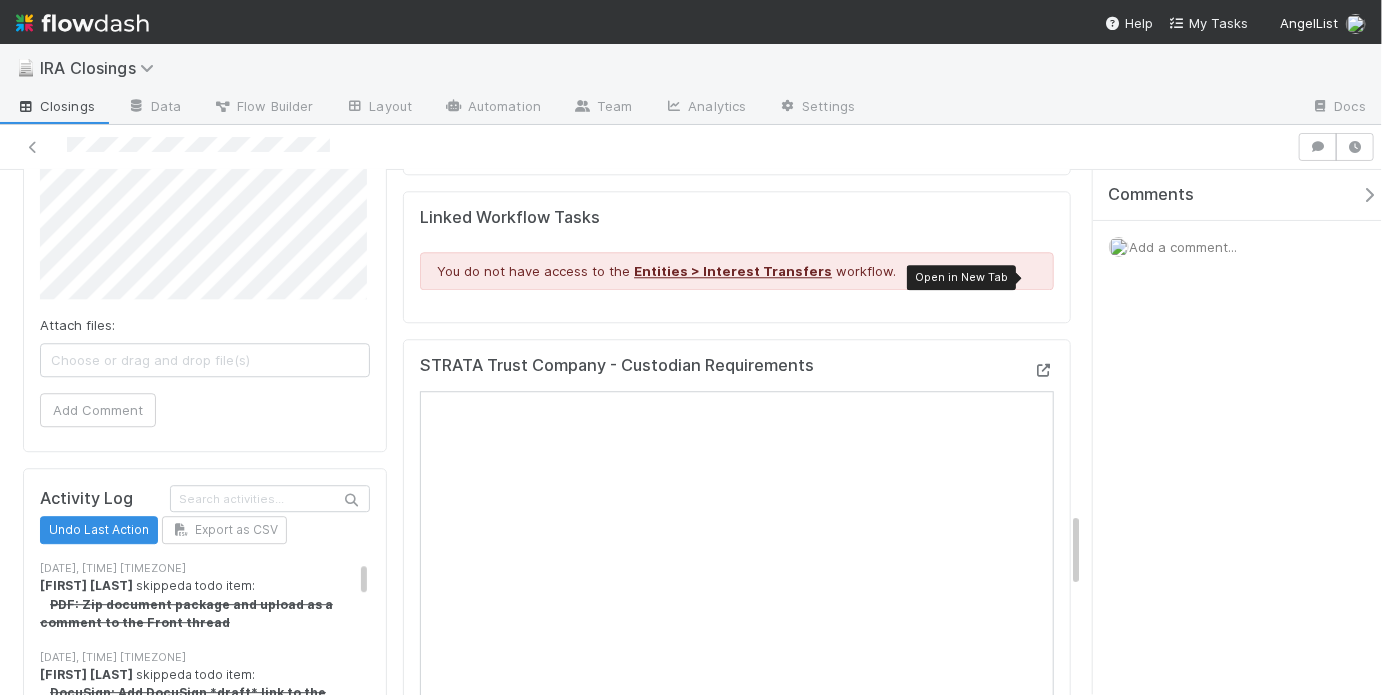 click at bounding box center [1044, 370] 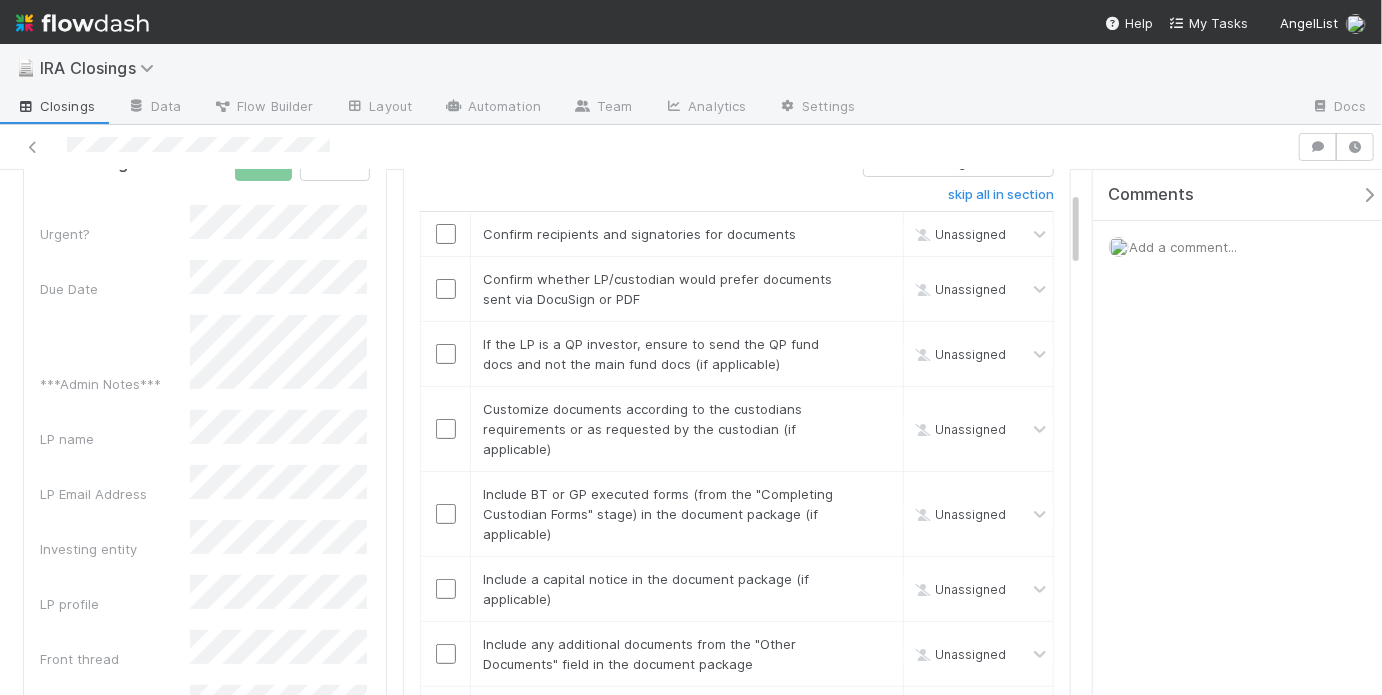scroll, scrollTop: 0, scrollLeft: 0, axis: both 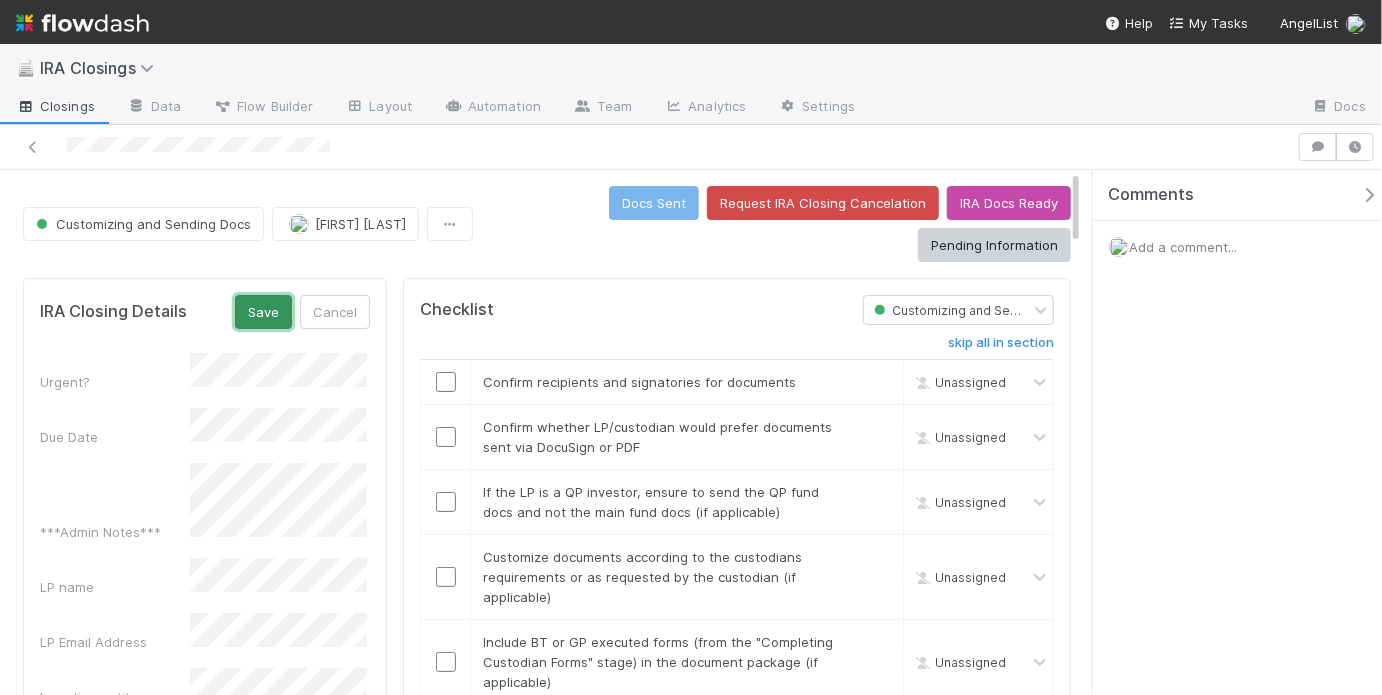 click on "Save" at bounding box center [263, 312] 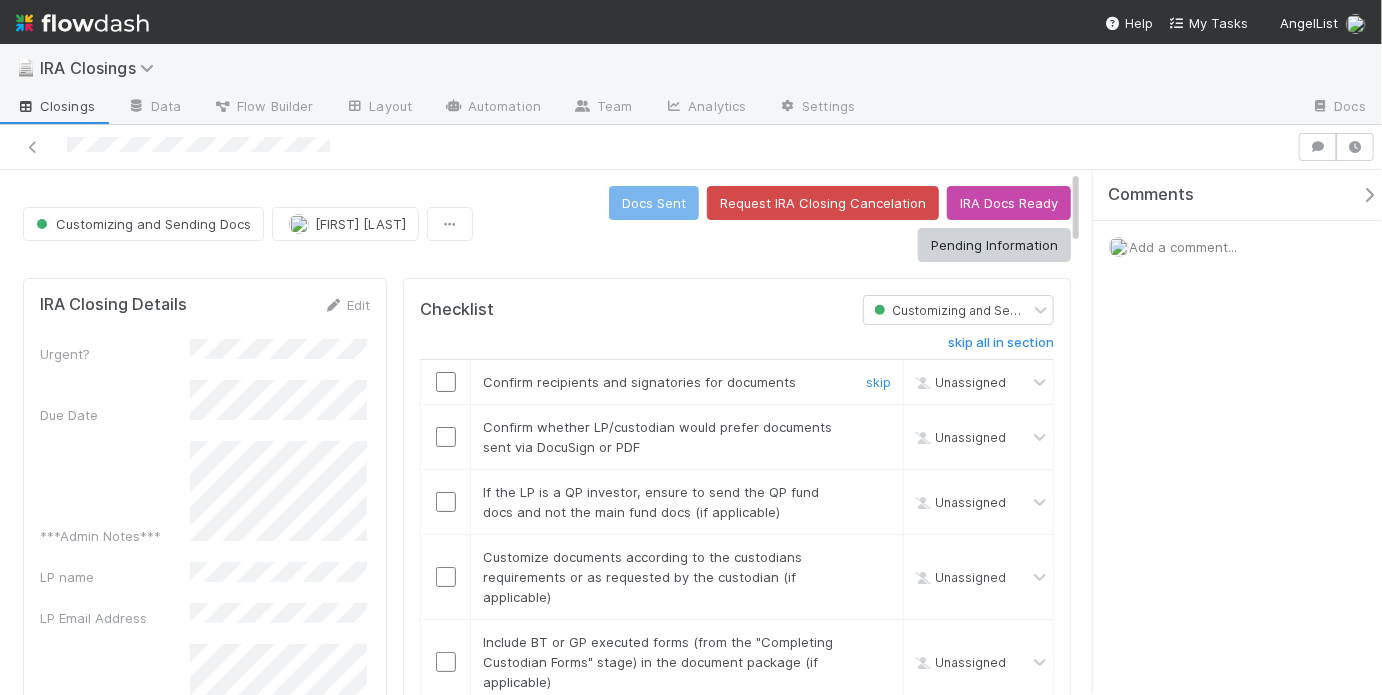 click at bounding box center (446, 382) 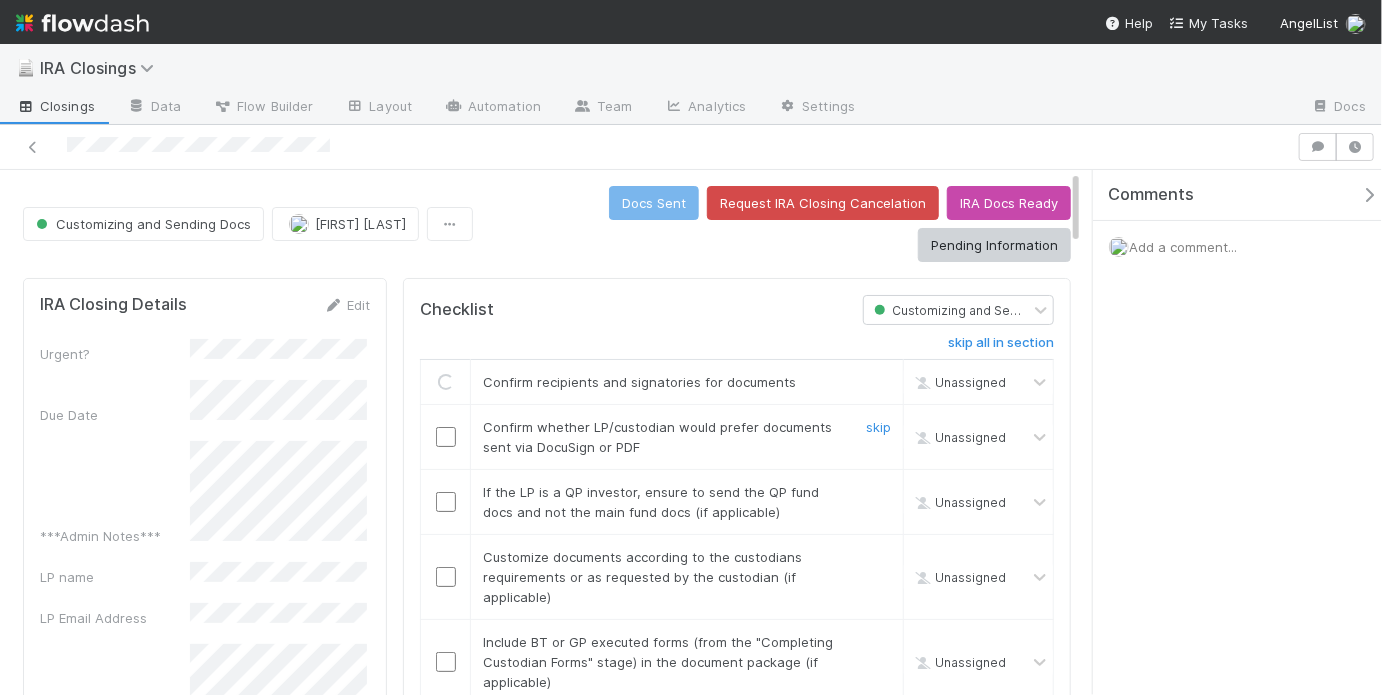 scroll, scrollTop: 13, scrollLeft: 13, axis: both 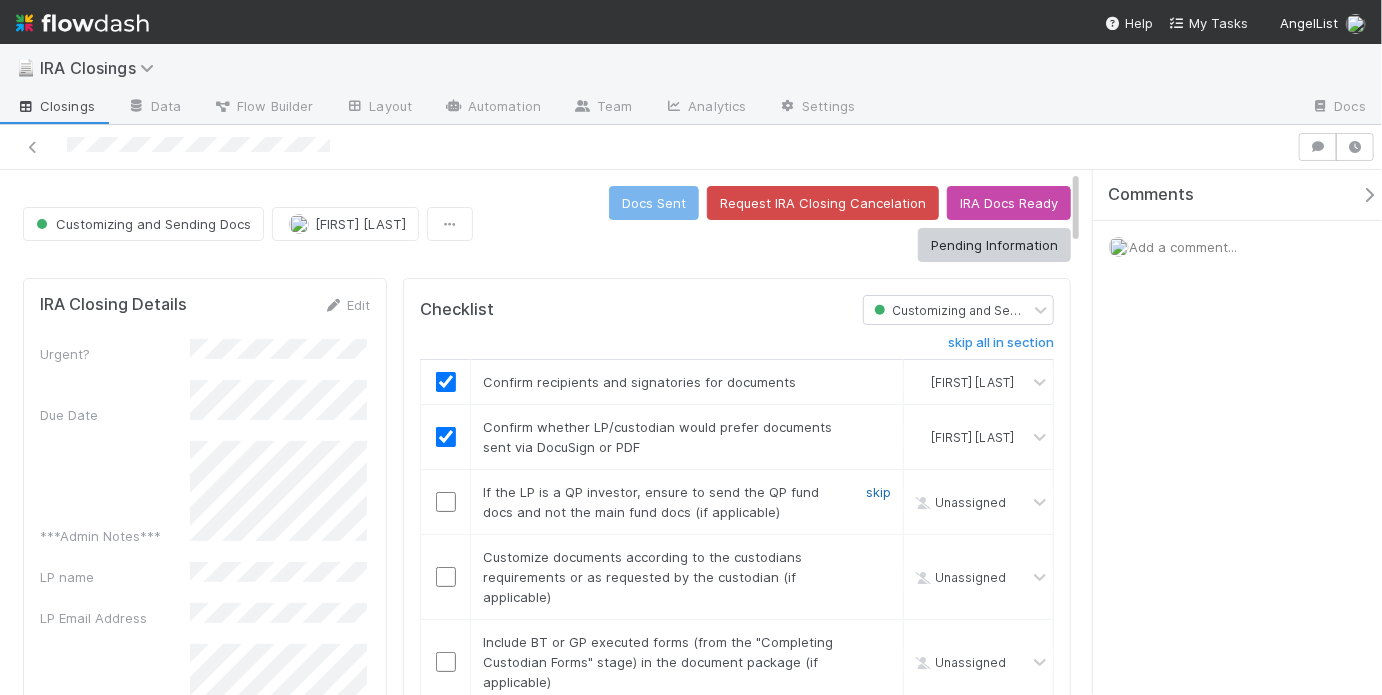click on "skip" at bounding box center (878, 492) 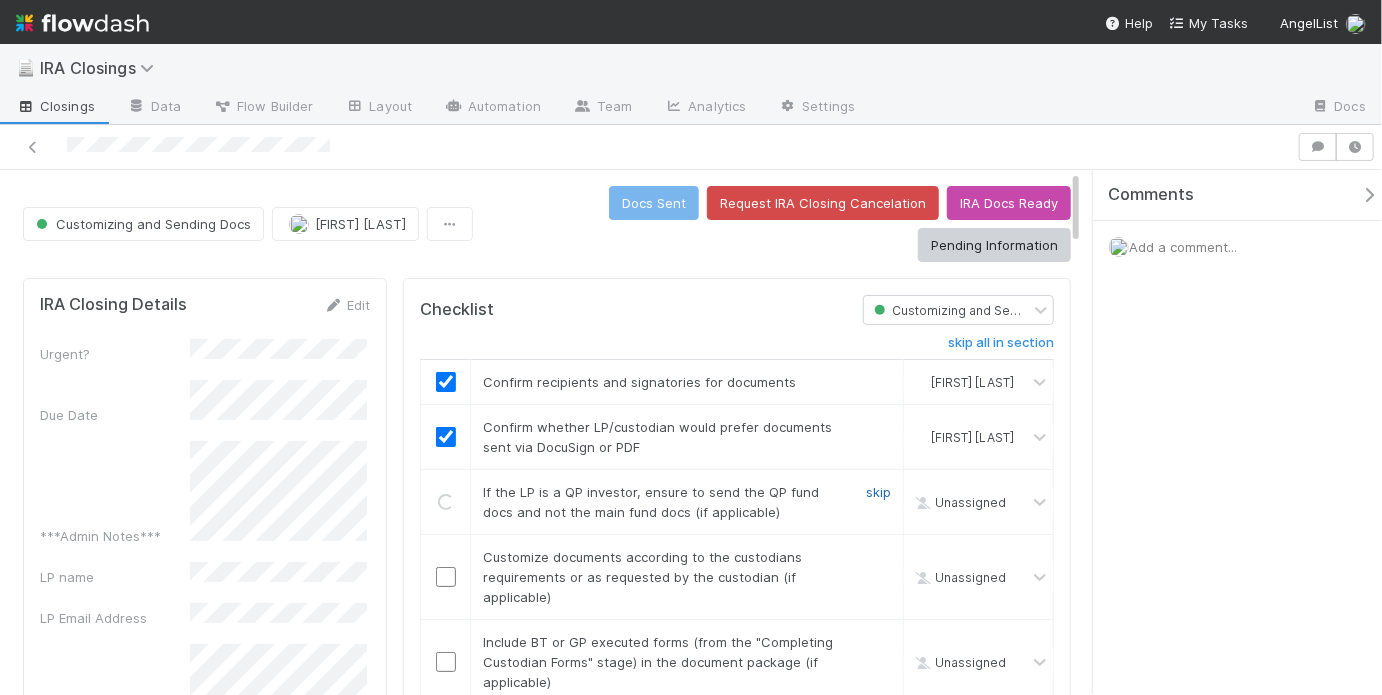 scroll, scrollTop: 310, scrollLeft: 0, axis: vertical 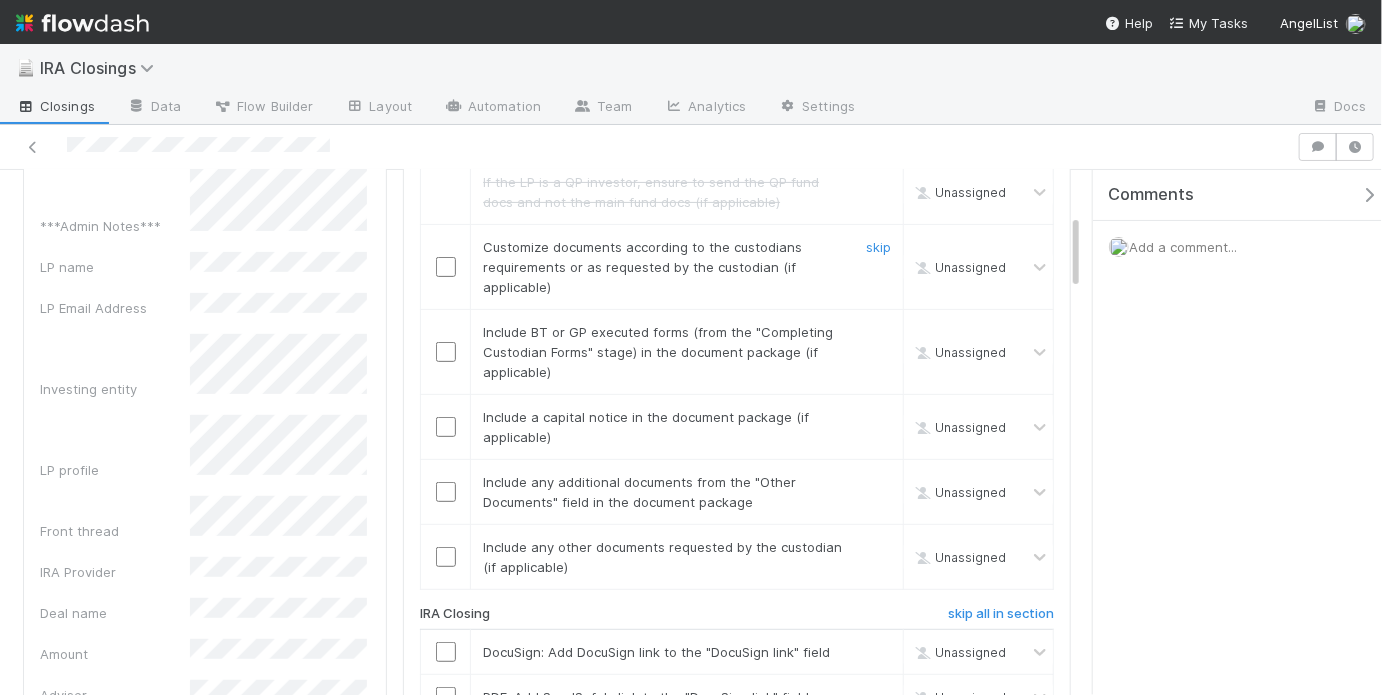 click at bounding box center (446, 267) 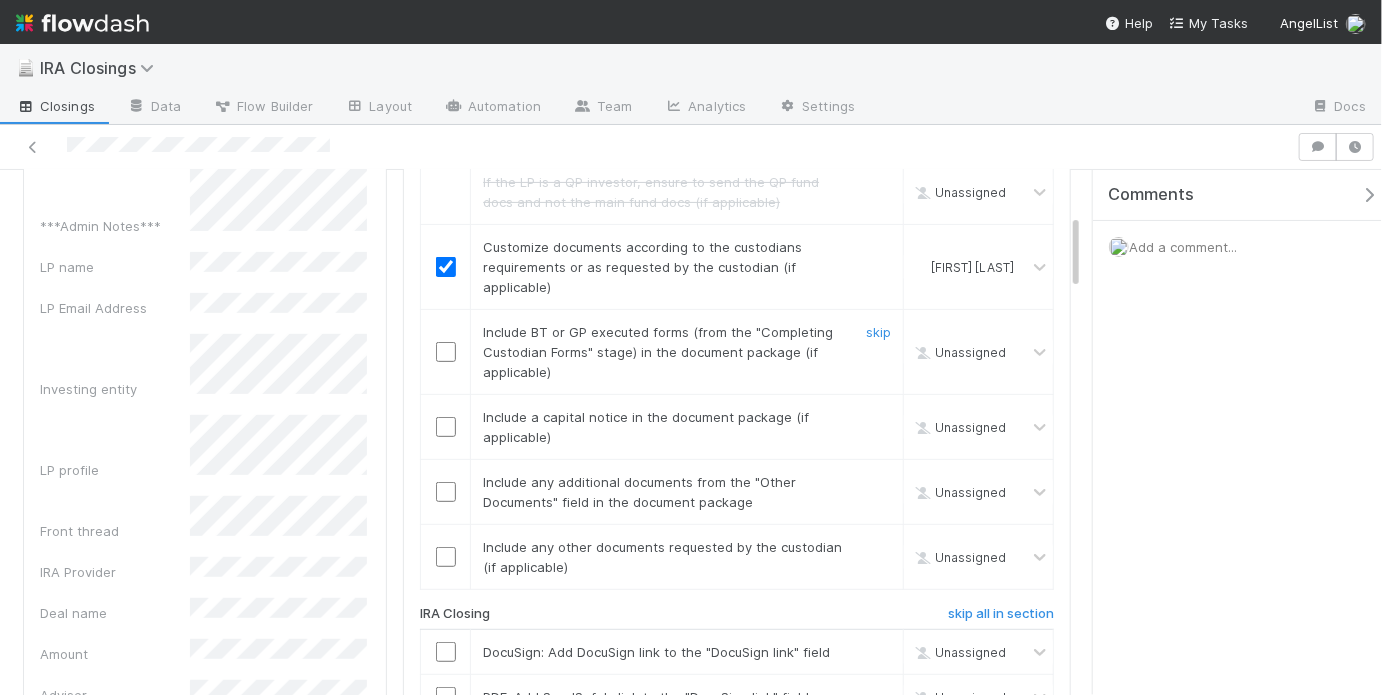 click at bounding box center (446, 352) 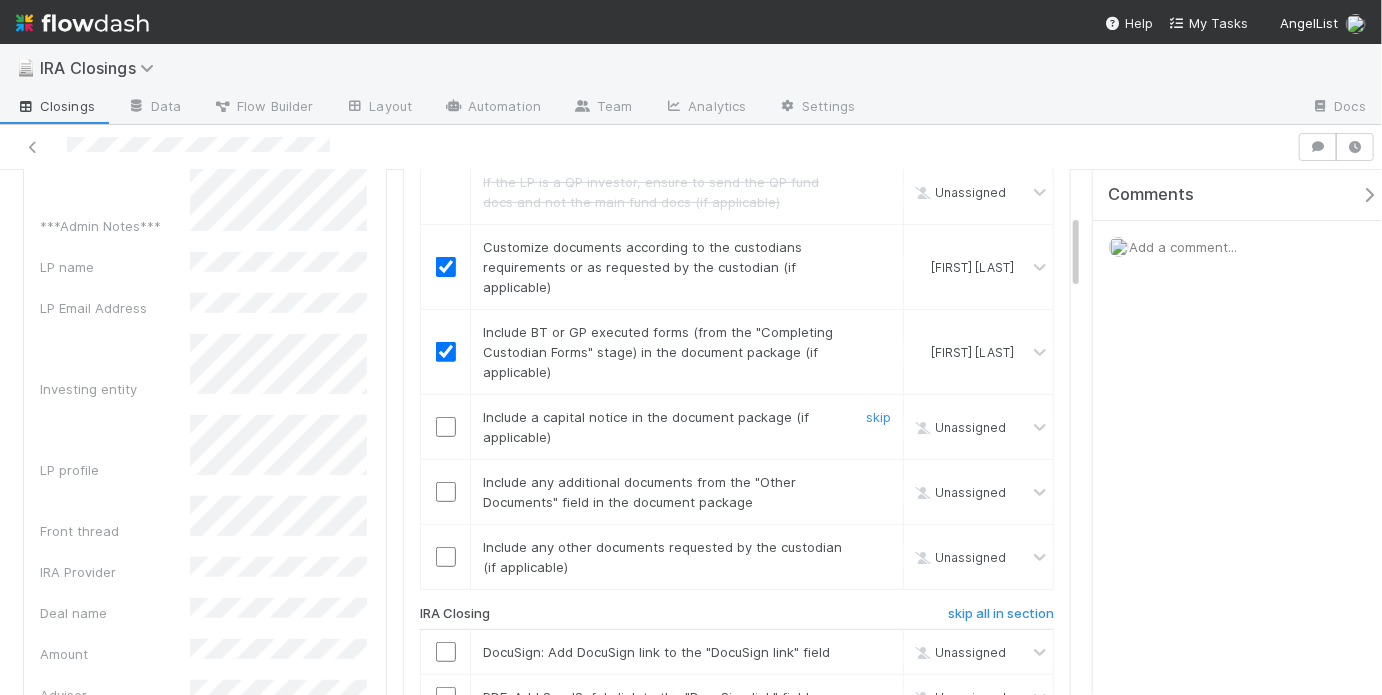 click on "skip" at bounding box center [876, 427] 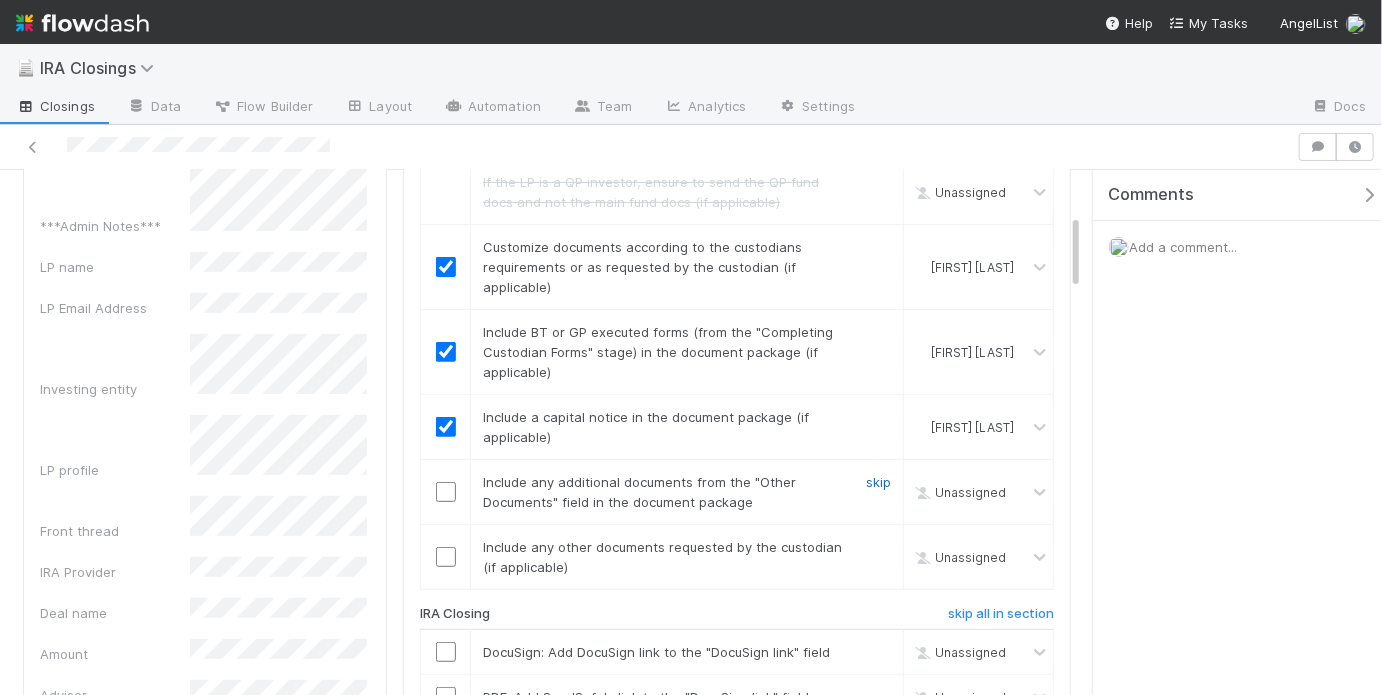 click on "skip" at bounding box center (878, 482) 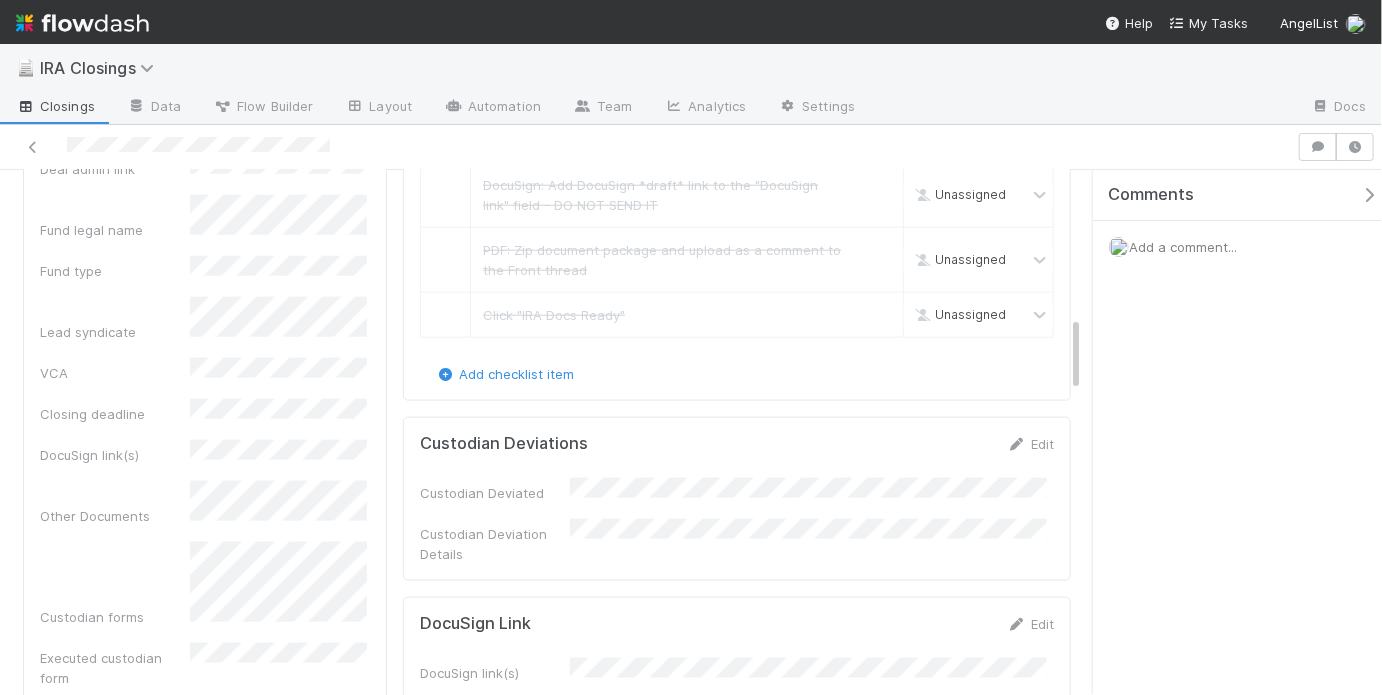 click on "Urgent?  Due Date  ***Admin Notes***  LP name  LP Email Address  Investing entity  LP profile  Front thread  IRA Provider  Deal name  Amount  Adviser  Investment sponsor/Managing entity  Deal admin link  Fund legal name  Fund type  Lead syndicate  VCA  Closing deadline  DocuSign link(s)  Other Documents   Custodian forms  Executed custodian form  Online form  IOS DRI  Deal ID  Closing or Subscription ID  Front Conversation ID  GP Sub Doc link  Custodian Requirements" at bounding box center [205, 168] 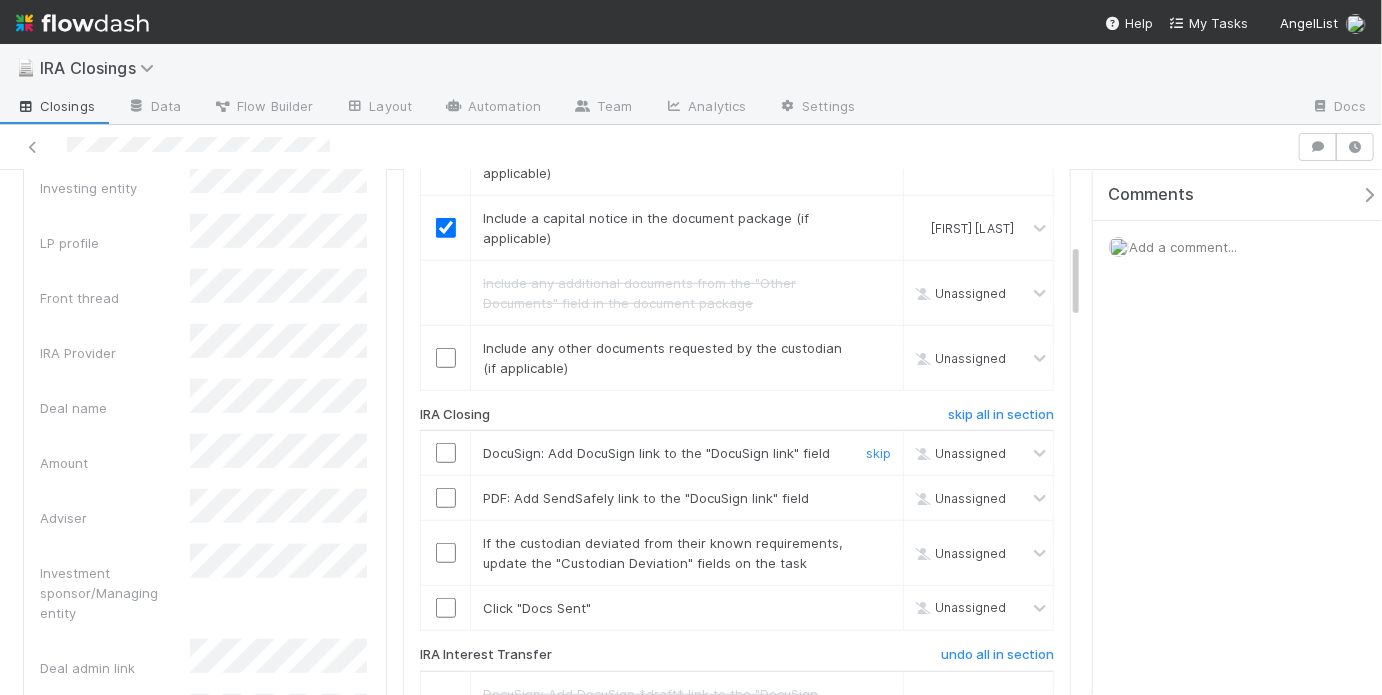 scroll, scrollTop: 0, scrollLeft: 0, axis: both 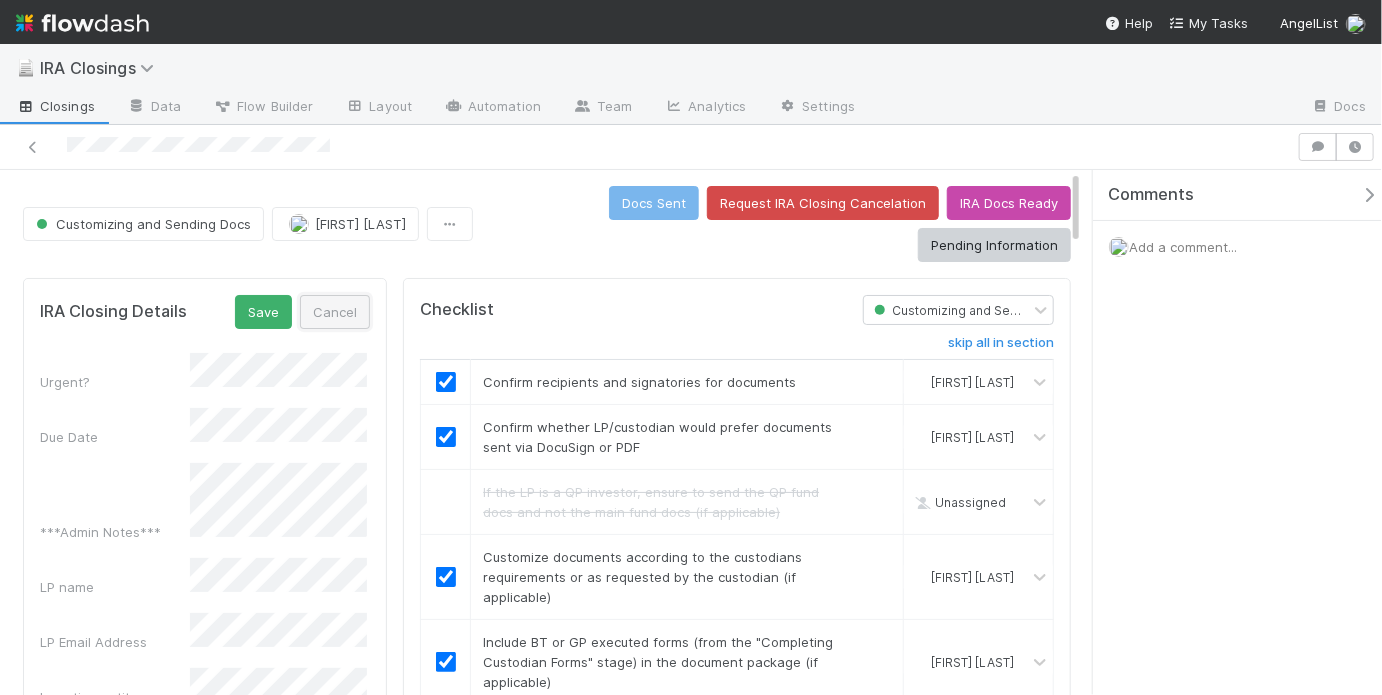 click on "Cancel" at bounding box center (335, 312) 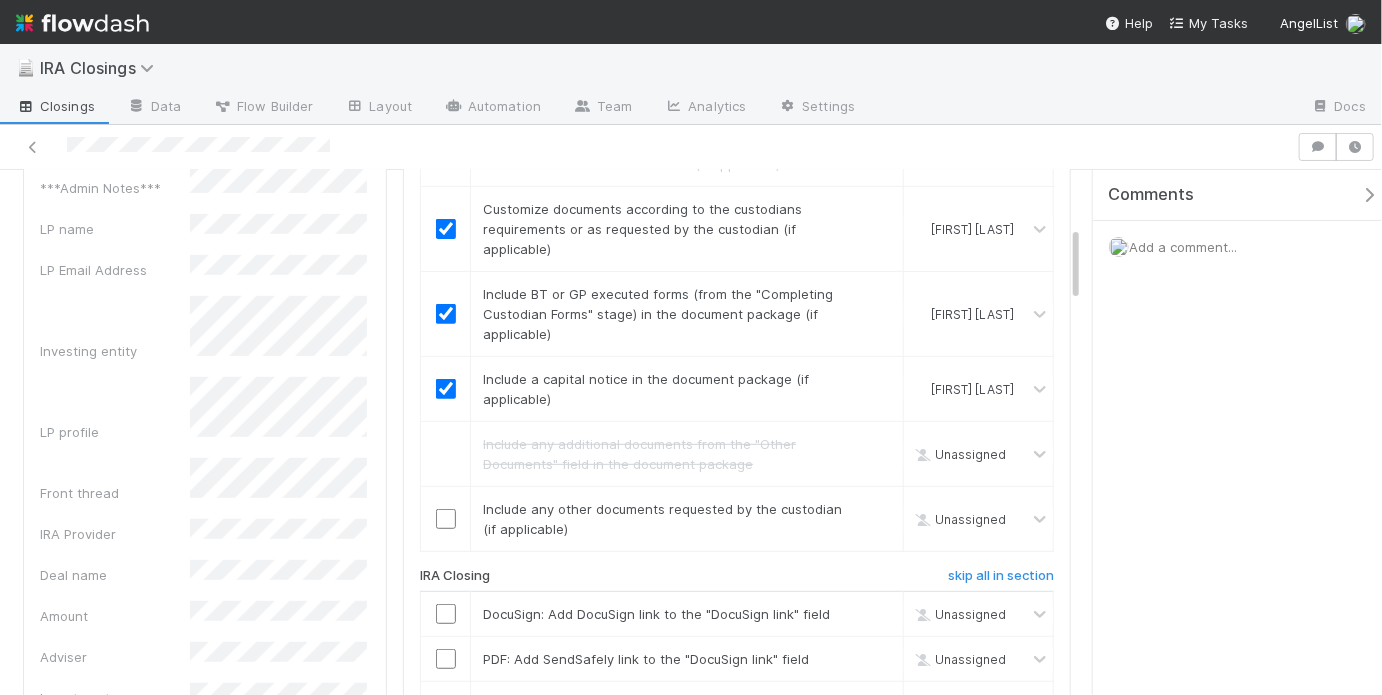scroll, scrollTop: 444, scrollLeft: 0, axis: vertical 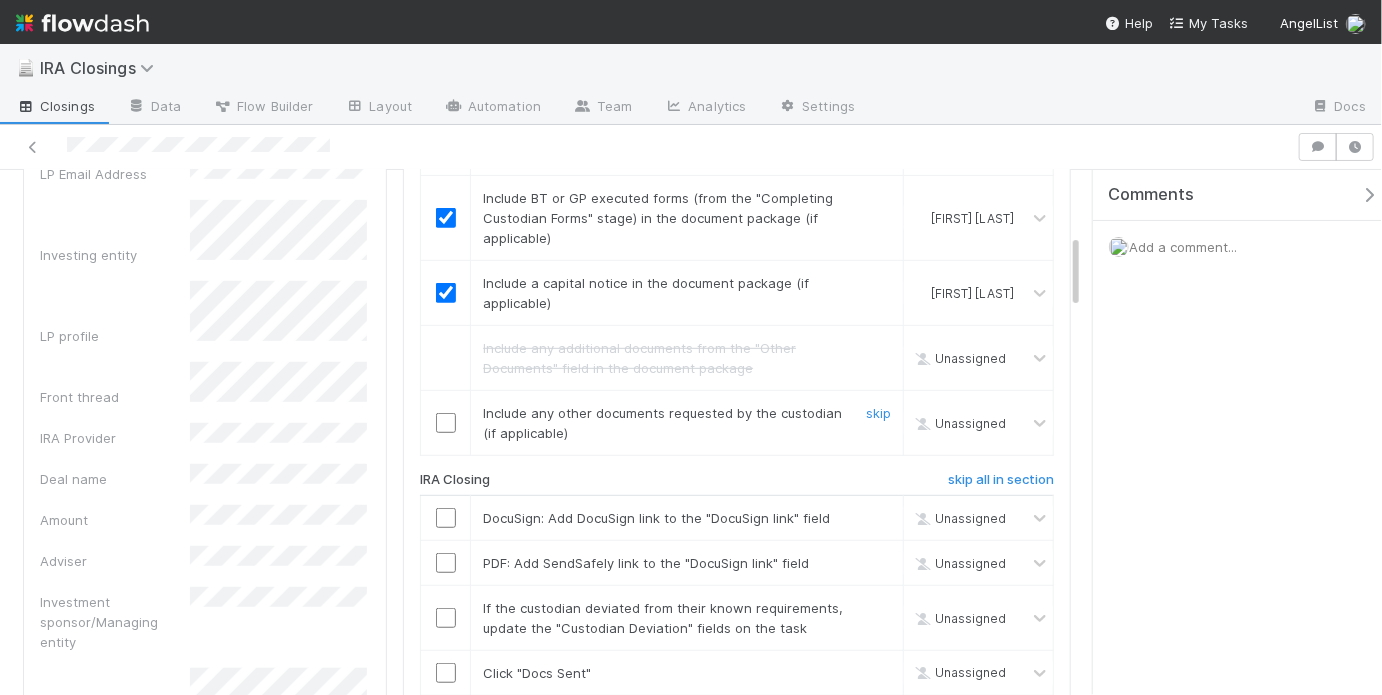 click at bounding box center [446, 423] 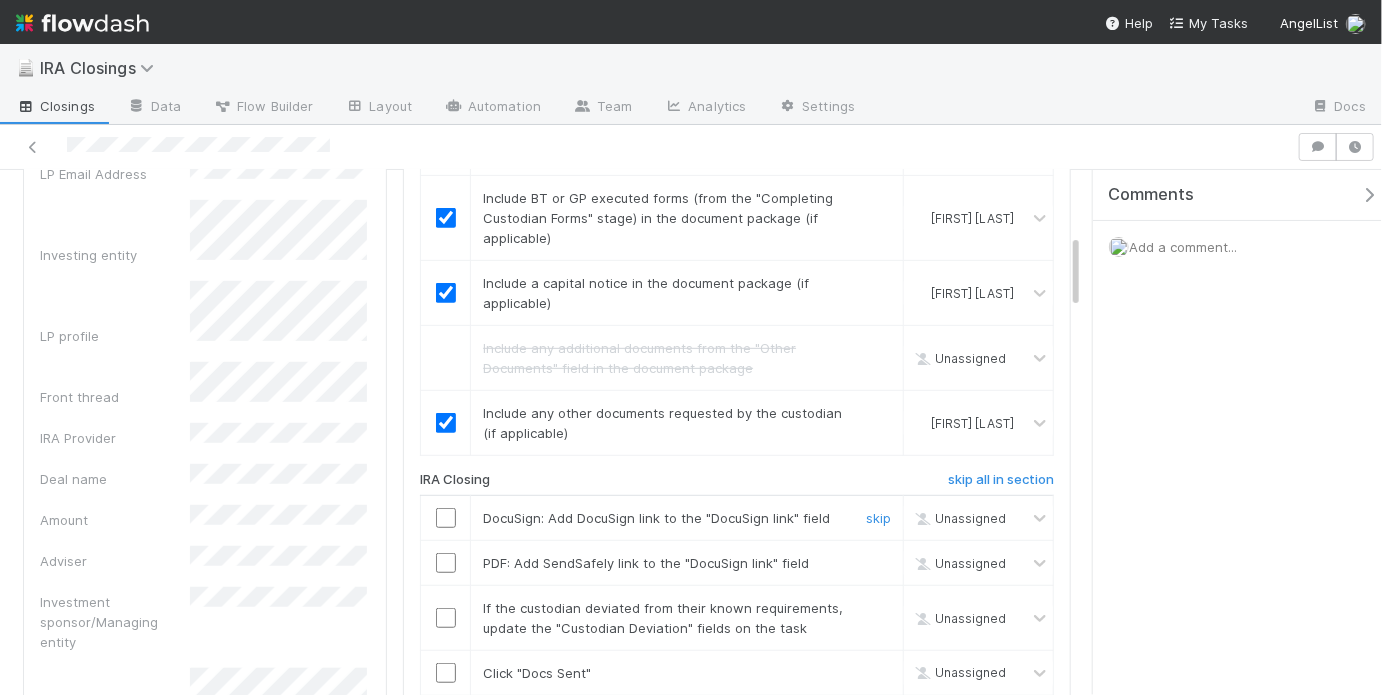 click at bounding box center [446, 518] 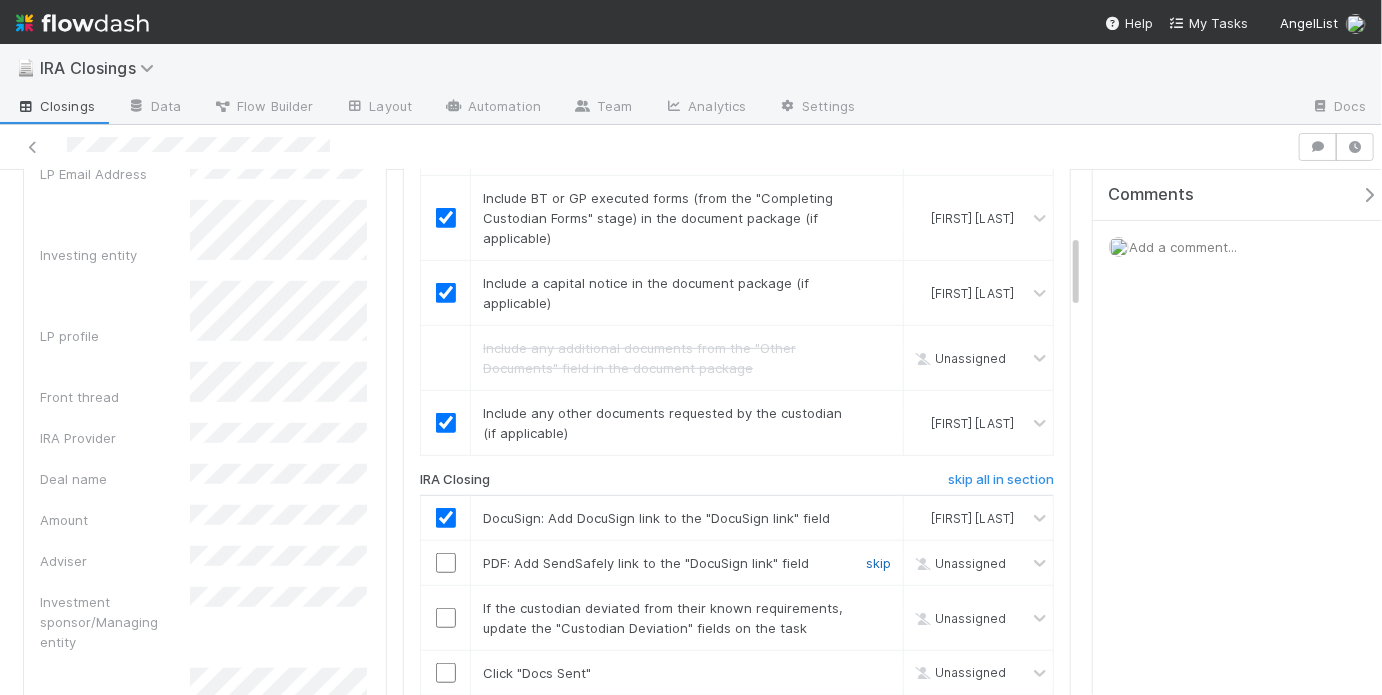click on "skip" at bounding box center [878, 563] 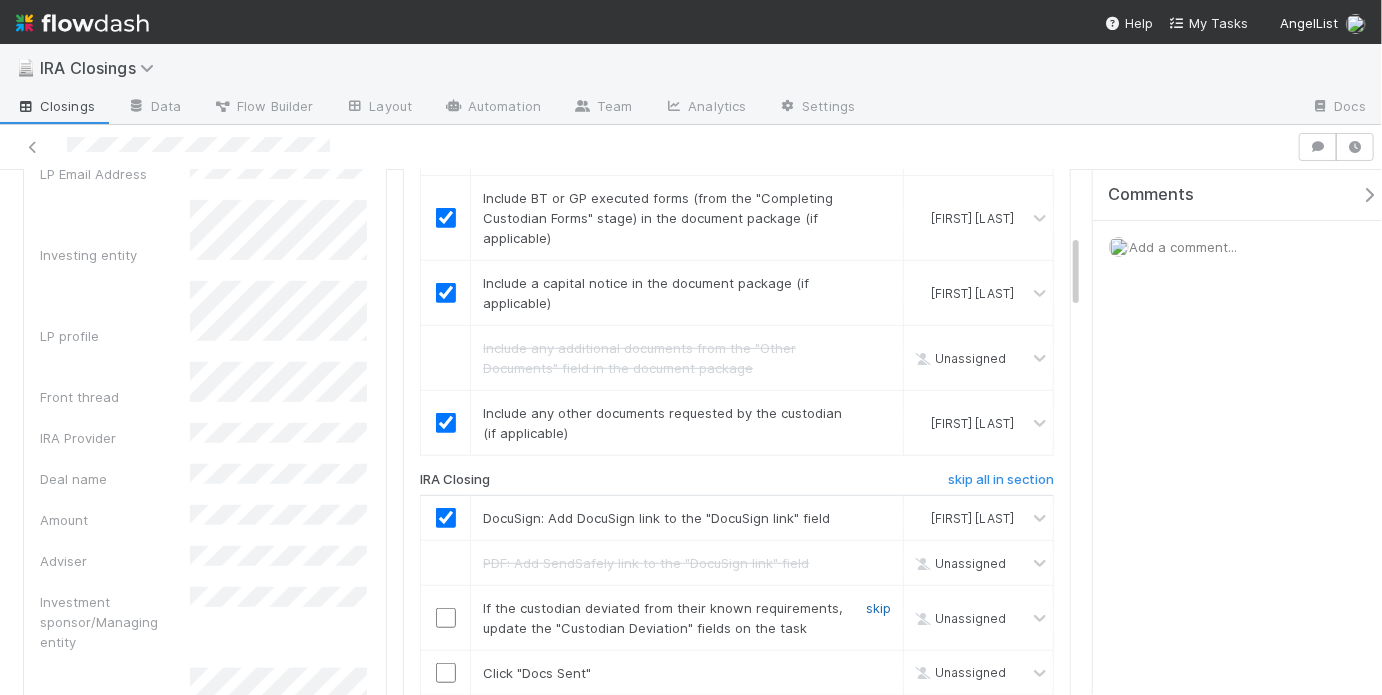 click on "skip" at bounding box center [878, 608] 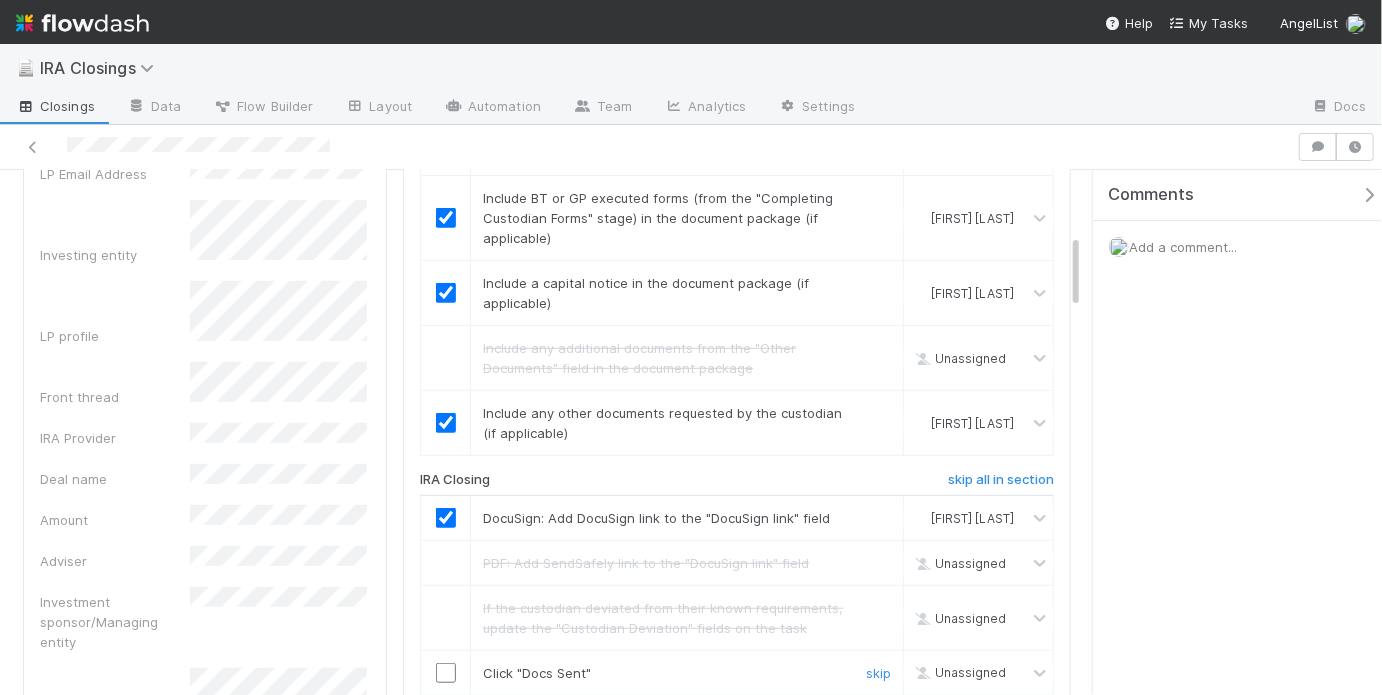 click at bounding box center [446, 673] 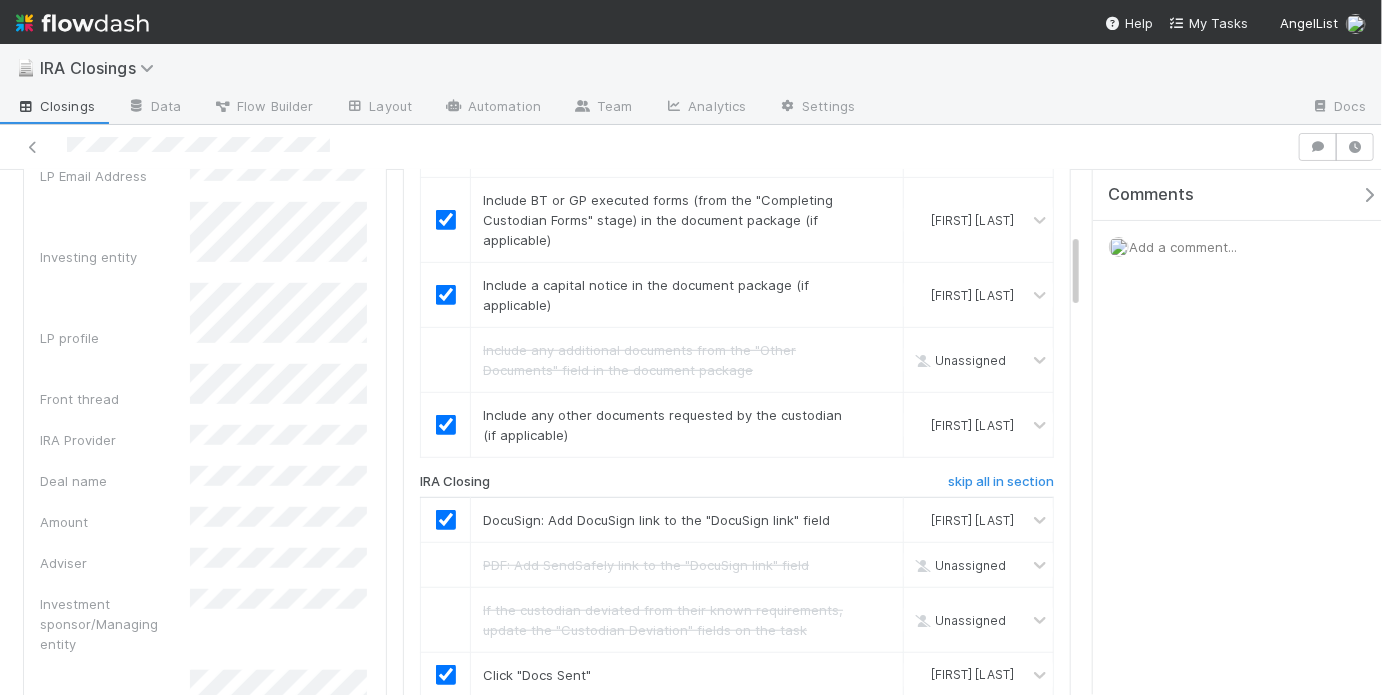 scroll, scrollTop: 441, scrollLeft: 0, axis: vertical 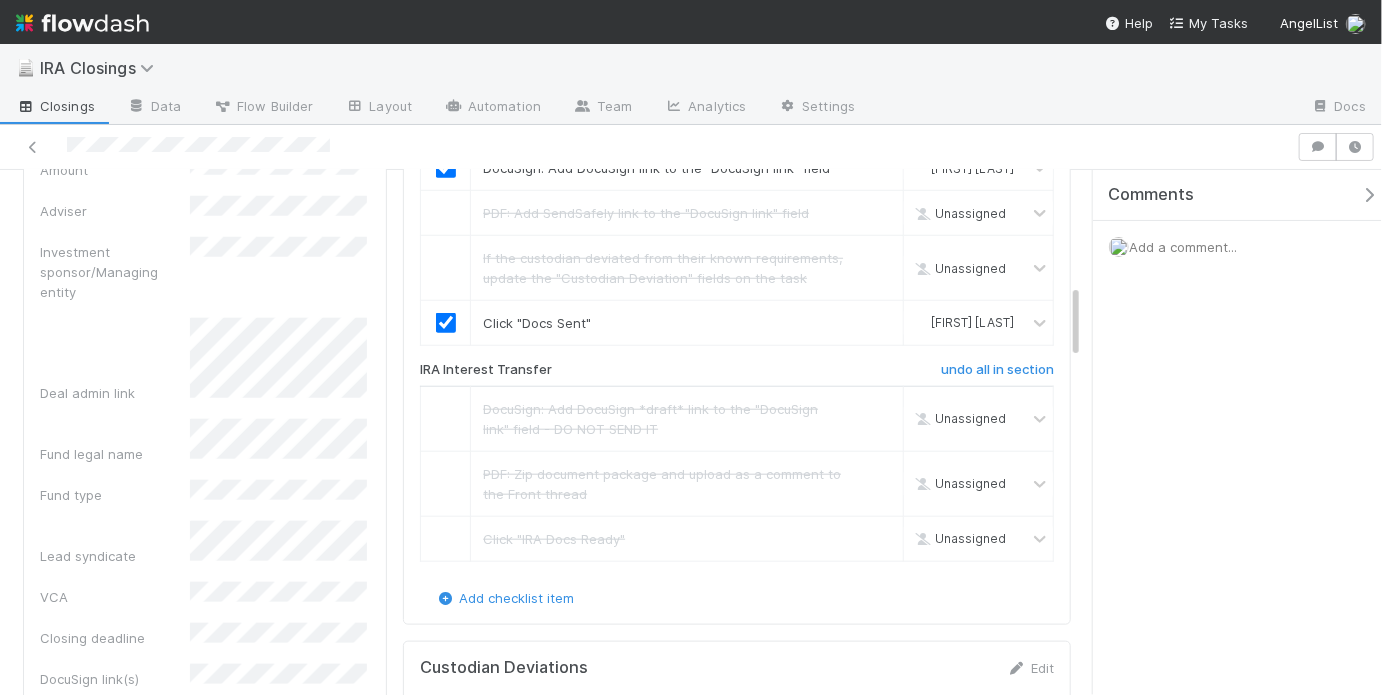click on "VCA" at bounding box center (115, 597) 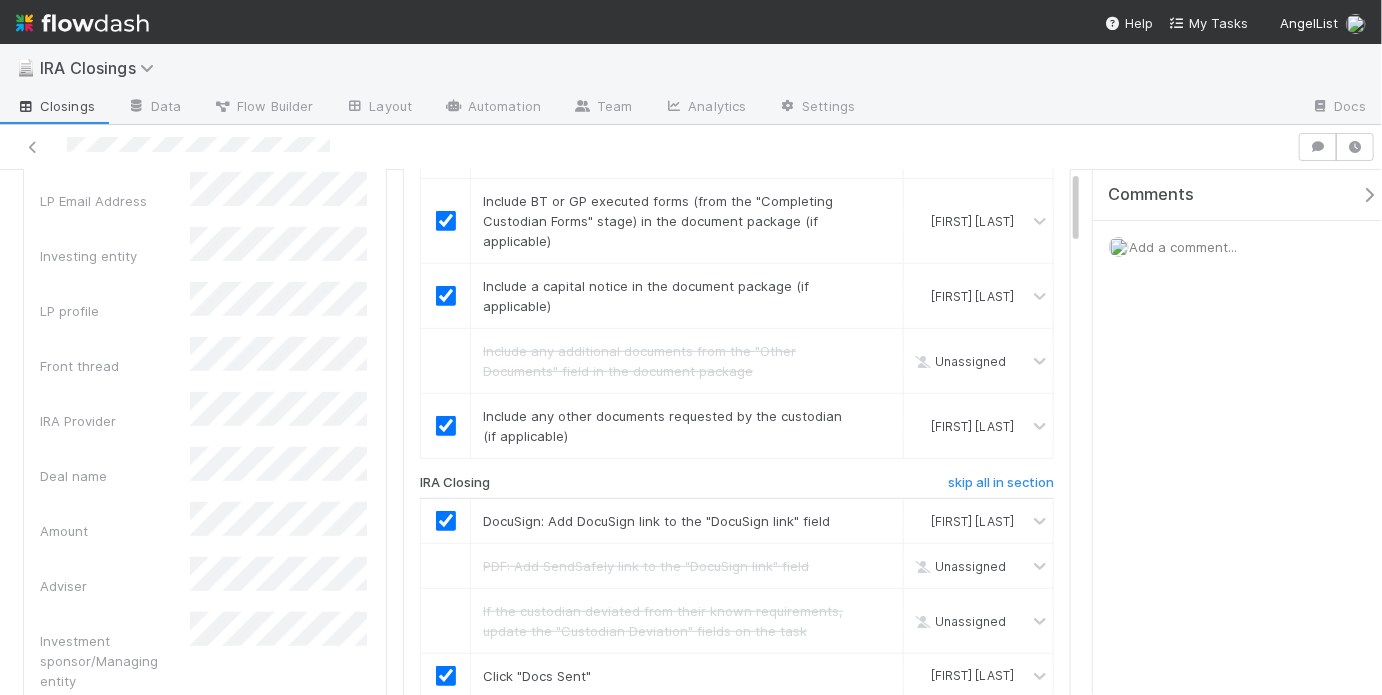 scroll, scrollTop: 0, scrollLeft: 0, axis: both 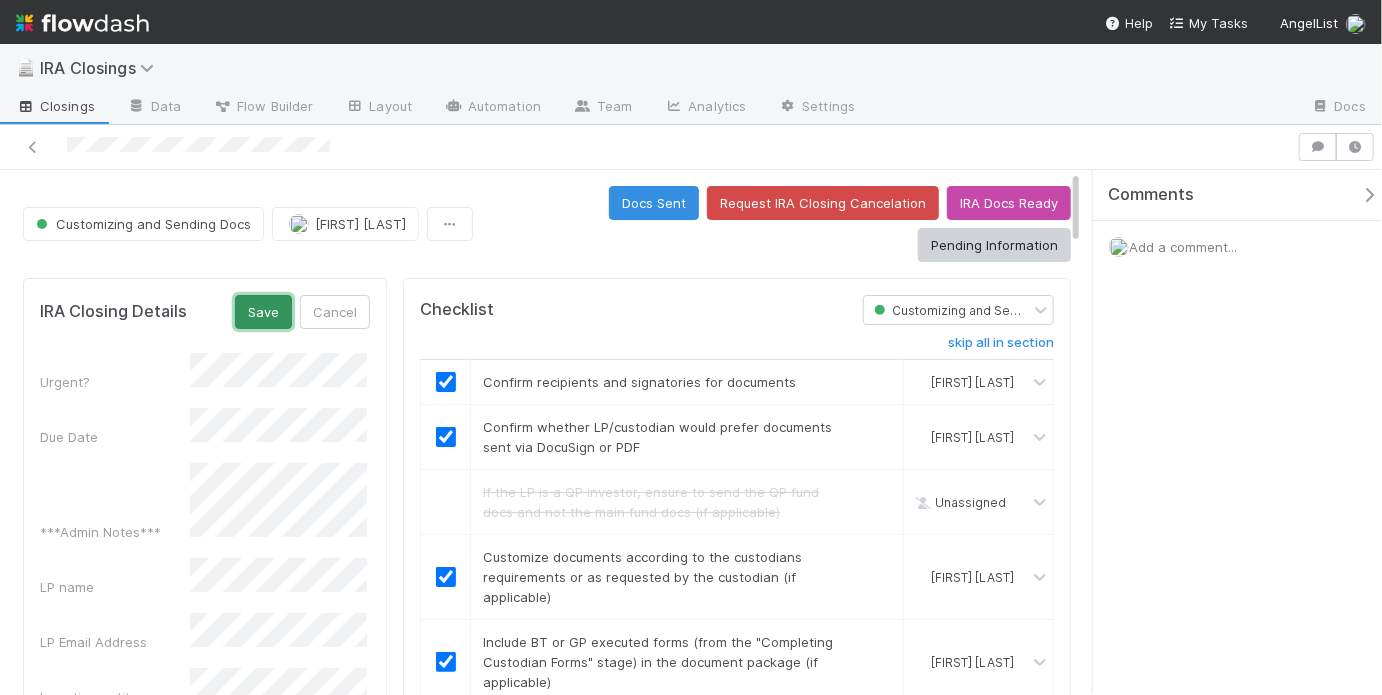 click on "Save" at bounding box center [263, 312] 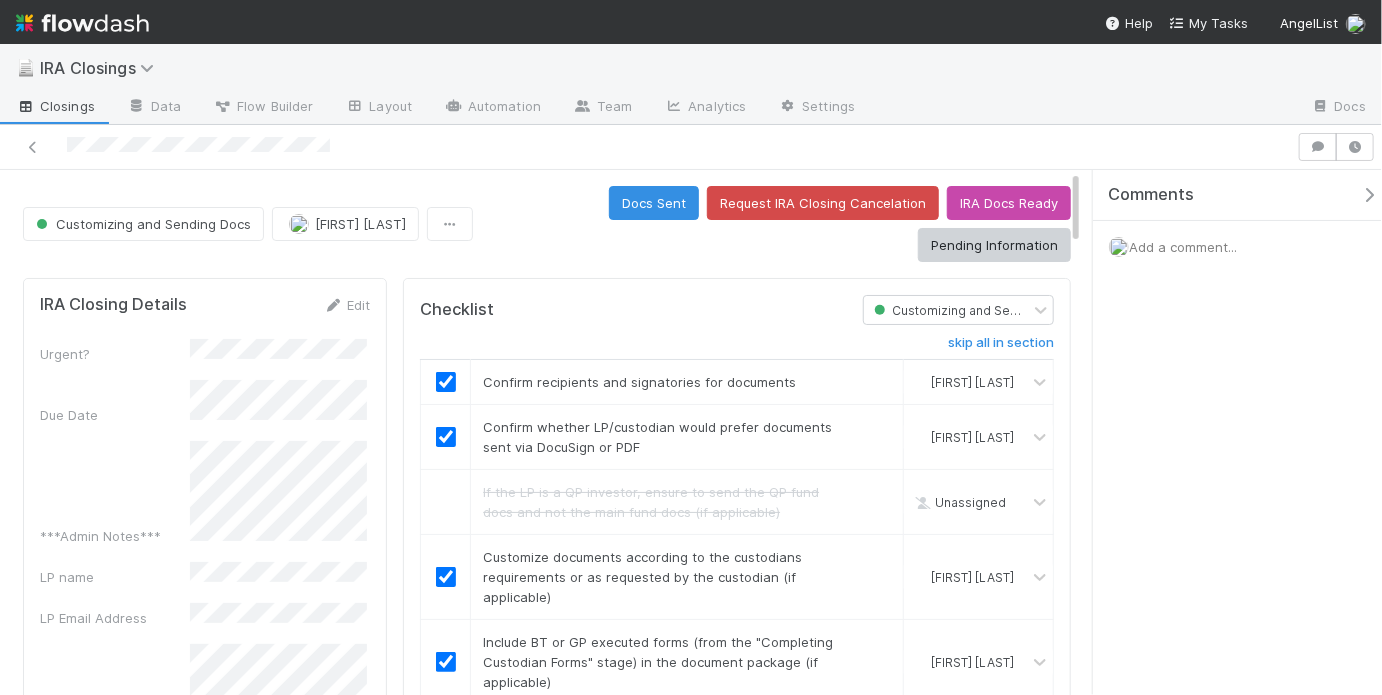 scroll, scrollTop: 394, scrollLeft: 314, axis: both 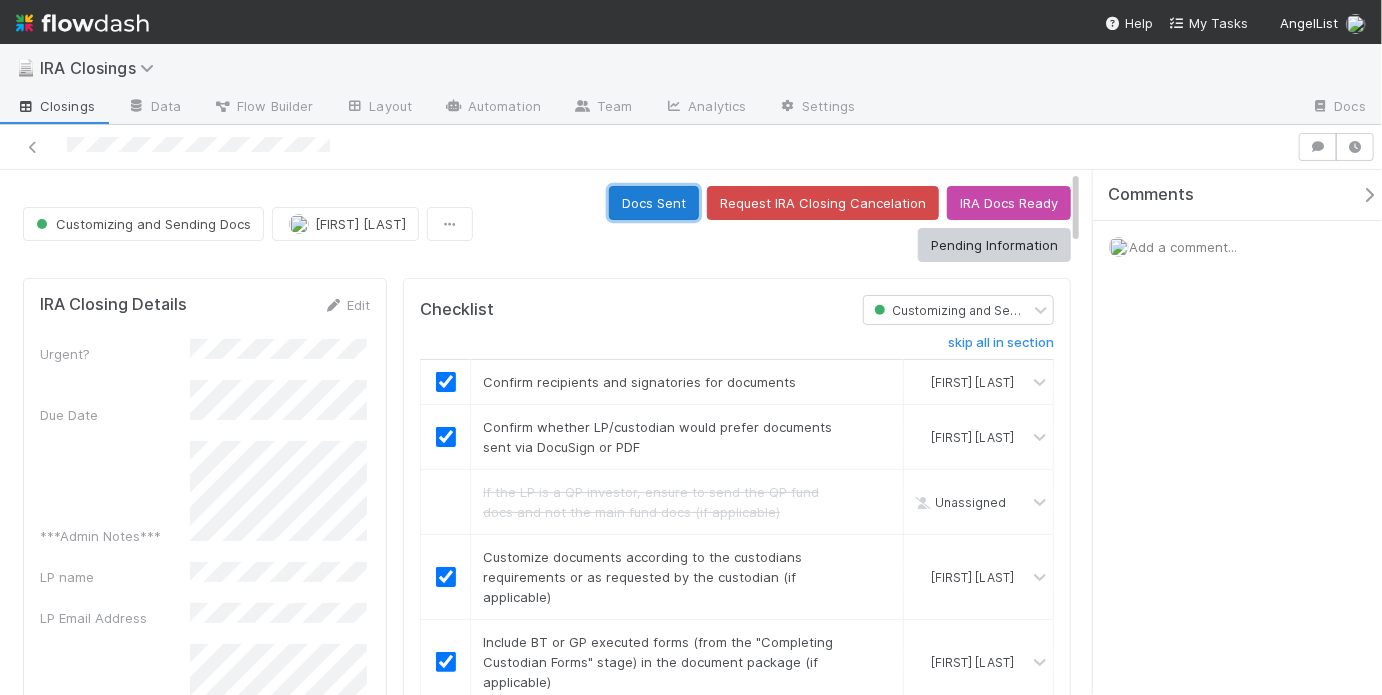 click on "Docs Sent" at bounding box center [654, 203] 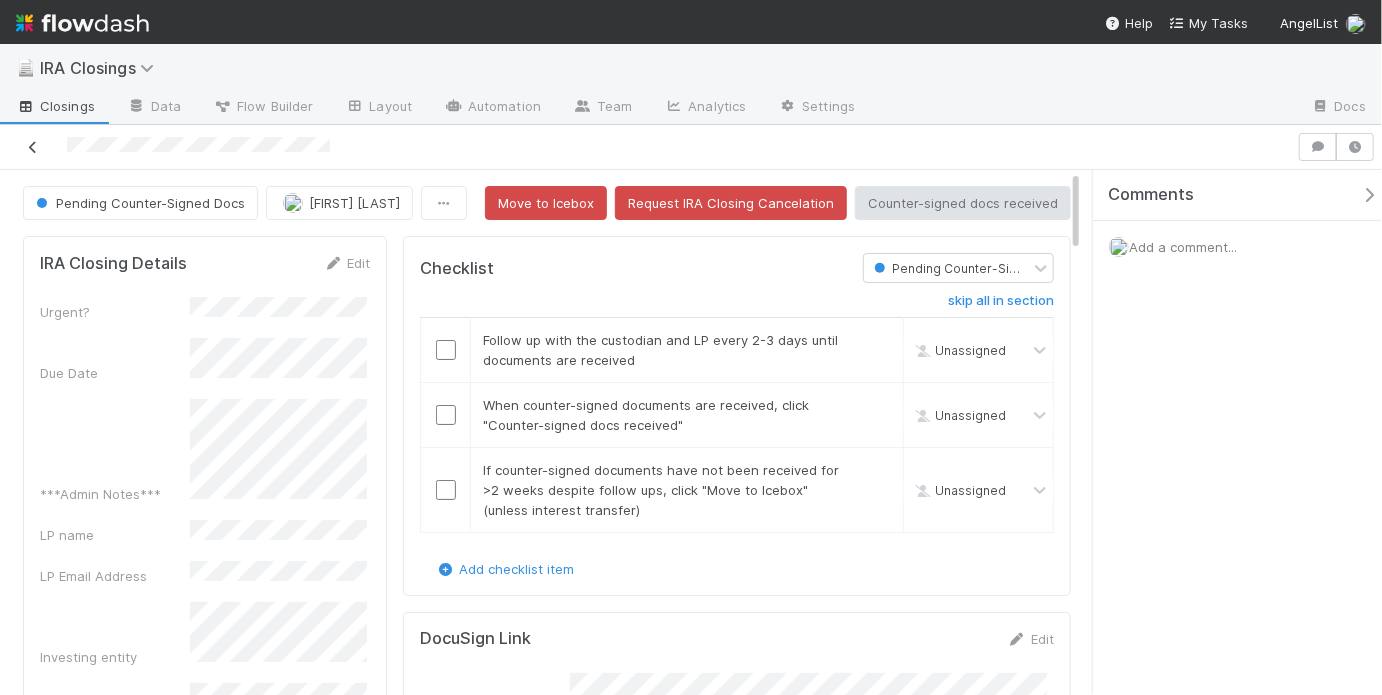 click at bounding box center [33, 147] 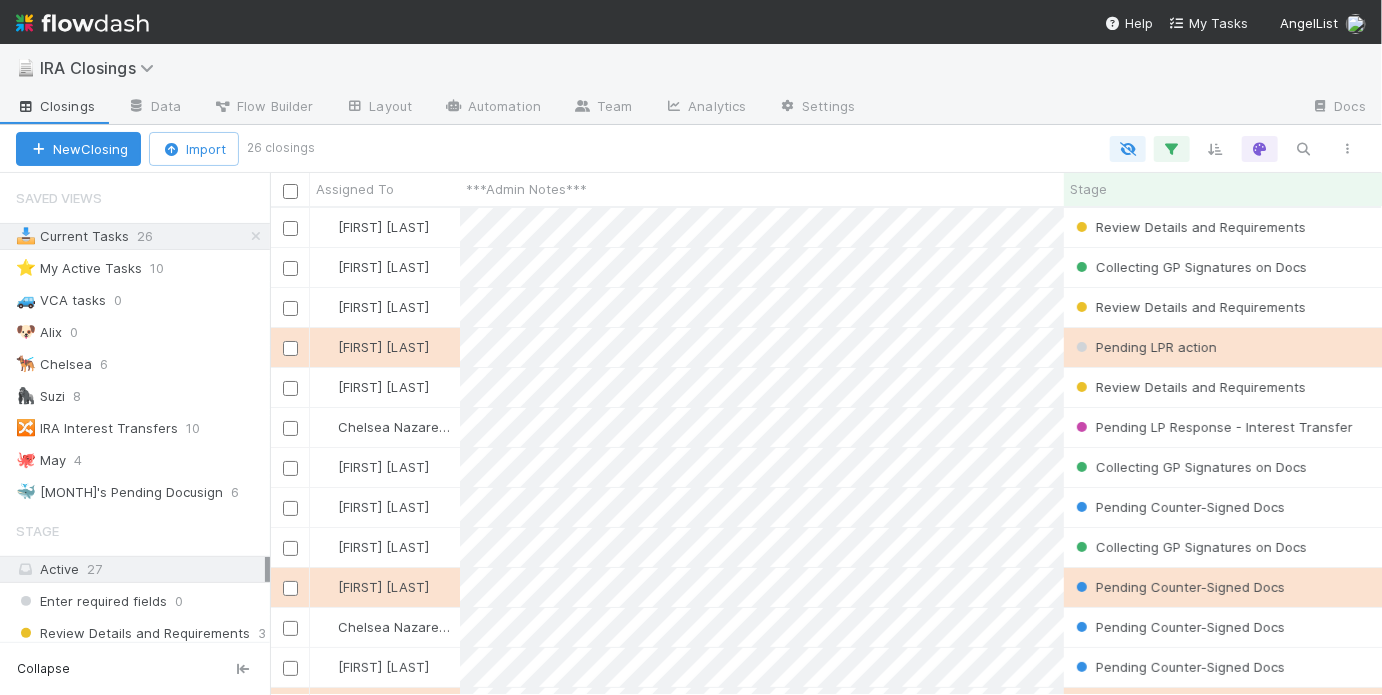 scroll, scrollTop: 13, scrollLeft: 12, axis: both 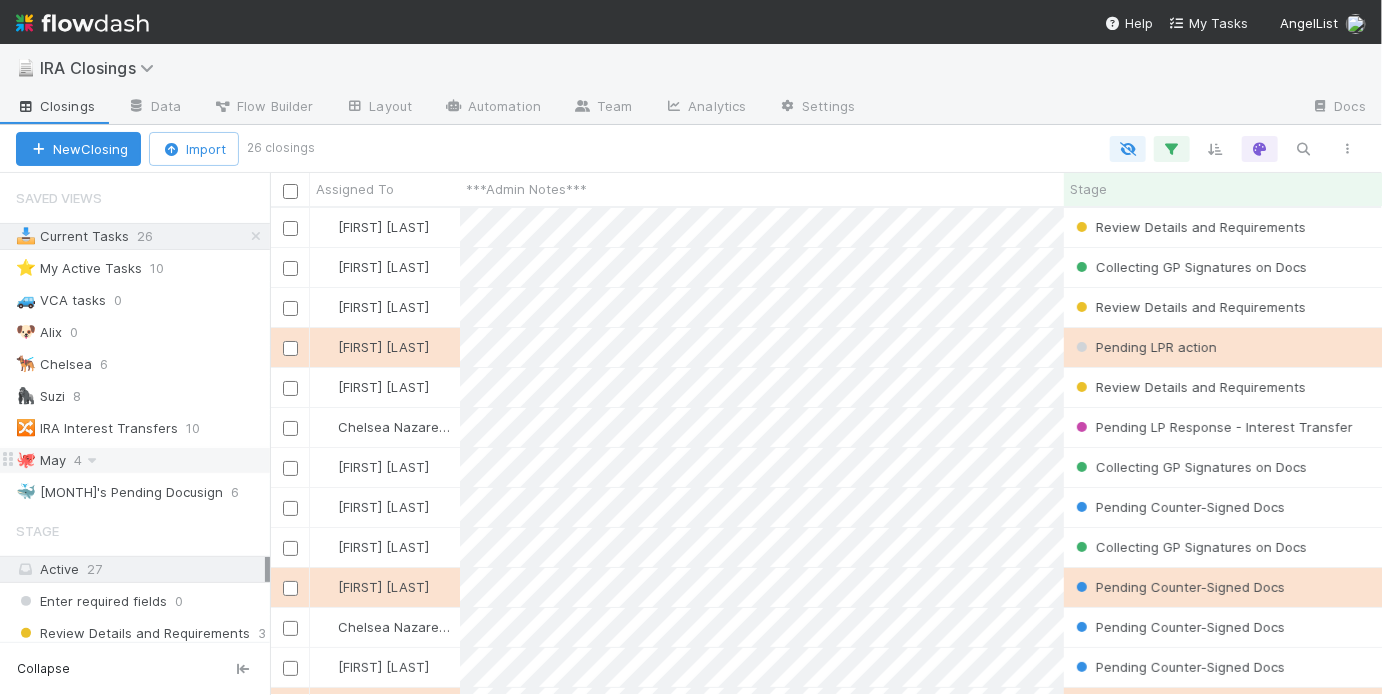 click on "🐙 May 4" at bounding box center [143, 460] 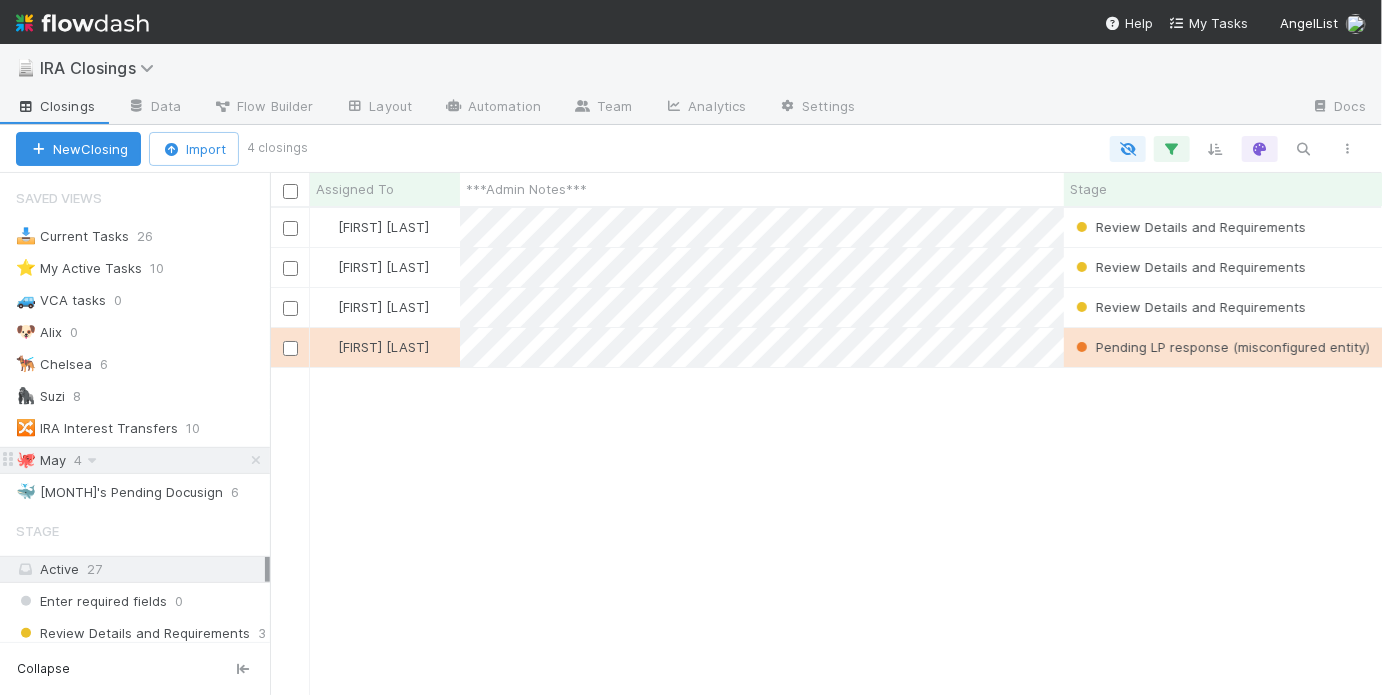 scroll, scrollTop: 13, scrollLeft: 12, axis: both 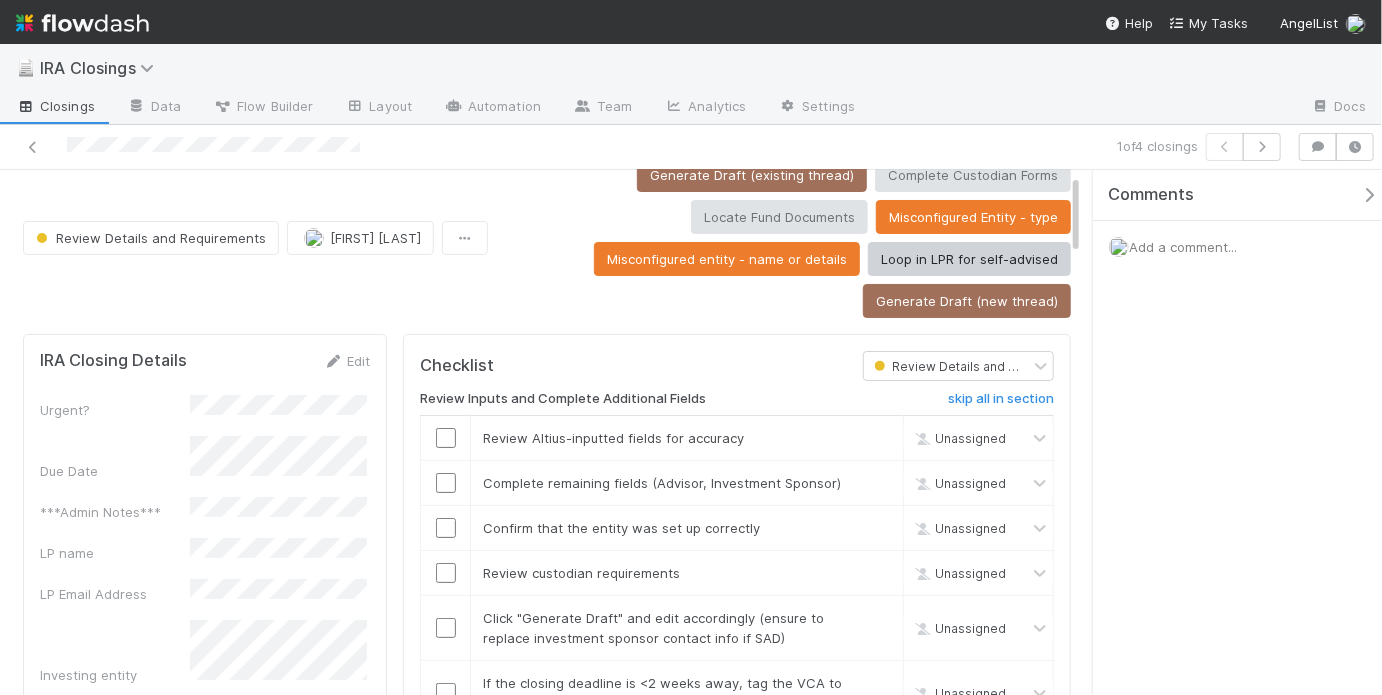 click on "Checklist" at bounding box center [626, 366] 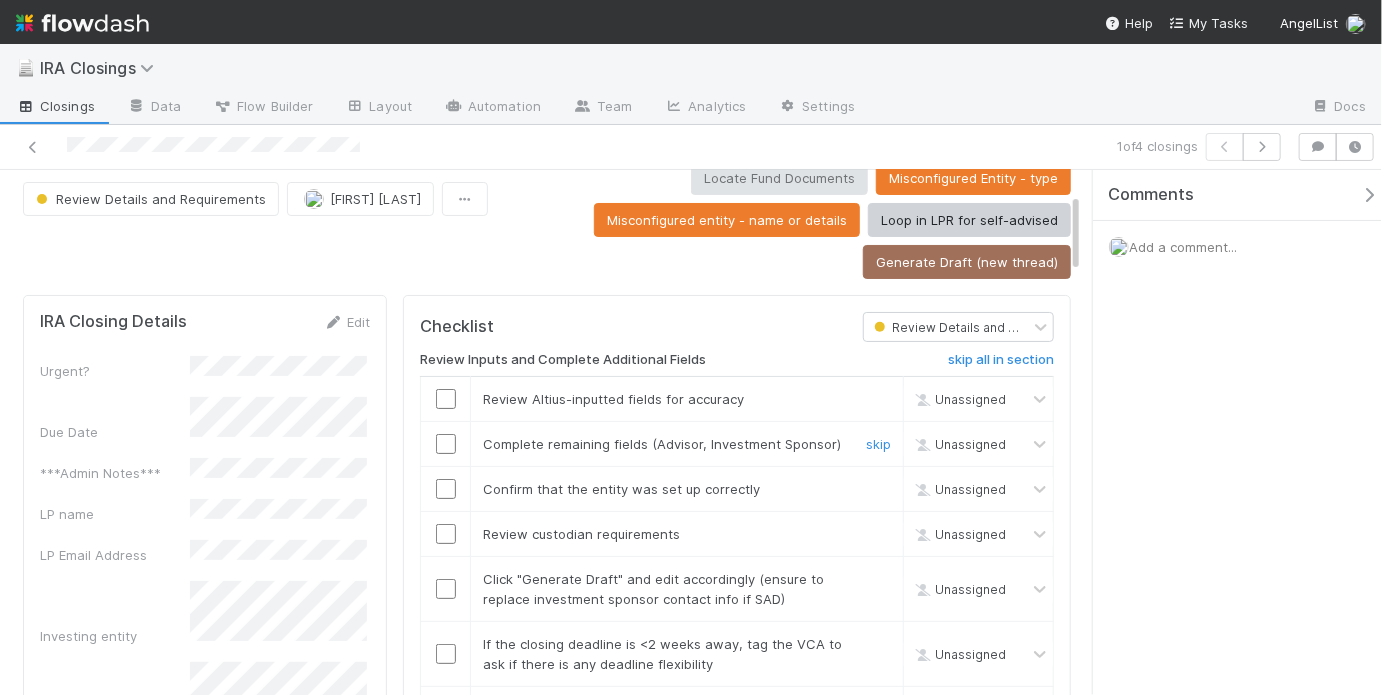 scroll, scrollTop: 0, scrollLeft: 0, axis: both 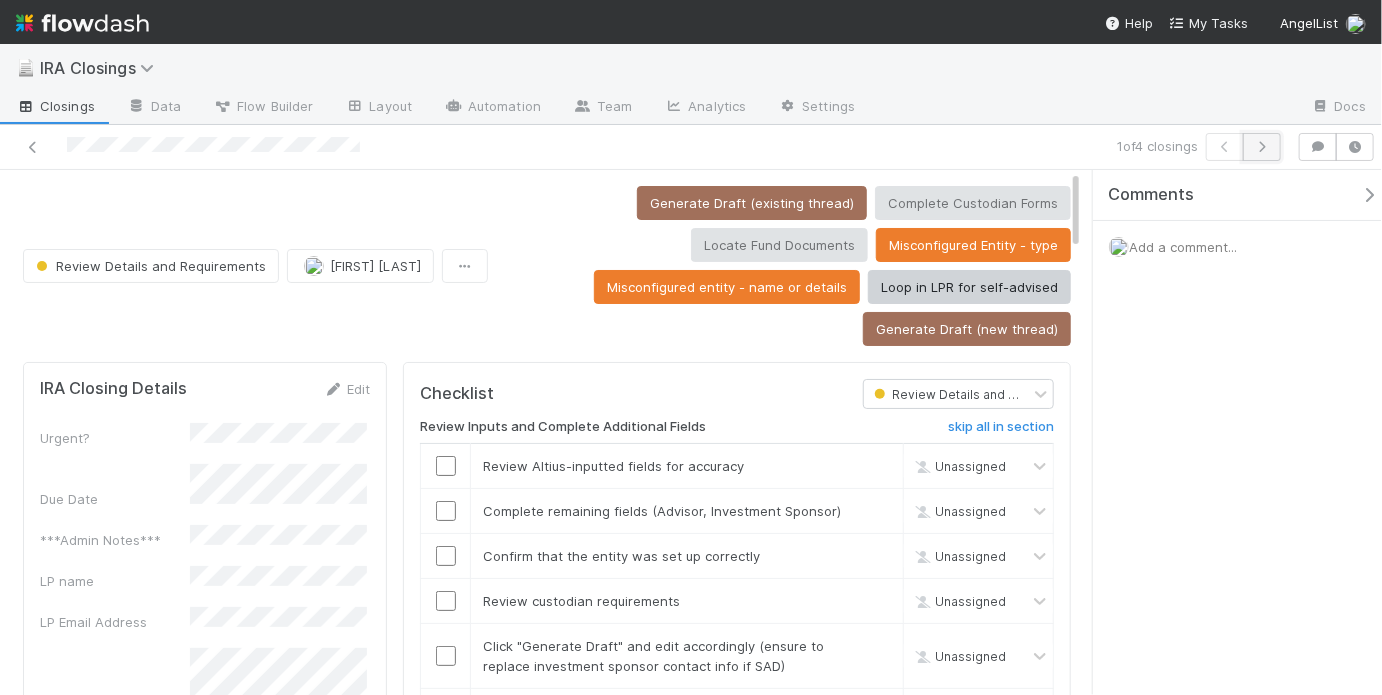 click at bounding box center (1262, 147) 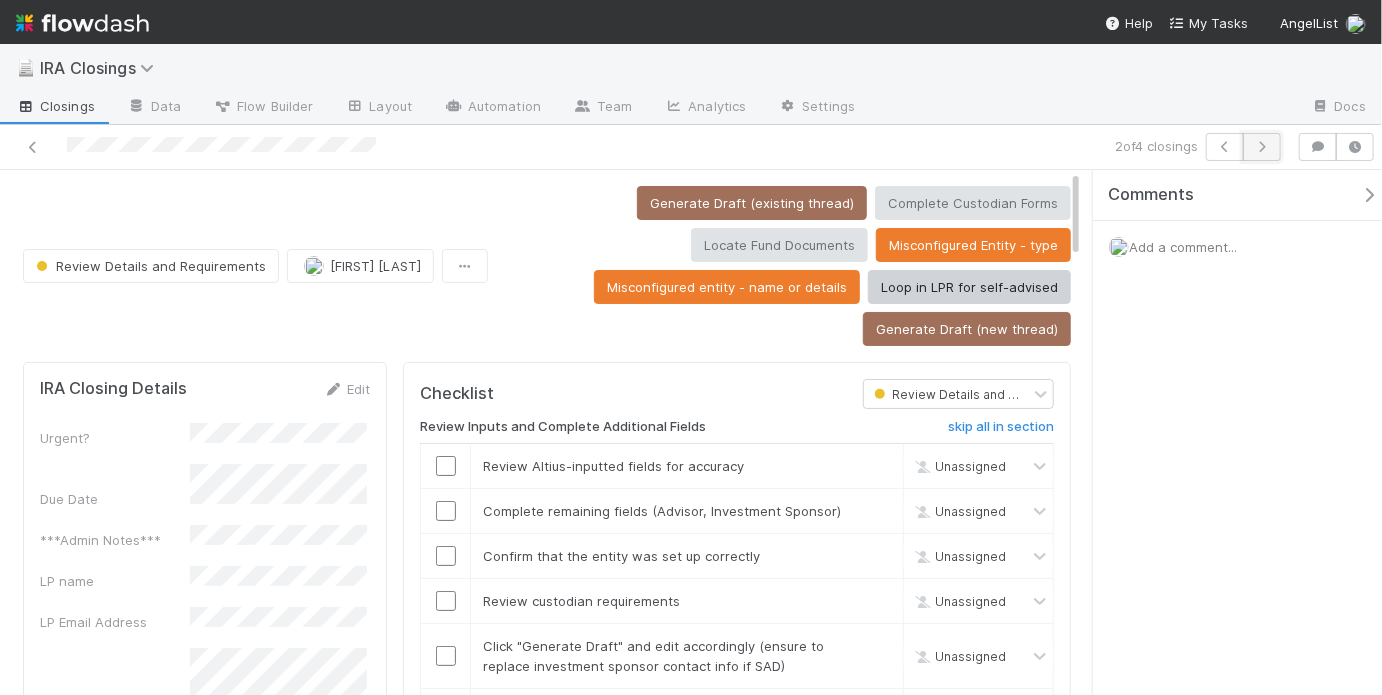 click at bounding box center (1262, 147) 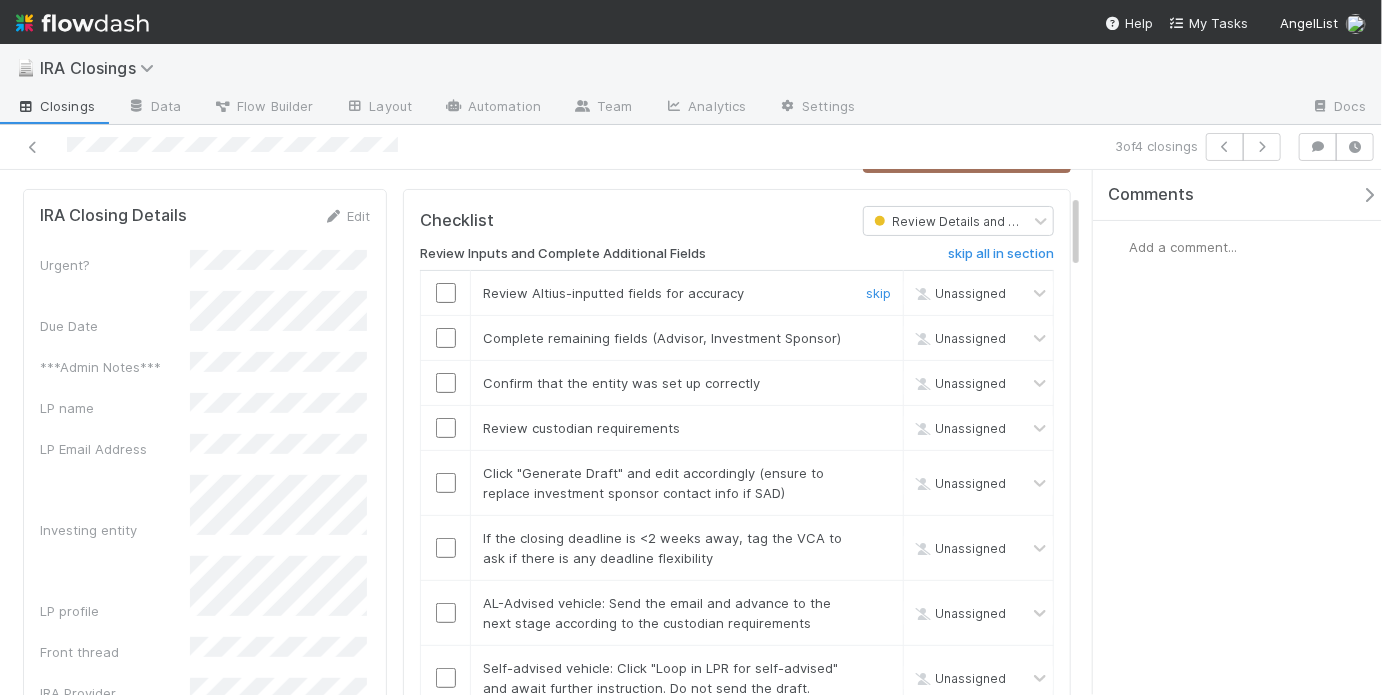scroll, scrollTop: 216, scrollLeft: 0, axis: vertical 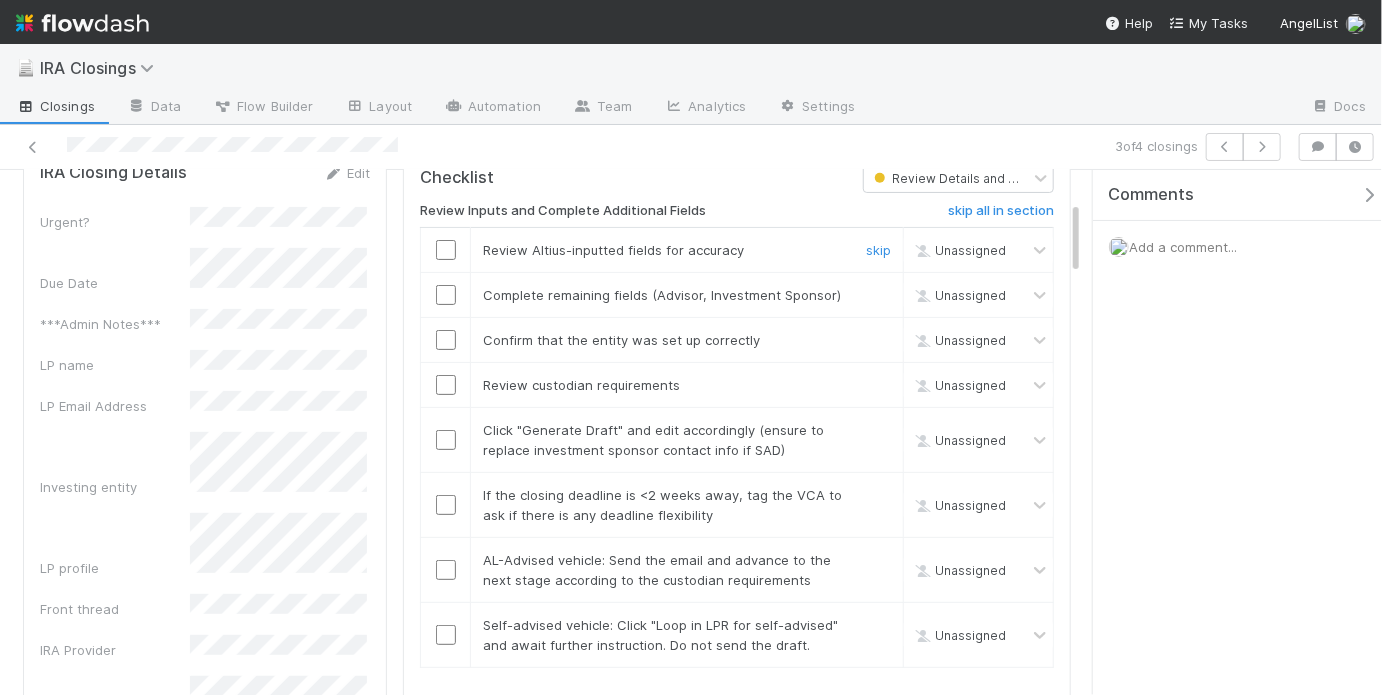 click at bounding box center [446, 250] 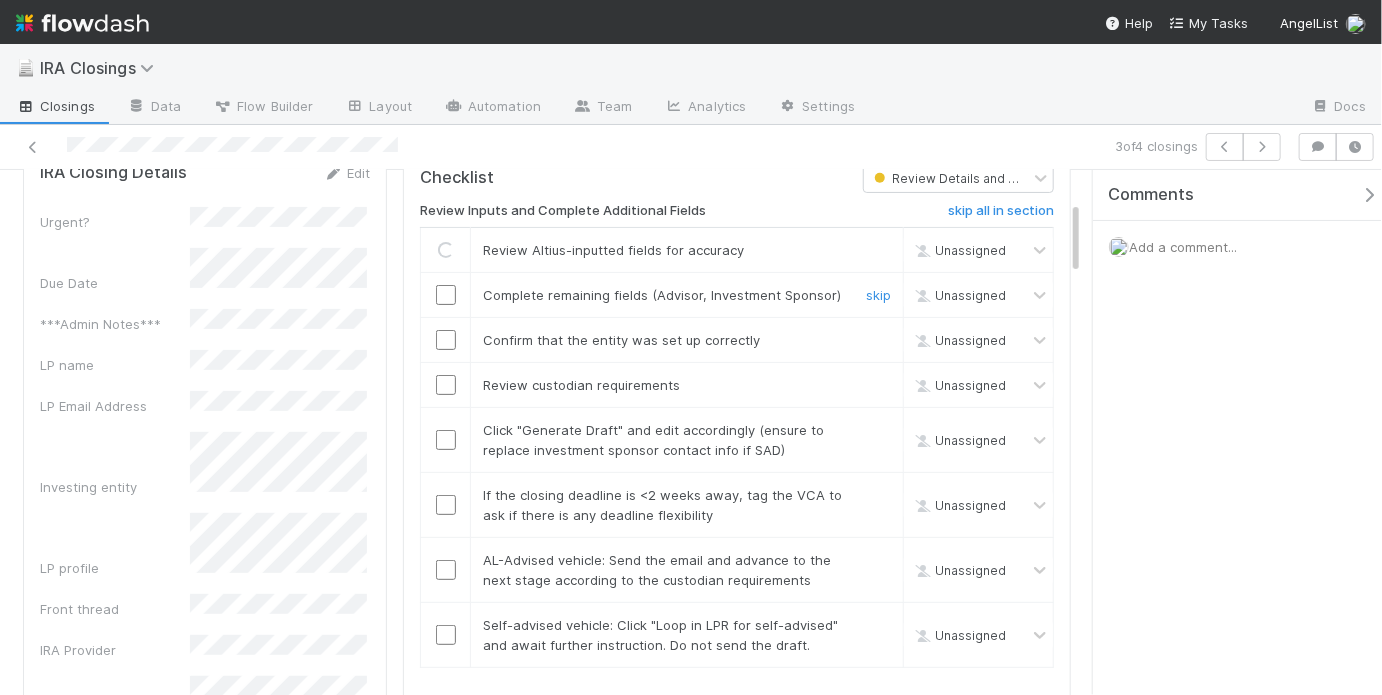 click at bounding box center [446, 295] 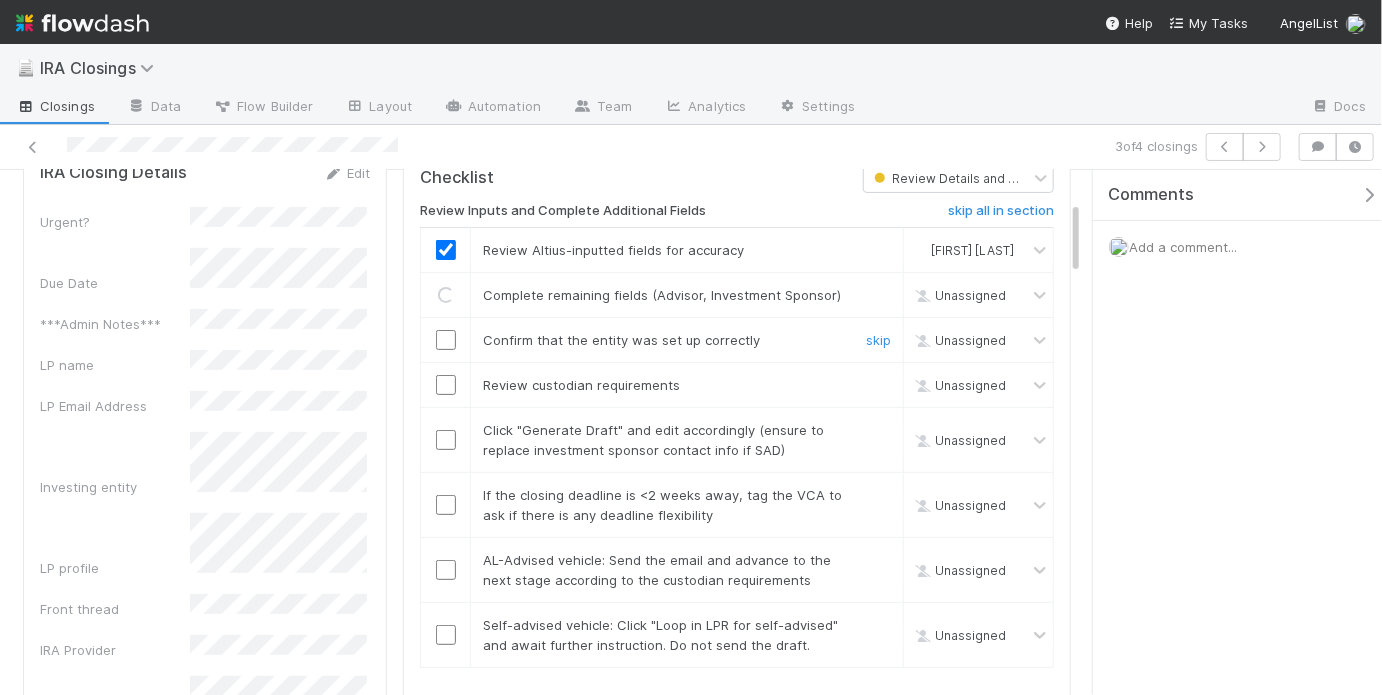 click at bounding box center (446, 340) 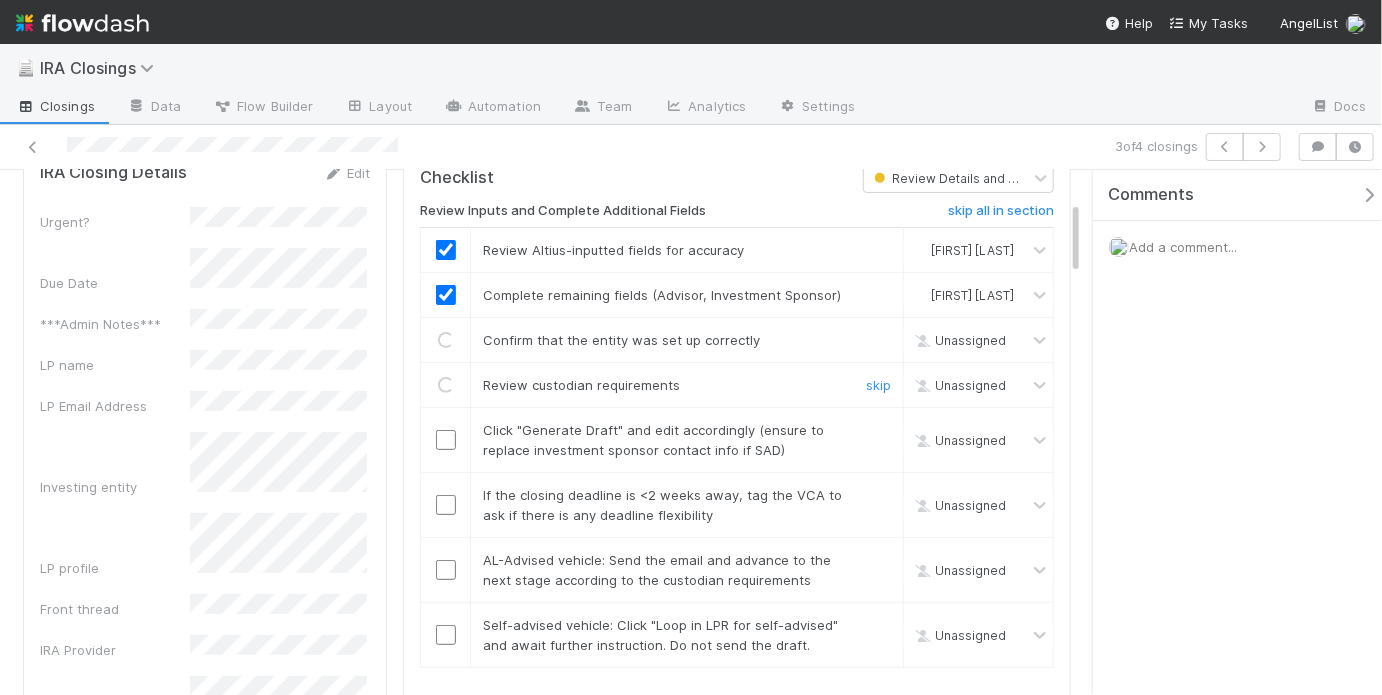 click at bounding box center [446, 440] 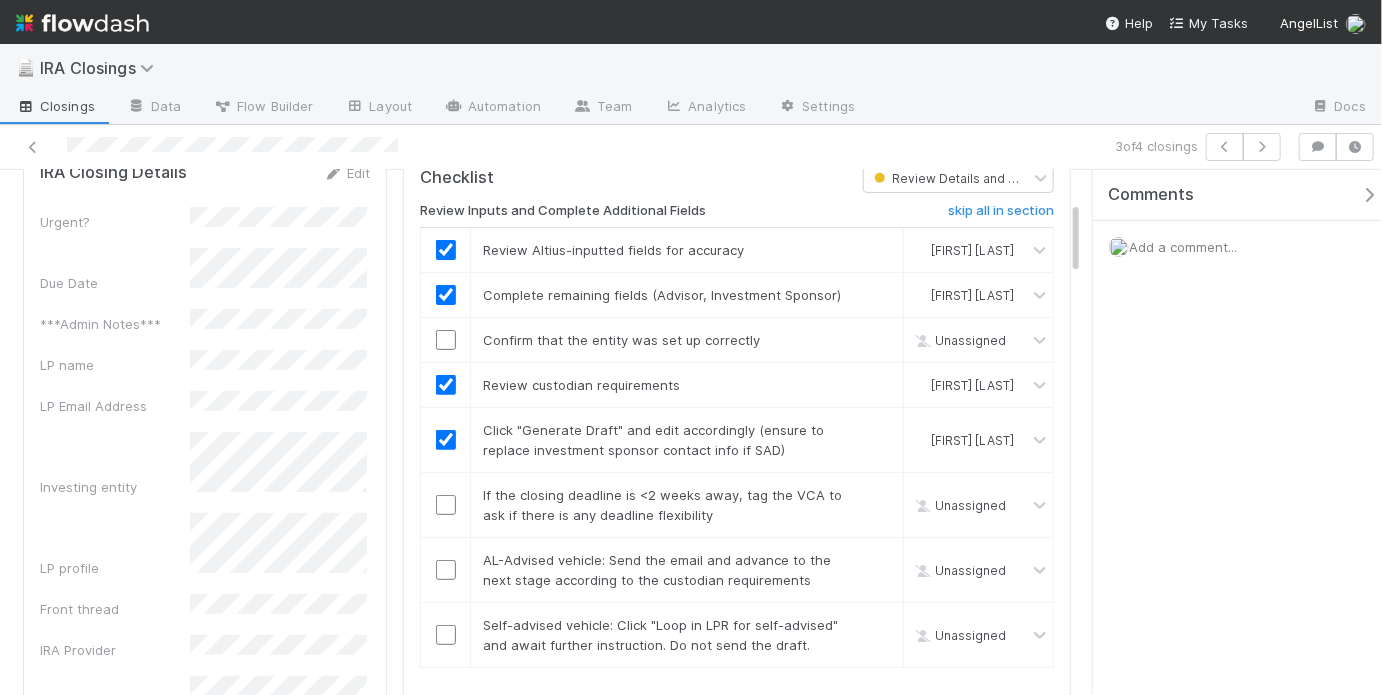 scroll, scrollTop: 223, scrollLeft: 0, axis: vertical 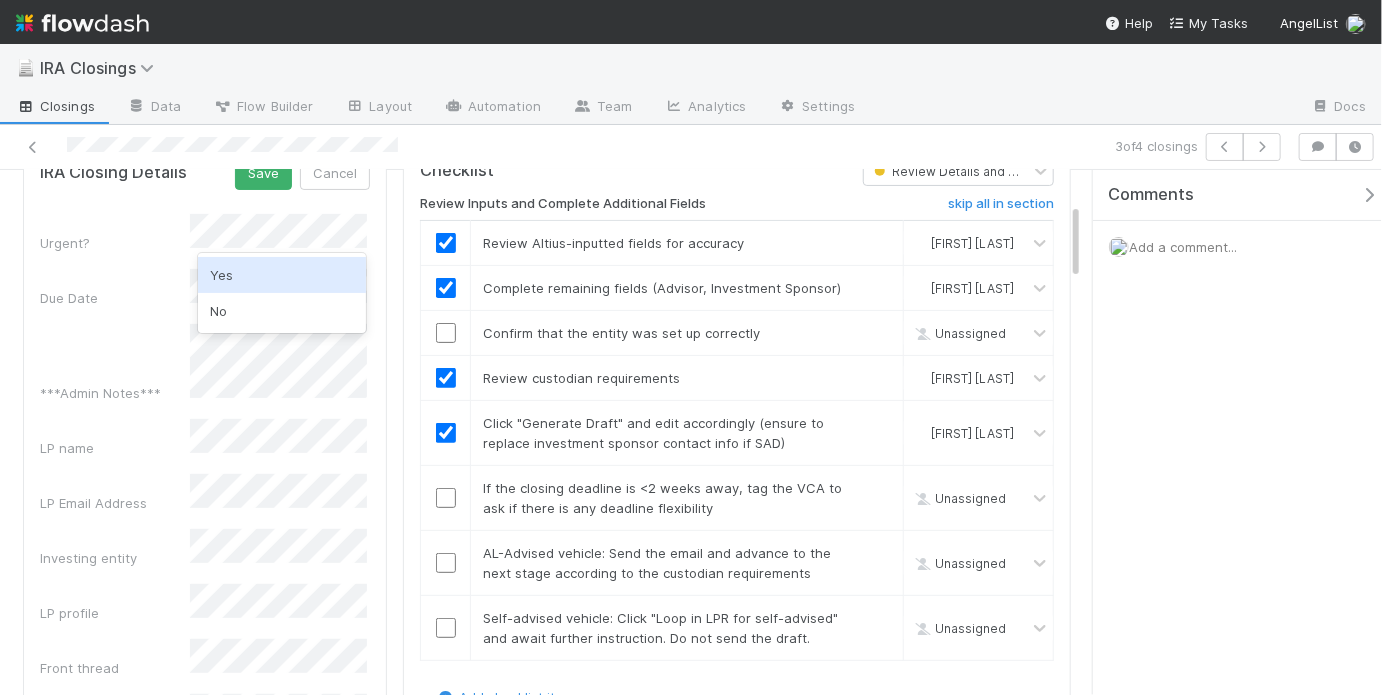 click on "No" at bounding box center [282, 311] 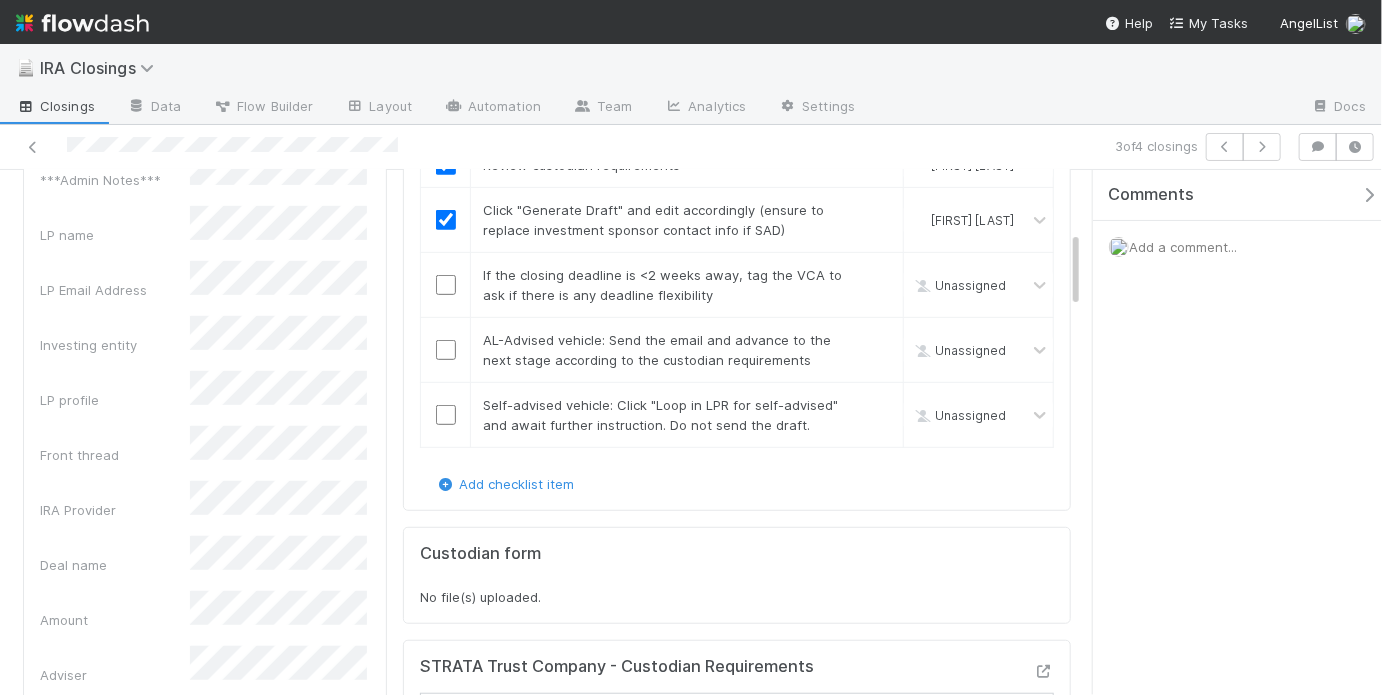 scroll, scrollTop: 439, scrollLeft: 0, axis: vertical 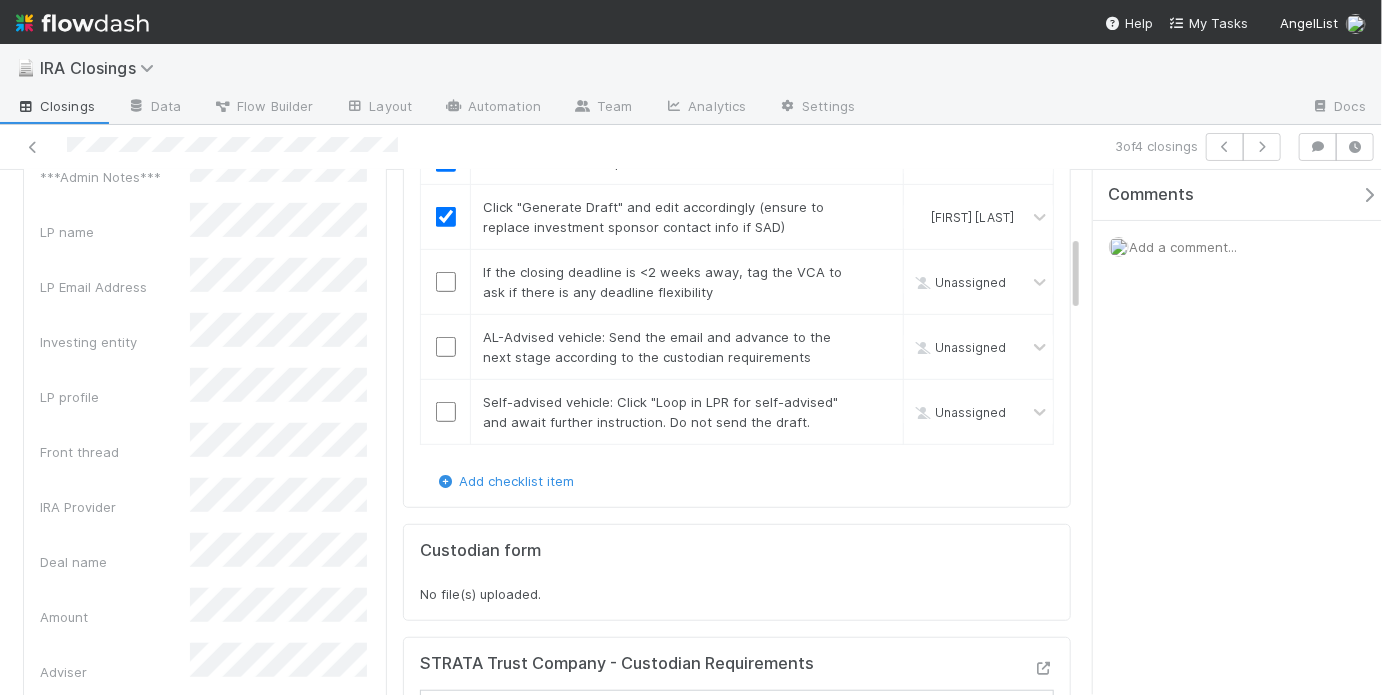 checkbox on "true" 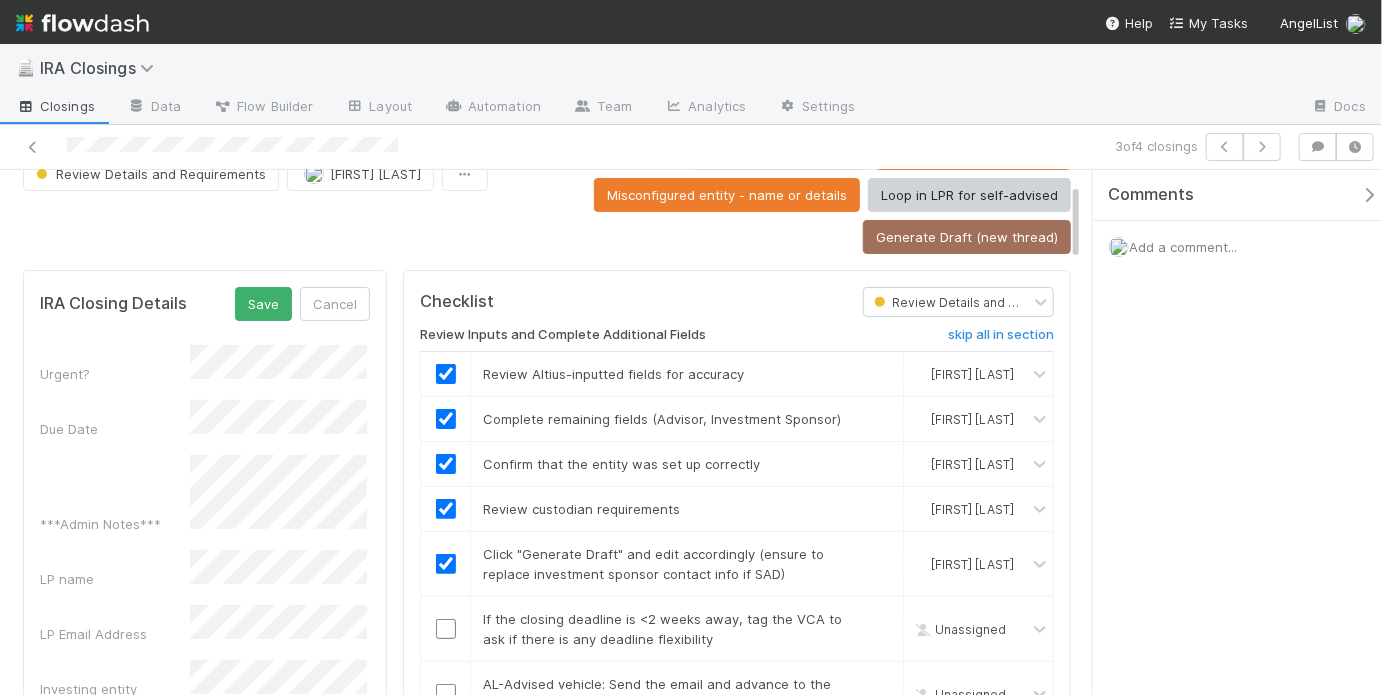 scroll, scrollTop: 90, scrollLeft: 0, axis: vertical 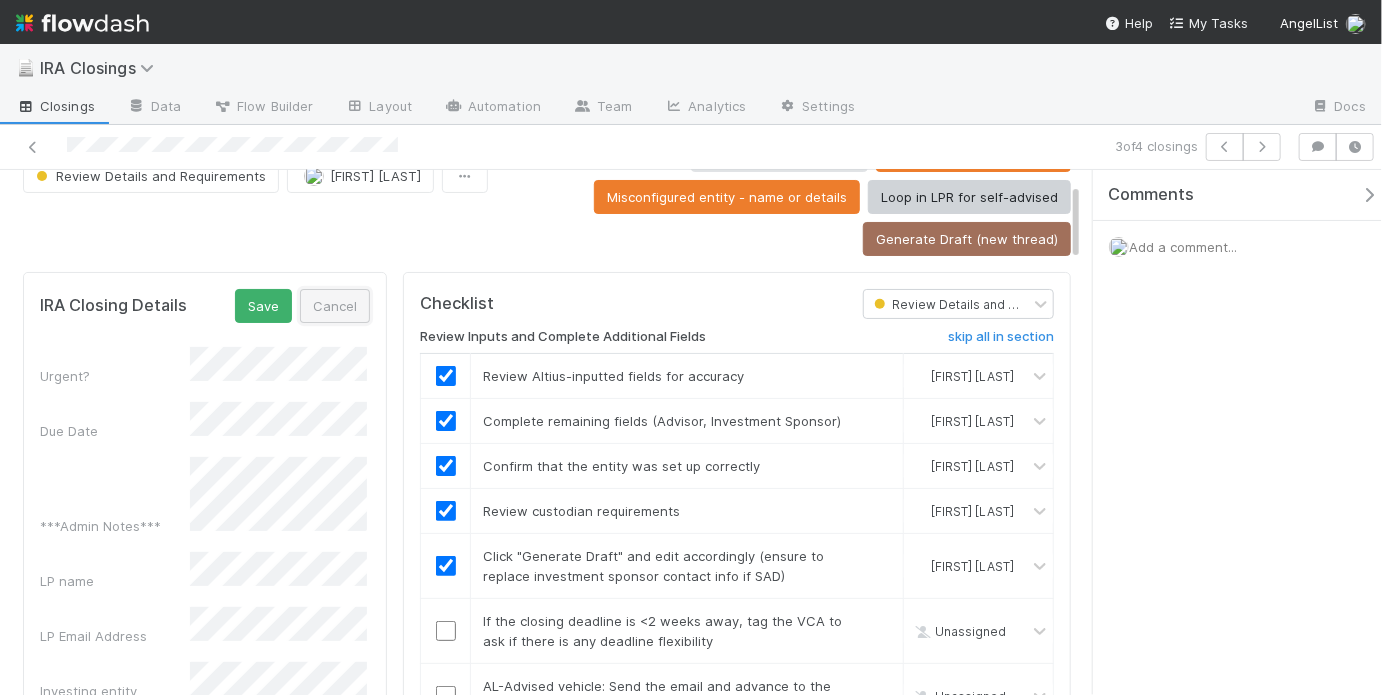 click on "Cancel" at bounding box center (335, 306) 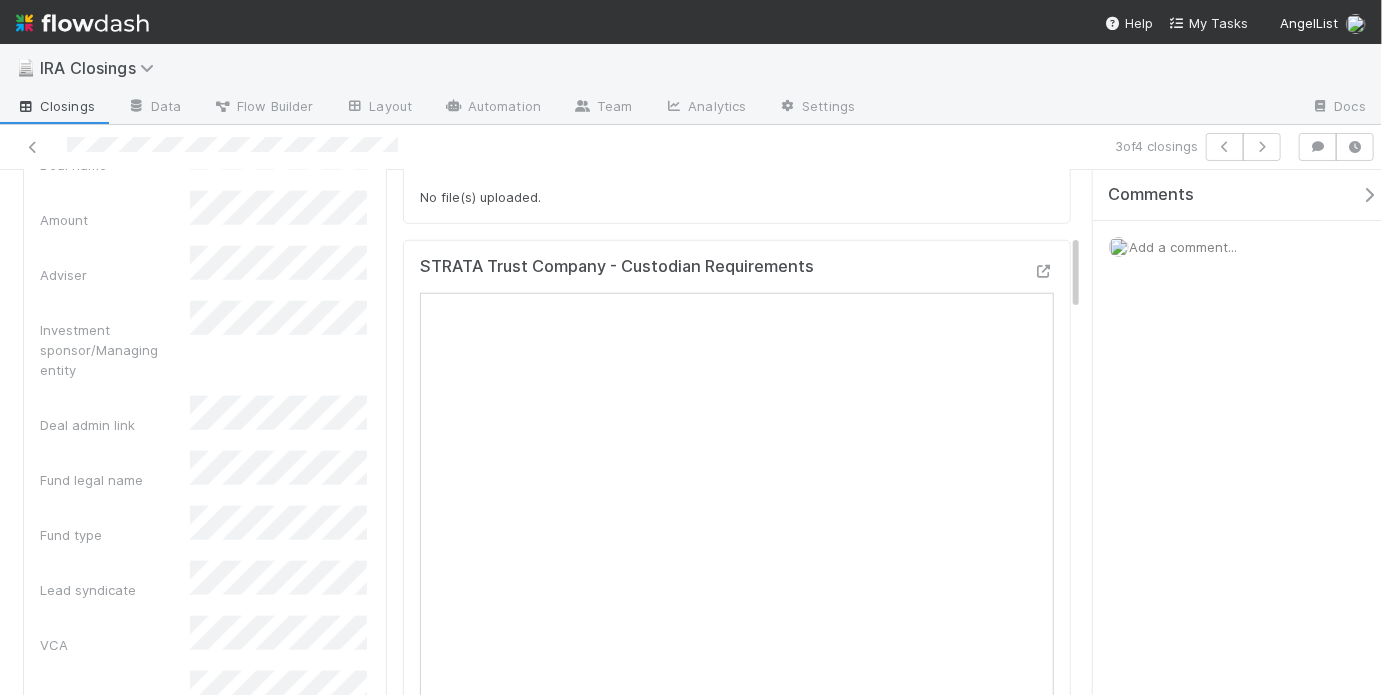 scroll, scrollTop: 871, scrollLeft: 0, axis: vertical 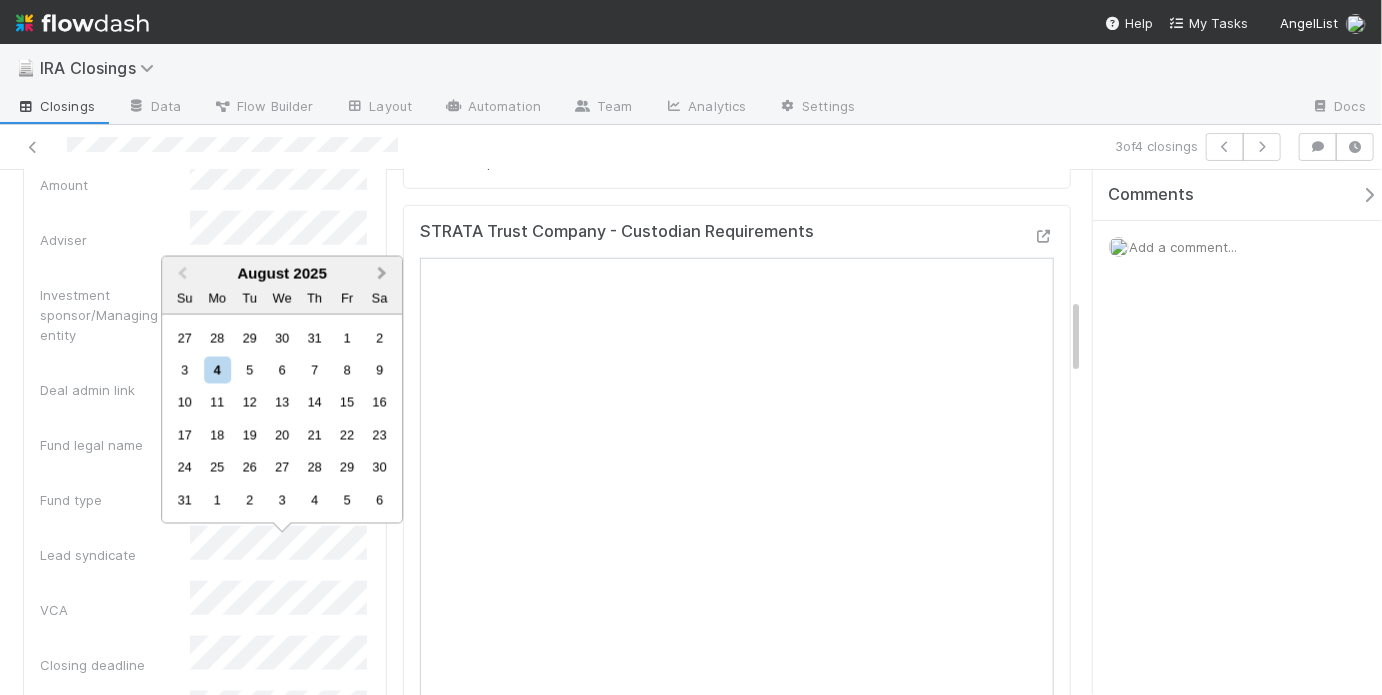 click on "Next Month" at bounding box center [384, 275] 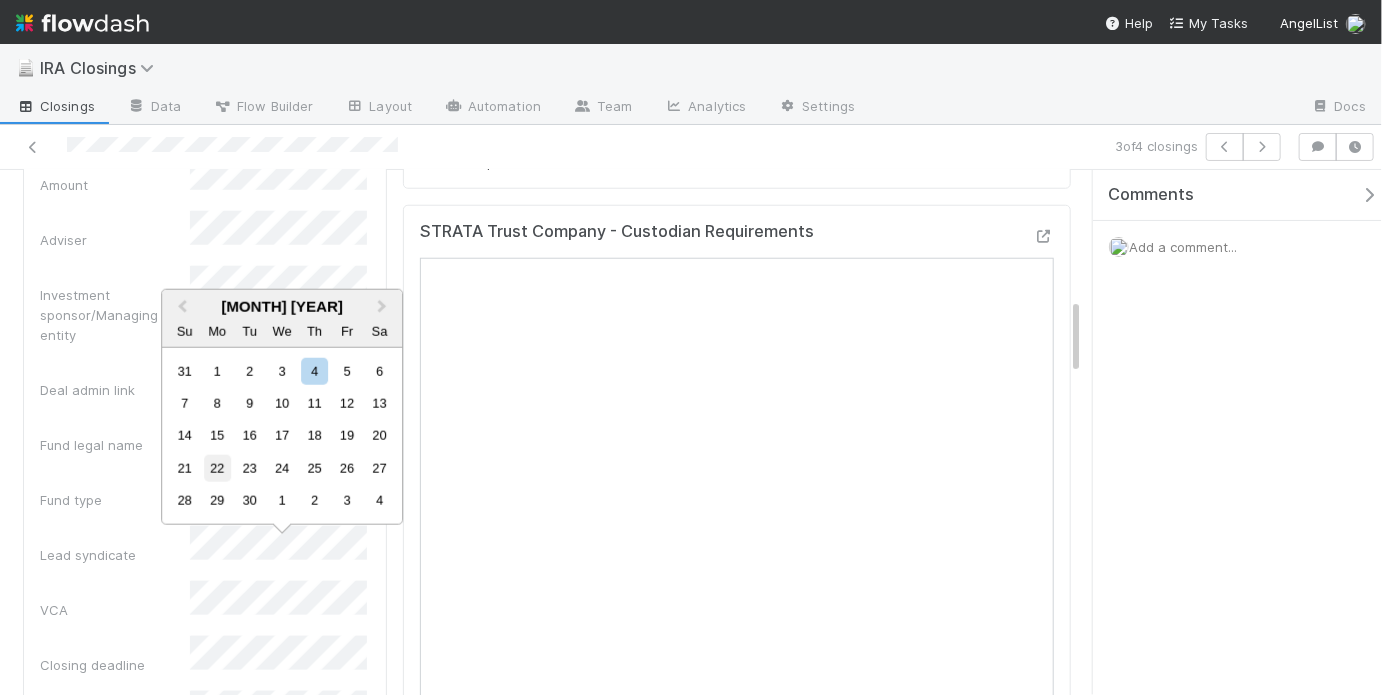 click on "22" at bounding box center [217, 468] 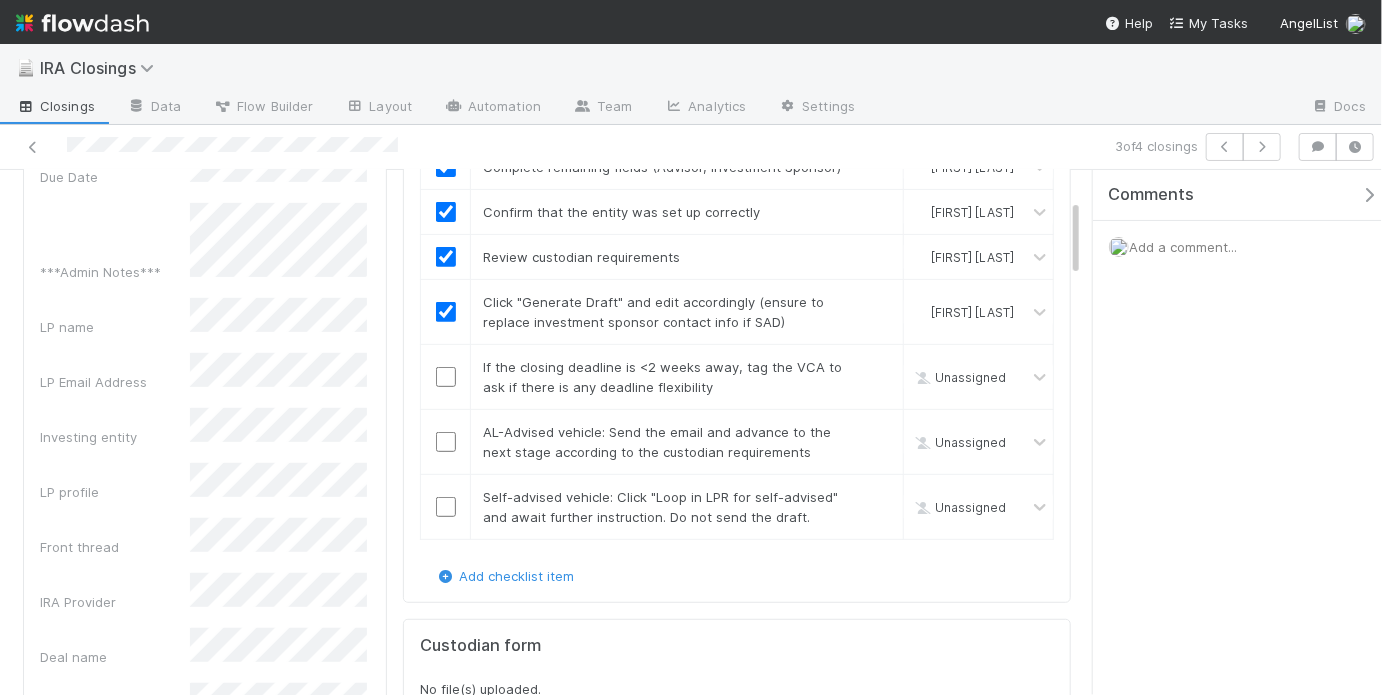 scroll, scrollTop: 0, scrollLeft: 0, axis: both 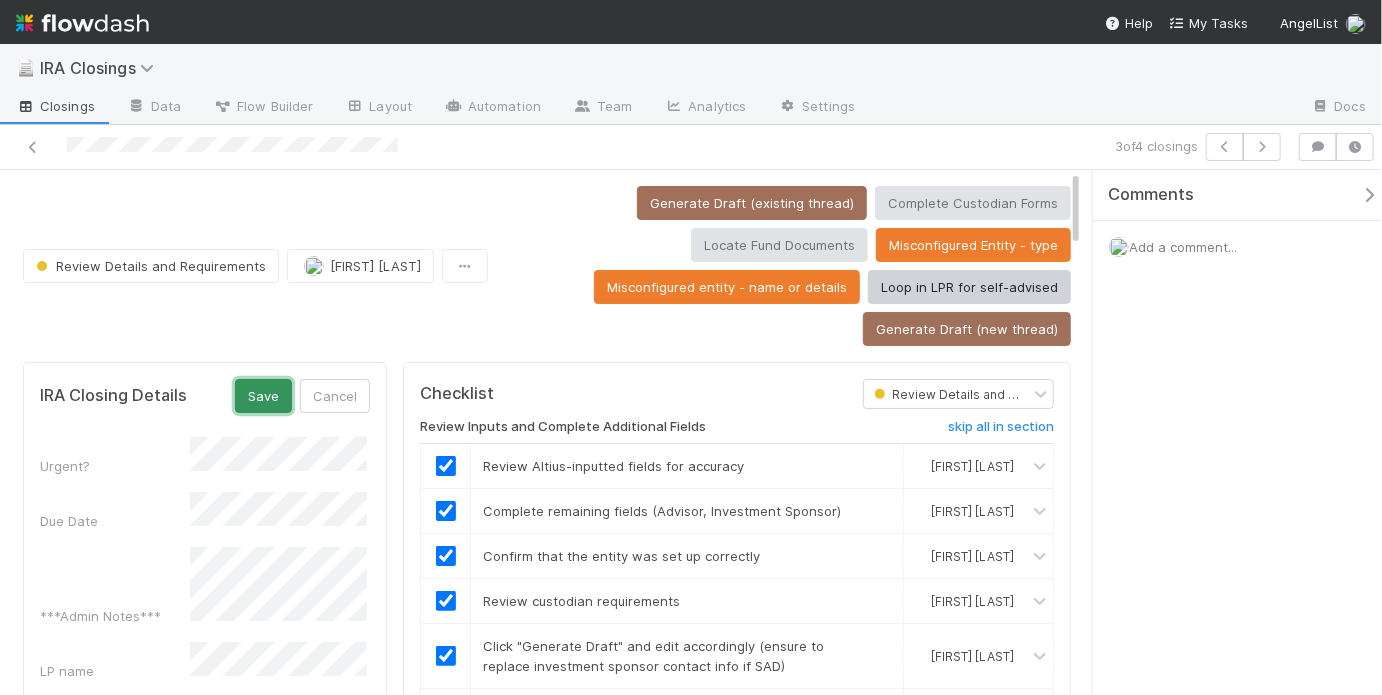 click on "Save" at bounding box center (263, 396) 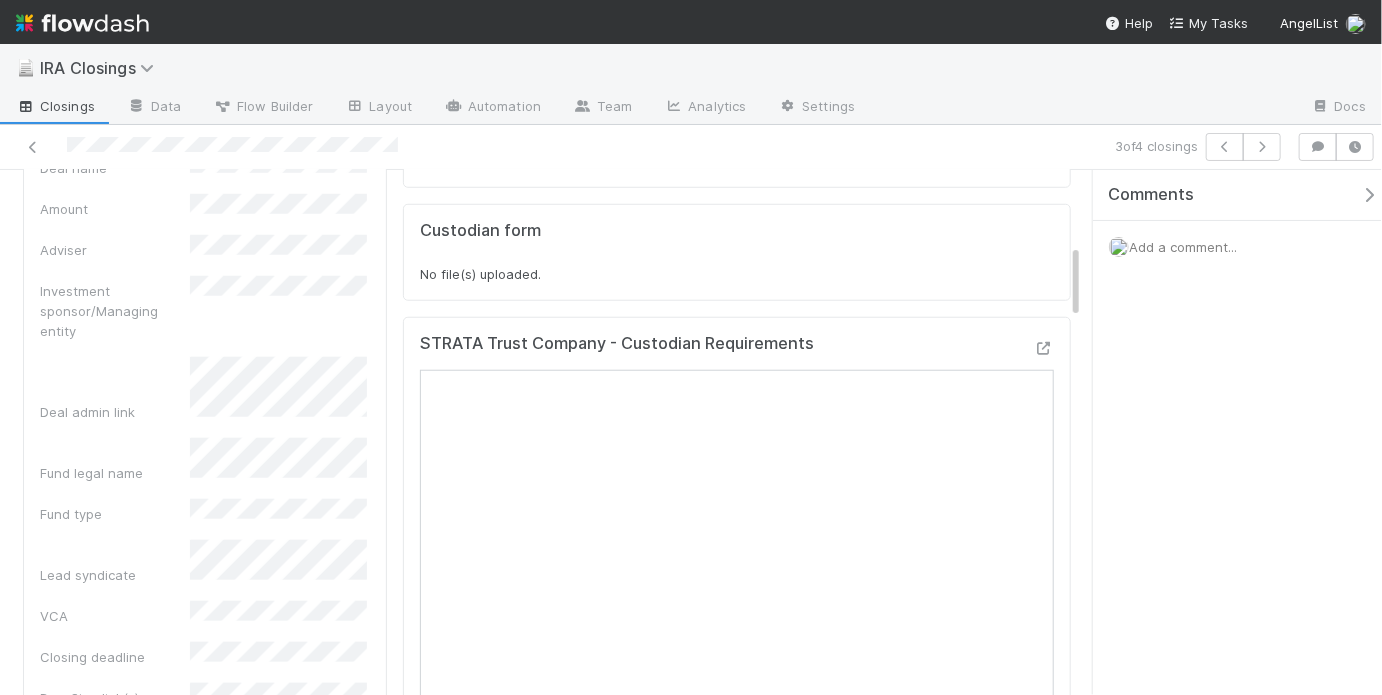 scroll, scrollTop: 394, scrollLeft: 0, axis: vertical 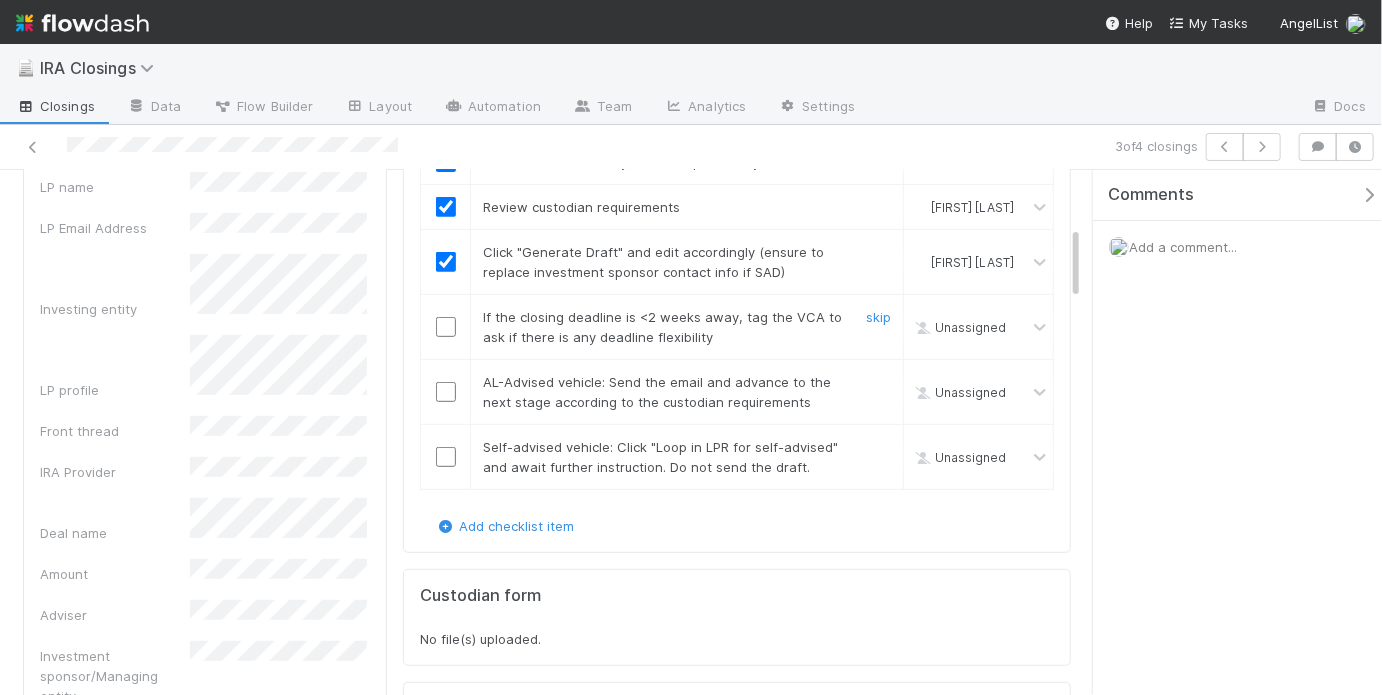 click at bounding box center (446, 327) 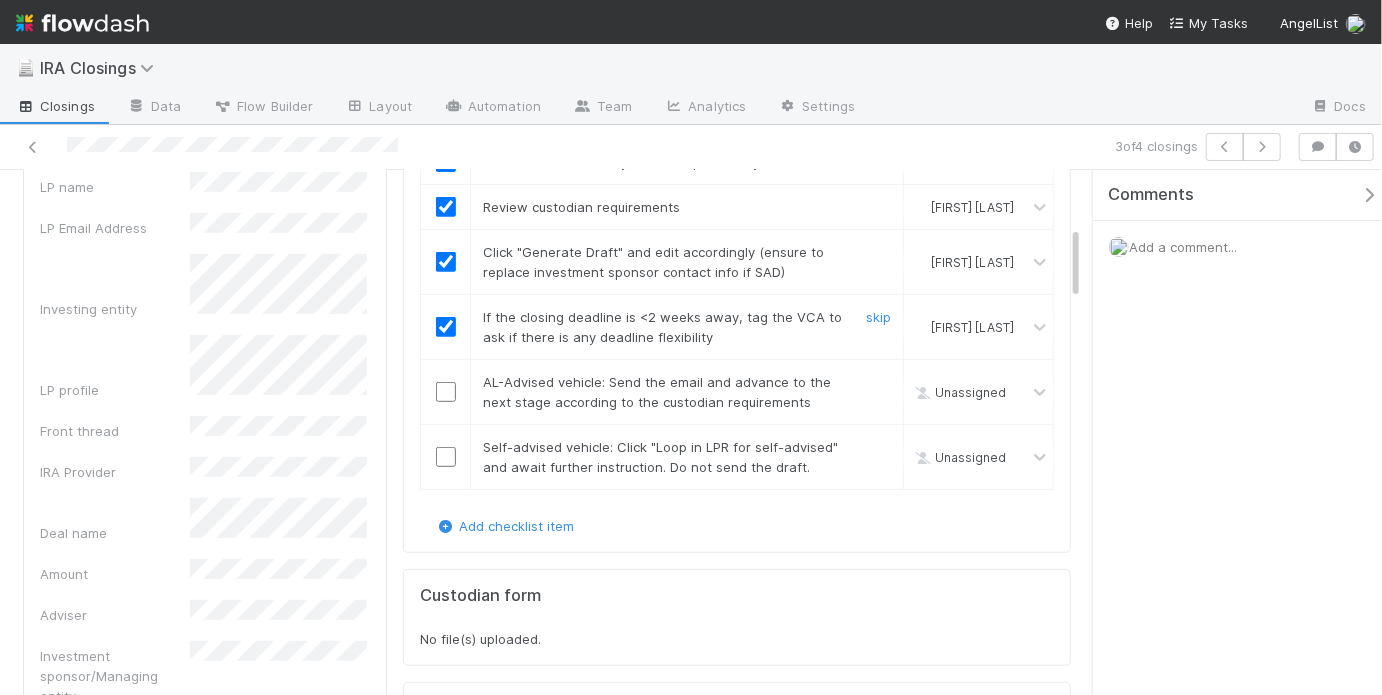 click at bounding box center [446, 392] 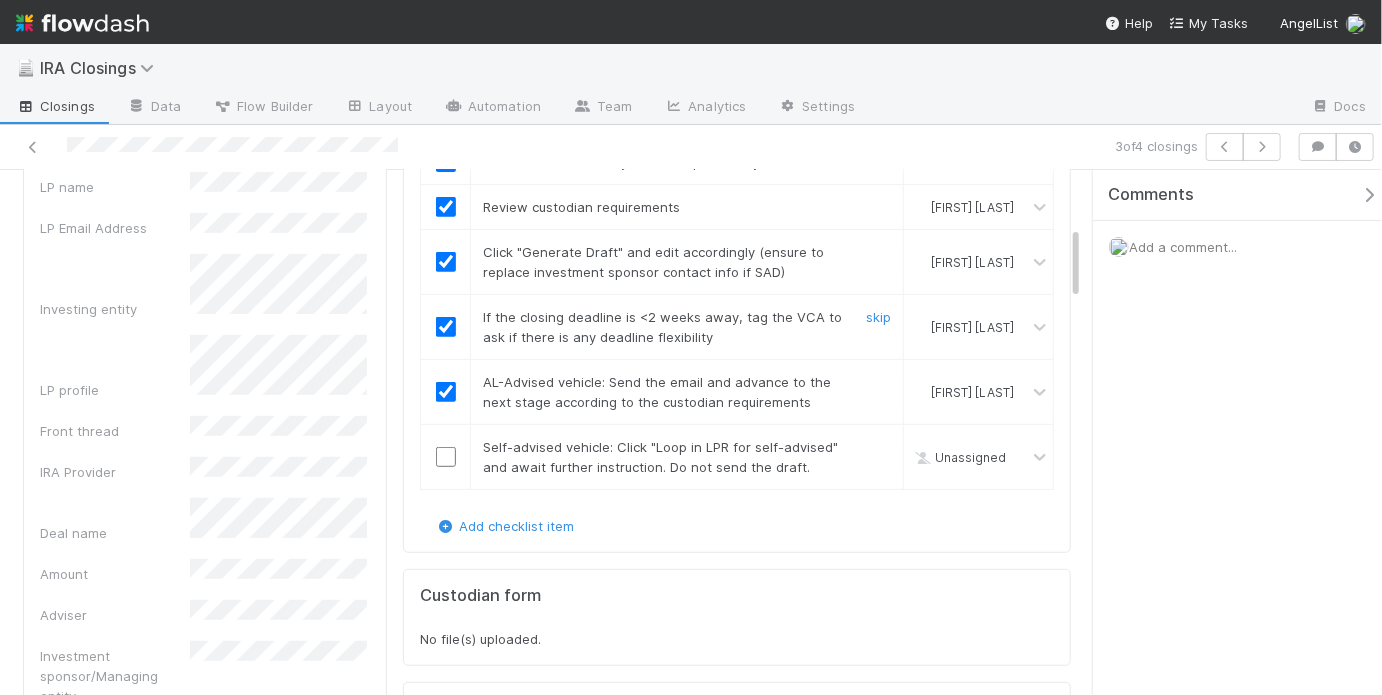 drag, startPoint x: 870, startPoint y: 305, endPoint x: 876, endPoint y: 397, distance: 92.19544 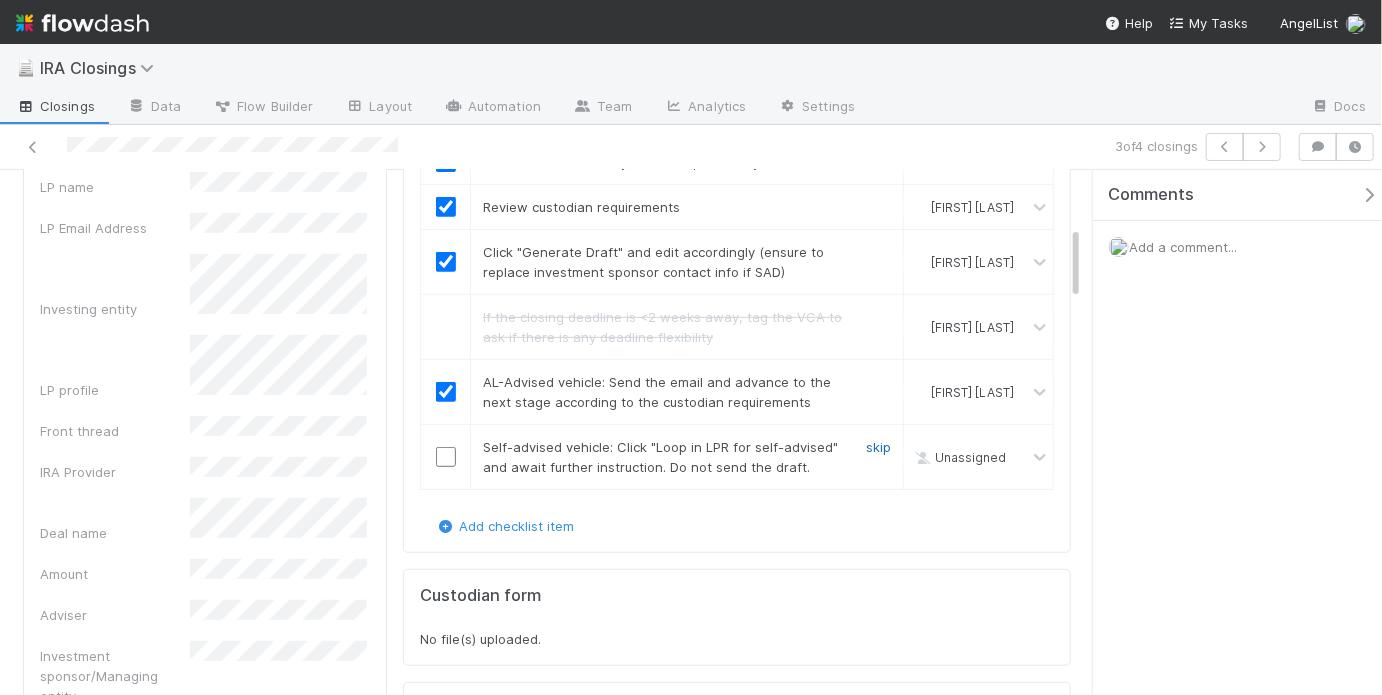 click on "skip" at bounding box center [878, 447] 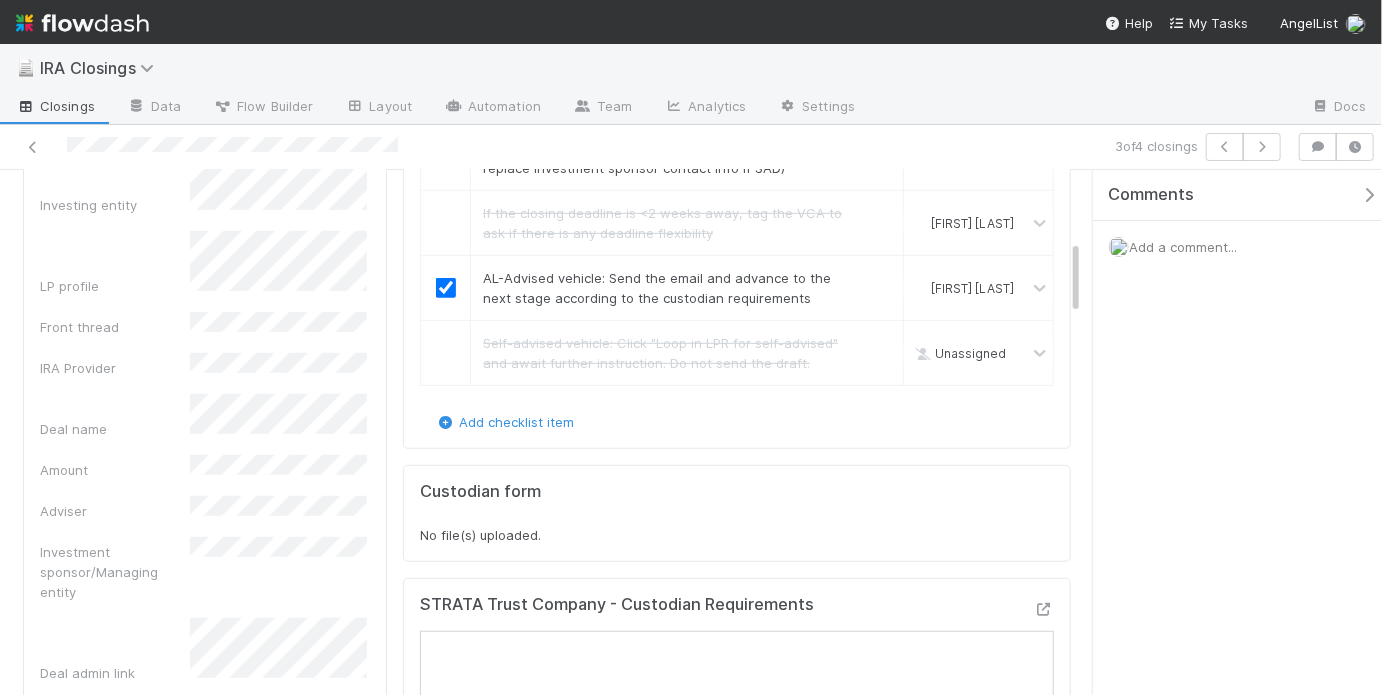 scroll, scrollTop: 149, scrollLeft: 0, axis: vertical 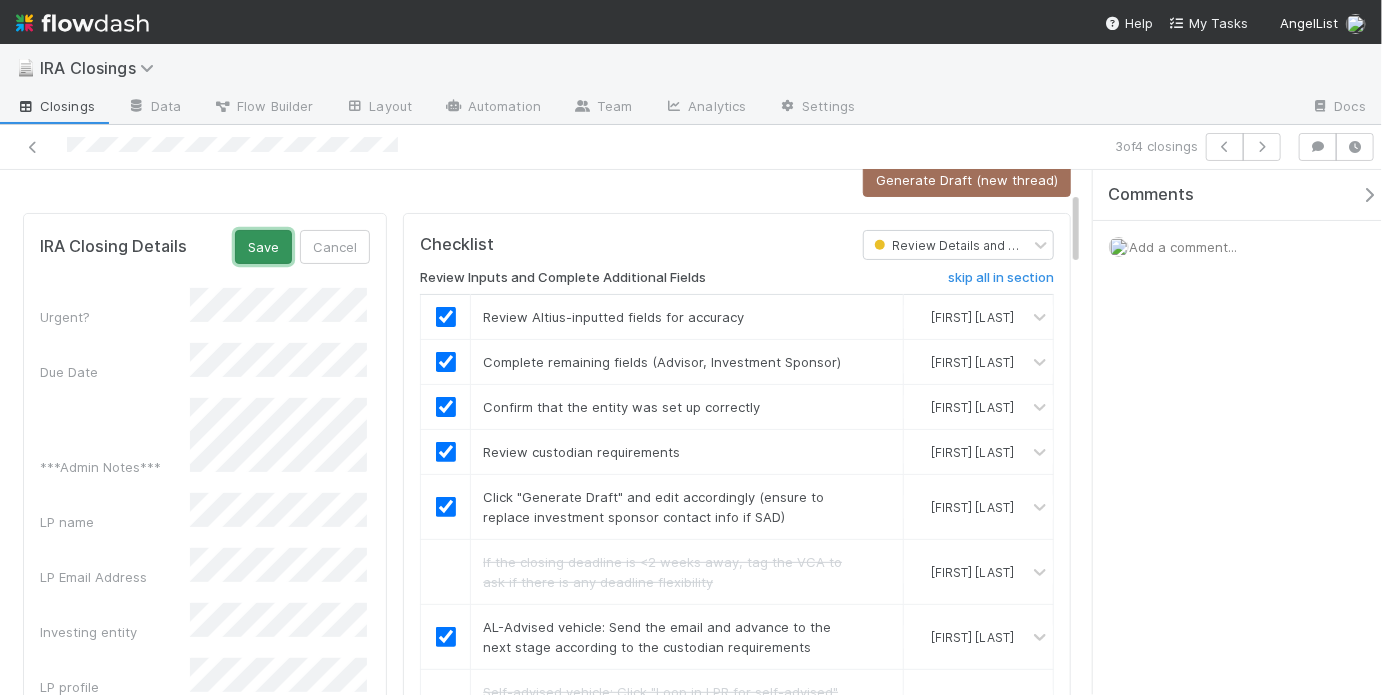 click on "Save" at bounding box center (263, 247) 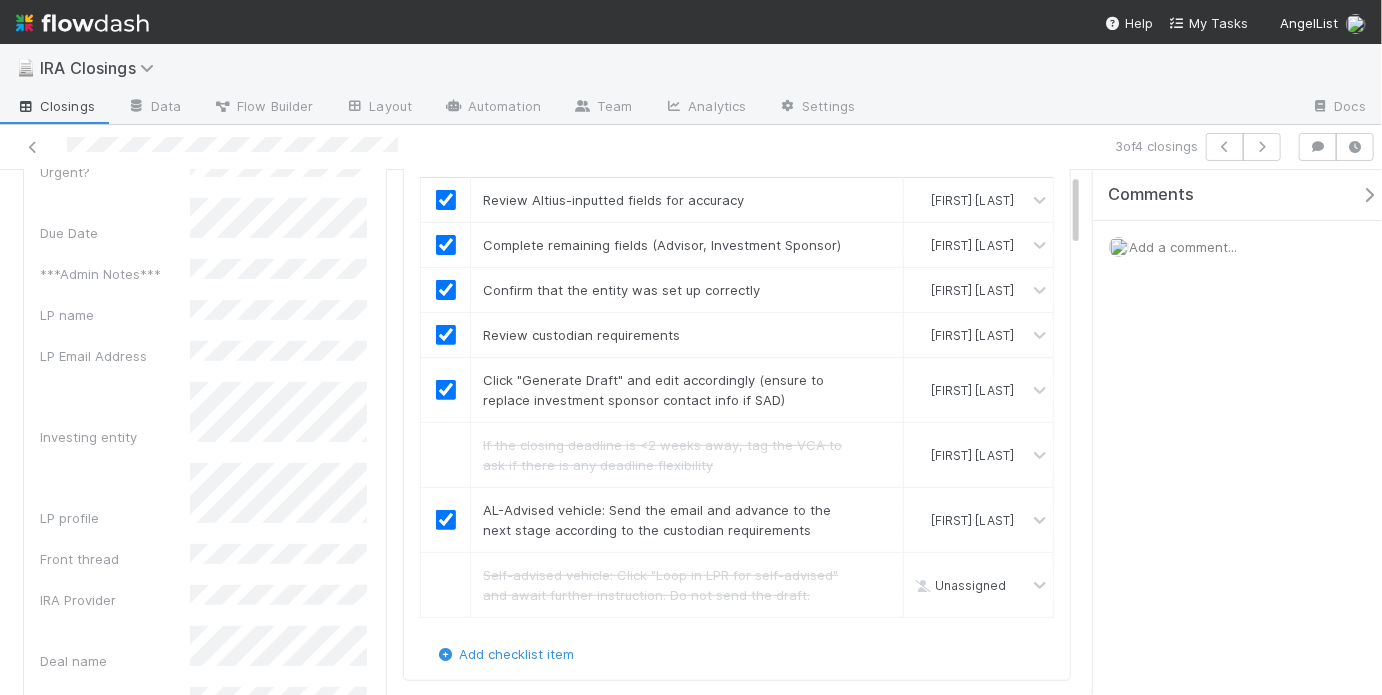 scroll, scrollTop: 0, scrollLeft: 0, axis: both 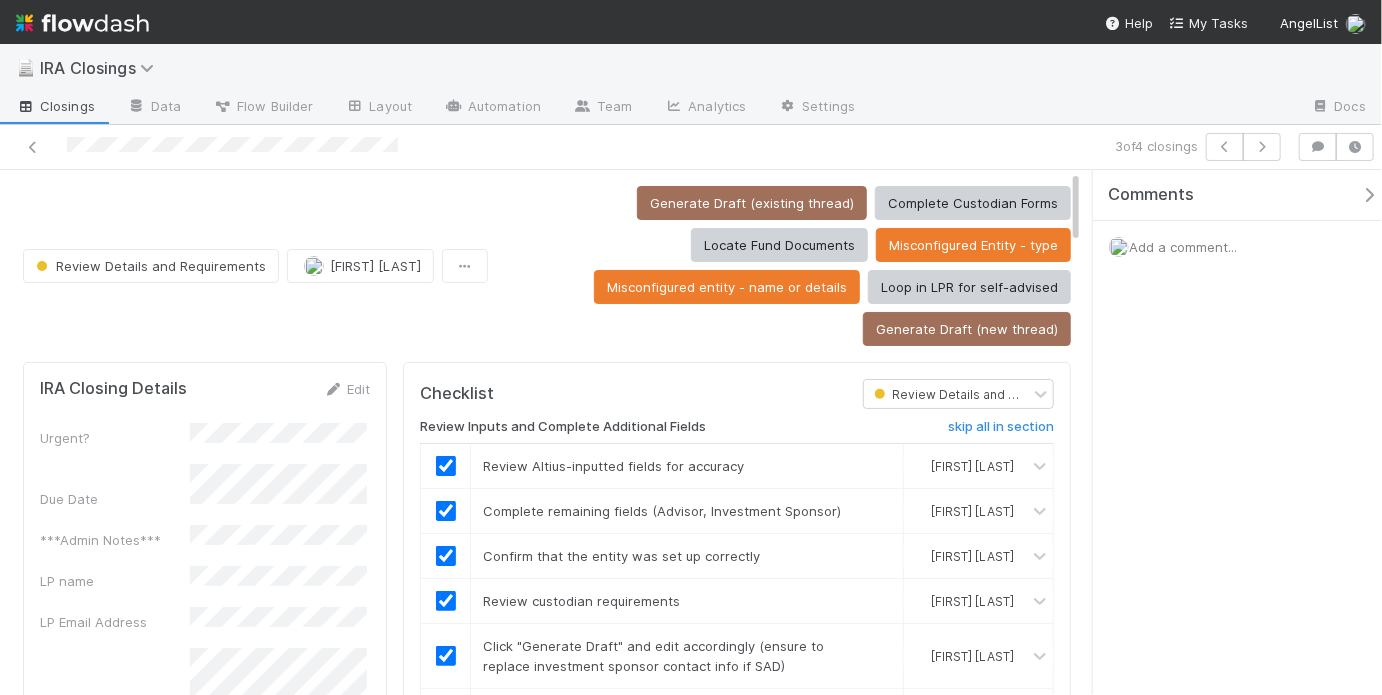 click on "Generate Draft (existing thread) Complete Custodian Forms  Locate Fund Documents Misconfigured Entity - type Misconfigured entity - name or details Loop in LPR for self-advised  Generate Draft (new thread)" at bounding box center [783, 266] 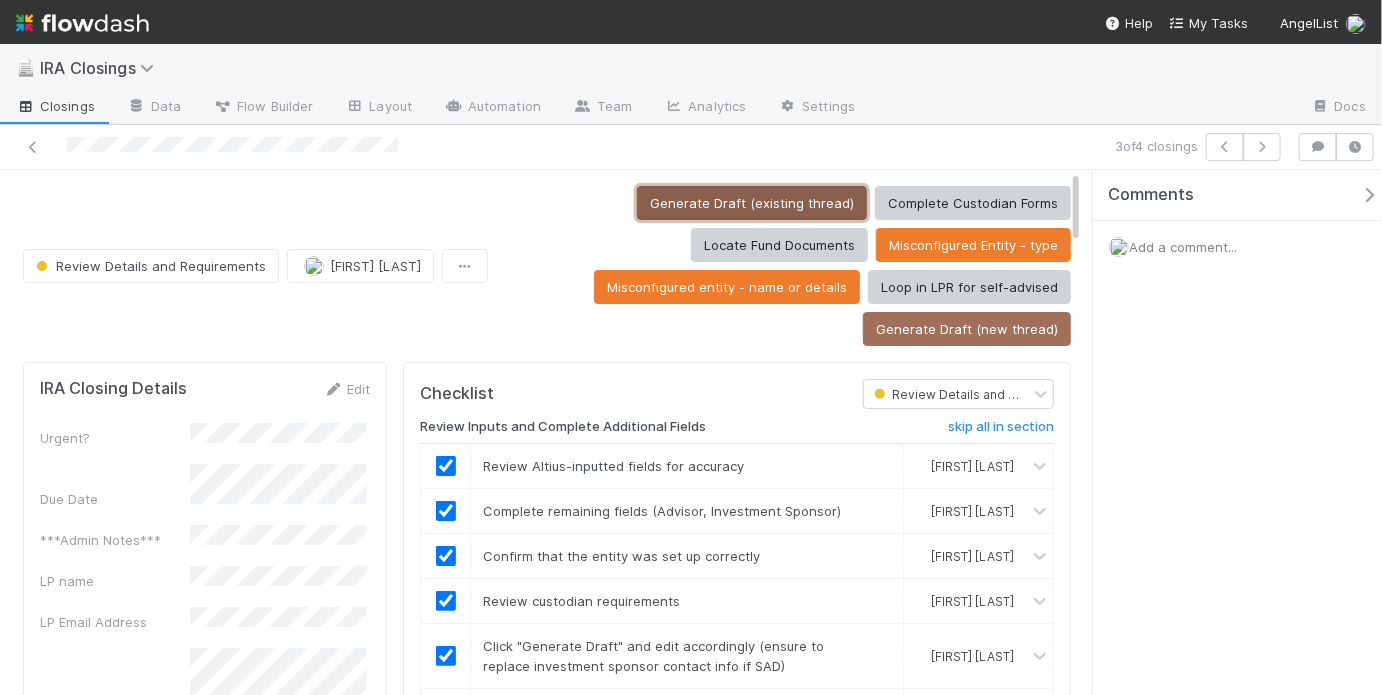 drag, startPoint x: 726, startPoint y: 207, endPoint x: 630, endPoint y: 4, distance: 224.55511 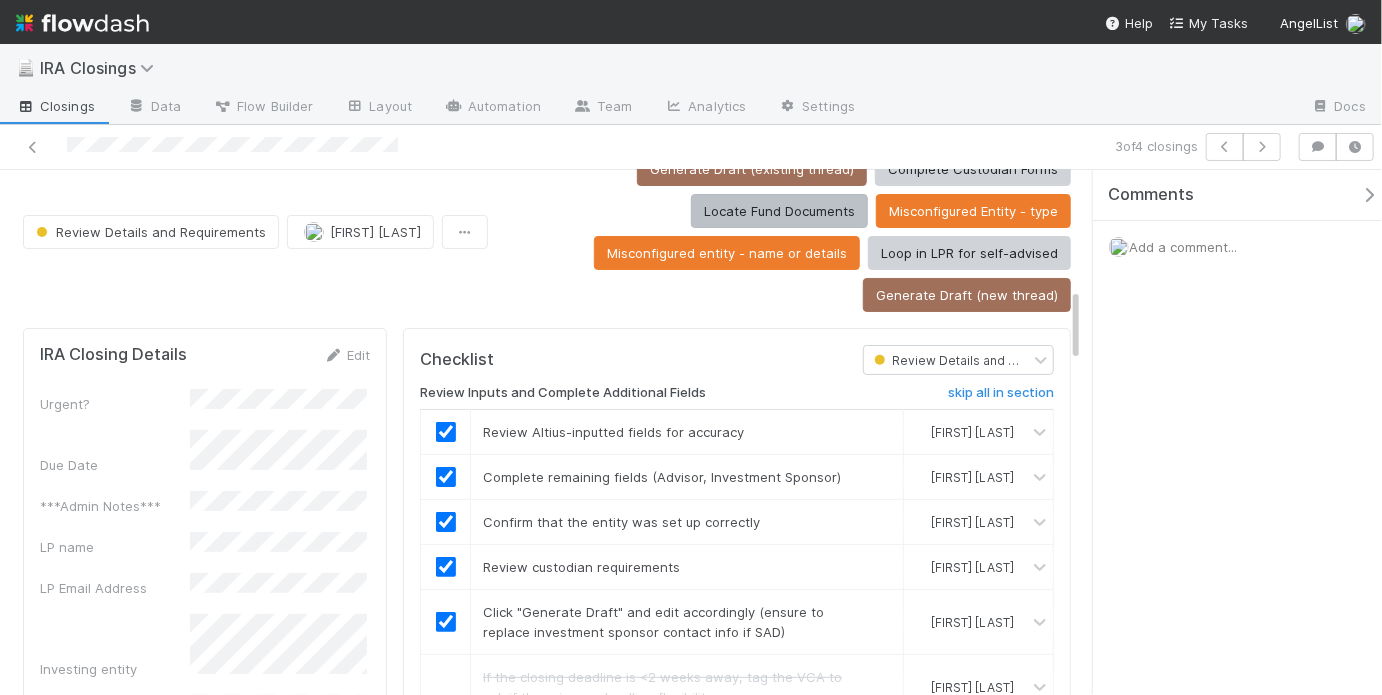 scroll, scrollTop: 0, scrollLeft: 0, axis: both 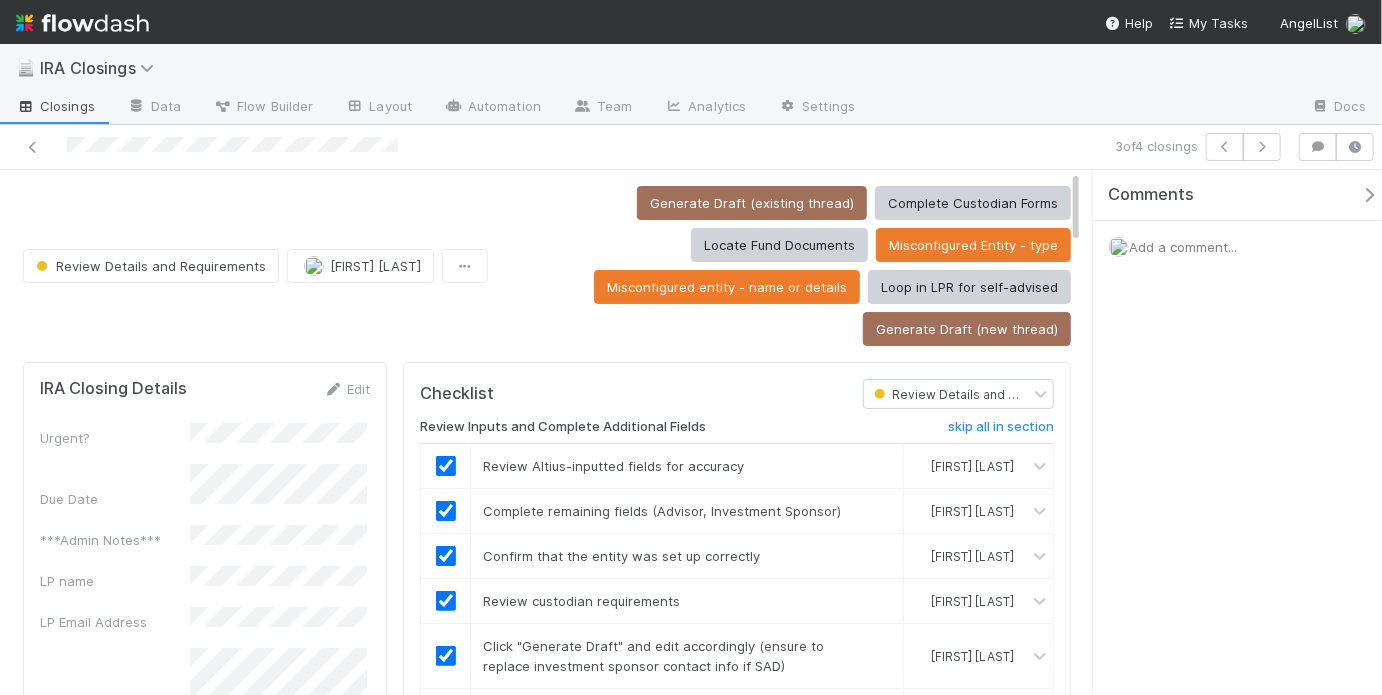 drag, startPoint x: 607, startPoint y: 231, endPoint x: 669, endPoint y: 234, distance: 62.072536 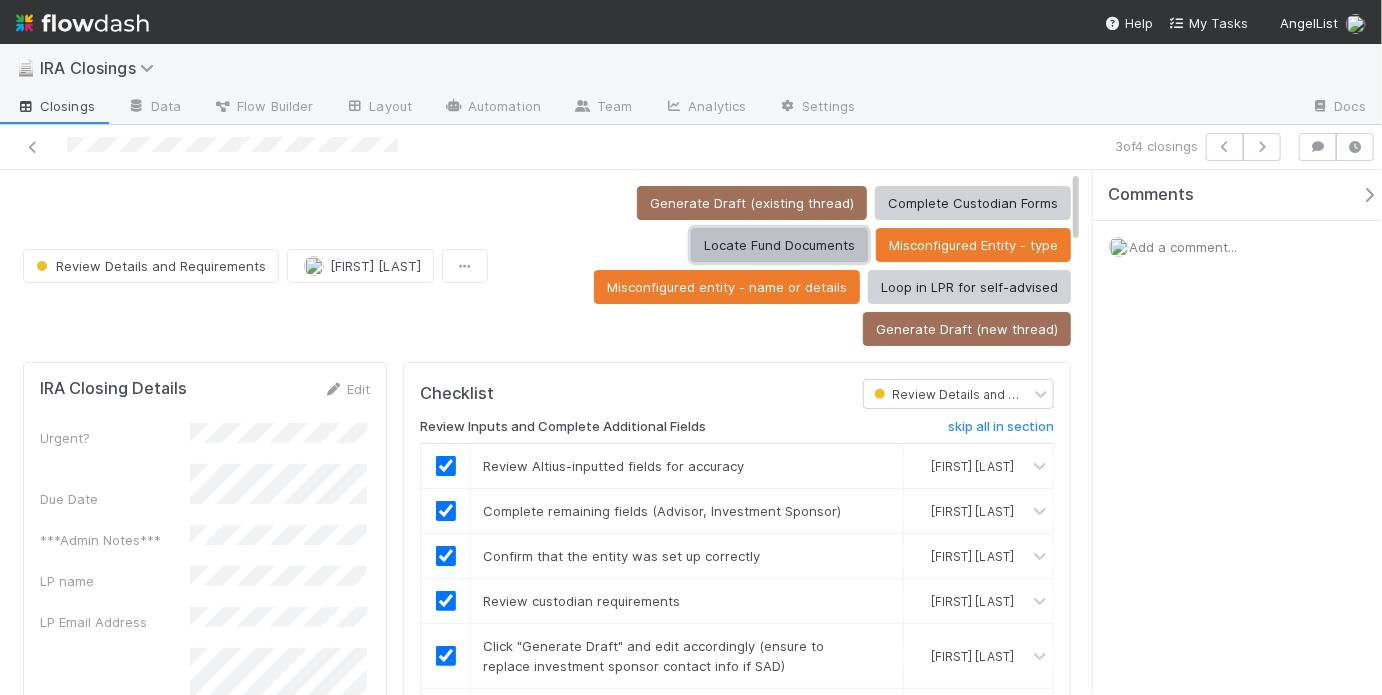 click on "Locate Fund Documents" at bounding box center [779, 245] 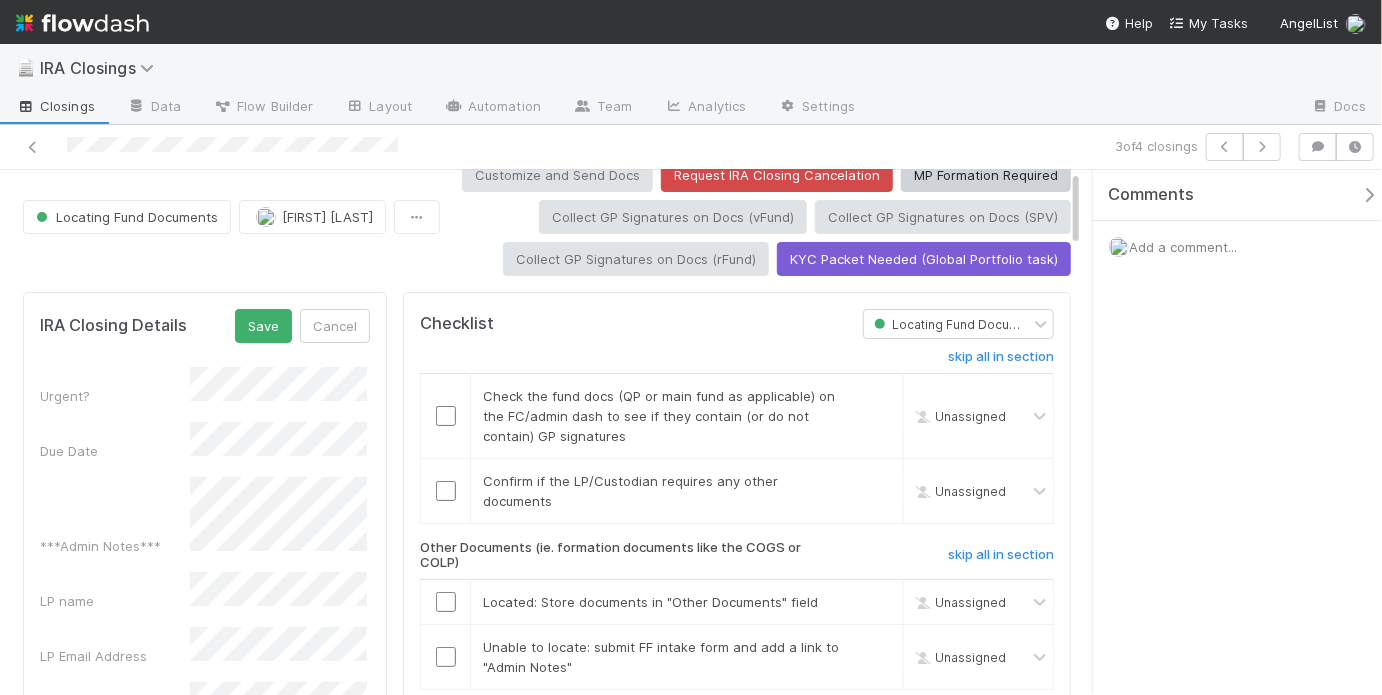 scroll, scrollTop: 0, scrollLeft: 0, axis: both 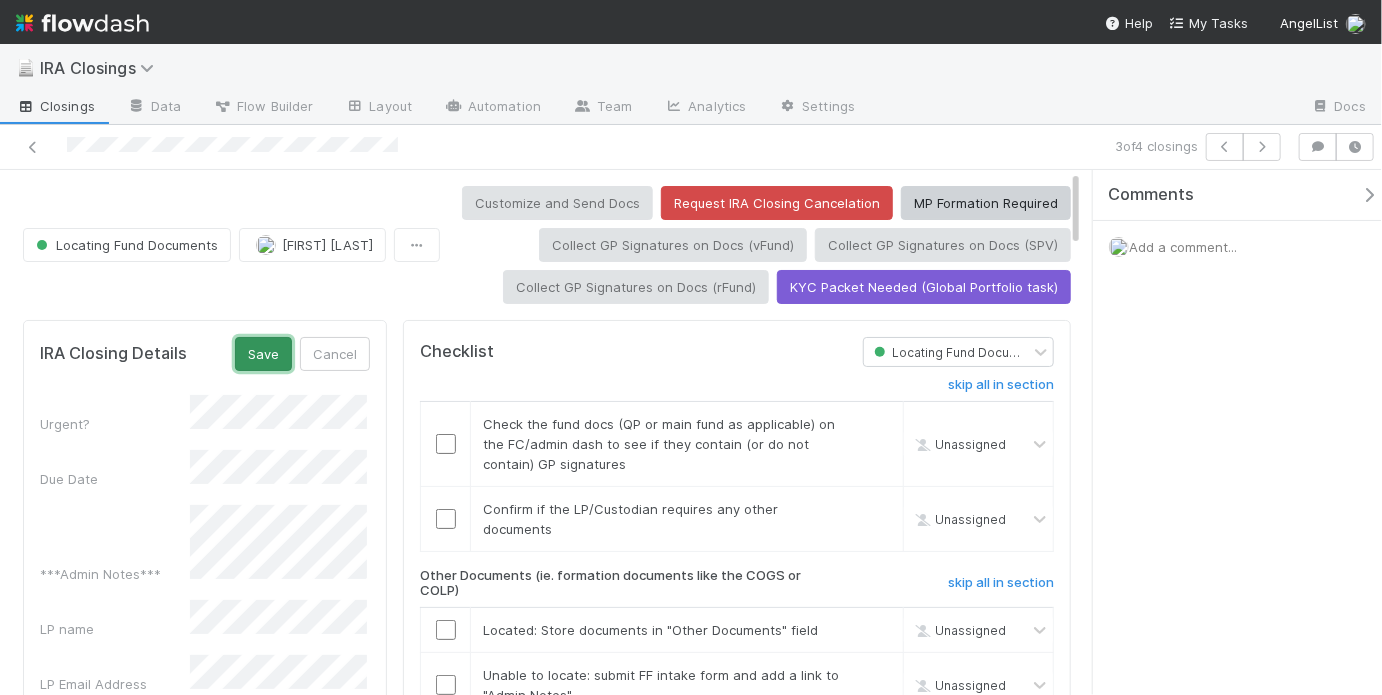 drag, startPoint x: 272, startPoint y: 349, endPoint x: 427, endPoint y: 424, distance: 172.19176 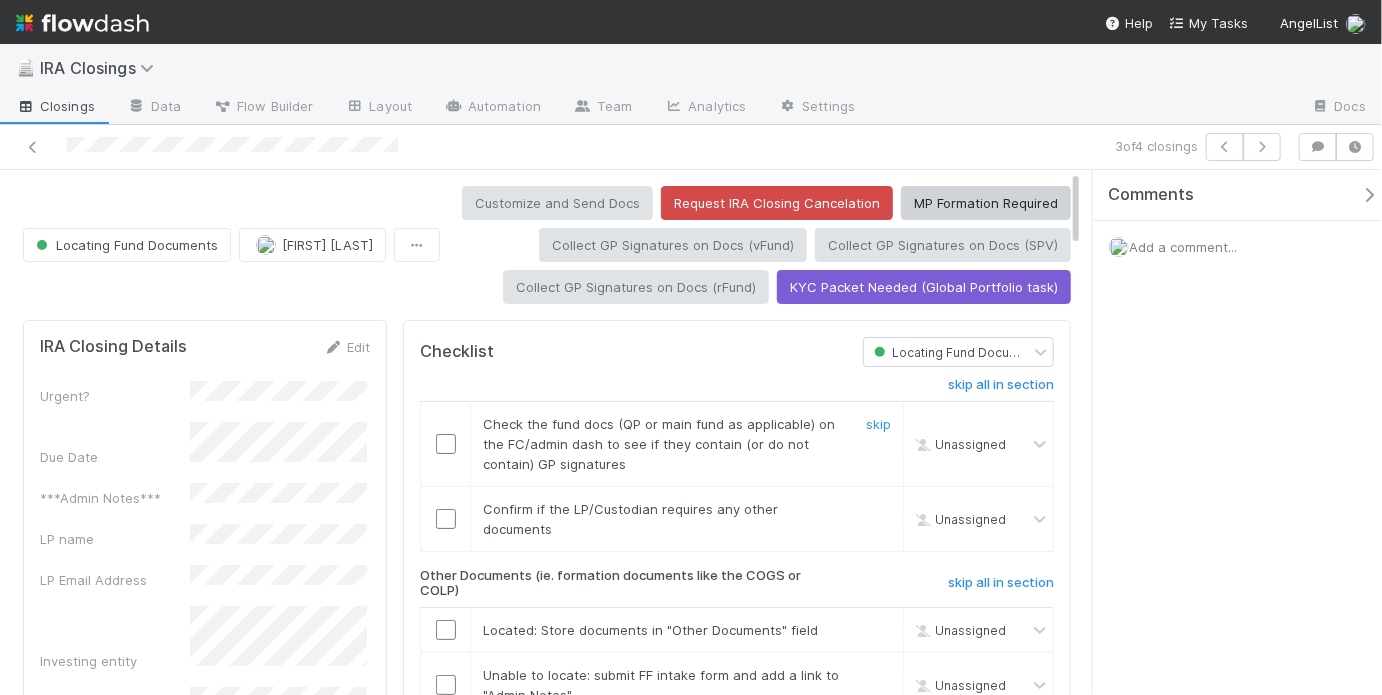 click at bounding box center [446, 444] 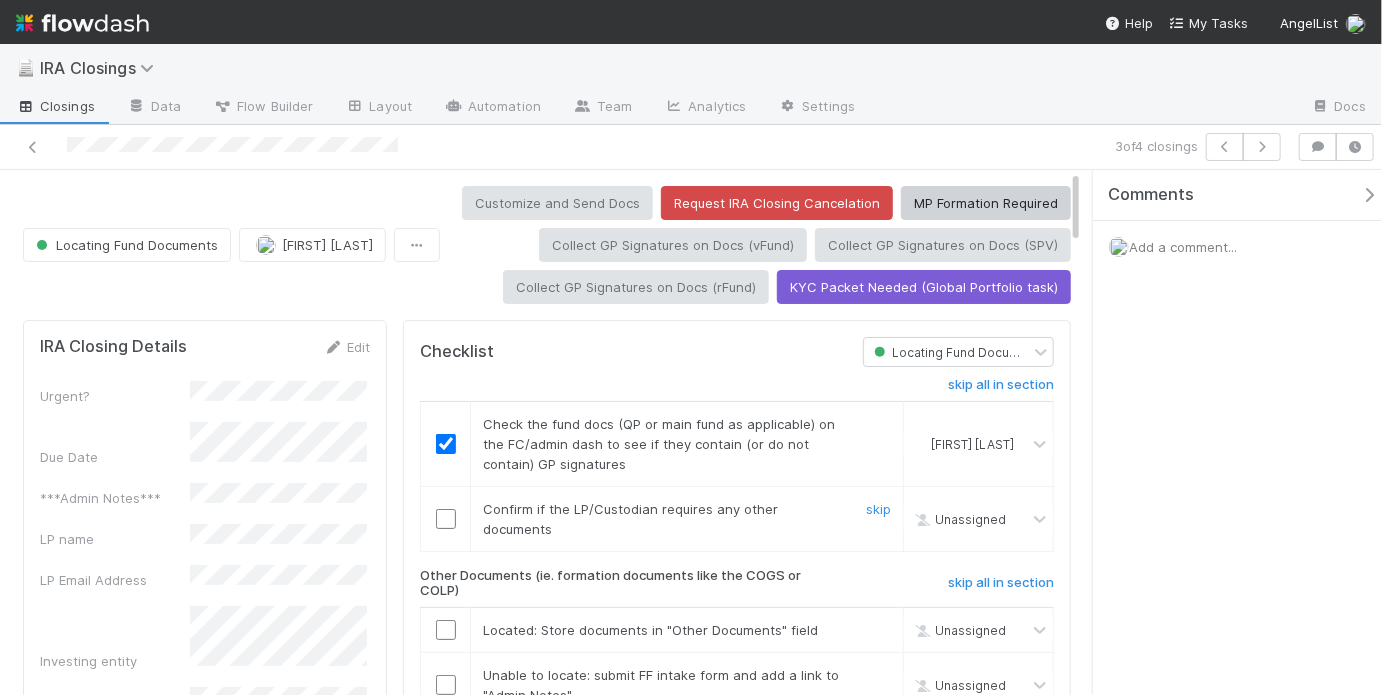 click at bounding box center [446, 519] 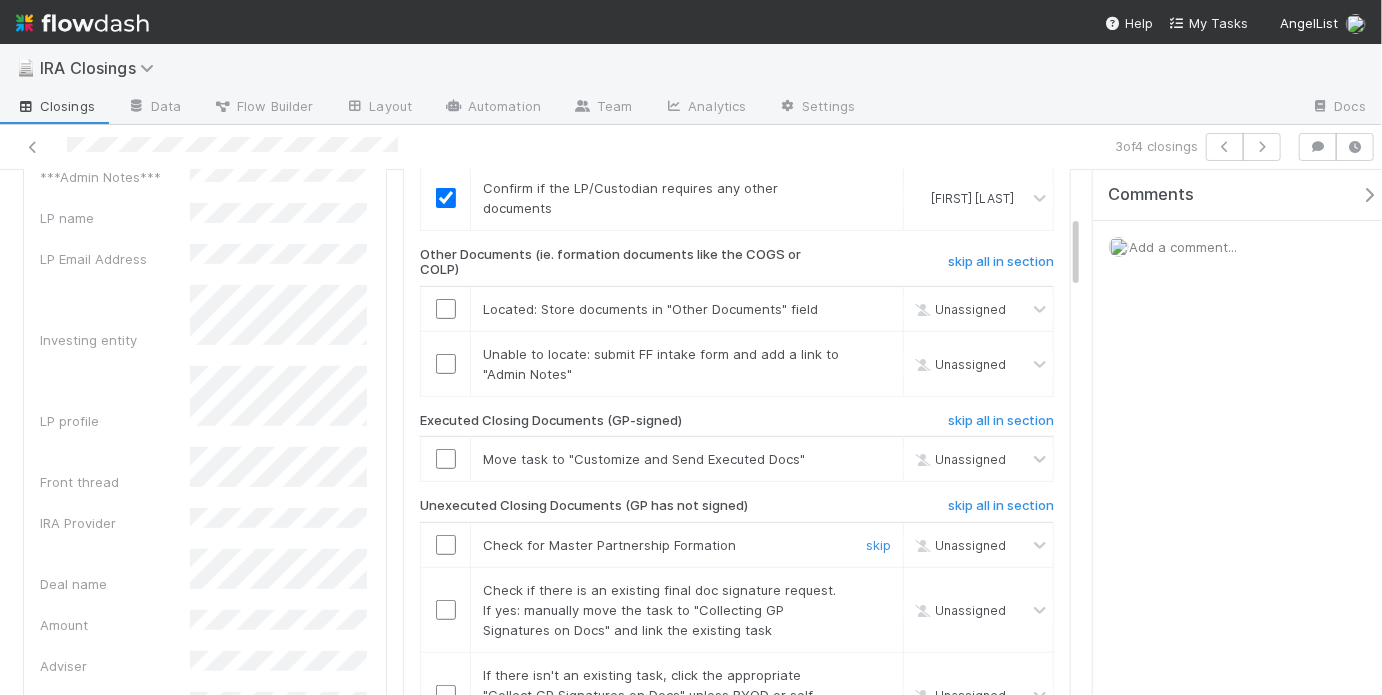 scroll, scrollTop: 324, scrollLeft: 0, axis: vertical 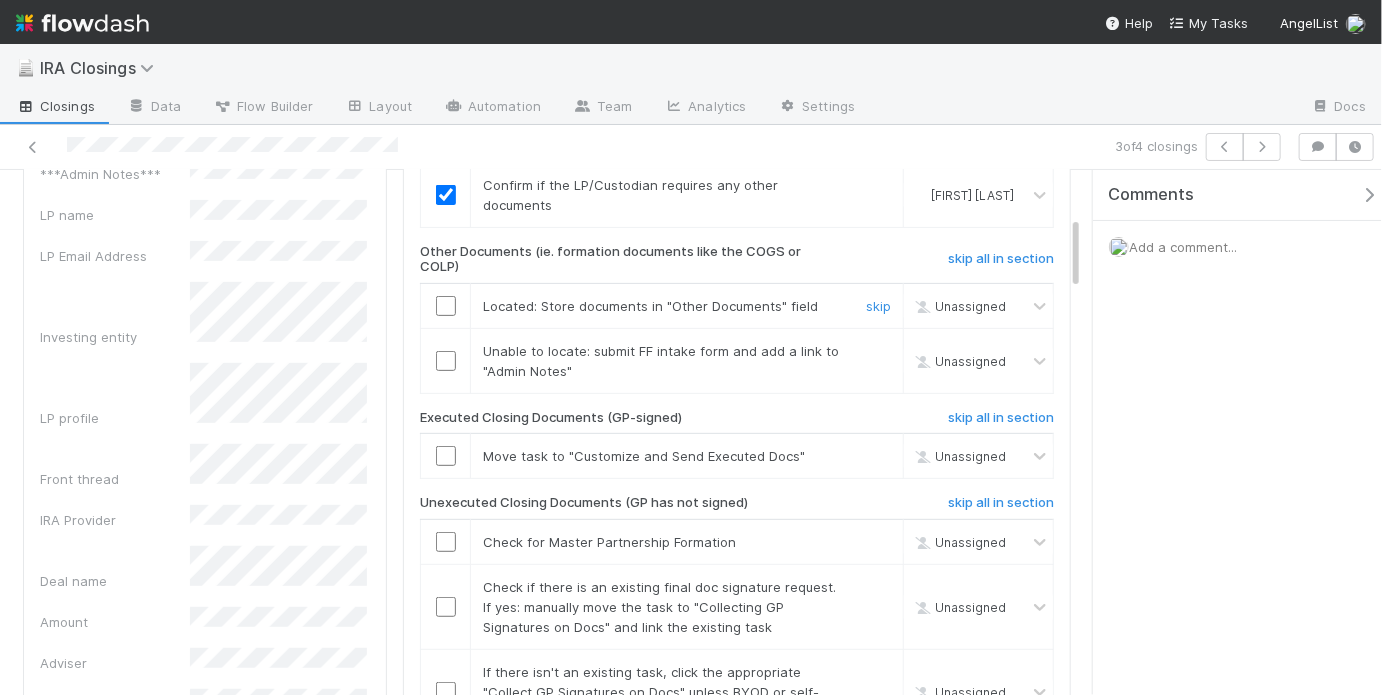click at bounding box center [446, 306] 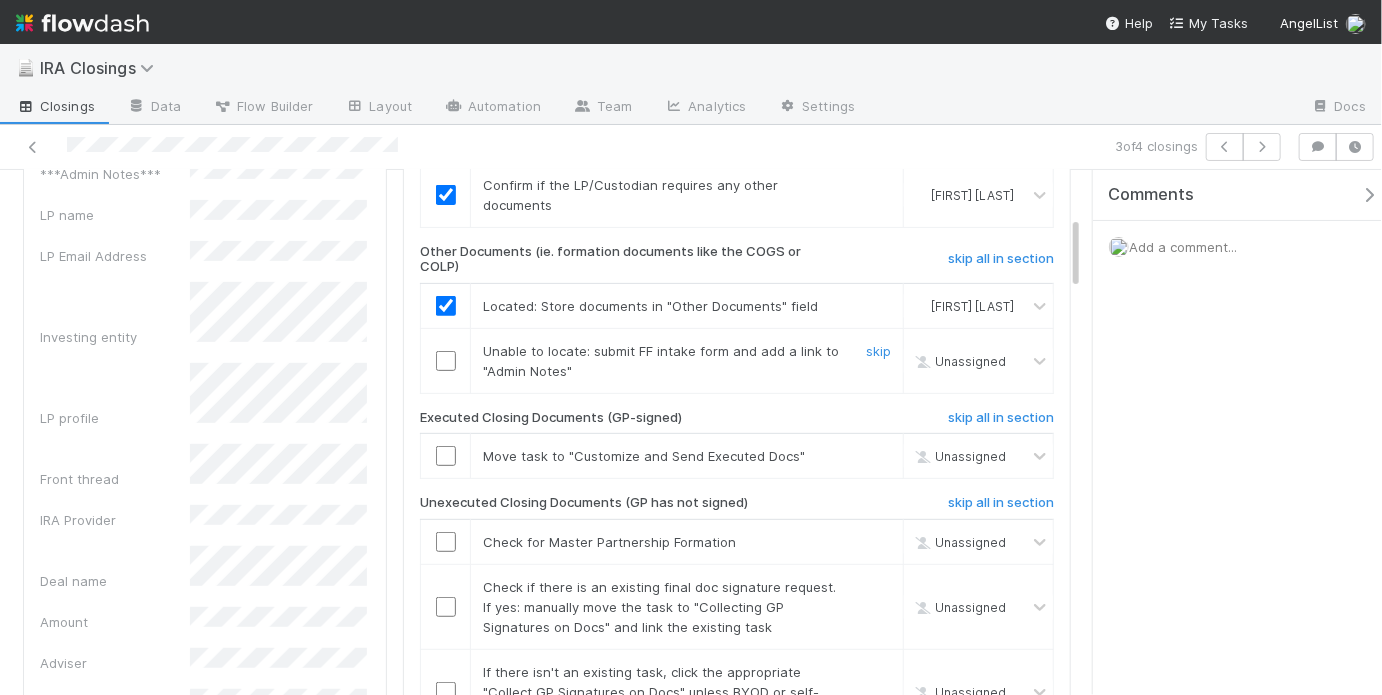 drag, startPoint x: 878, startPoint y: 345, endPoint x: 548, endPoint y: 465, distance: 351.141 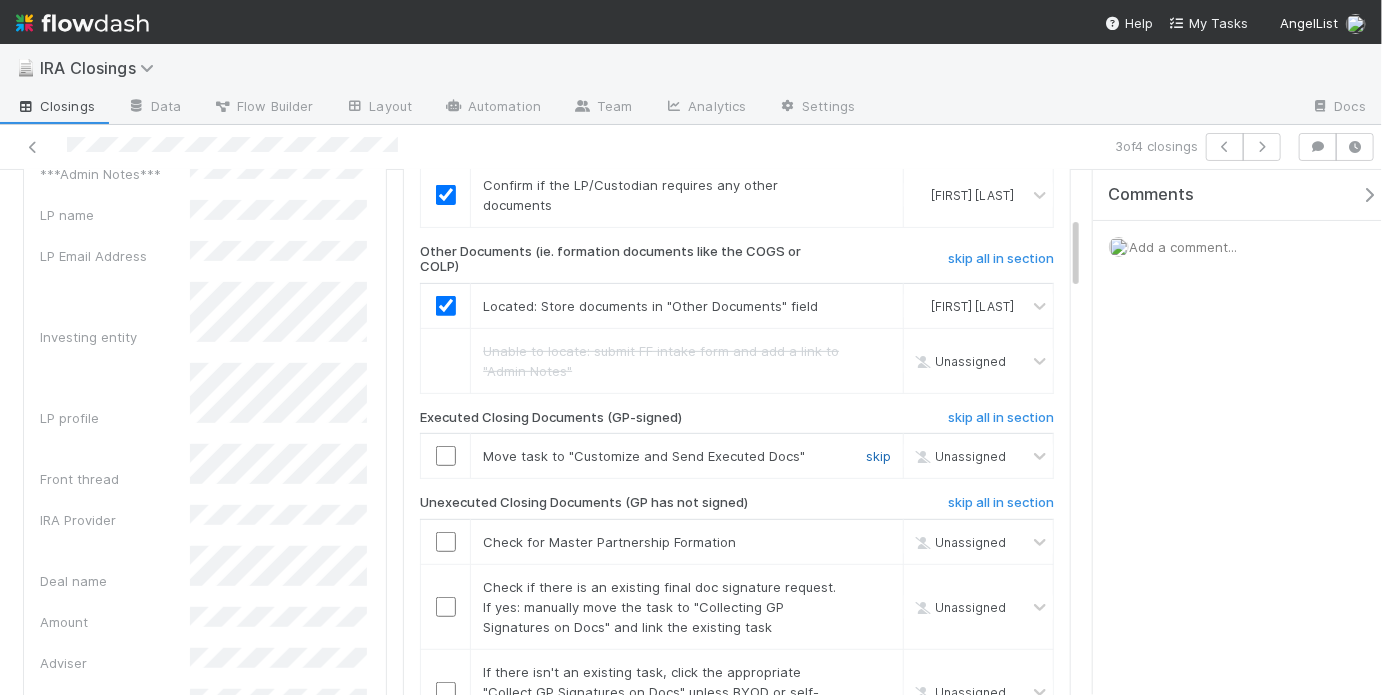 click on "skip" at bounding box center (878, 456) 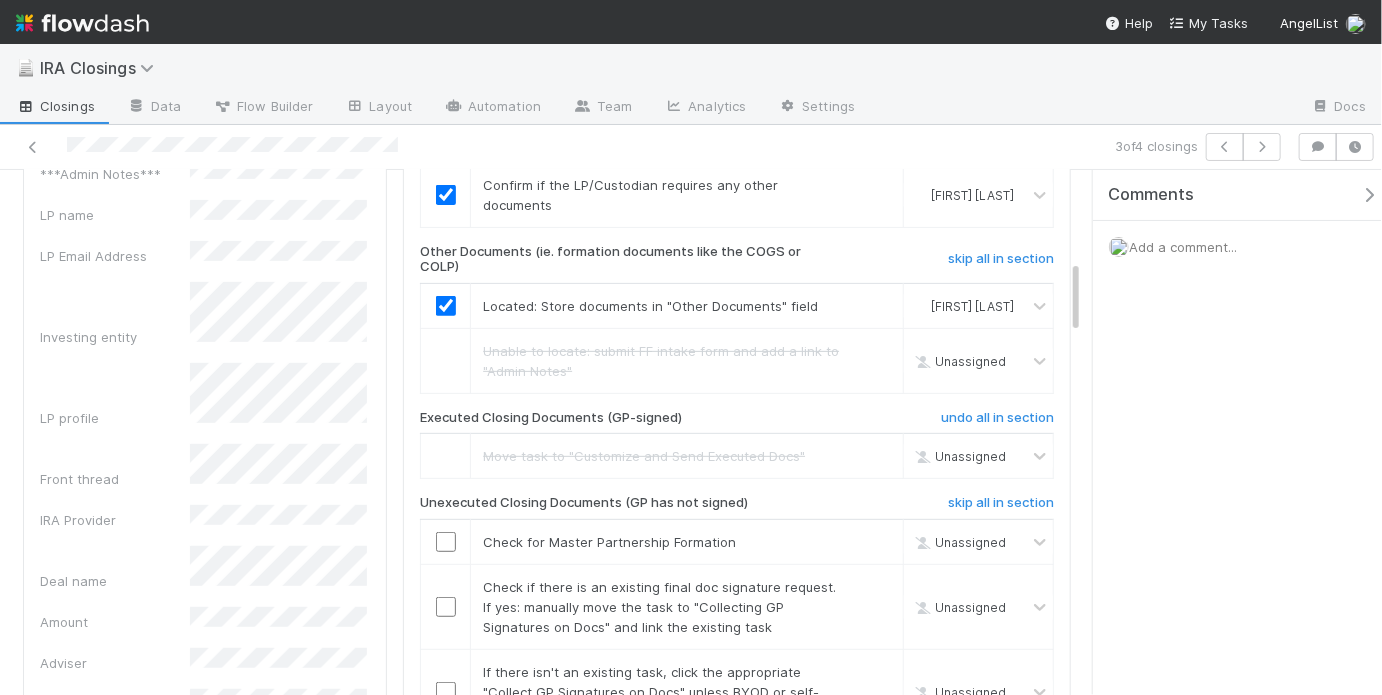 scroll, scrollTop: 642, scrollLeft: 0, axis: vertical 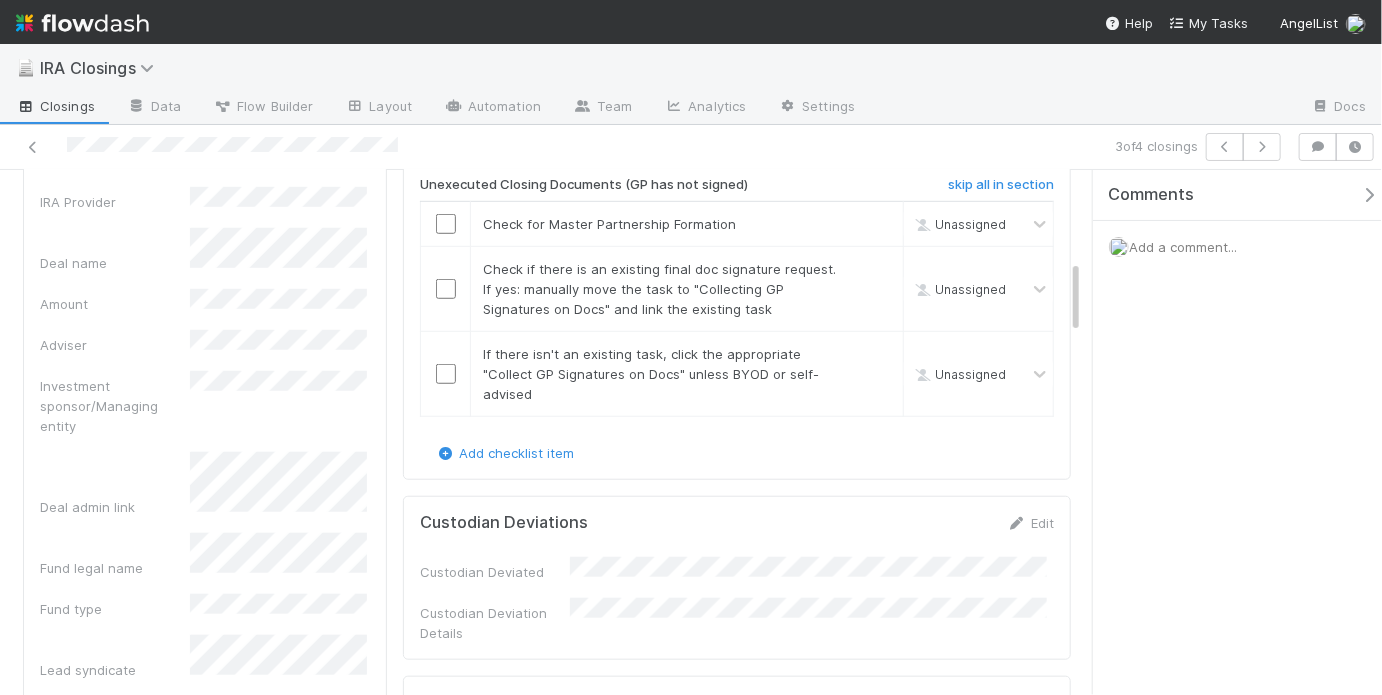 click on "Custodian Deviations  Edit Custodian Deviated   Custodian Deviation Details" at bounding box center (737, 578) 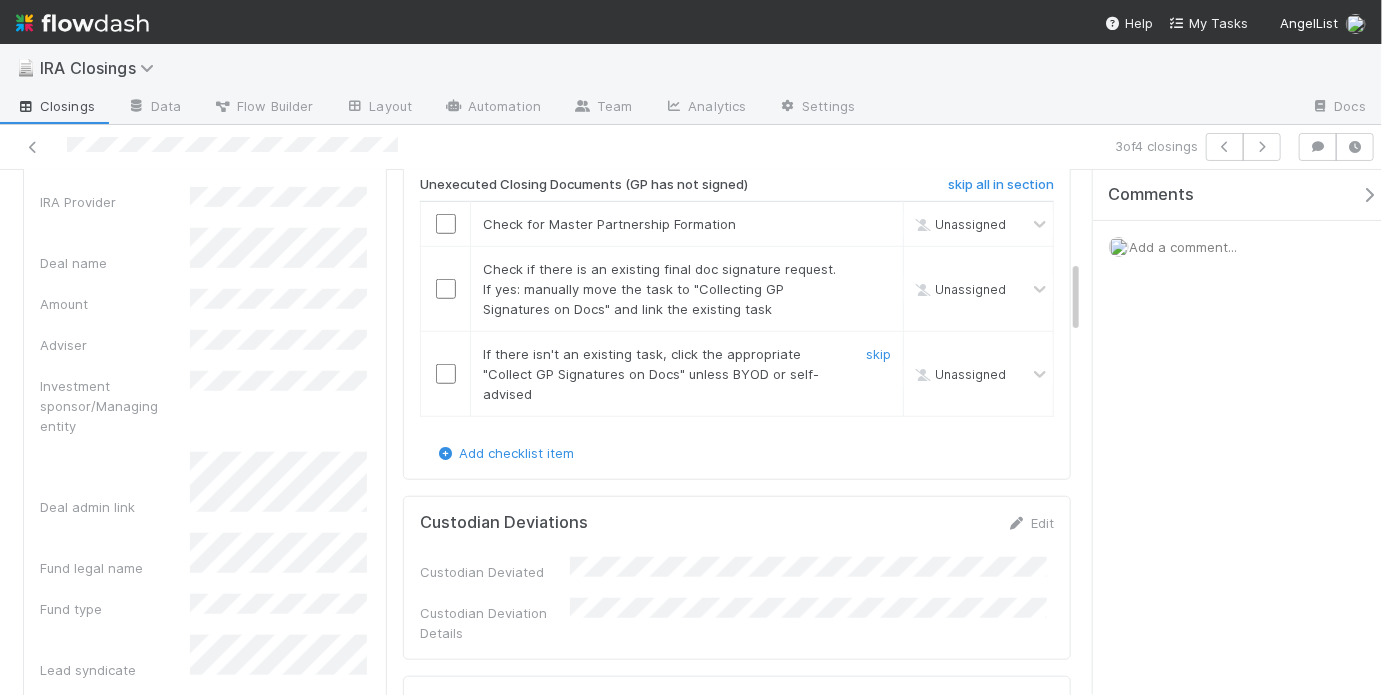 click at bounding box center [446, 374] 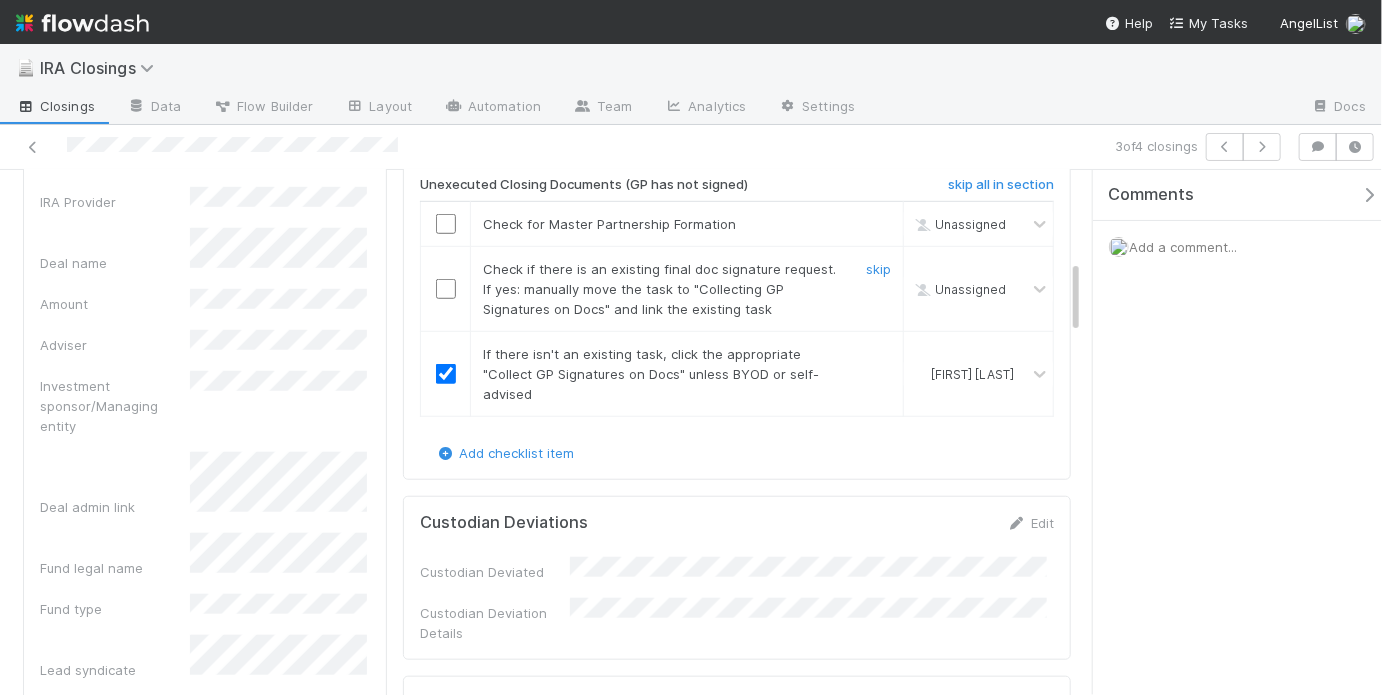 drag, startPoint x: 875, startPoint y: 263, endPoint x: 439, endPoint y: 217, distance: 438.4199 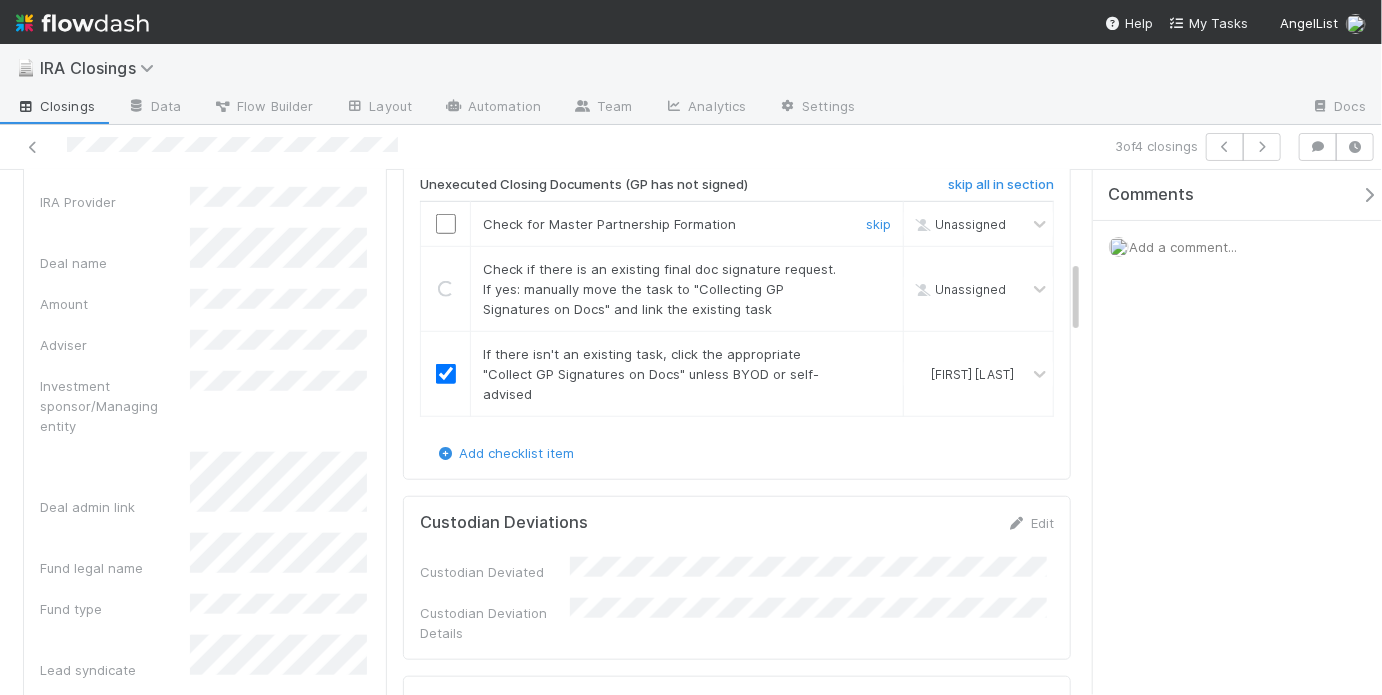 click at bounding box center (446, 224) 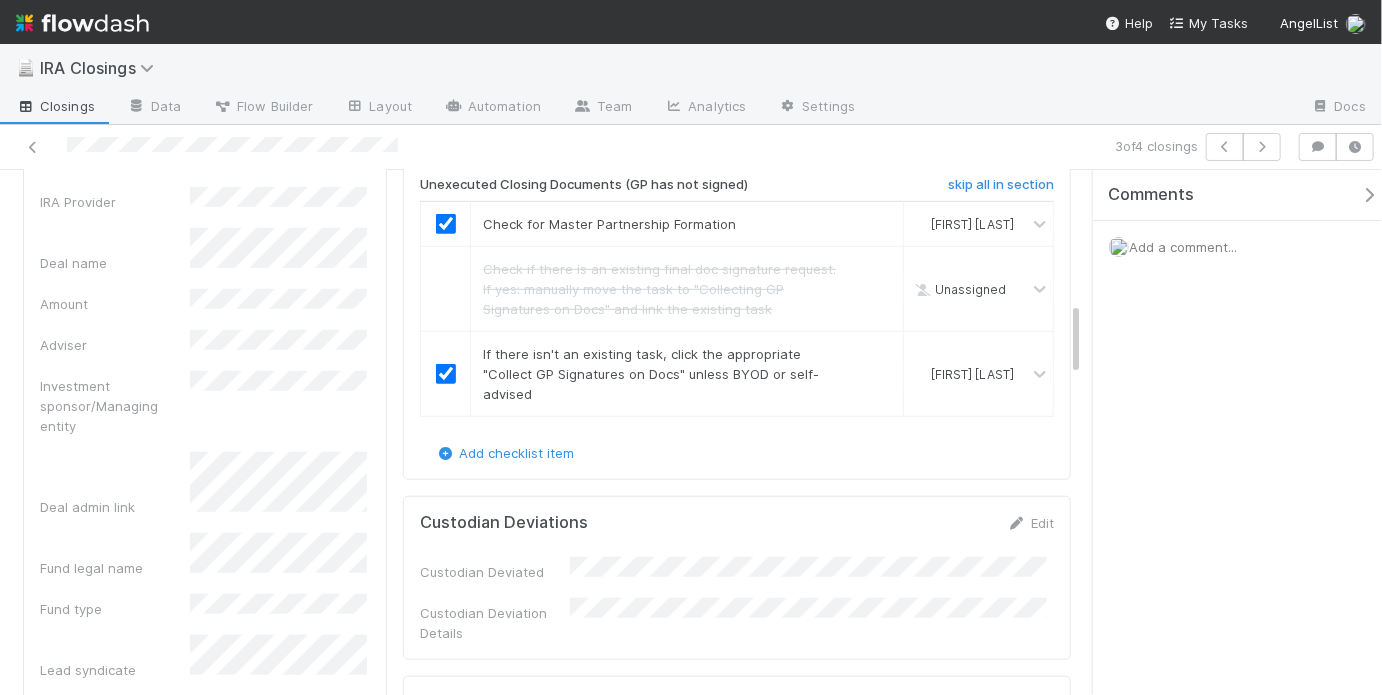 scroll, scrollTop: 937, scrollLeft: 0, axis: vertical 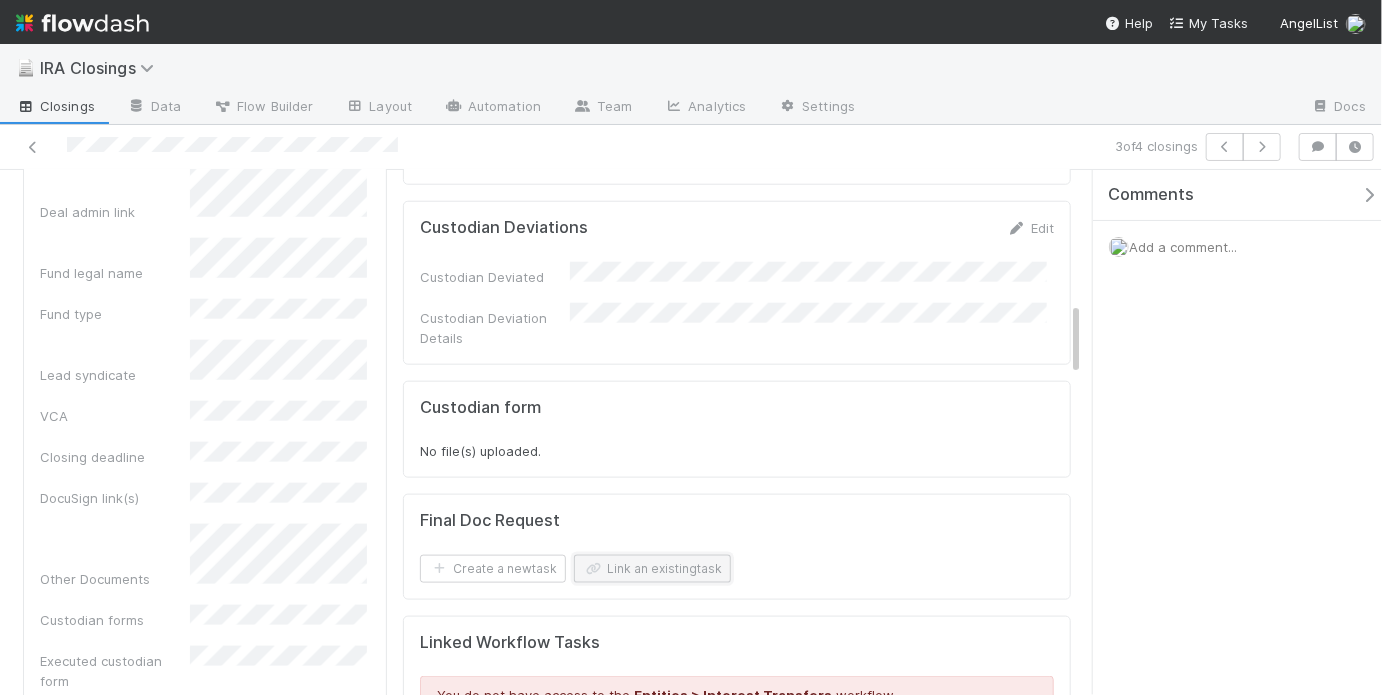 click on "Link an existing  task" at bounding box center (652, 569) 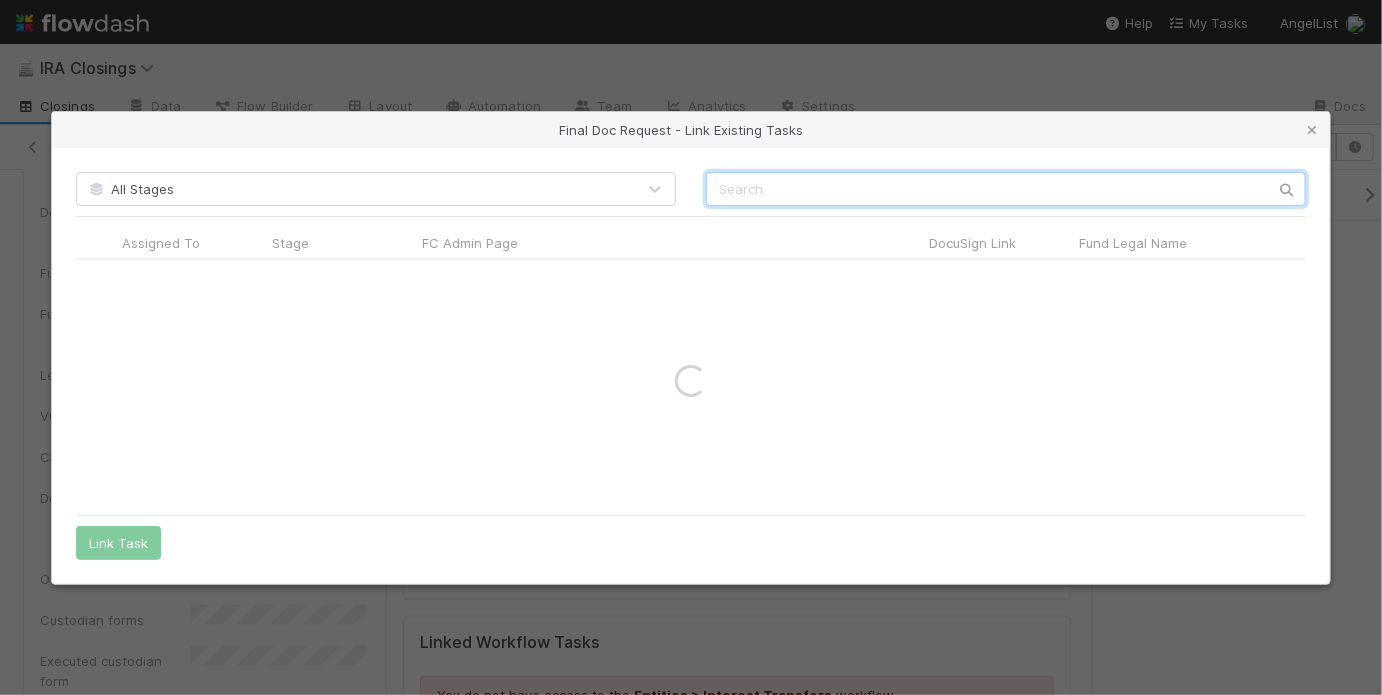 click at bounding box center [1006, 189] 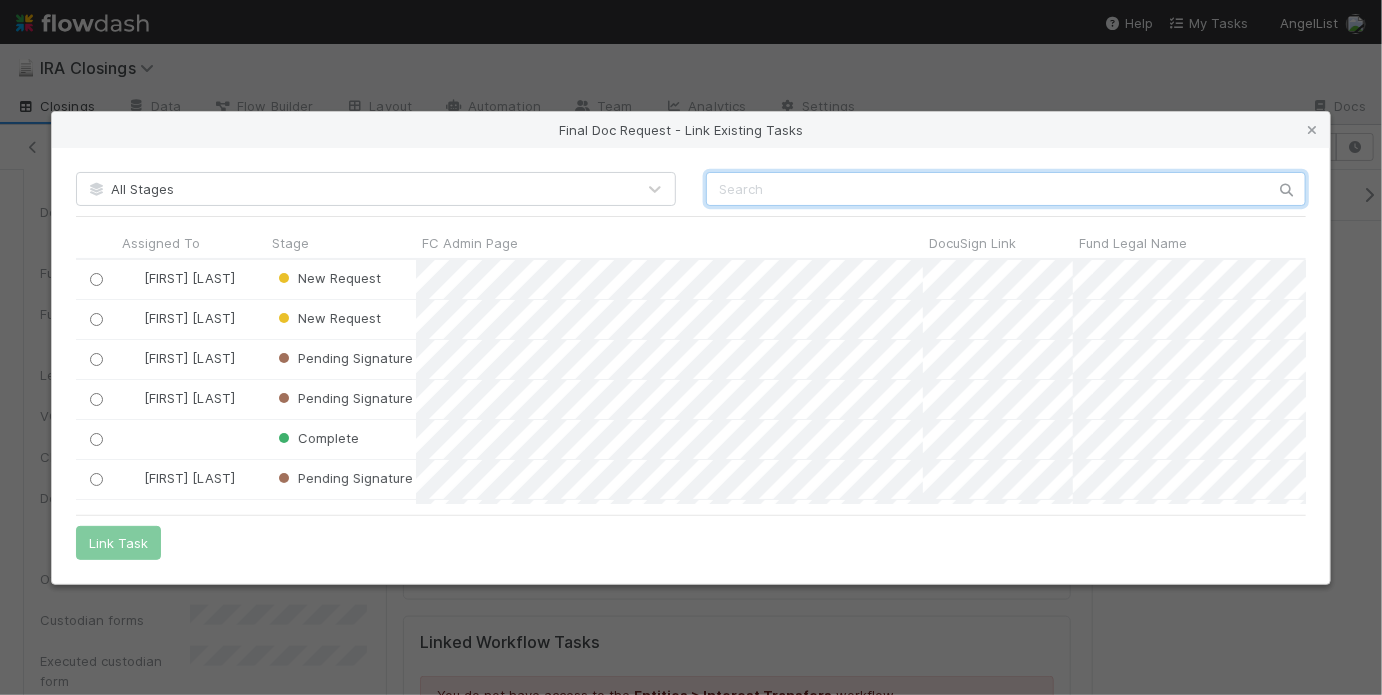 scroll, scrollTop: 13, scrollLeft: 12, axis: both 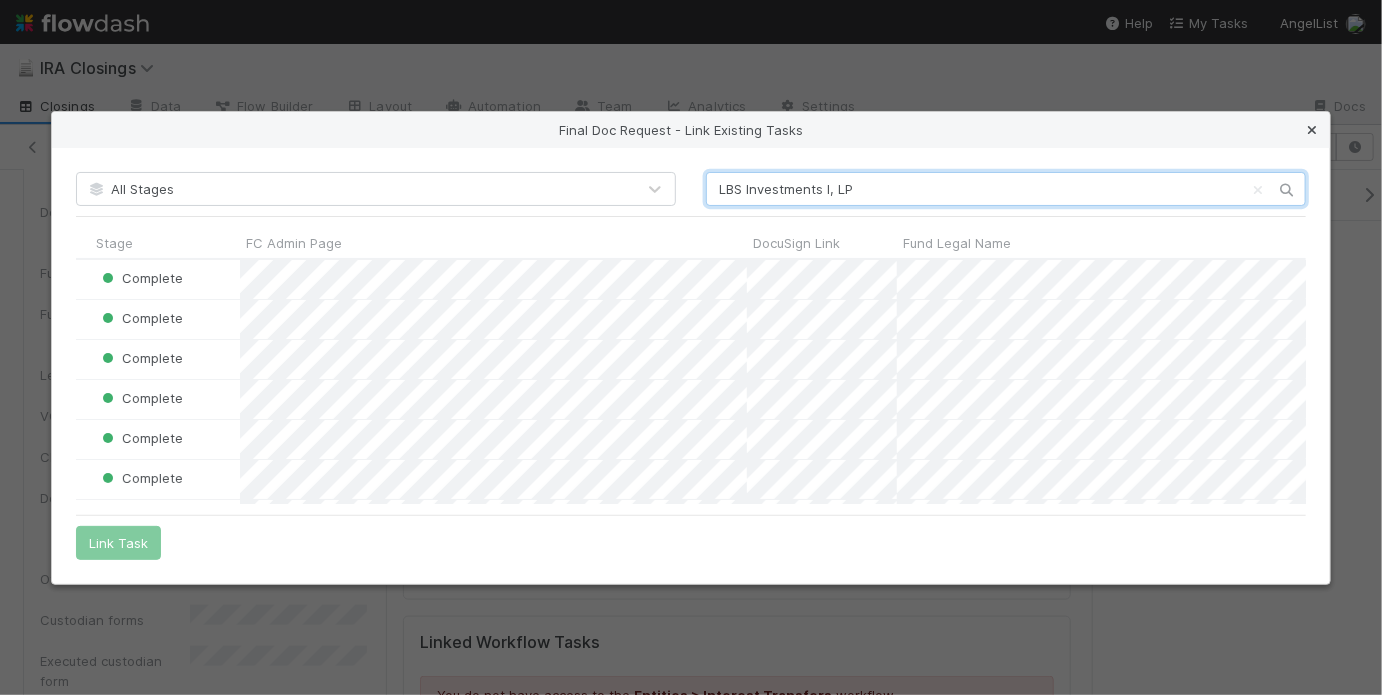type on "LBS Investments I, LP" 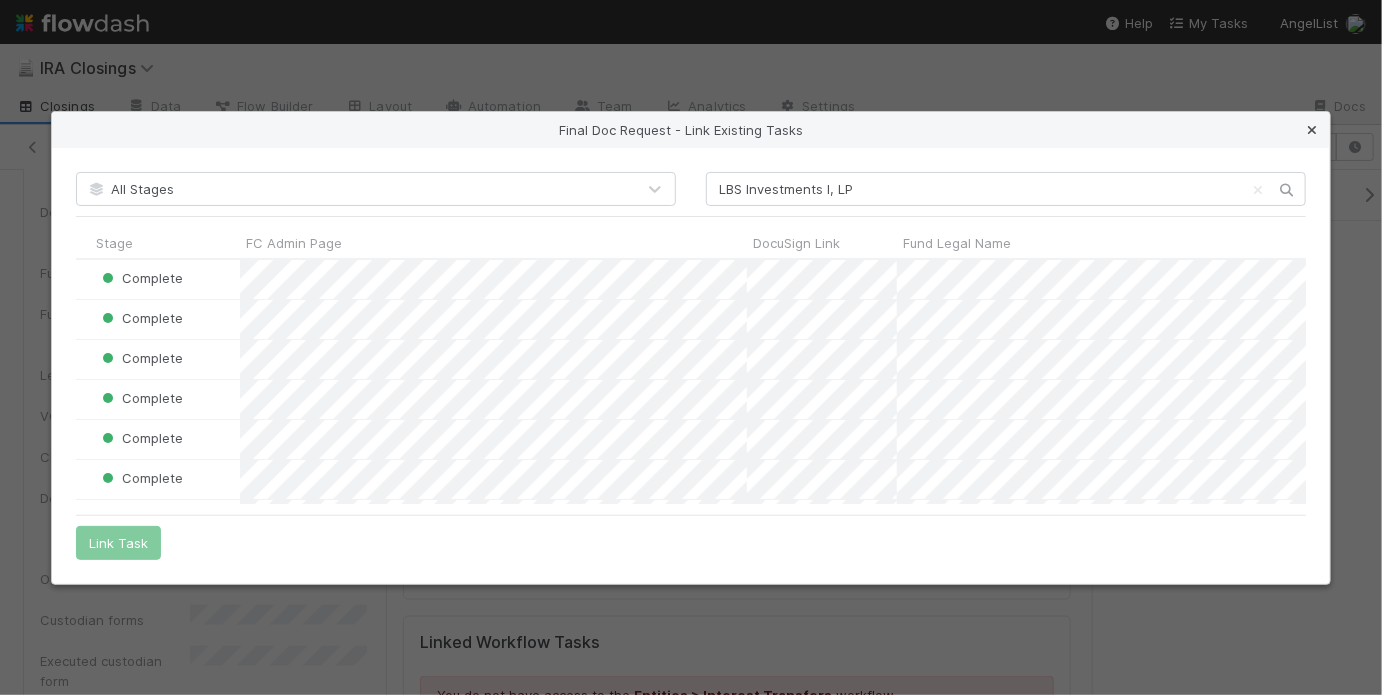 click at bounding box center (1312, 130) 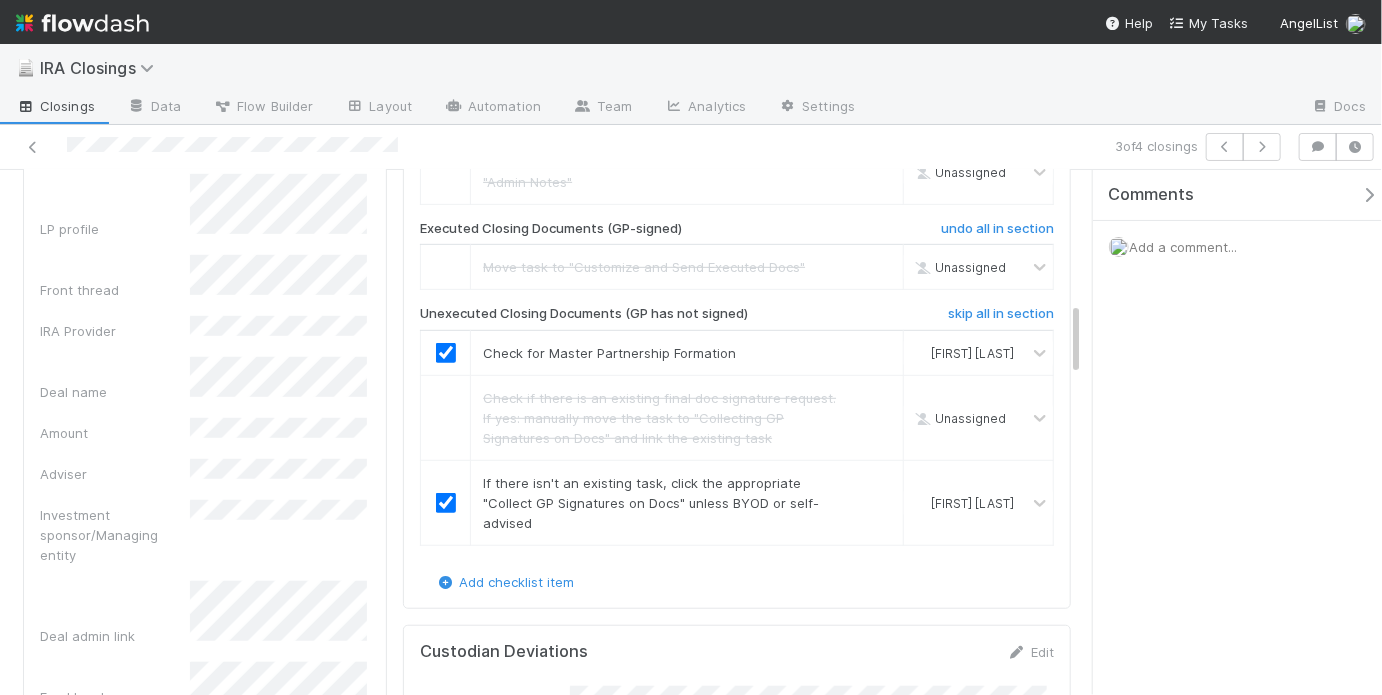 scroll, scrollTop: 0, scrollLeft: 0, axis: both 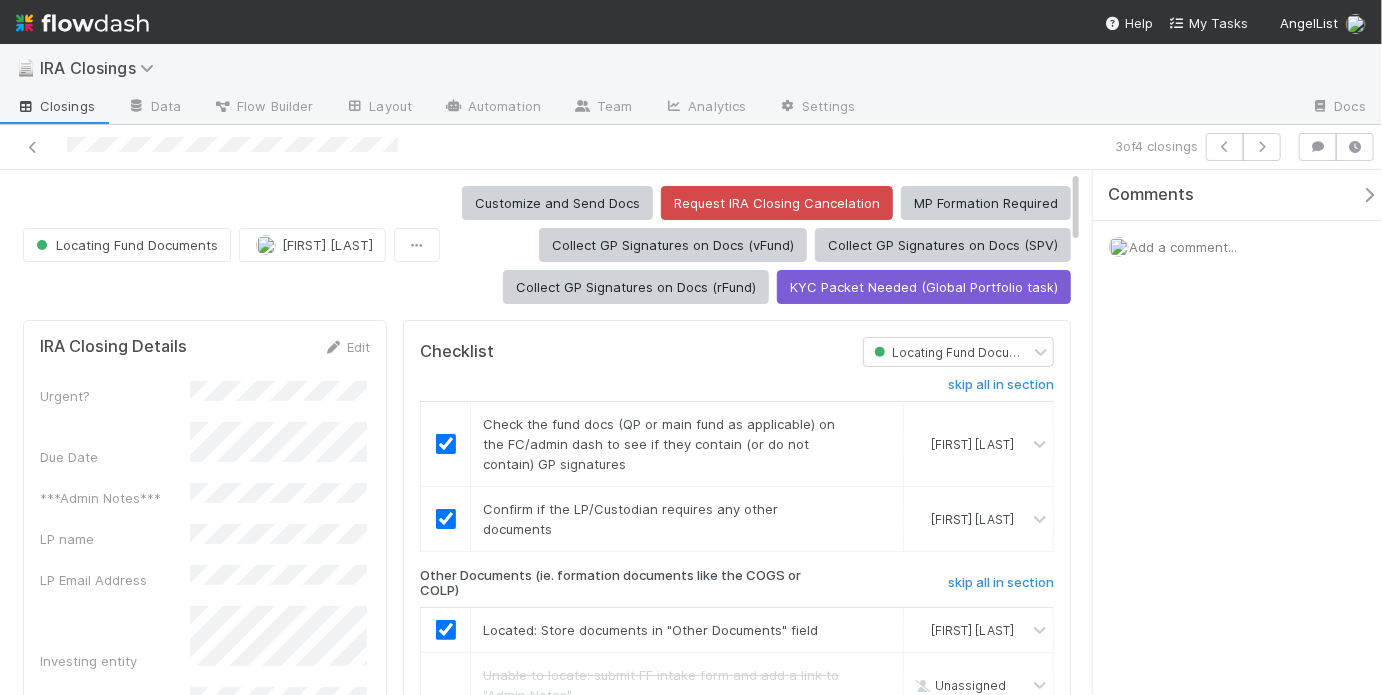 type 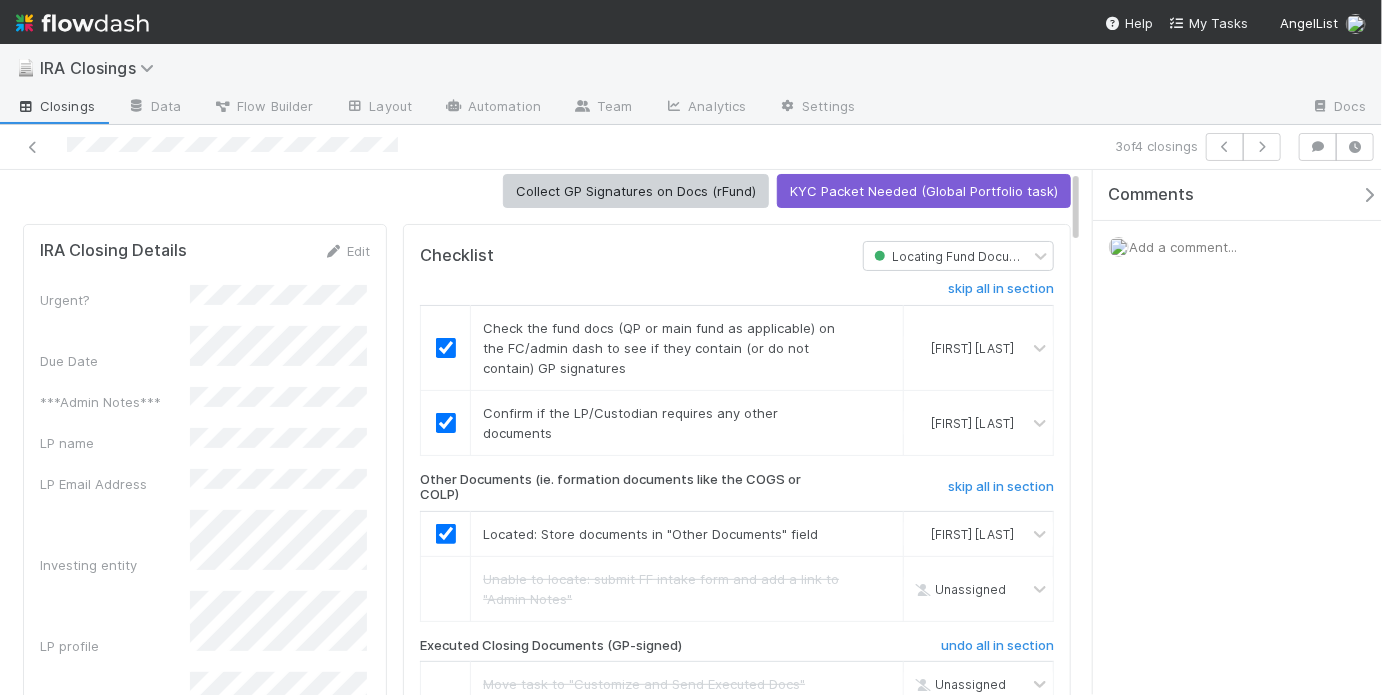 scroll, scrollTop: 0, scrollLeft: 0, axis: both 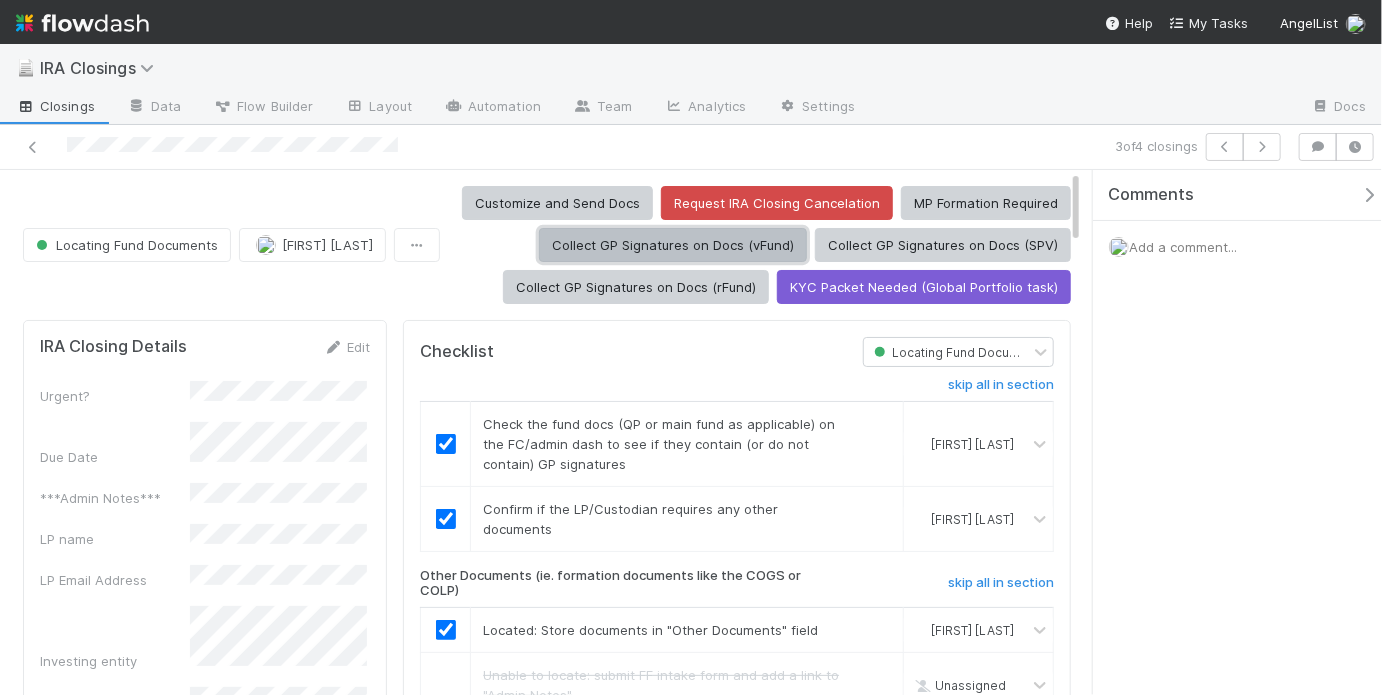 click on "Collect GP Signatures on Docs (vFund)" at bounding box center [673, 245] 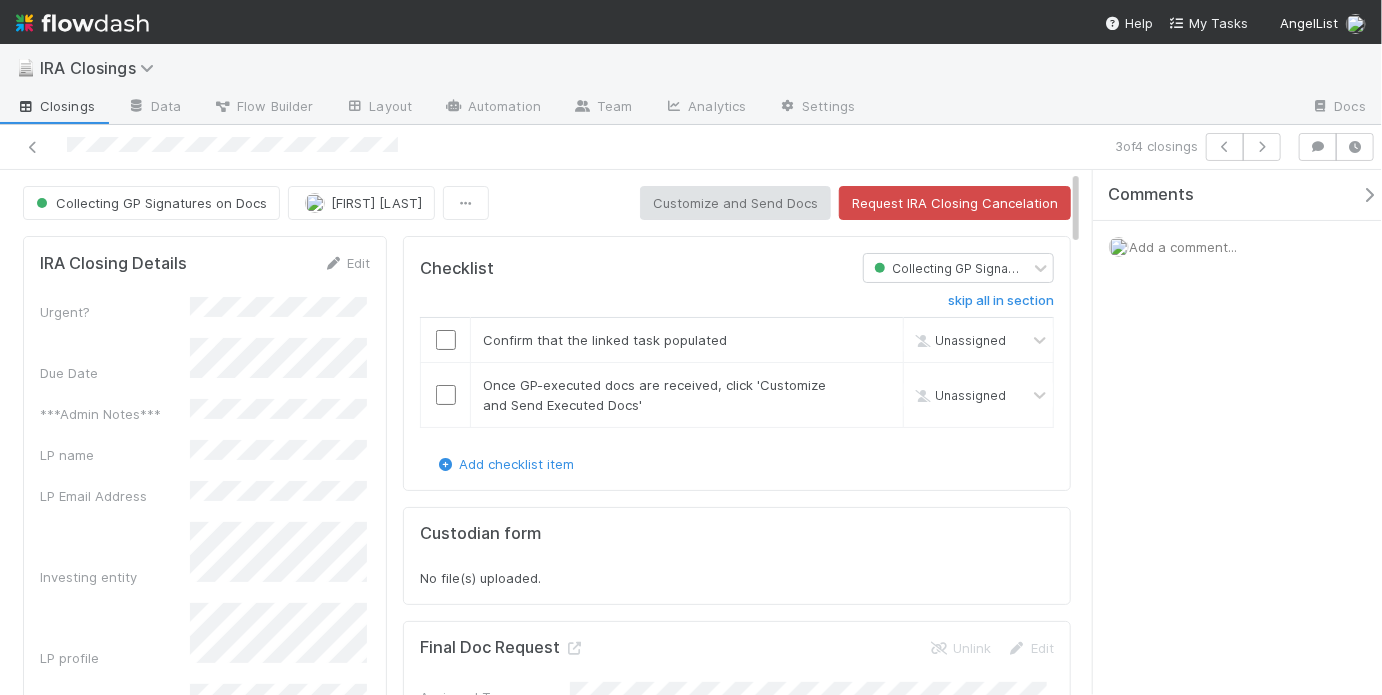 scroll, scrollTop: 0, scrollLeft: 0, axis: both 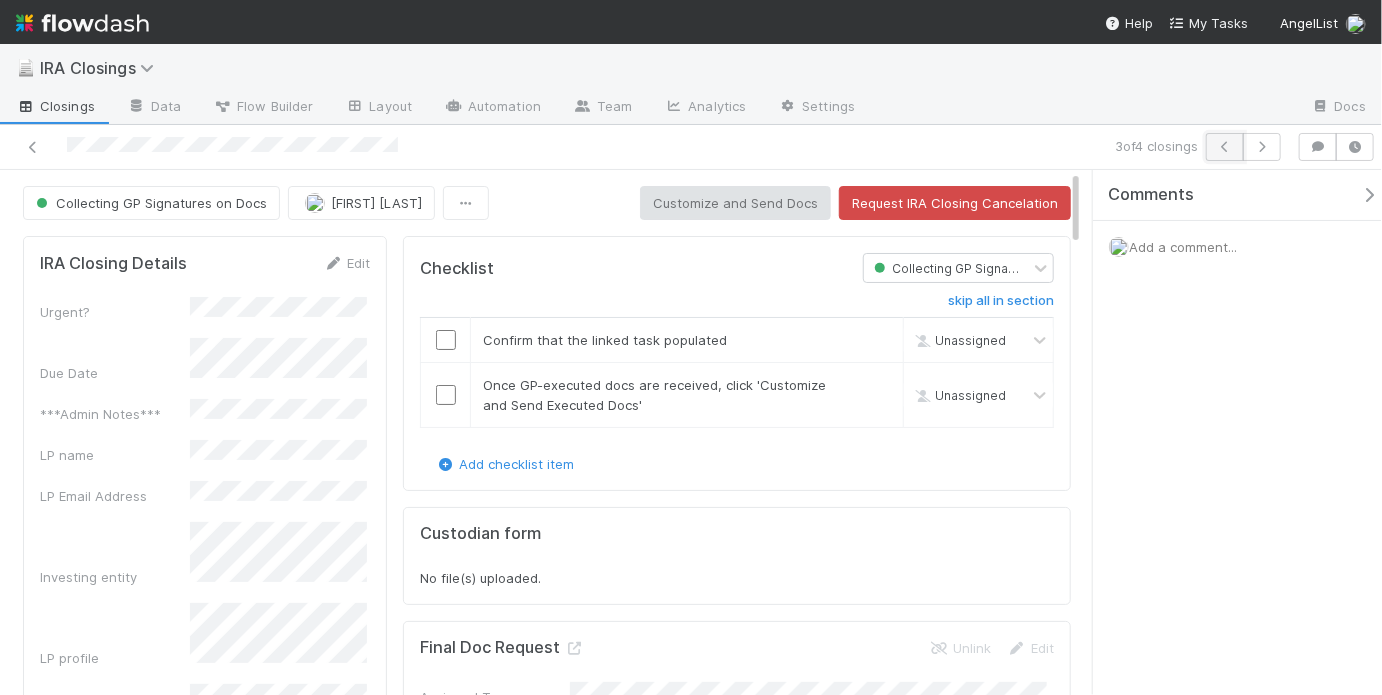click at bounding box center [1225, 147] 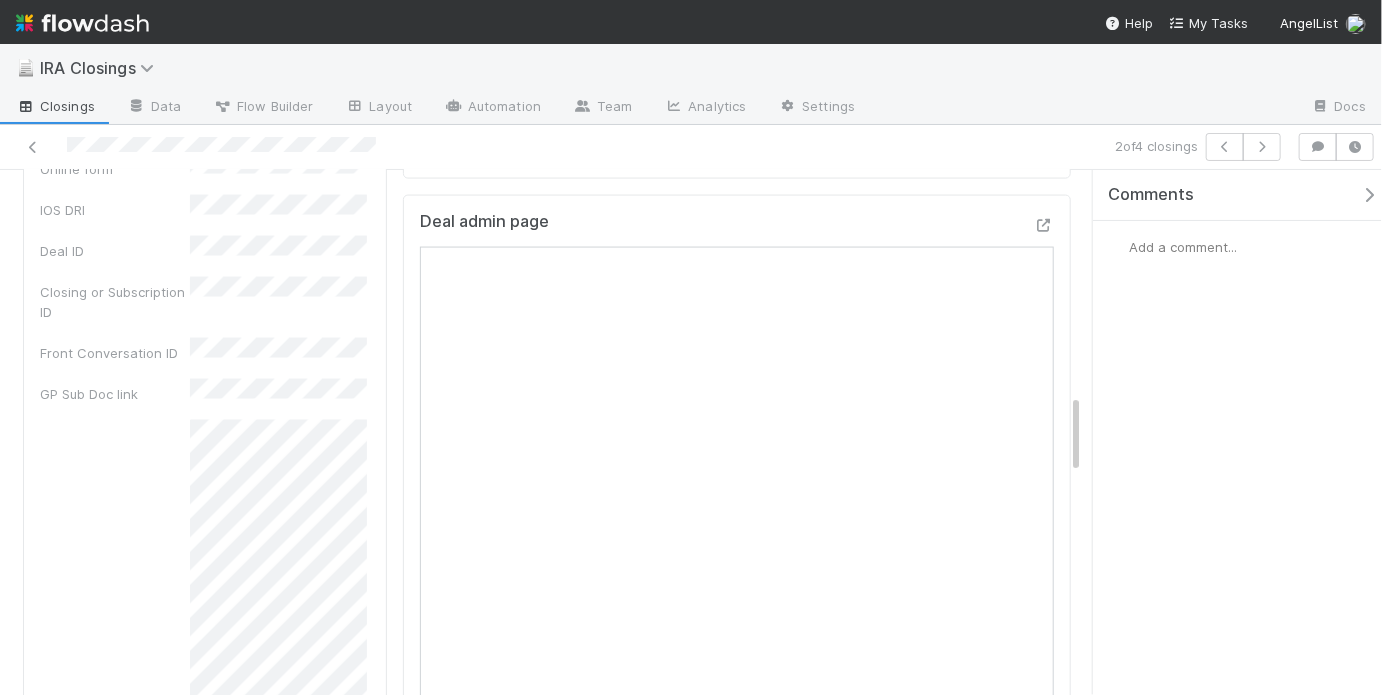 scroll, scrollTop: 1128, scrollLeft: 0, axis: vertical 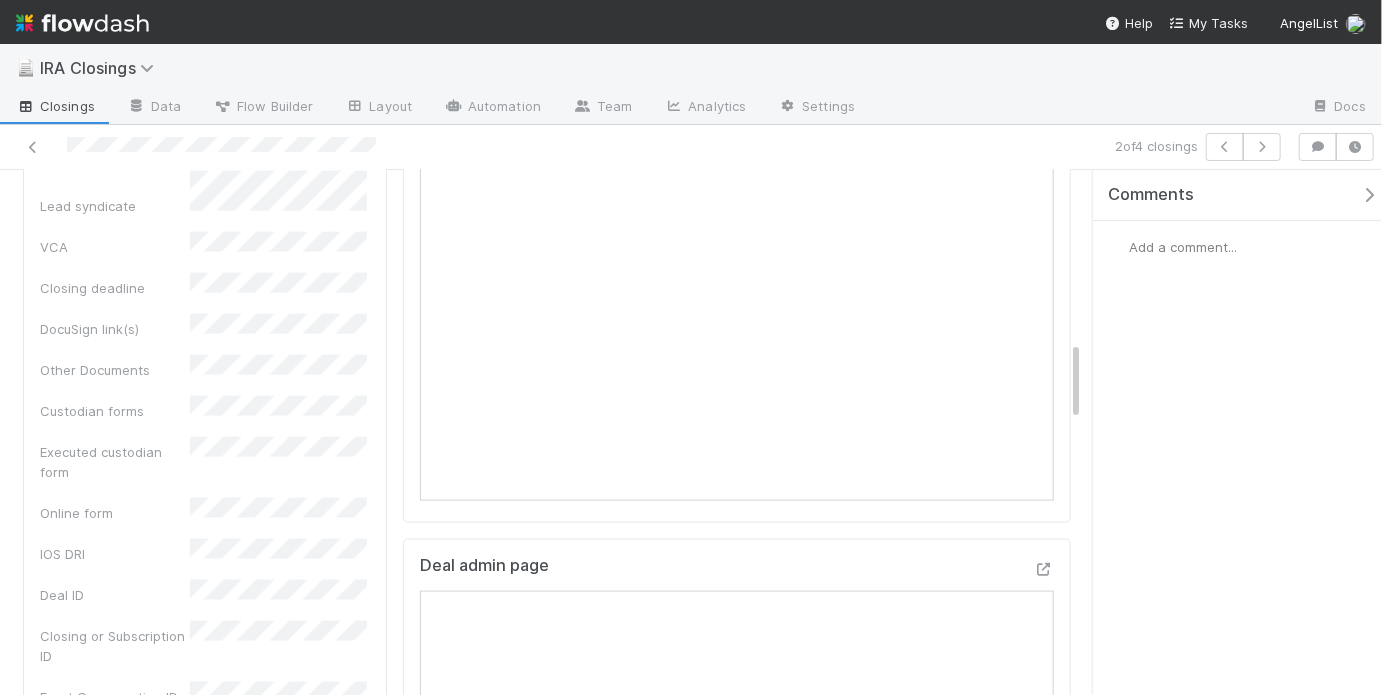 click on "Urgent?  Due Date  ***Admin Notes***  LP name  LP Email Address  Investing entity  LP profile  Front thread  IRA Provider  Deal name  Amount  Adviser  Investment sponsor/Managing entity  Deal admin link  Fund legal name  Fund type  Lead syndicate  VCA  Closing deadline  DocuSign link(s)  Other Documents   Custodian forms  Executed custodian form  Online form  IOS DRI  Deal ID  Closing or Subscription ID  Front Conversation ID  GP Sub Doc link  Custodian Requirements" at bounding box center (205, 312) 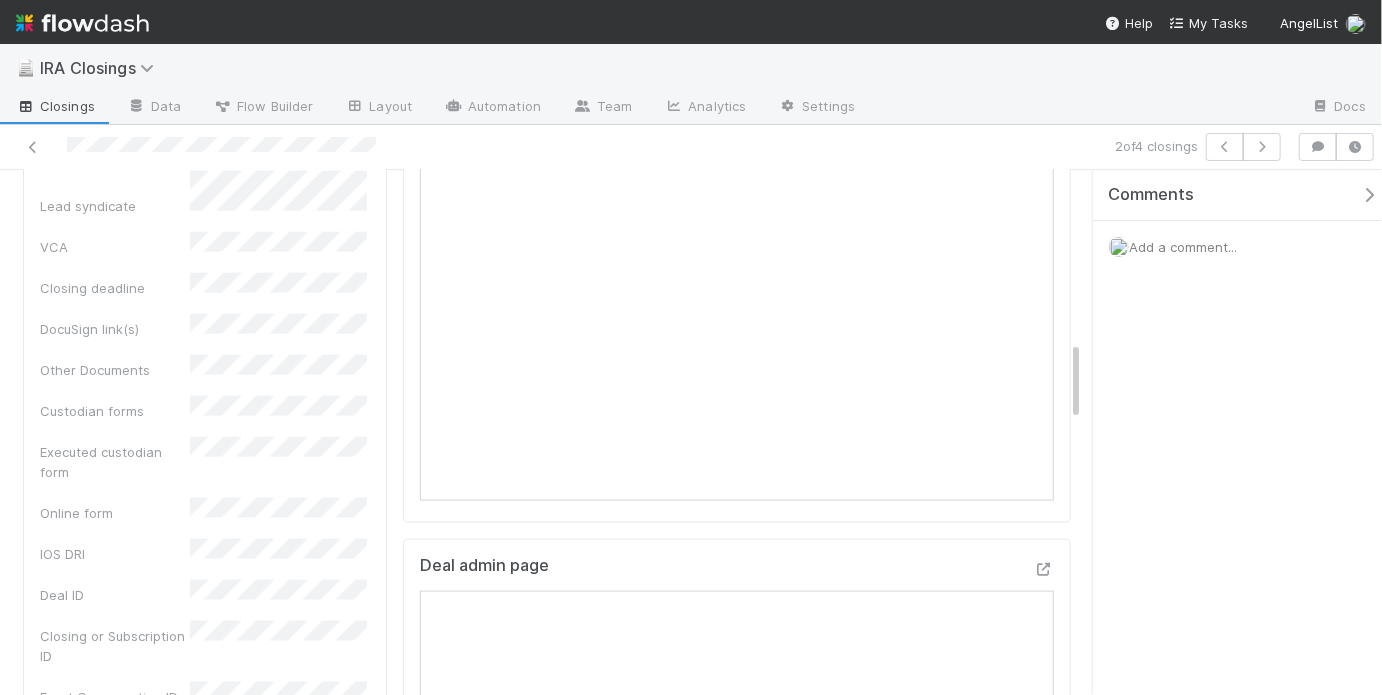 click on "Urgent?  Due Date  ***Admin Notes***  LP name  LP Email Address  Investing entity  LP profile  Front thread  IRA Provider  Deal name  Amount  Adviser  Investment sponsor/Managing entity  Deal admin link  Fund legal name  Fund type  Lead syndicate  VCA  Closing deadline  DocuSign link(s)  Other Documents   Custodian forms  Executed custodian form  Online form  IOS DRI  Deal ID  Closing or Subscription ID  Front Conversation ID  GP Sub Doc link  Custodian Requirements" at bounding box center (205, 312) 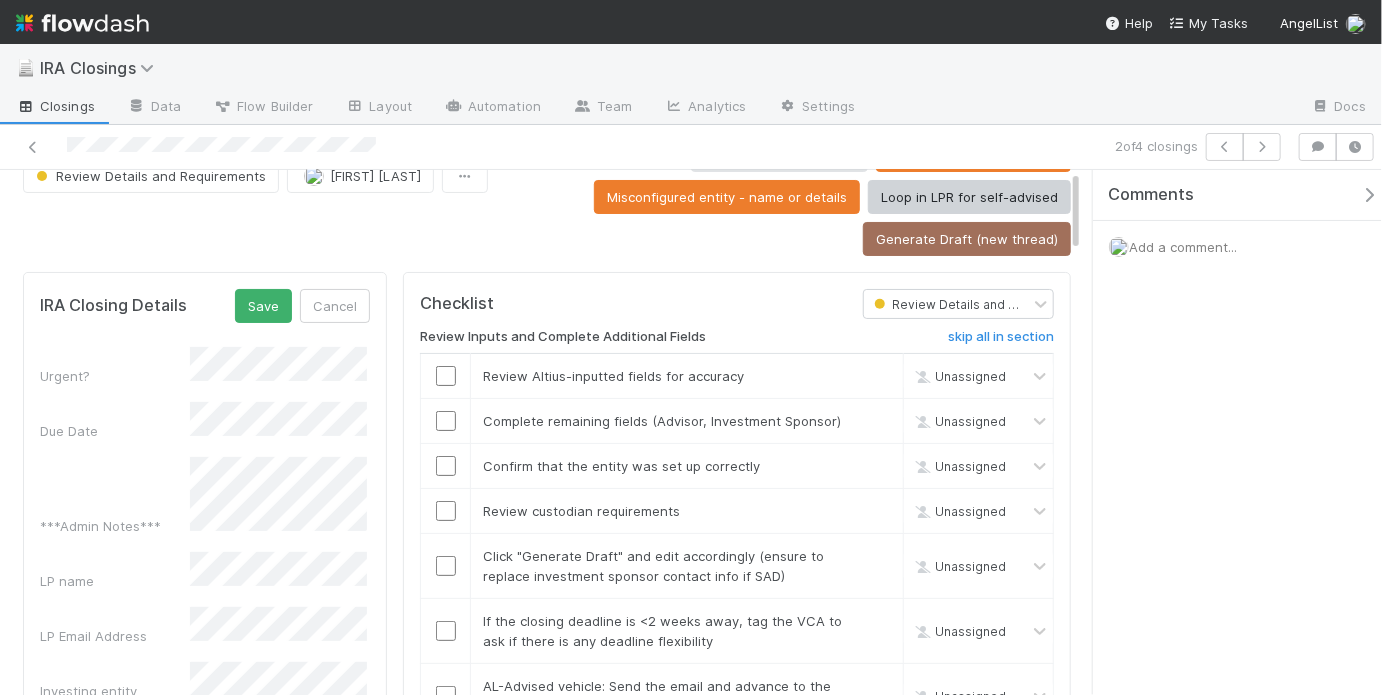 scroll, scrollTop: 0, scrollLeft: 0, axis: both 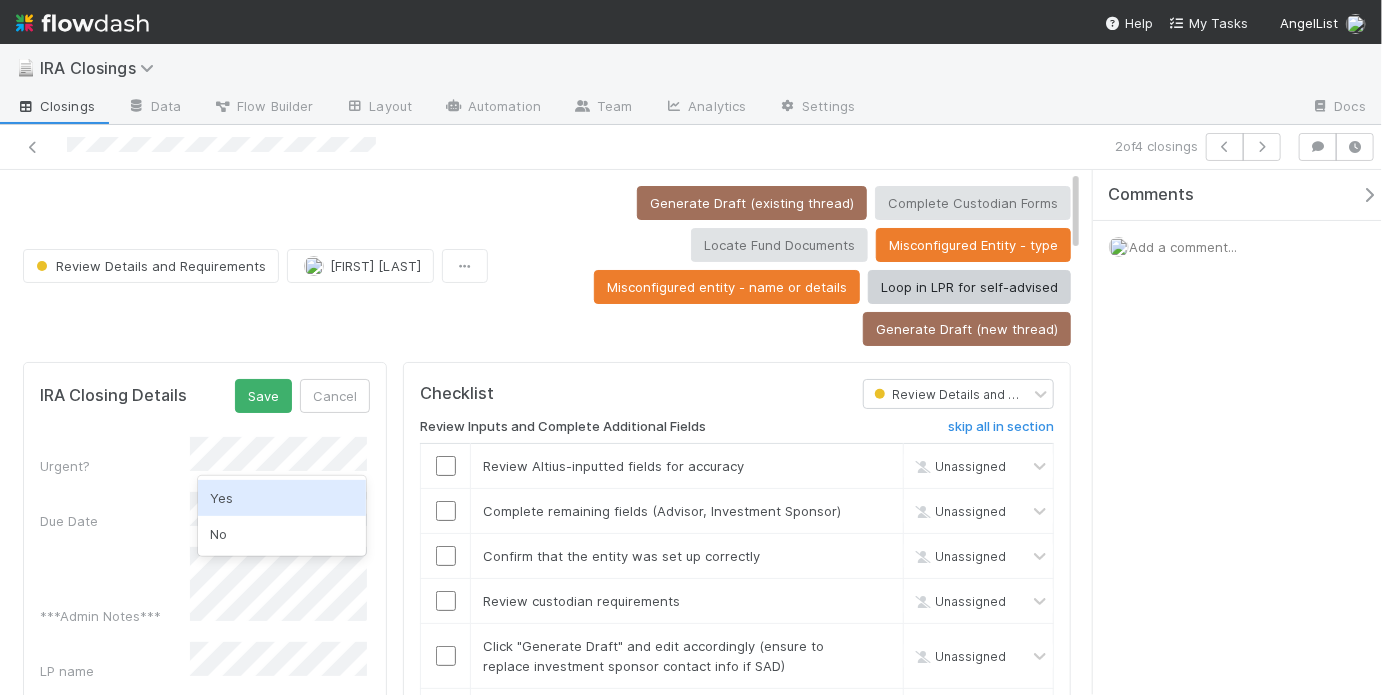 click on "No" at bounding box center [282, 534] 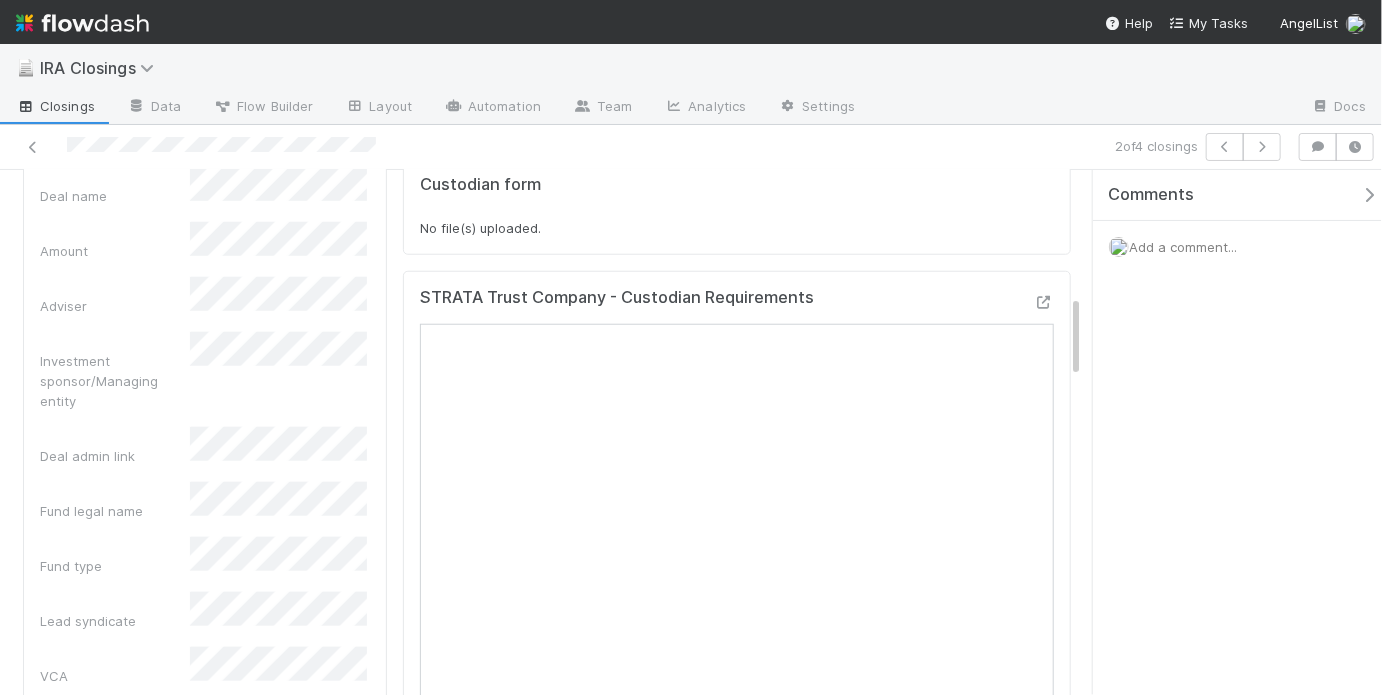 scroll, scrollTop: 811, scrollLeft: 0, axis: vertical 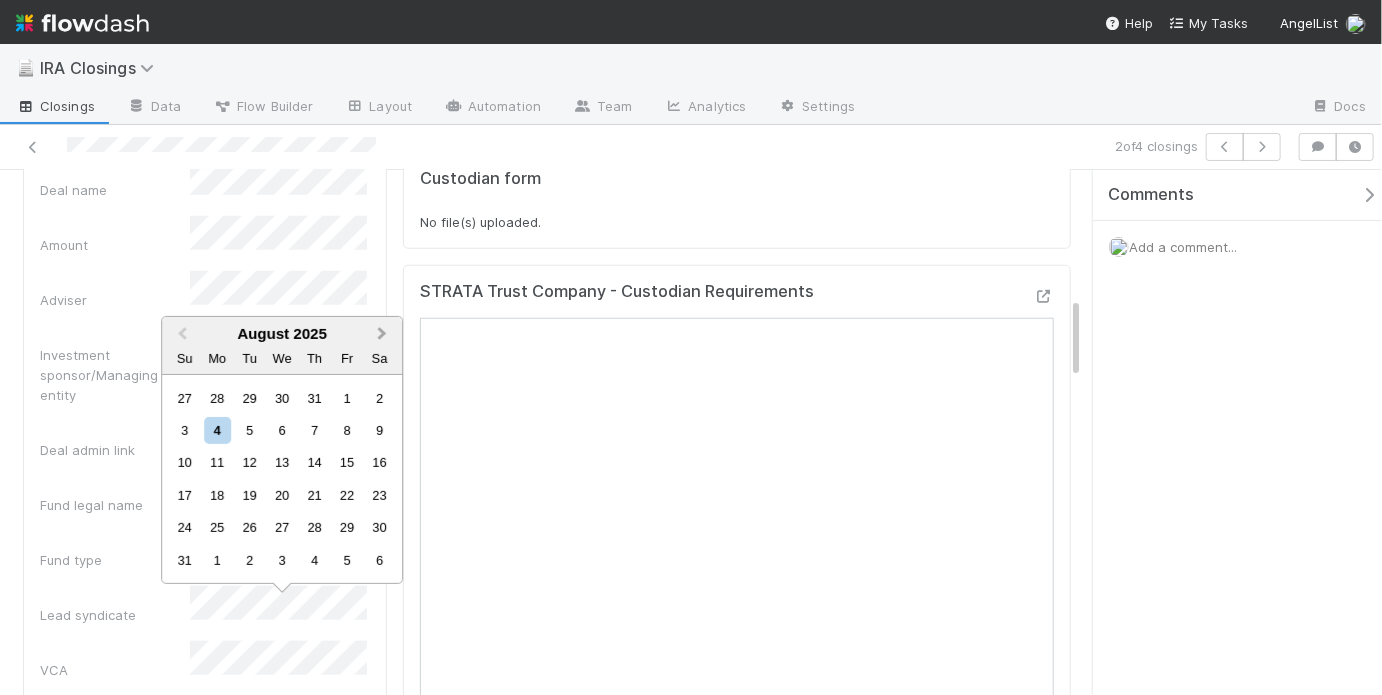 click on "Next Month" at bounding box center [384, 335] 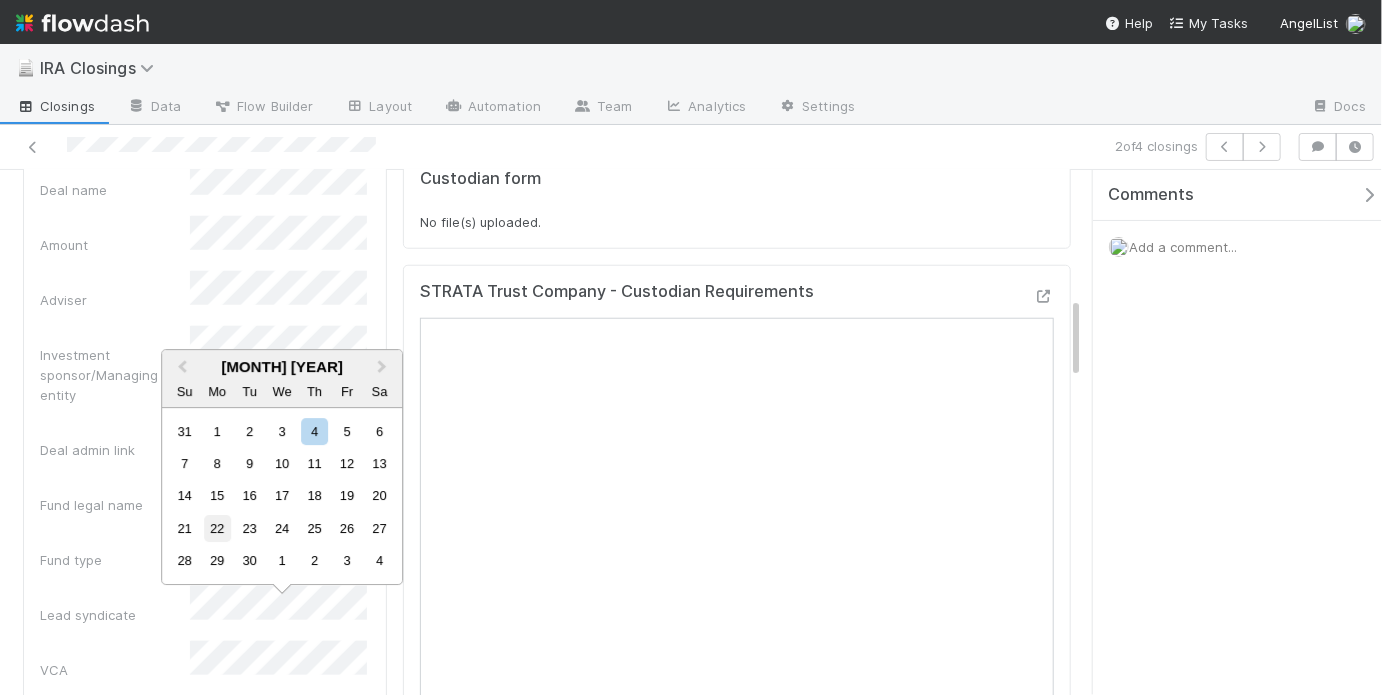 click on "22" at bounding box center (217, 528) 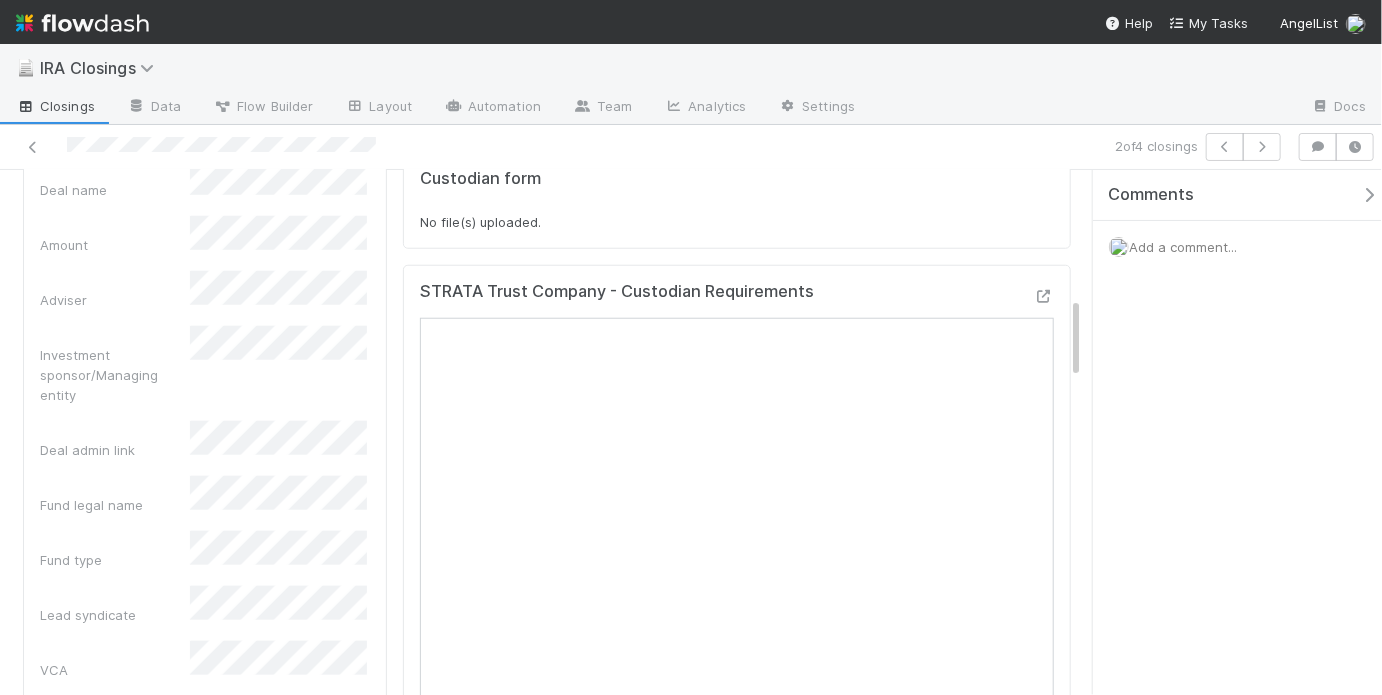 scroll, scrollTop: 0, scrollLeft: 0, axis: both 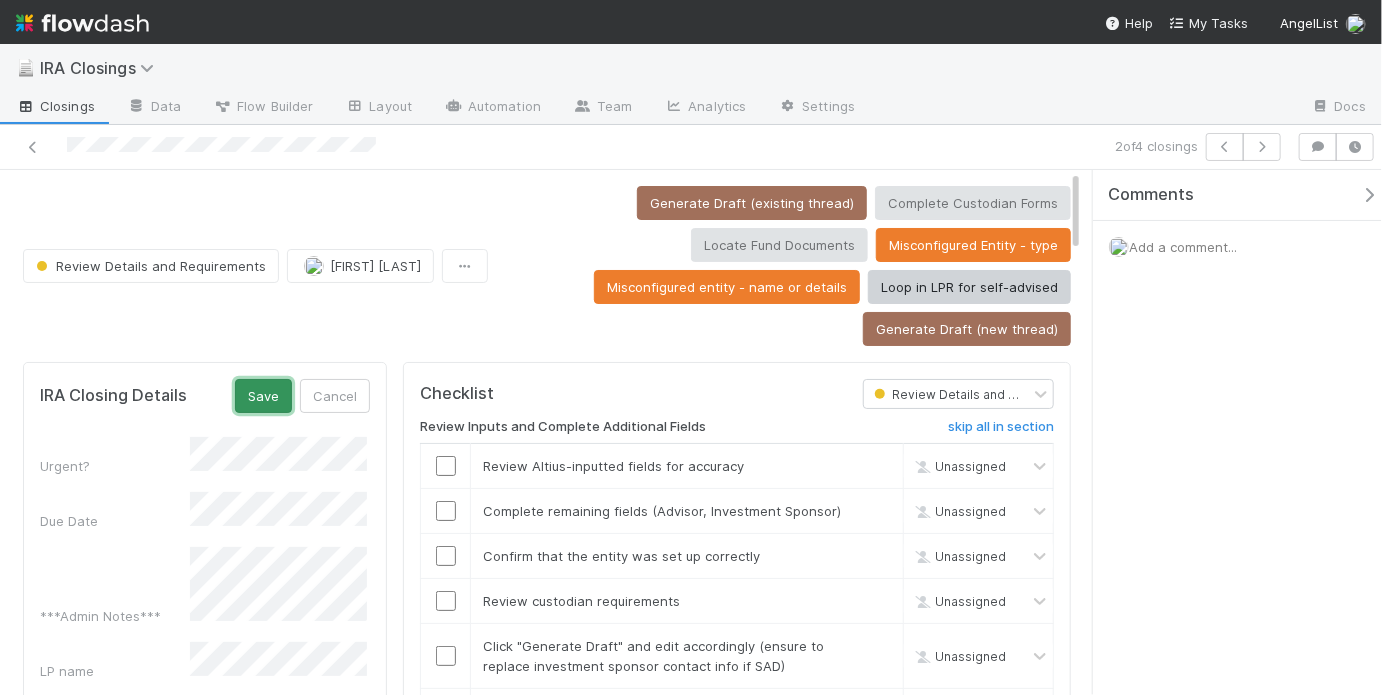 click on "Save" at bounding box center (263, 396) 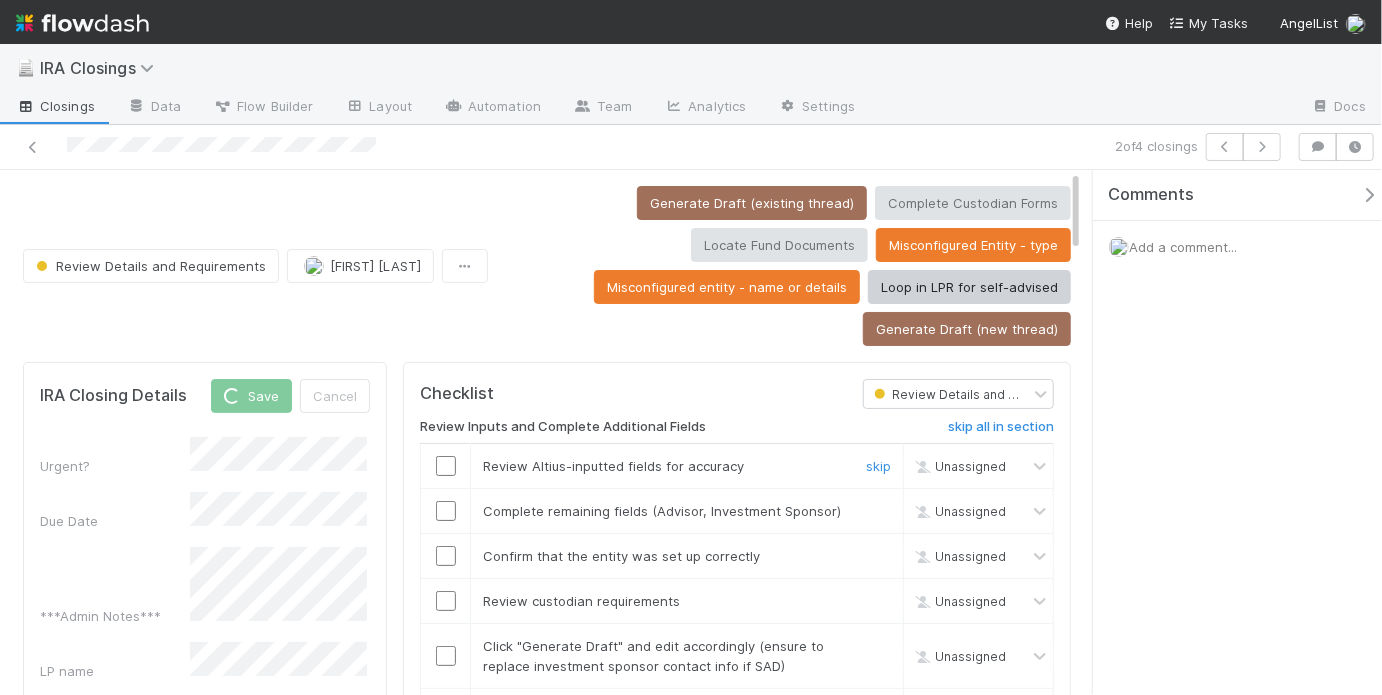 click at bounding box center (446, 466) 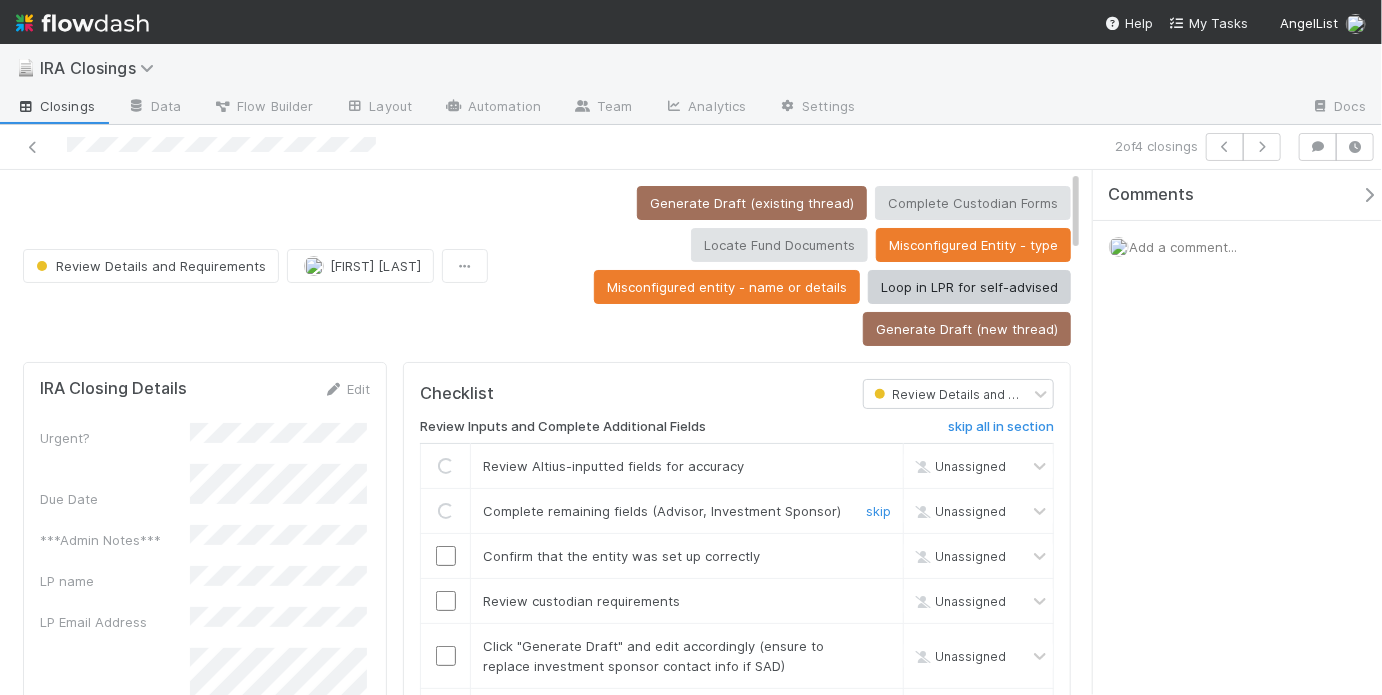 click at bounding box center (446, 555) 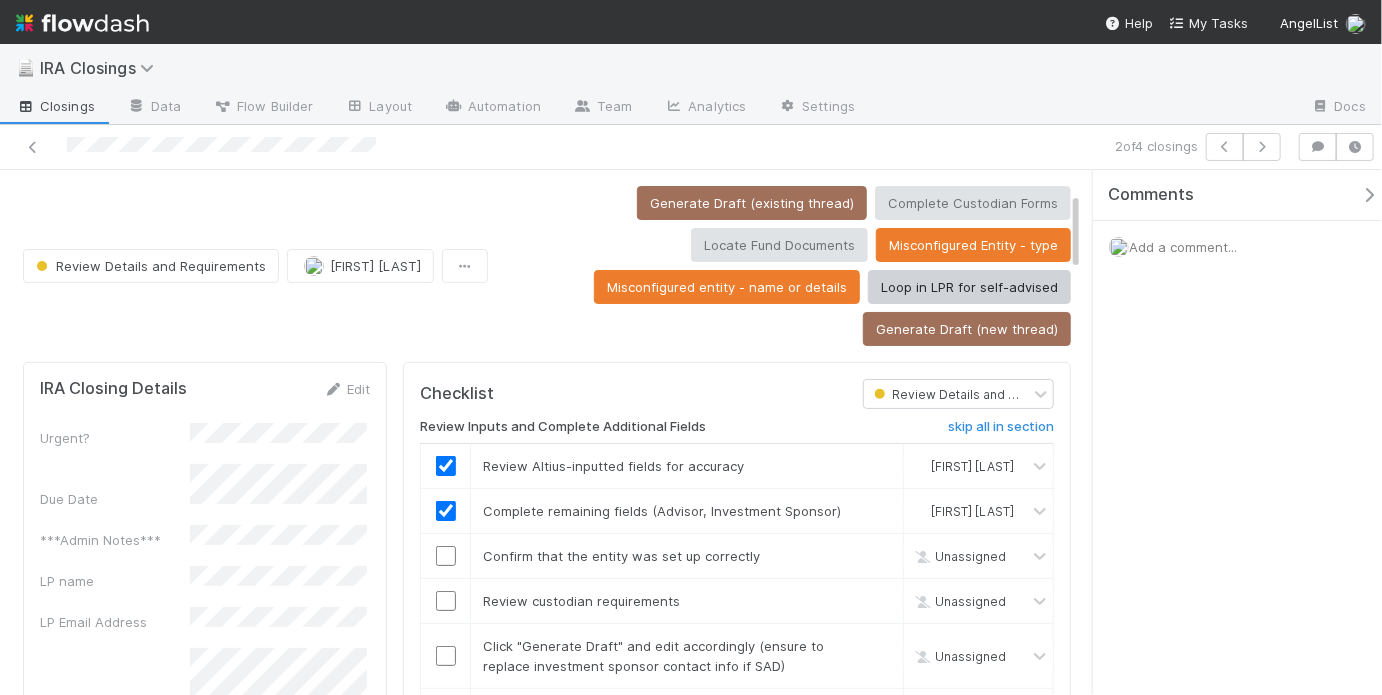 scroll, scrollTop: 272, scrollLeft: 0, axis: vertical 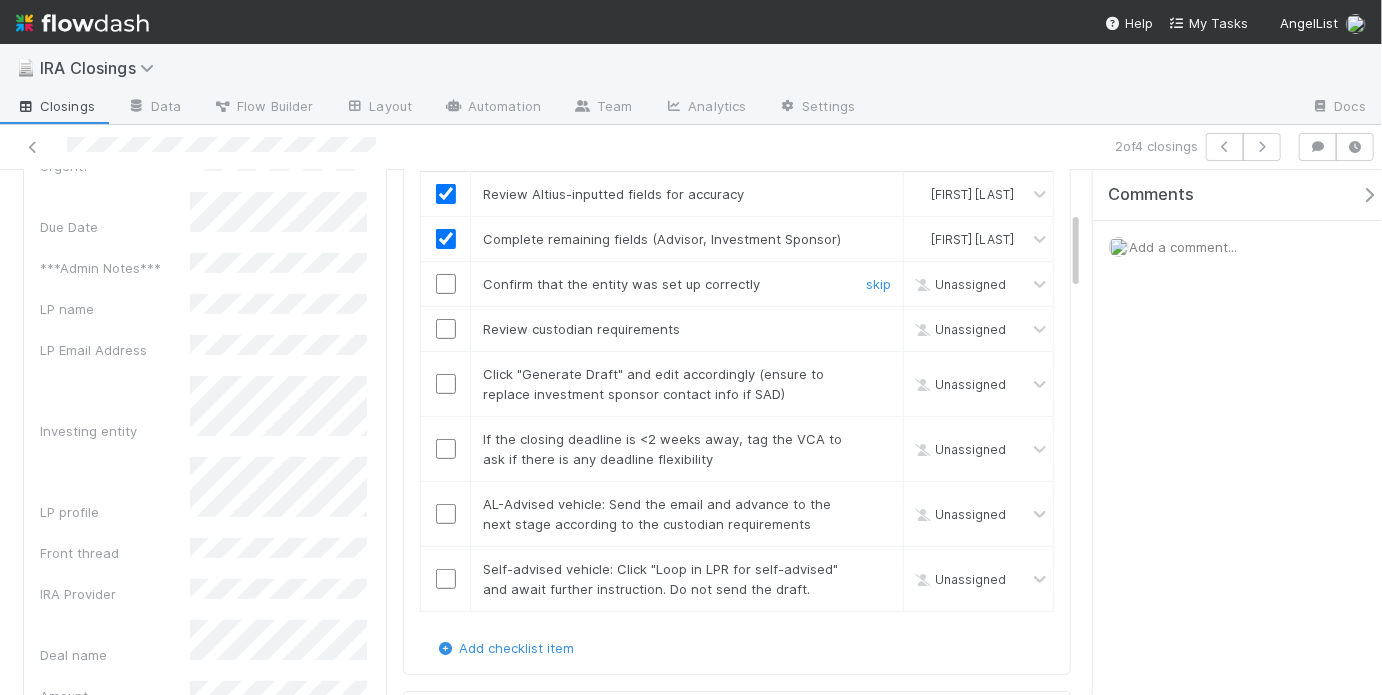 click at bounding box center (446, 284) 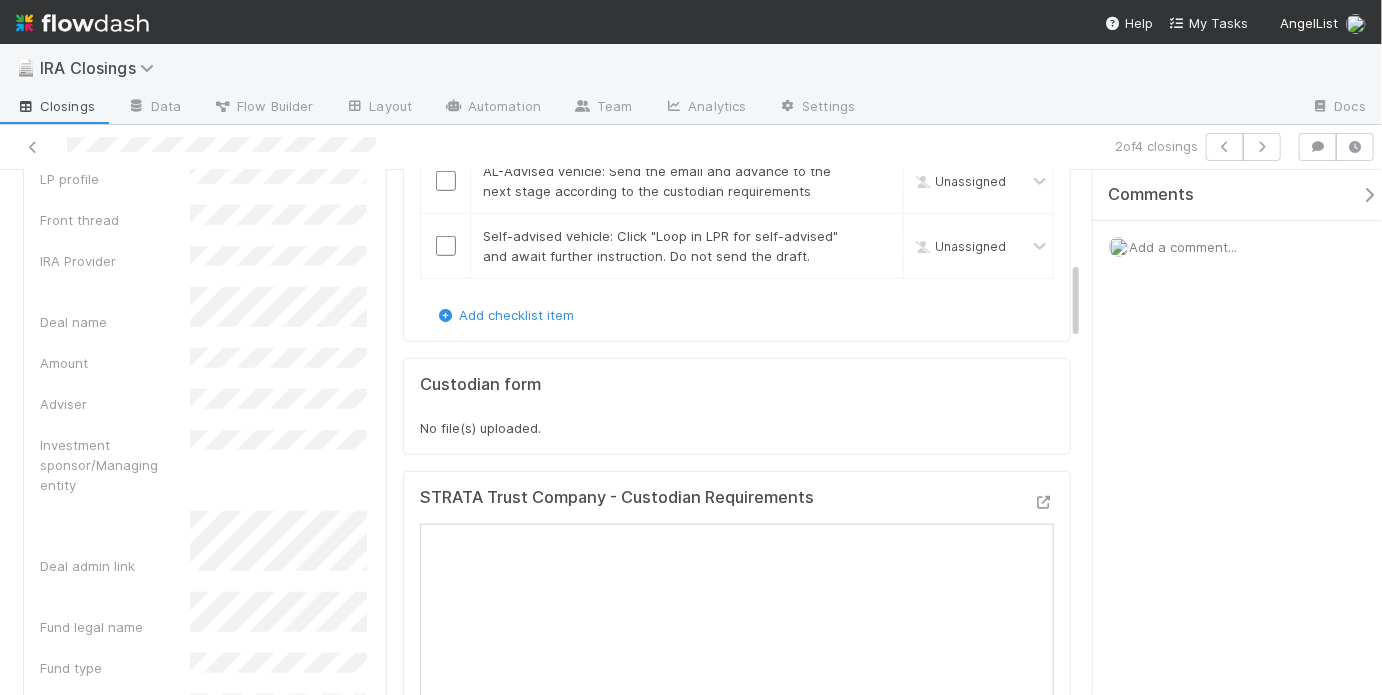 scroll, scrollTop: 260, scrollLeft: 0, axis: vertical 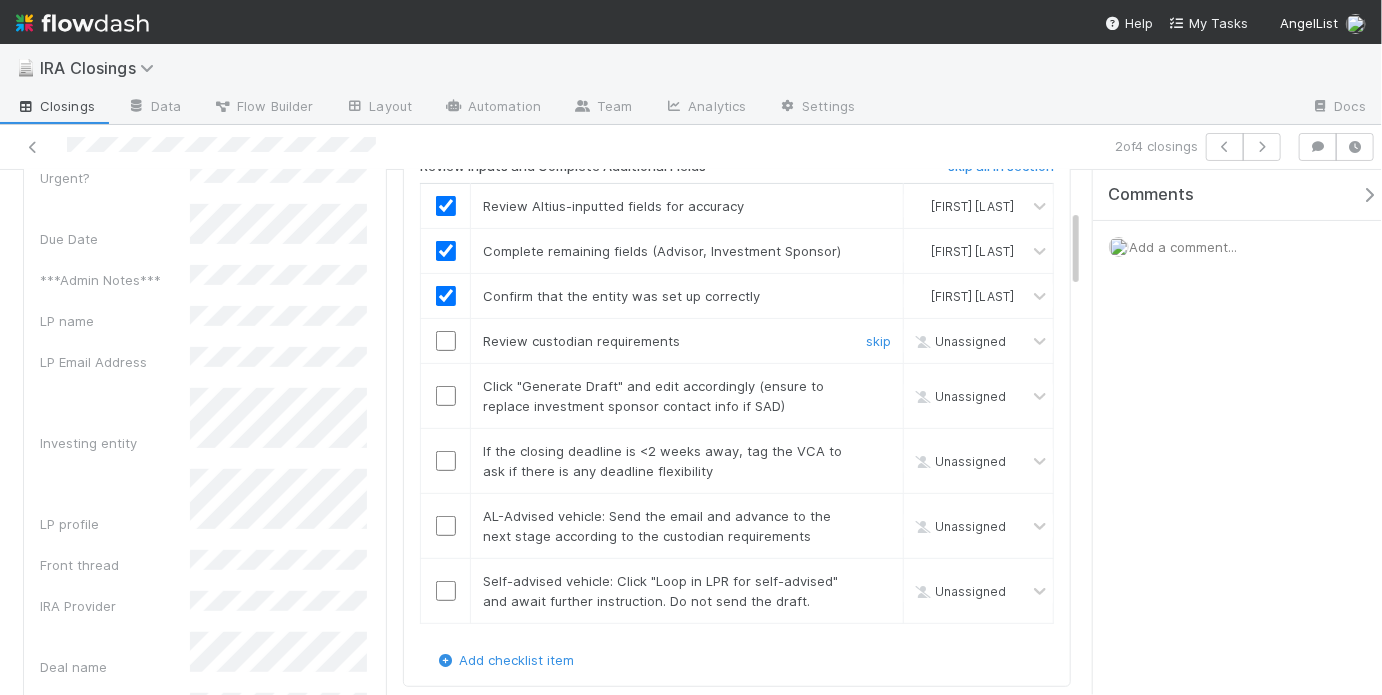 click at bounding box center (446, 341) 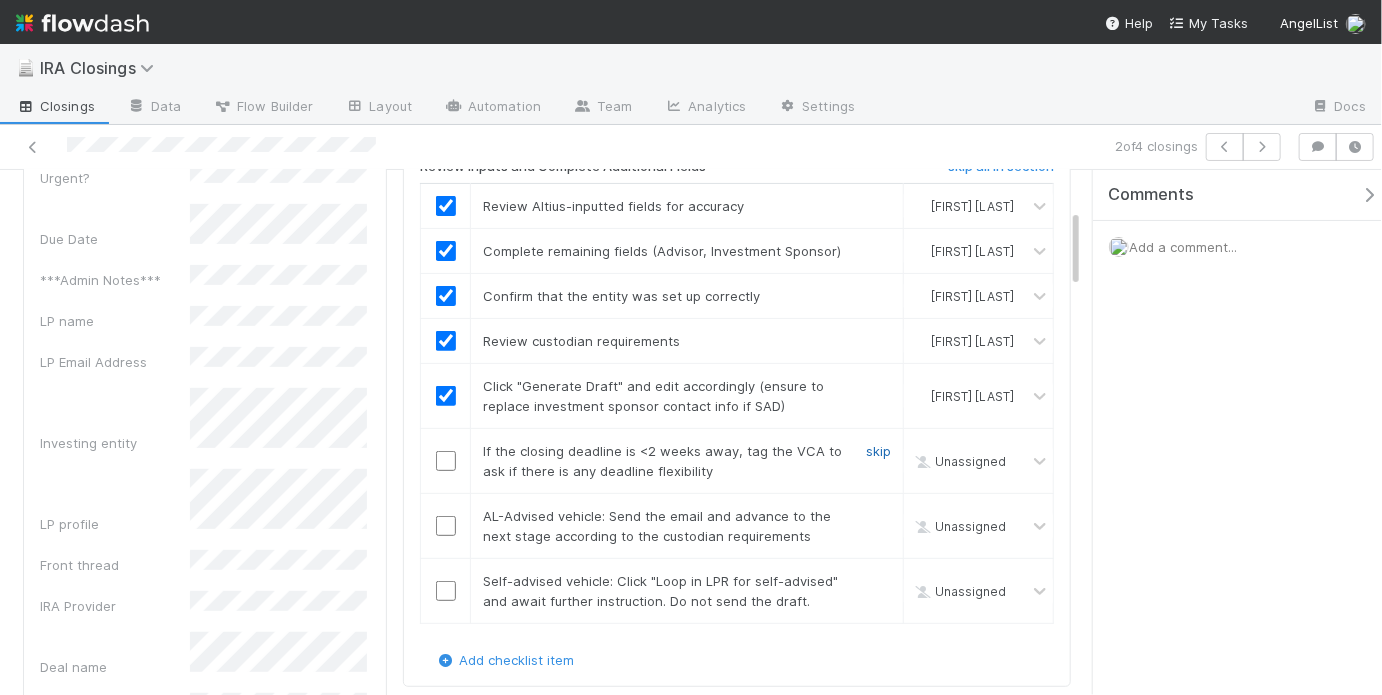 click on "skip" at bounding box center (878, 451) 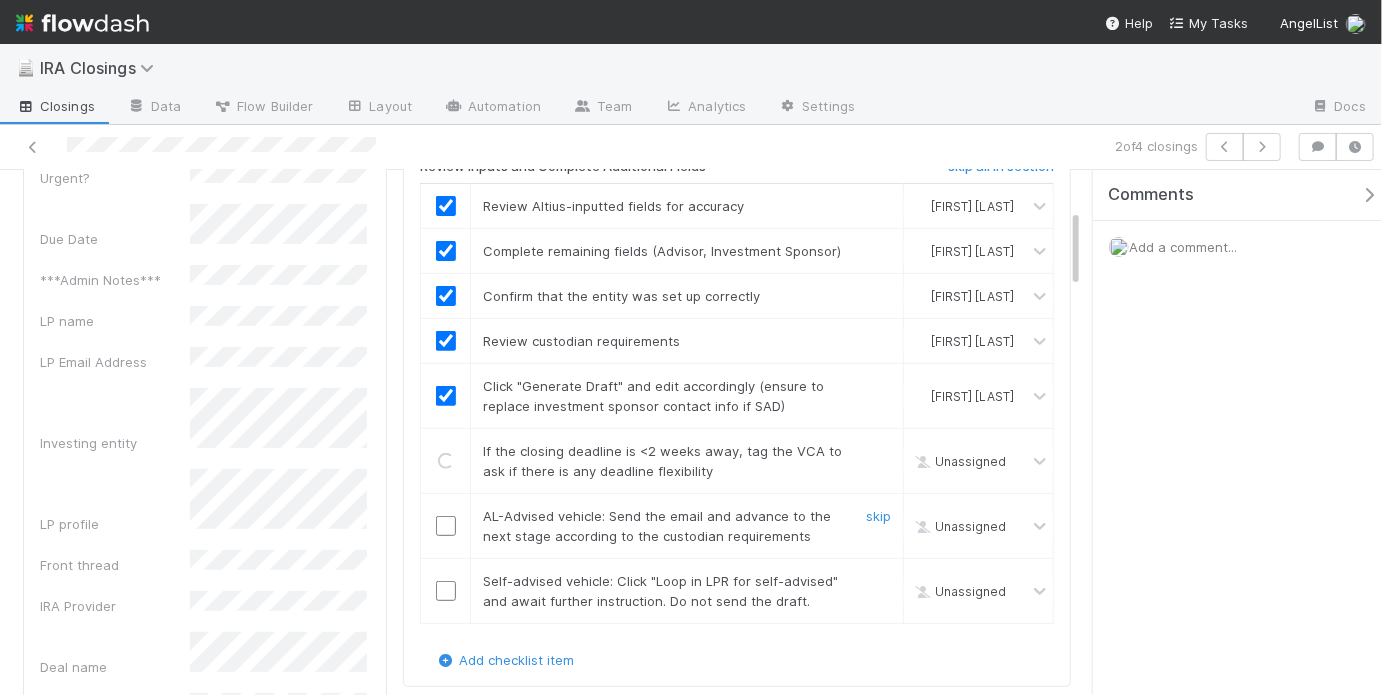 click at bounding box center [446, 526] 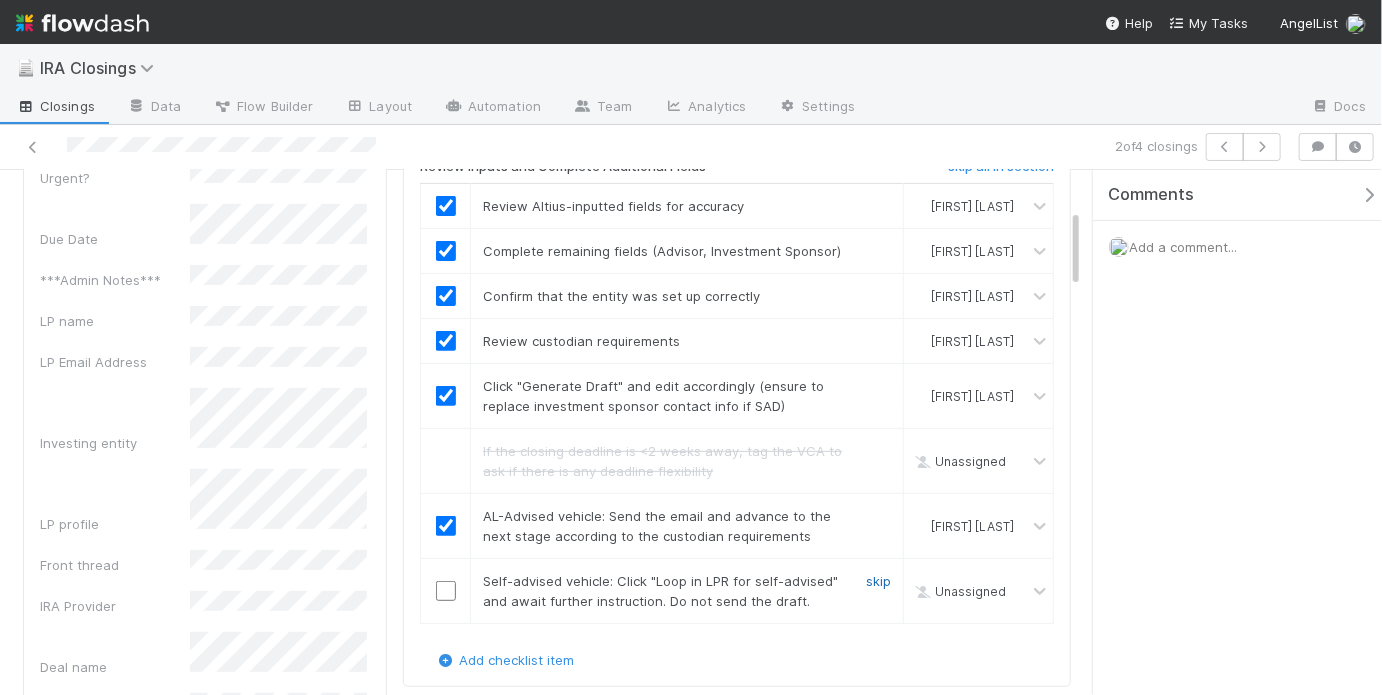 click on "skip" at bounding box center (878, 581) 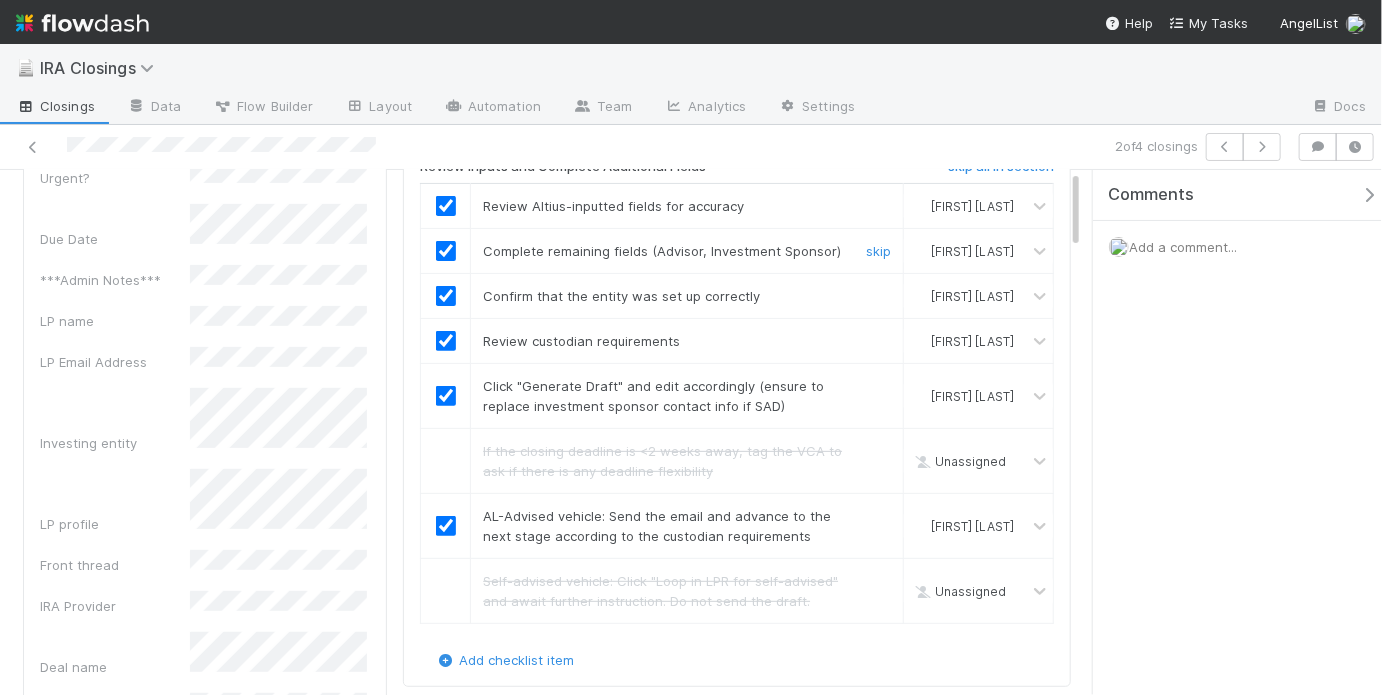 scroll, scrollTop: 0, scrollLeft: 0, axis: both 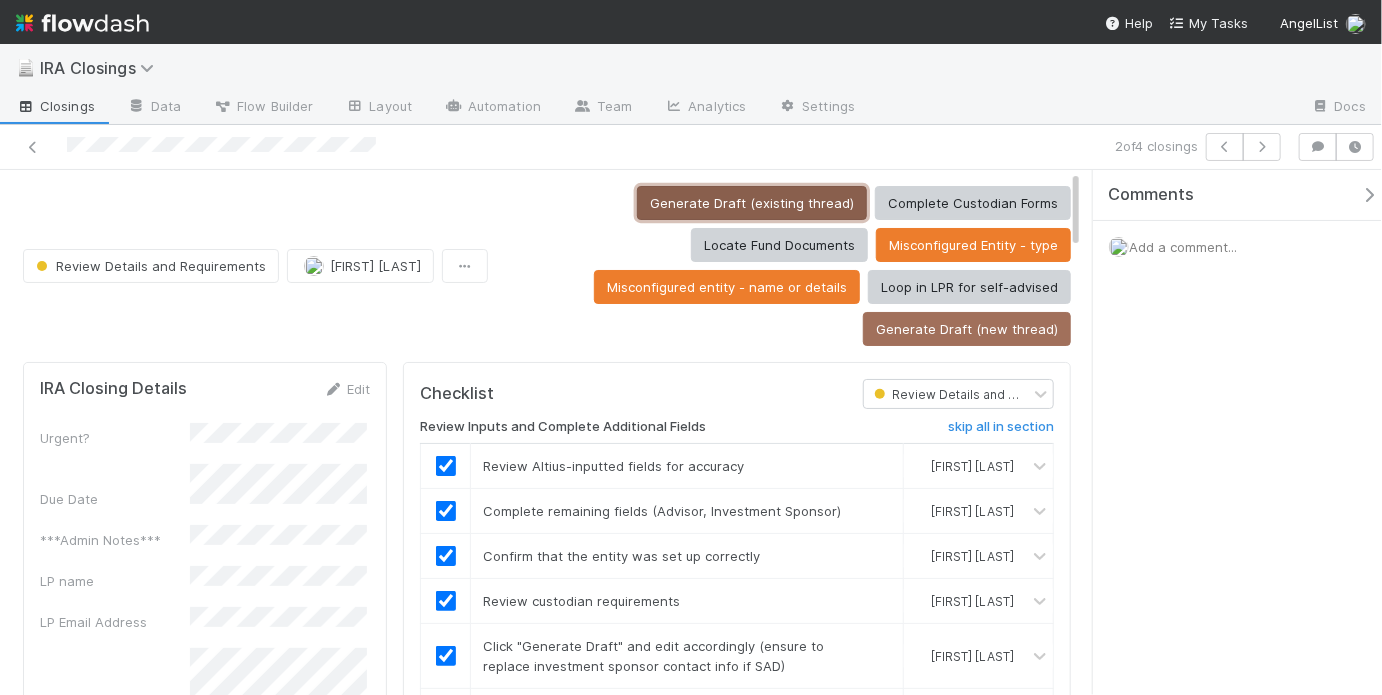 click on "Generate Draft (existing thread)" at bounding box center (752, 203) 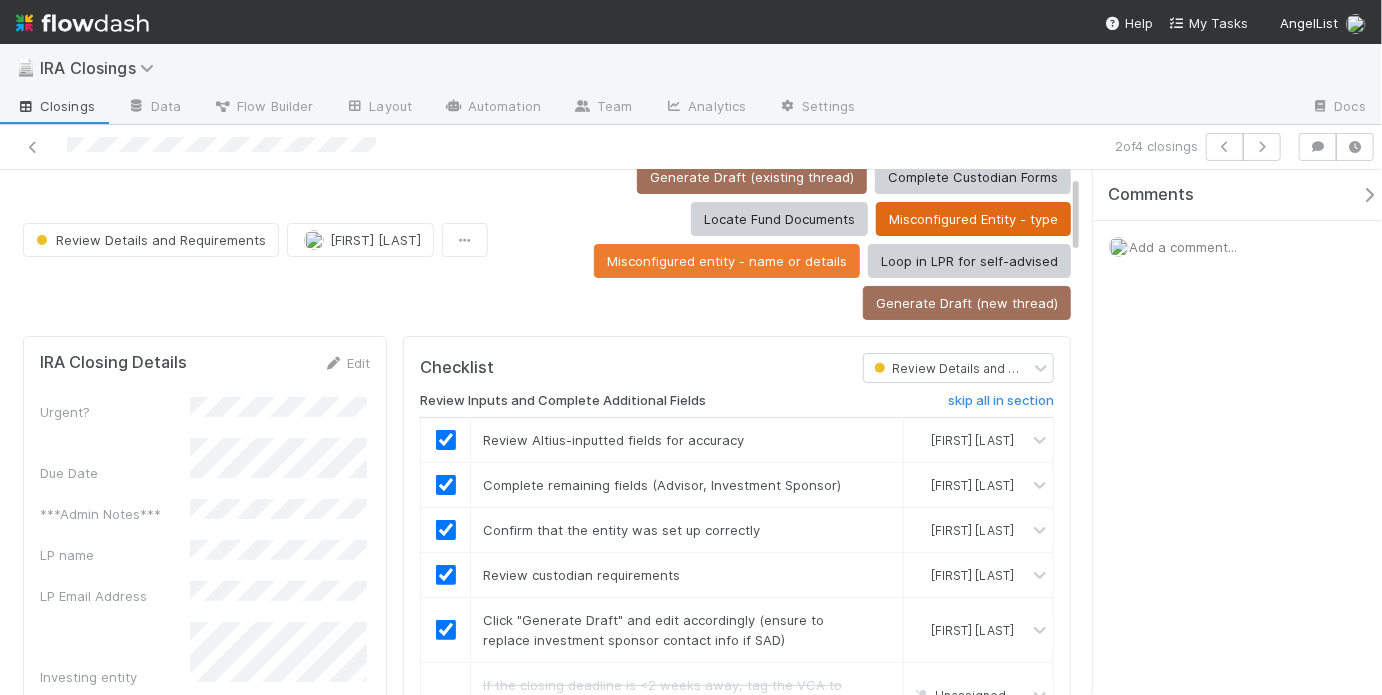scroll, scrollTop: 0, scrollLeft: 0, axis: both 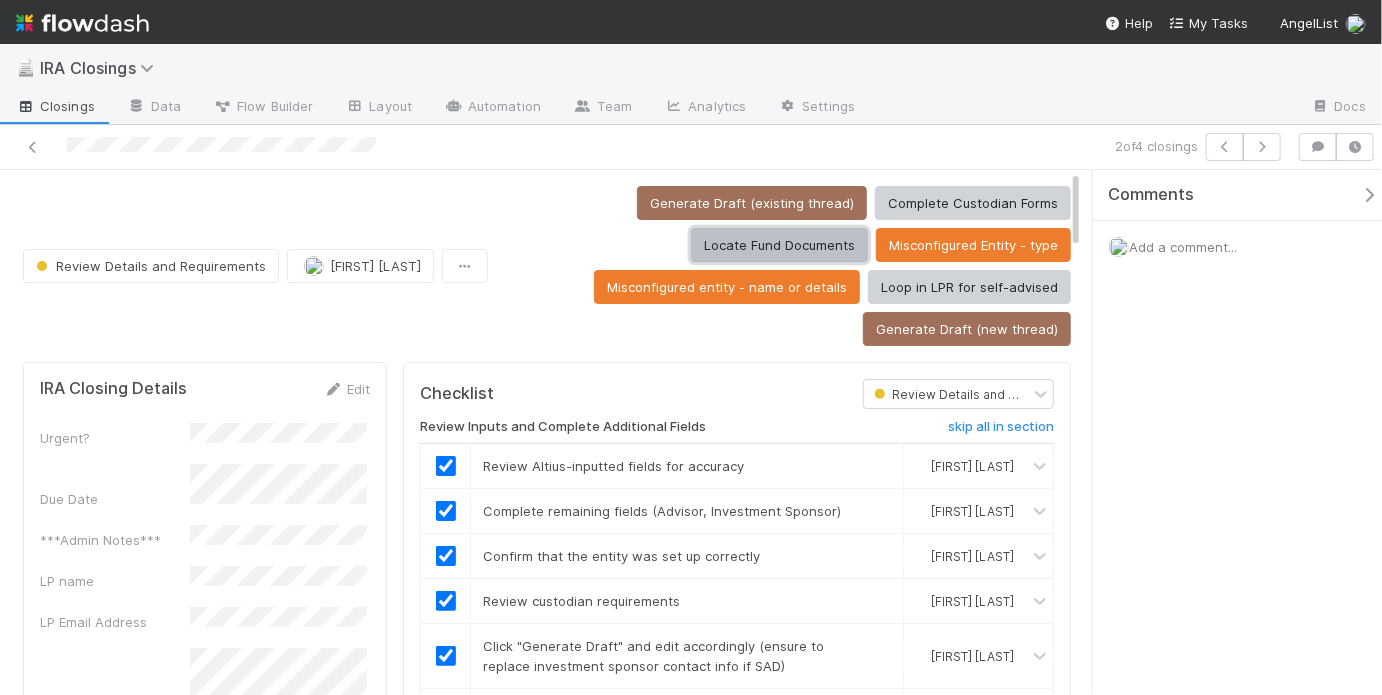click on "Locate Fund Documents" at bounding box center (779, 245) 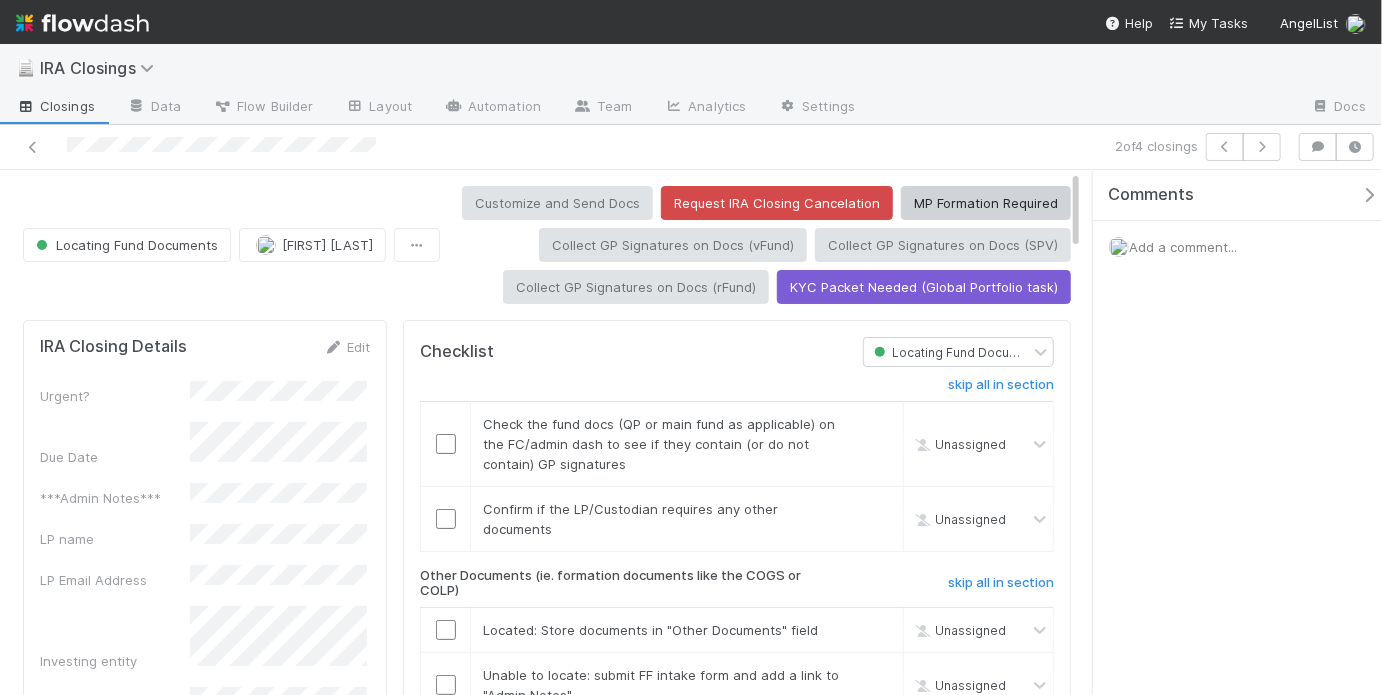 scroll, scrollTop: 146, scrollLeft: 0, axis: vertical 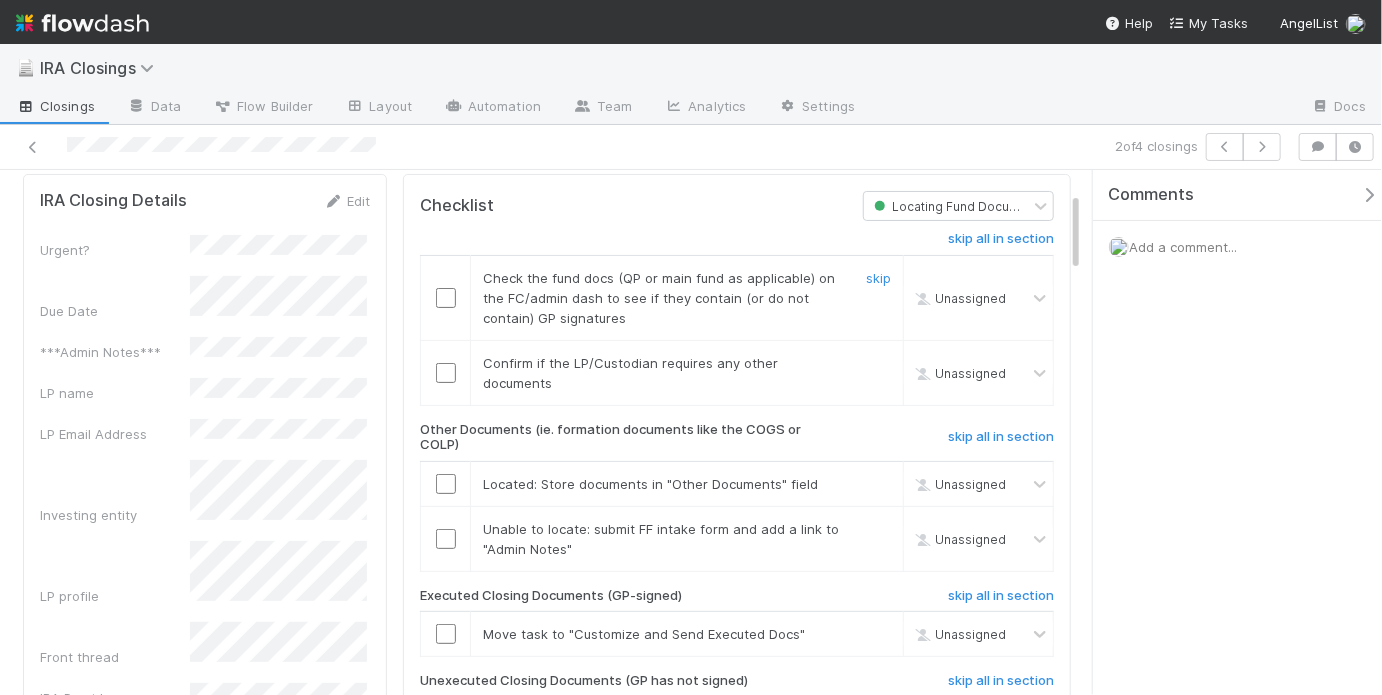 click at bounding box center (445, 298) 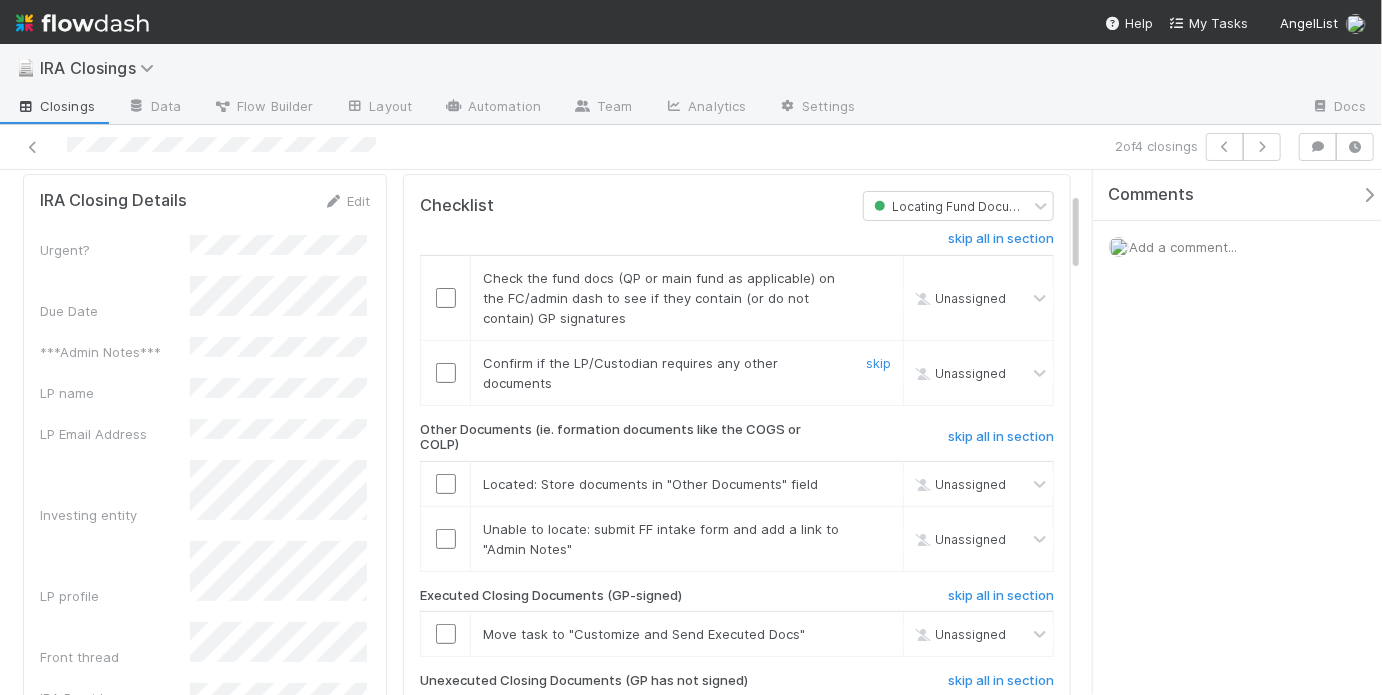 click at bounding box center (446, 373) 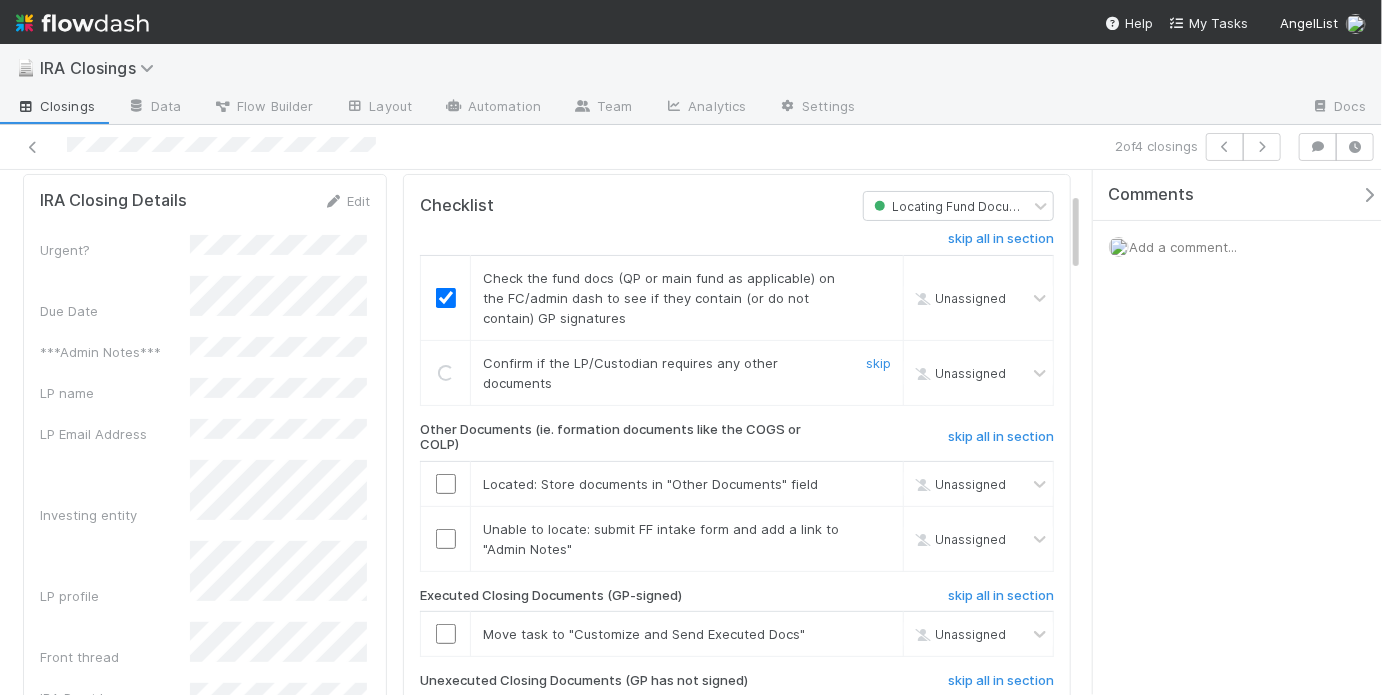 checkbox on "true" 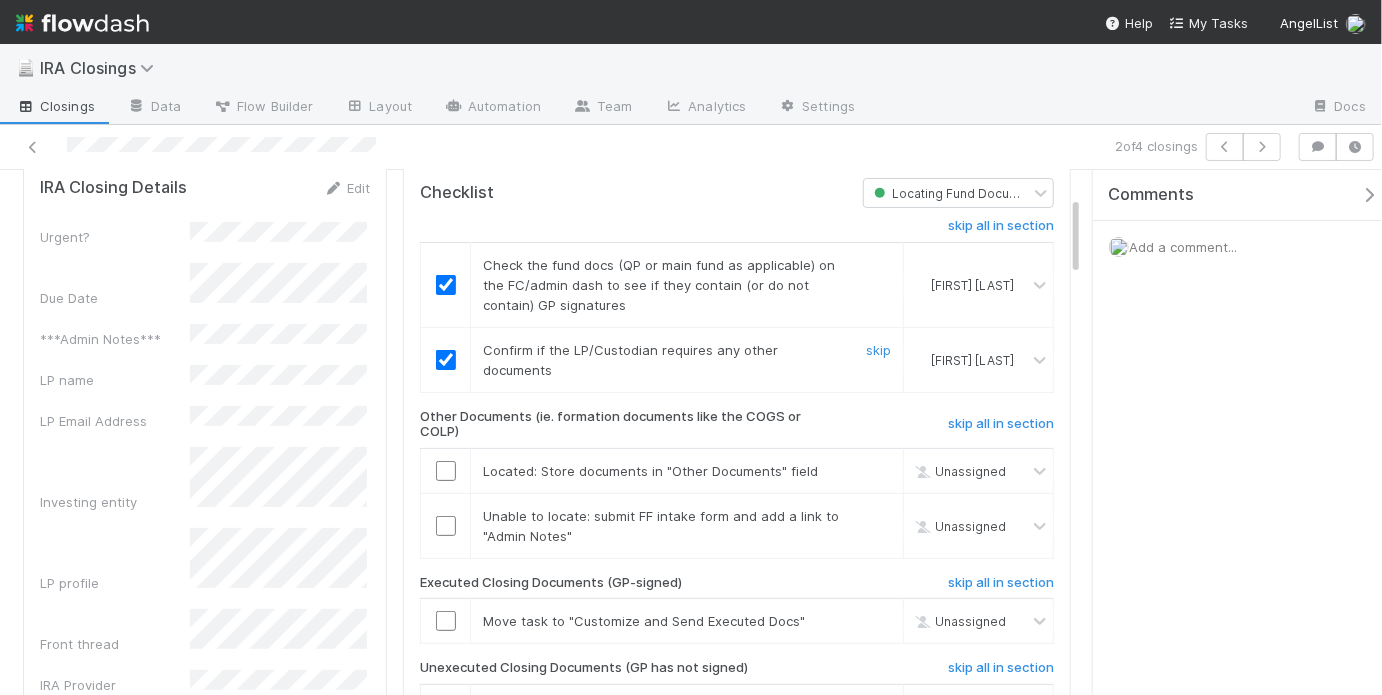scroll, scrollTop: 179, scrollLeft: 0, axis: vertical 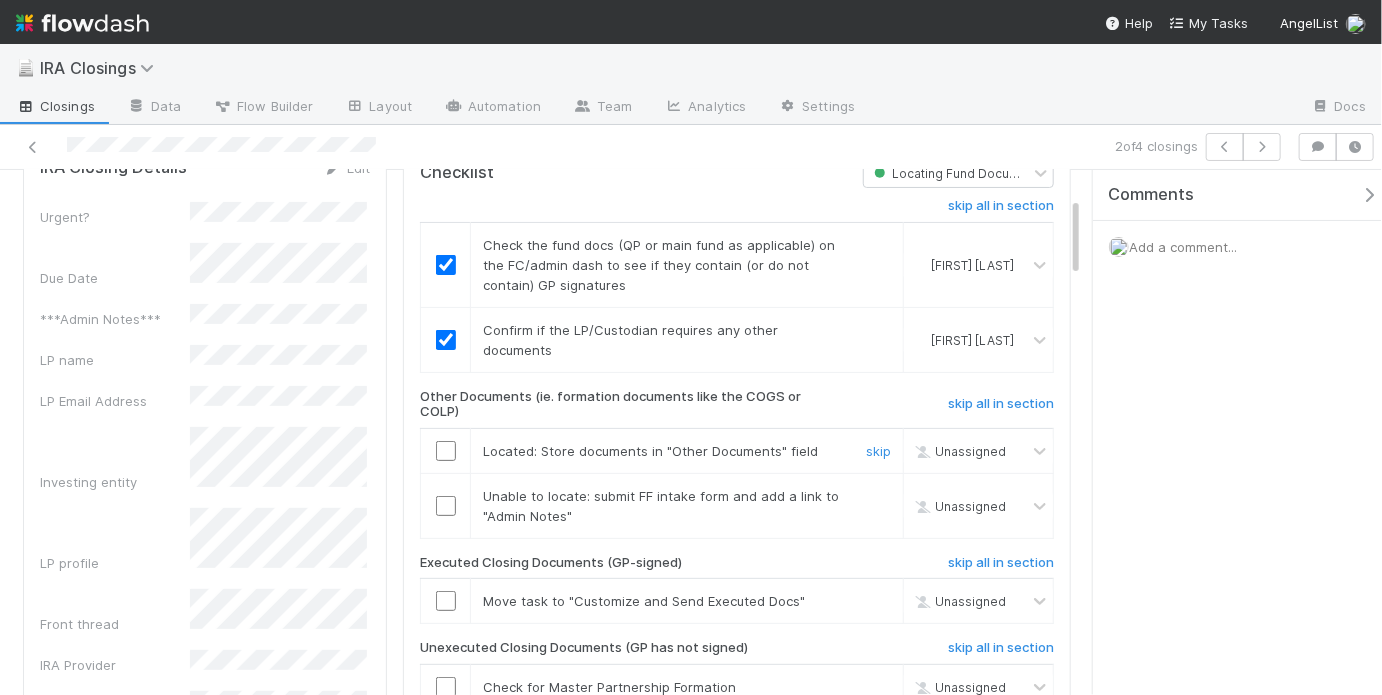 click at bounding box center (445, 451) 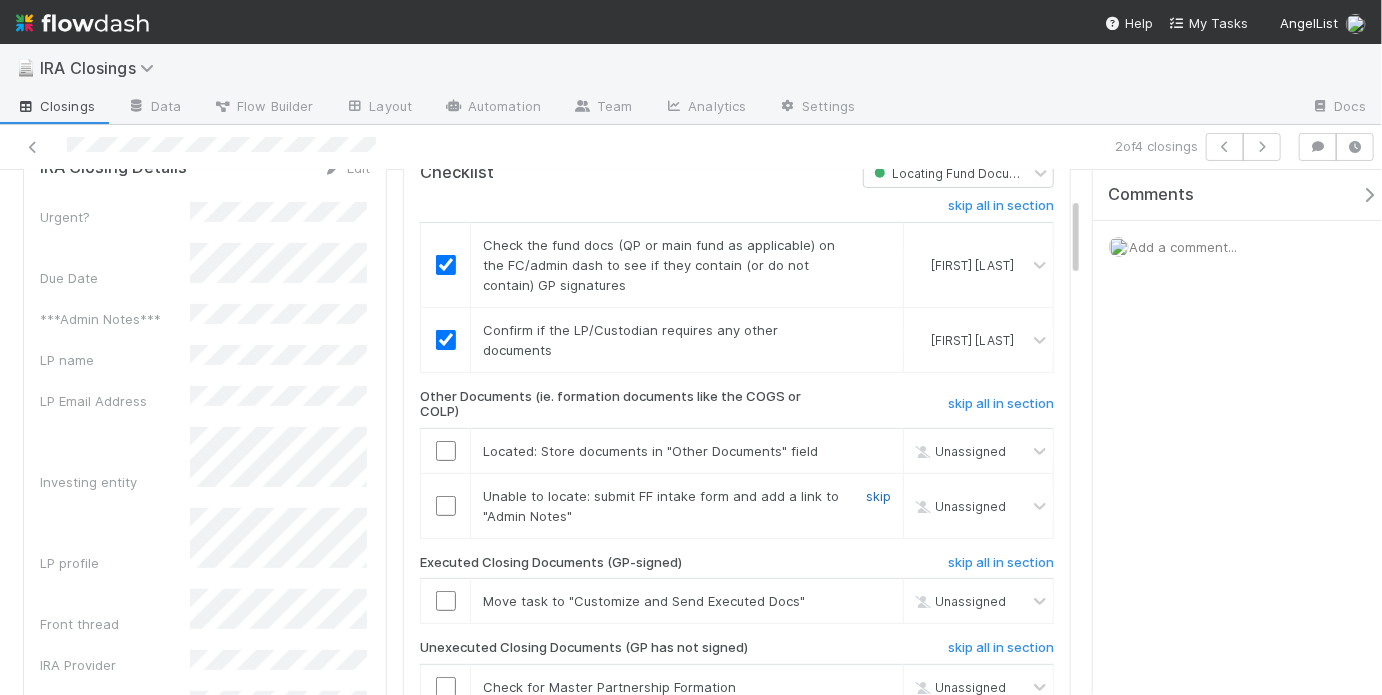 click on "skip" at bounding box center (878, 496) 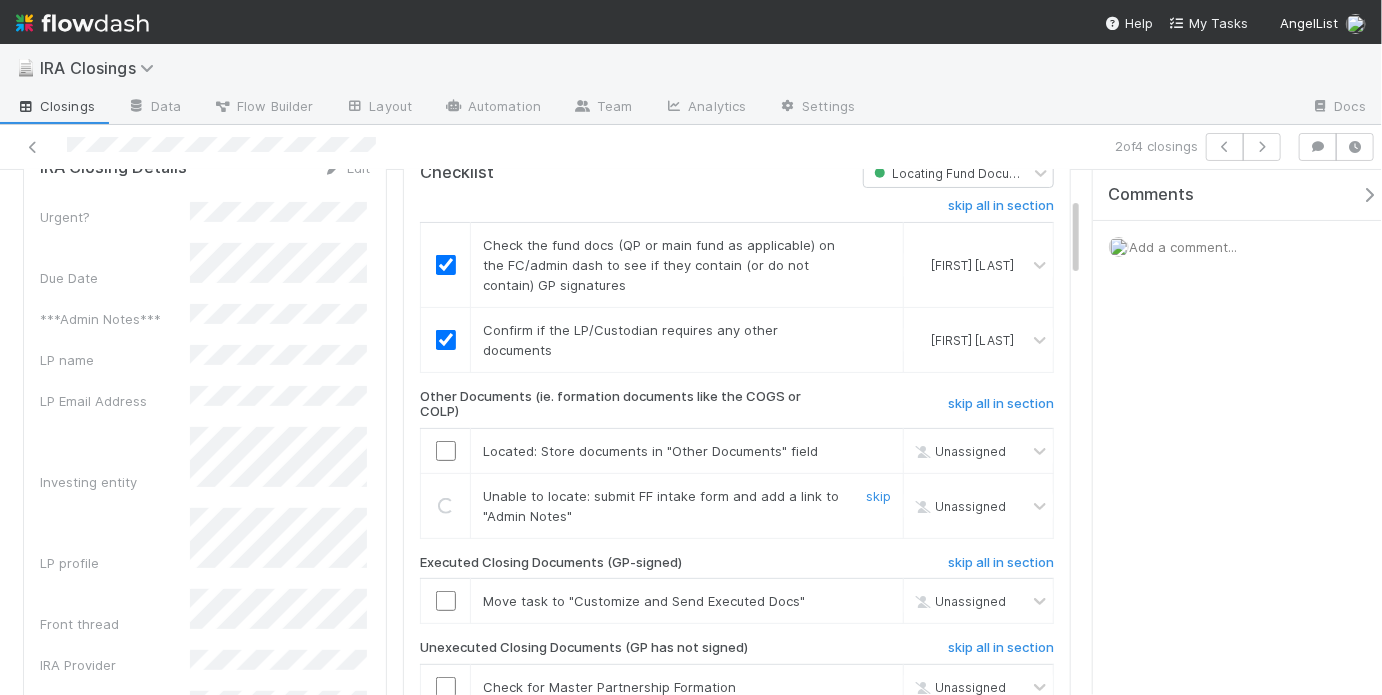 click at bounding box center (446, 451) 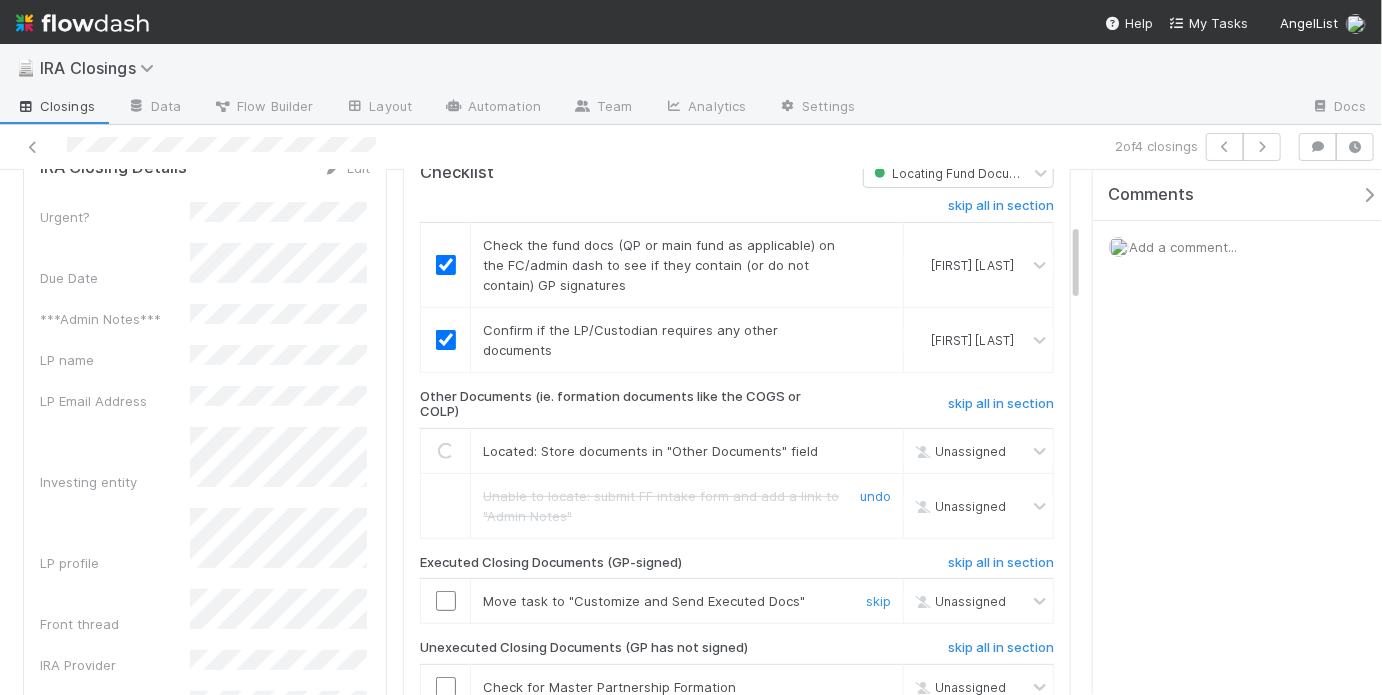 scroll, scrollTop: 348, scrollLeft: 0, axis: vertical 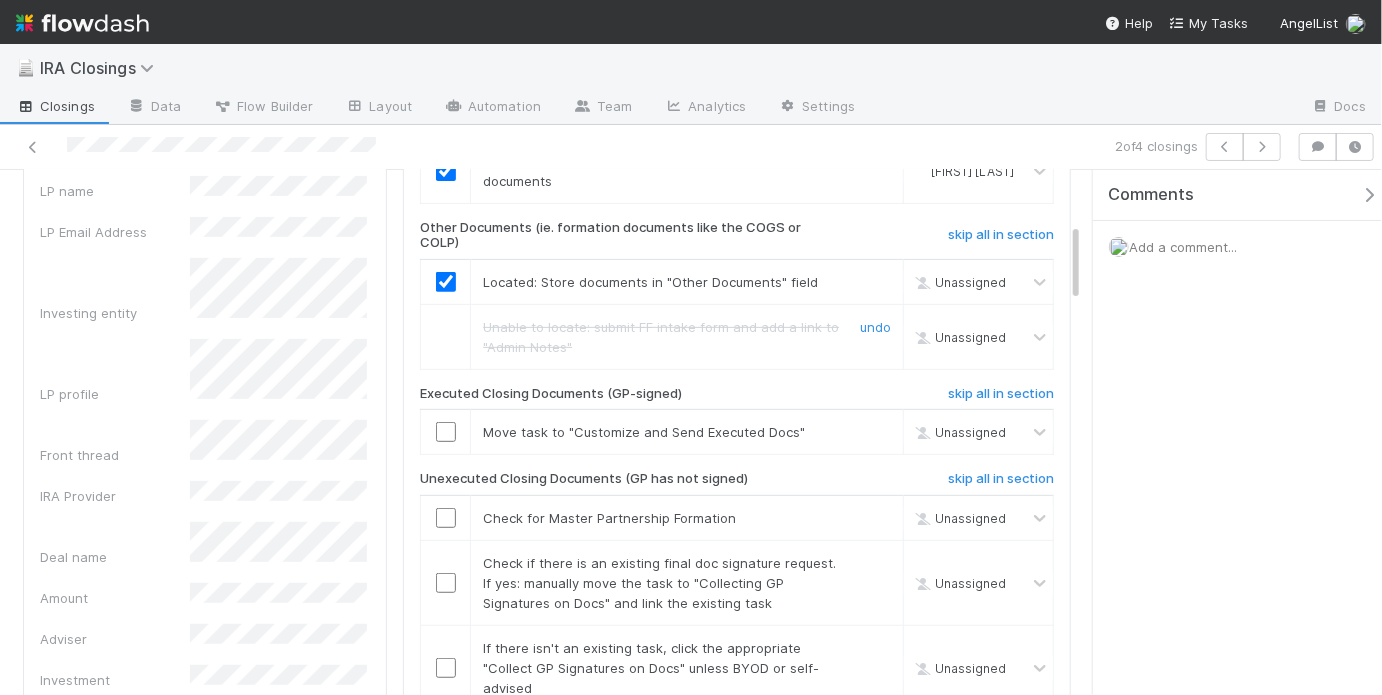 checkbox on "true" 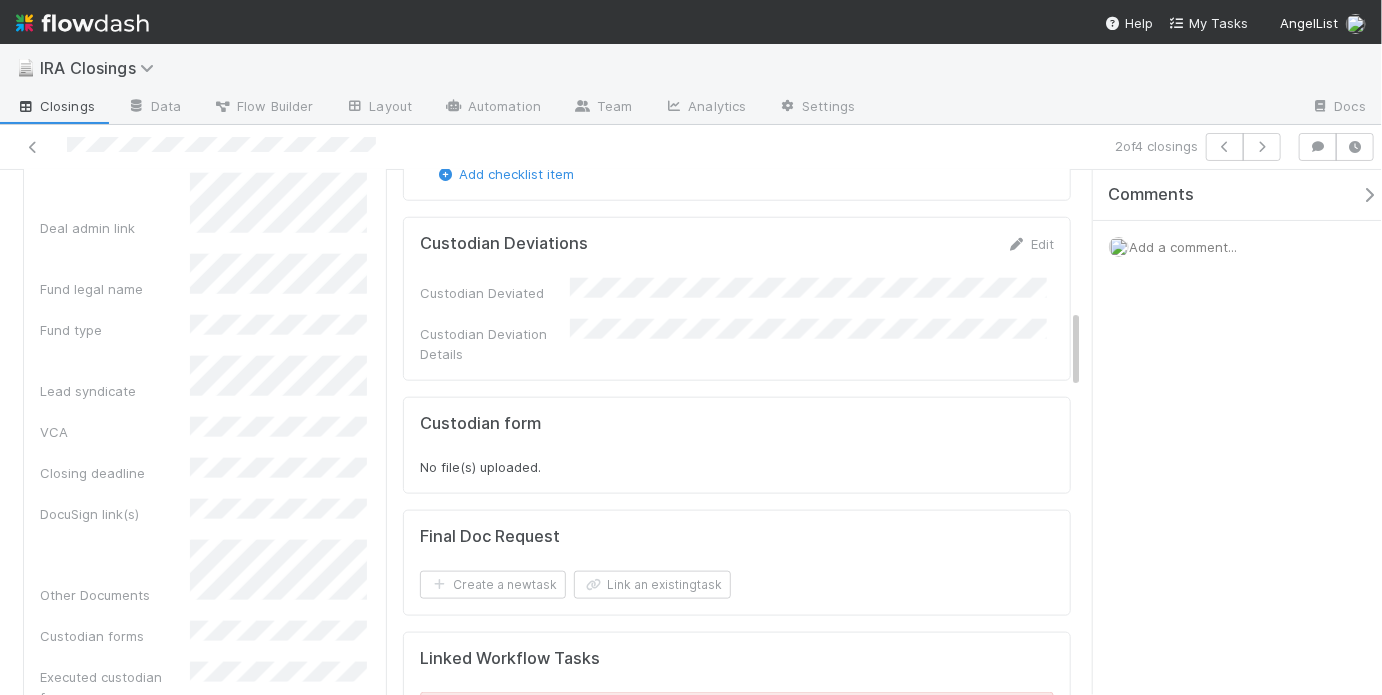scroll, scrollTop: 1255, scrollLeft: 0, axis: vertical 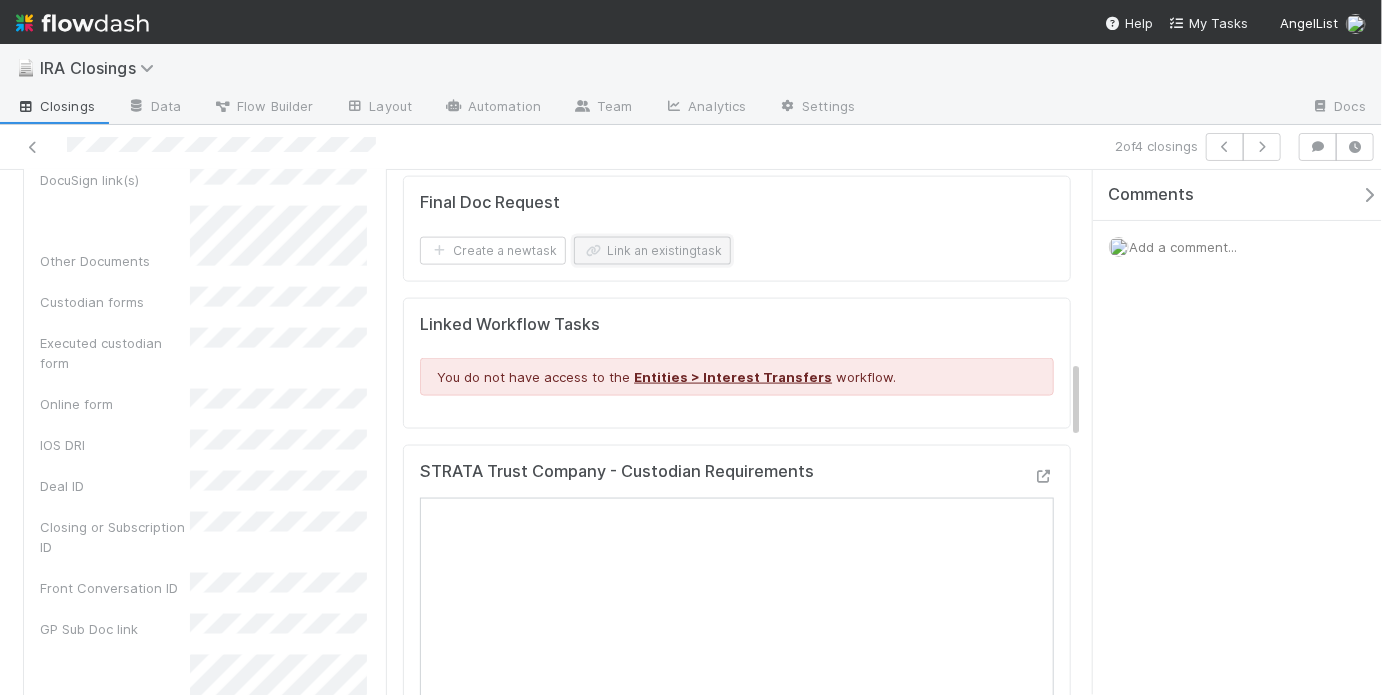 click on "Link an existing  task" at bounding box center [652, 251] 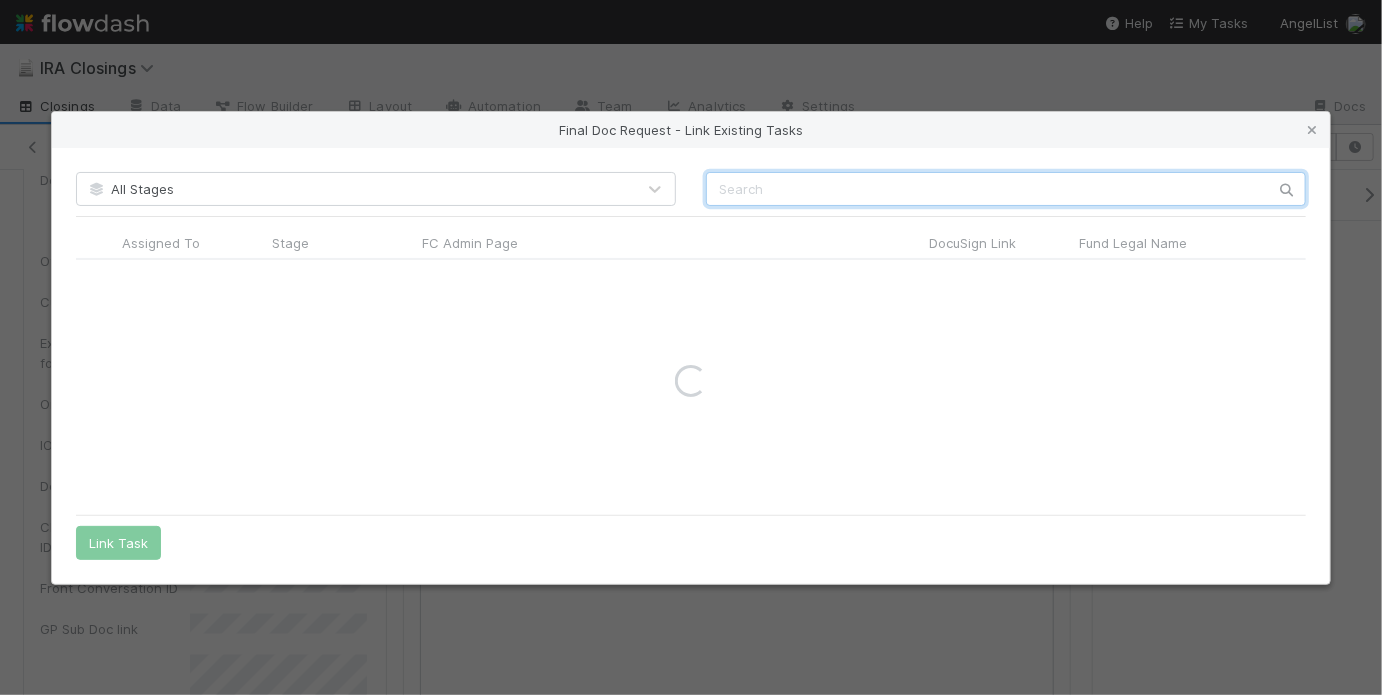 click at bounding box center (1006, 189) 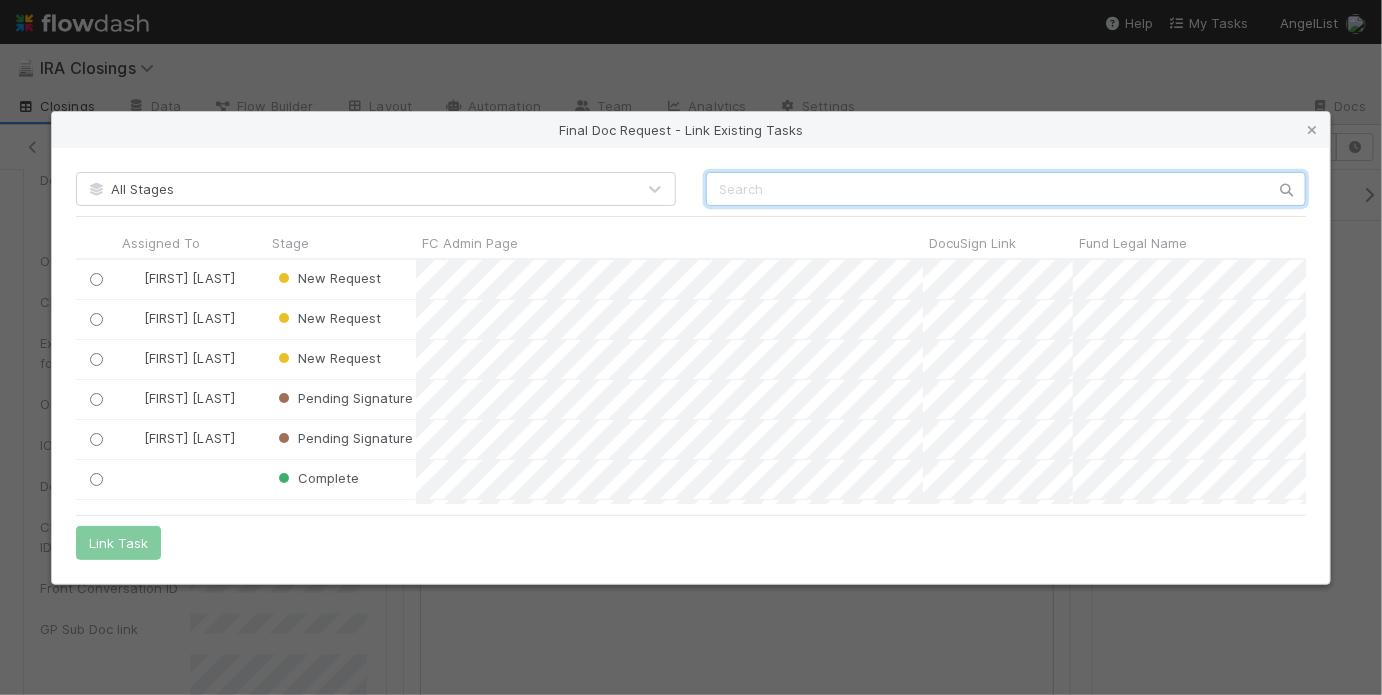 scroll, scrollTop: 13, scrollLeft: 12, axis: both 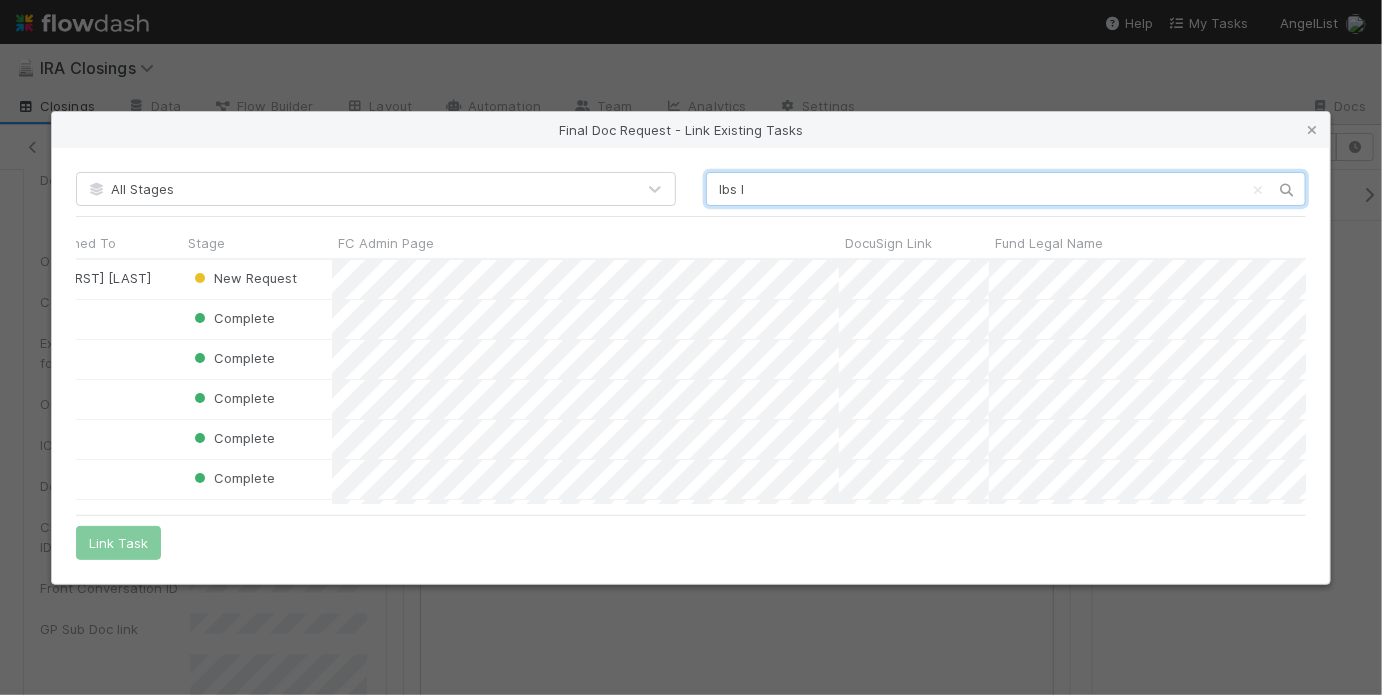 type on "lbs I" 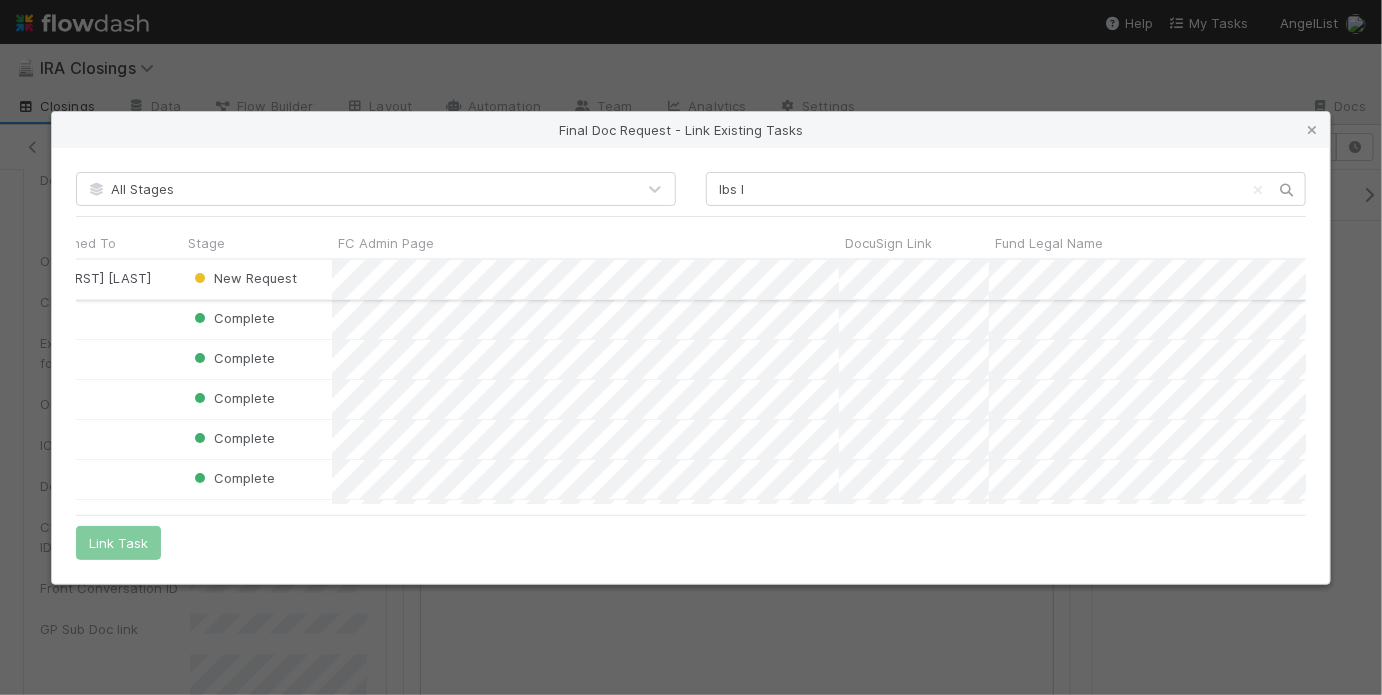 scroll, scrollTop: 0, scrollLeft: 0, axis: both 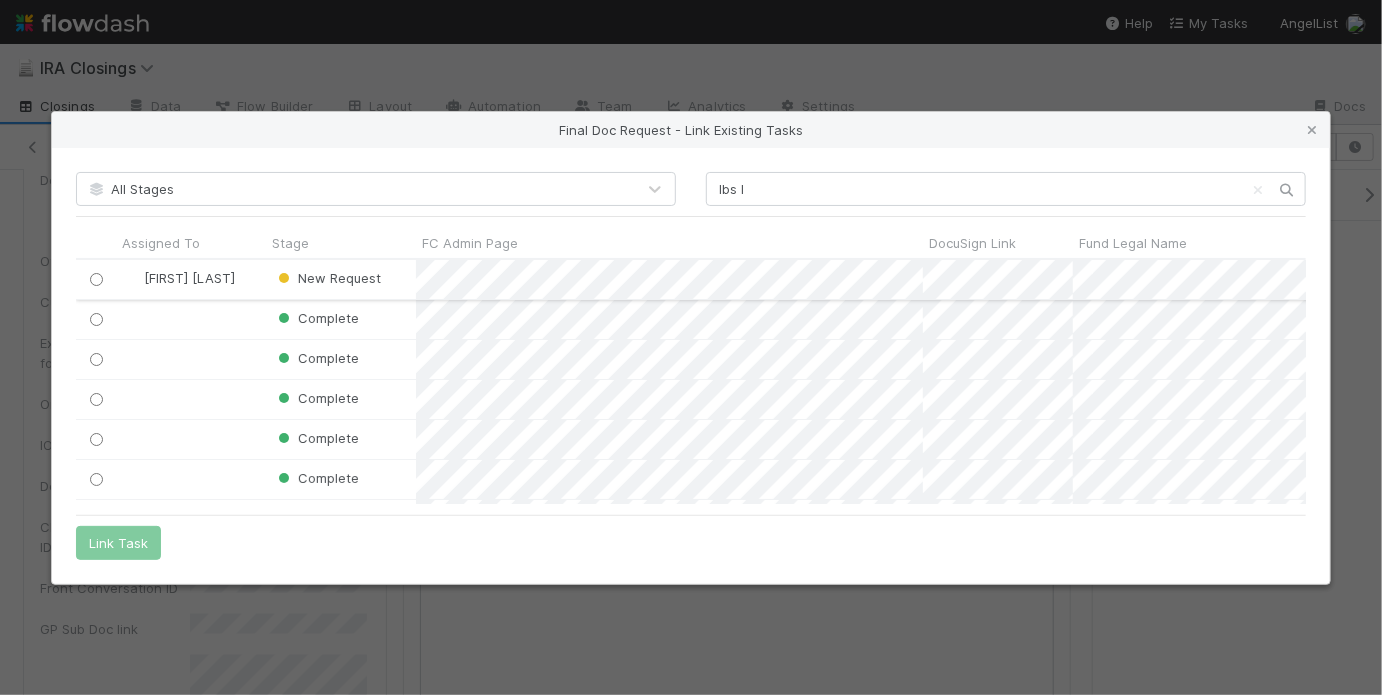 click at bounding box center [96, 279] 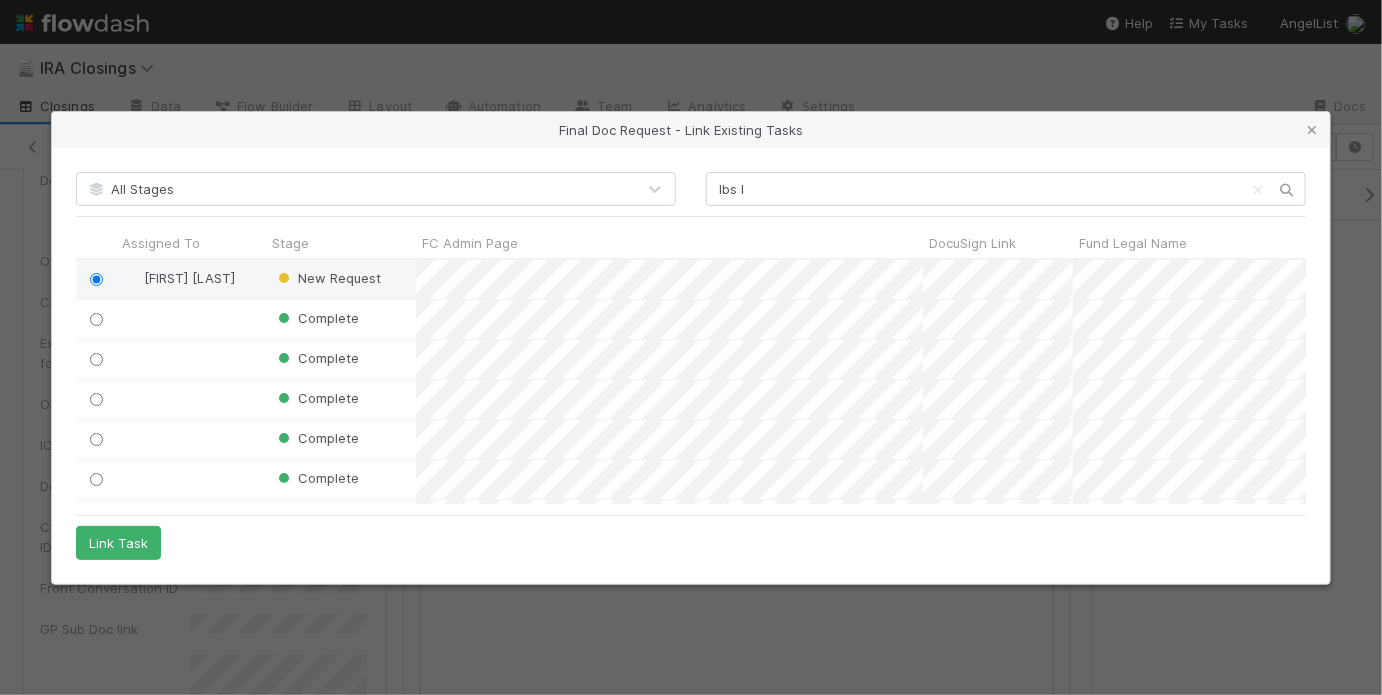 scroll, scrollTop: 0, scrollLeft: 77, axis: horizontal 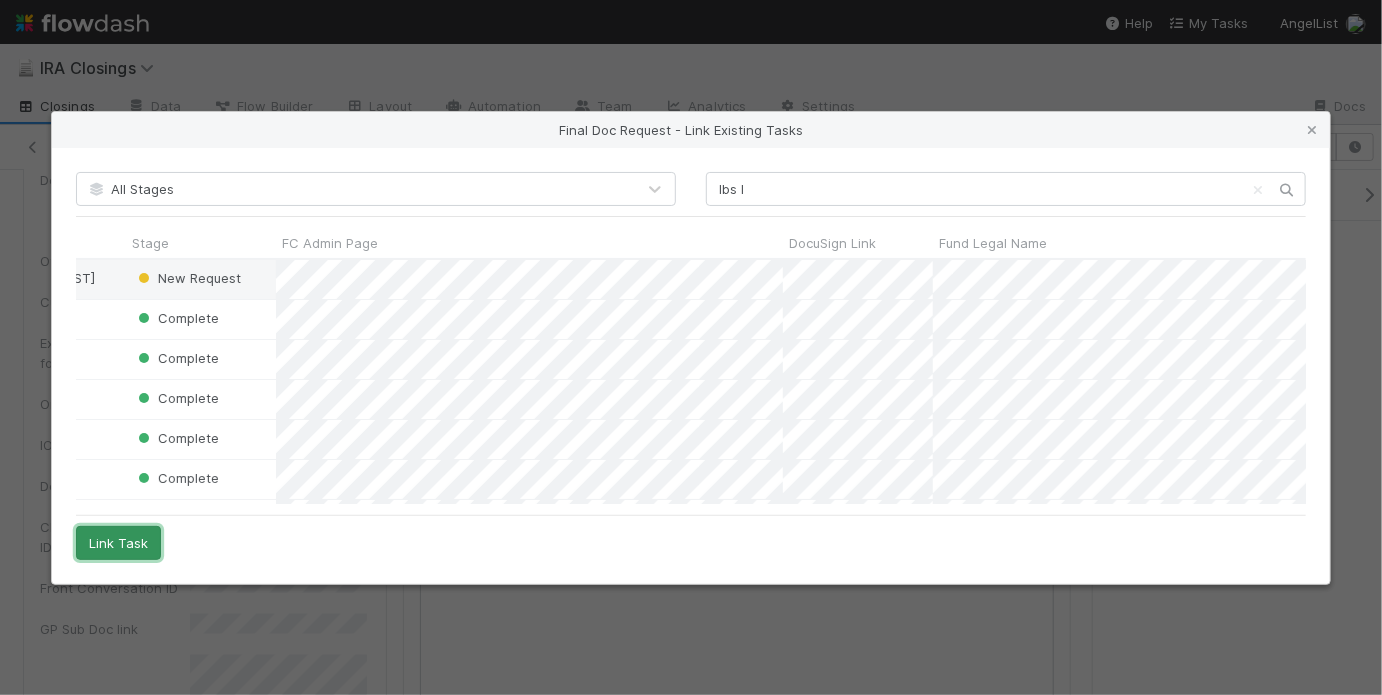 click on "Link   Task" at bounding box center (118, 543) 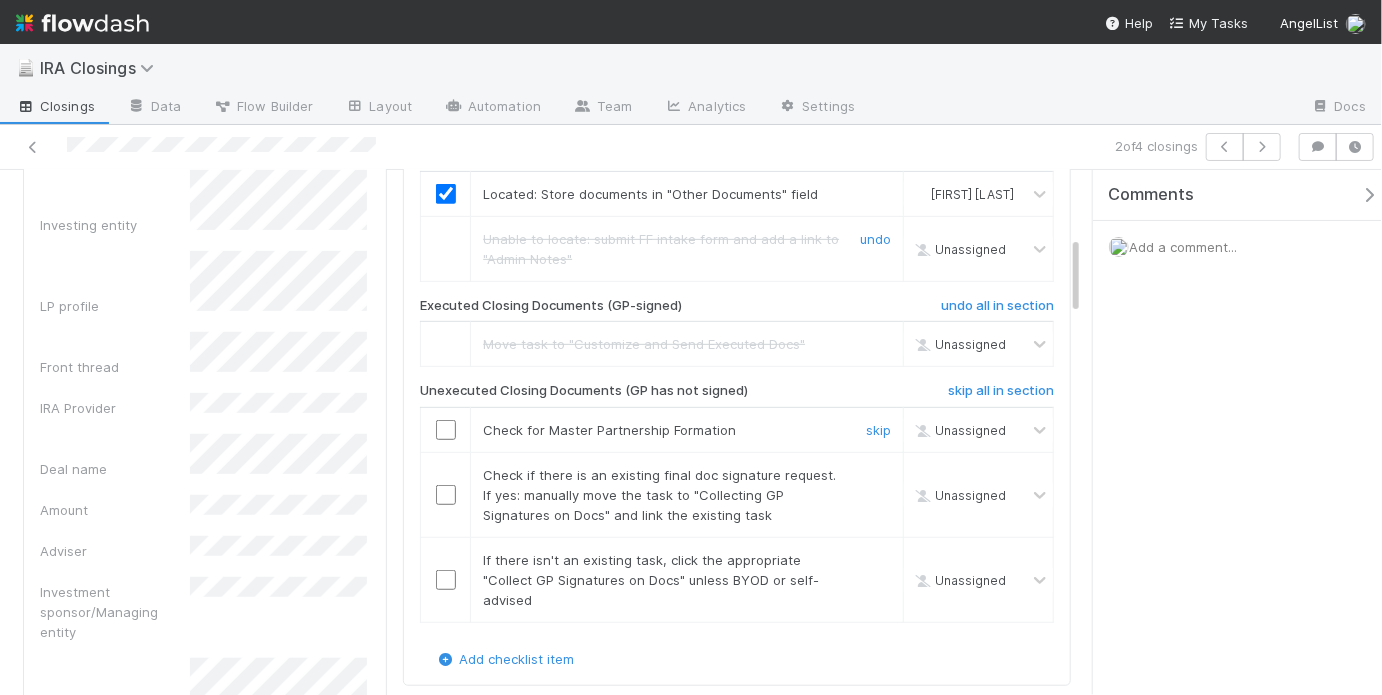 click at bounding box center (446, 430) 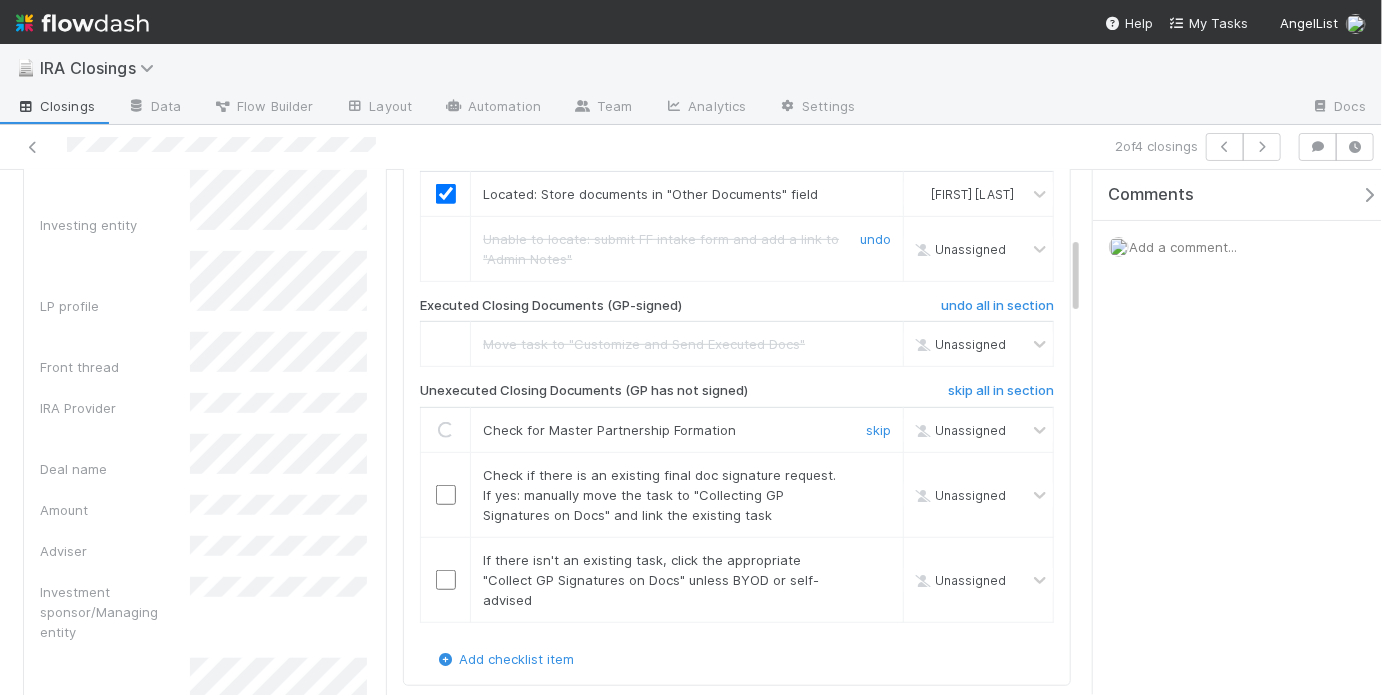 click at bounding box center (446, 495) 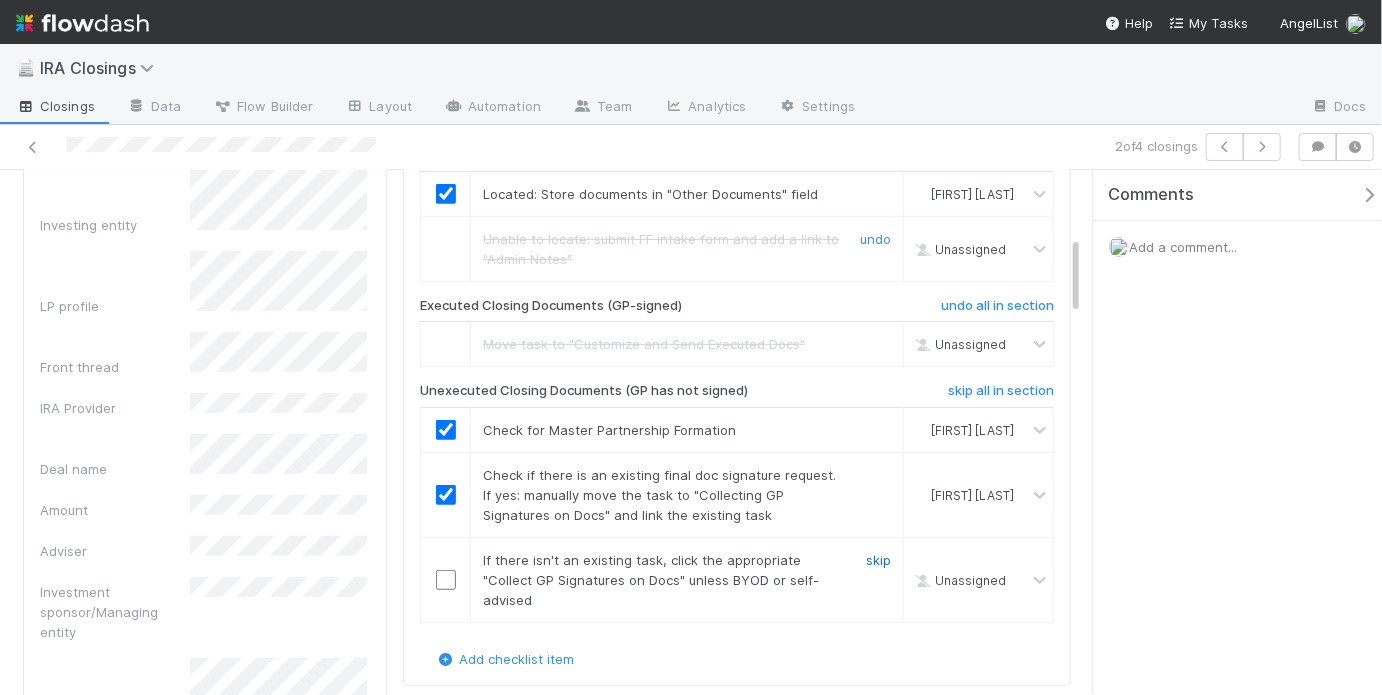 click on "skip" at bounding box center [878, 560] 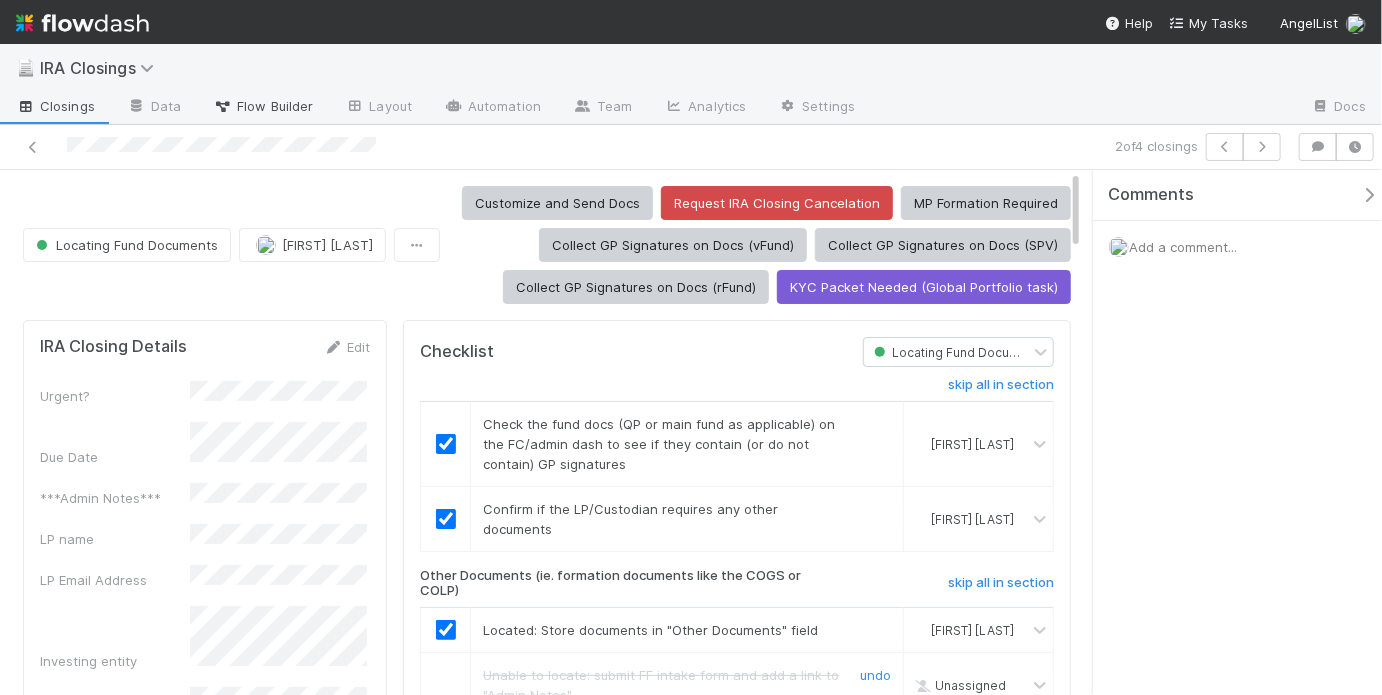 click on "Flow Builder" at bounding box center [263, 106] 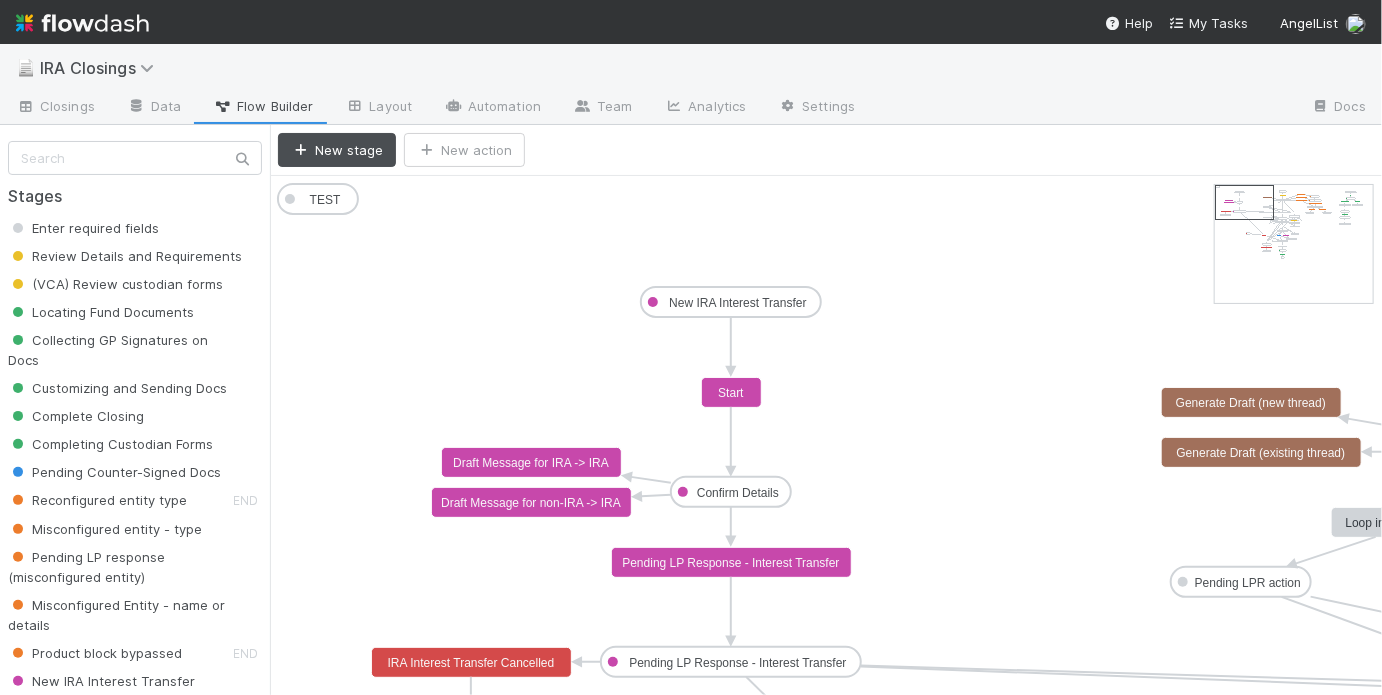 click 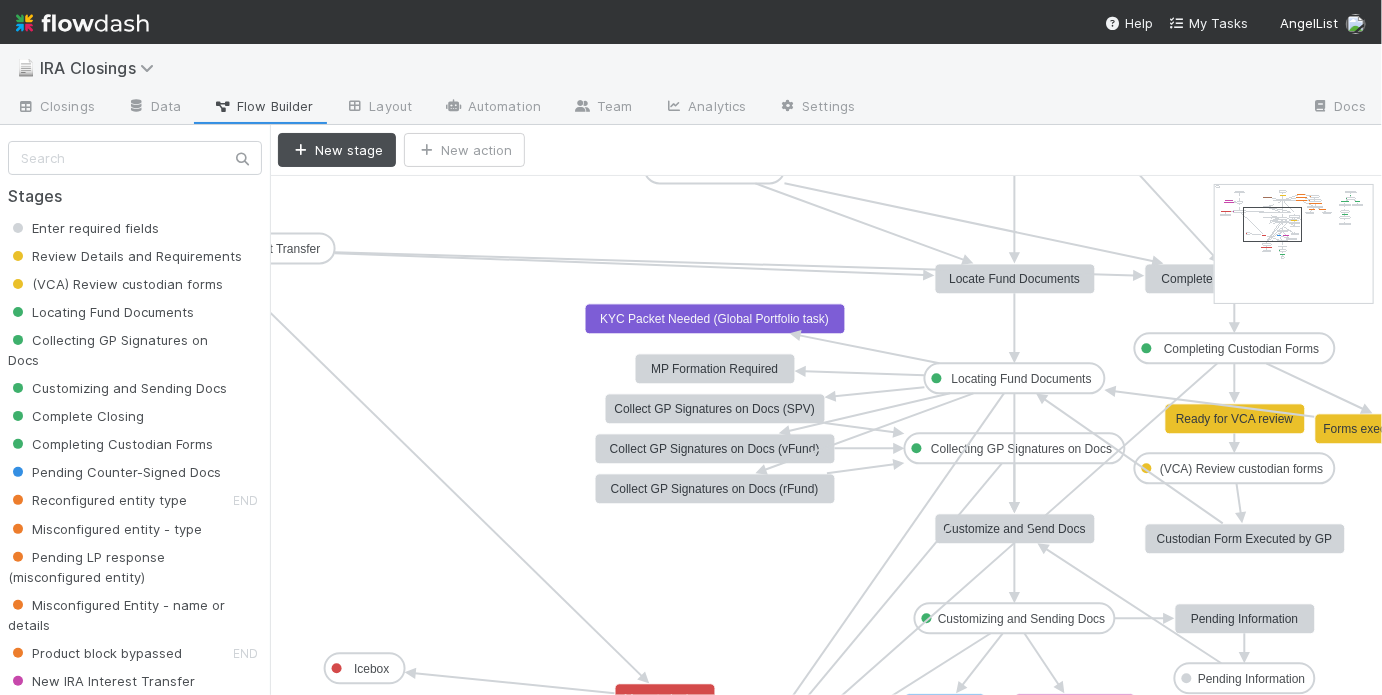 drag, startPoint x: 1257, startPoint y: 207, endPoint x: 1285, endPoint y: 229, distance: 35.608986 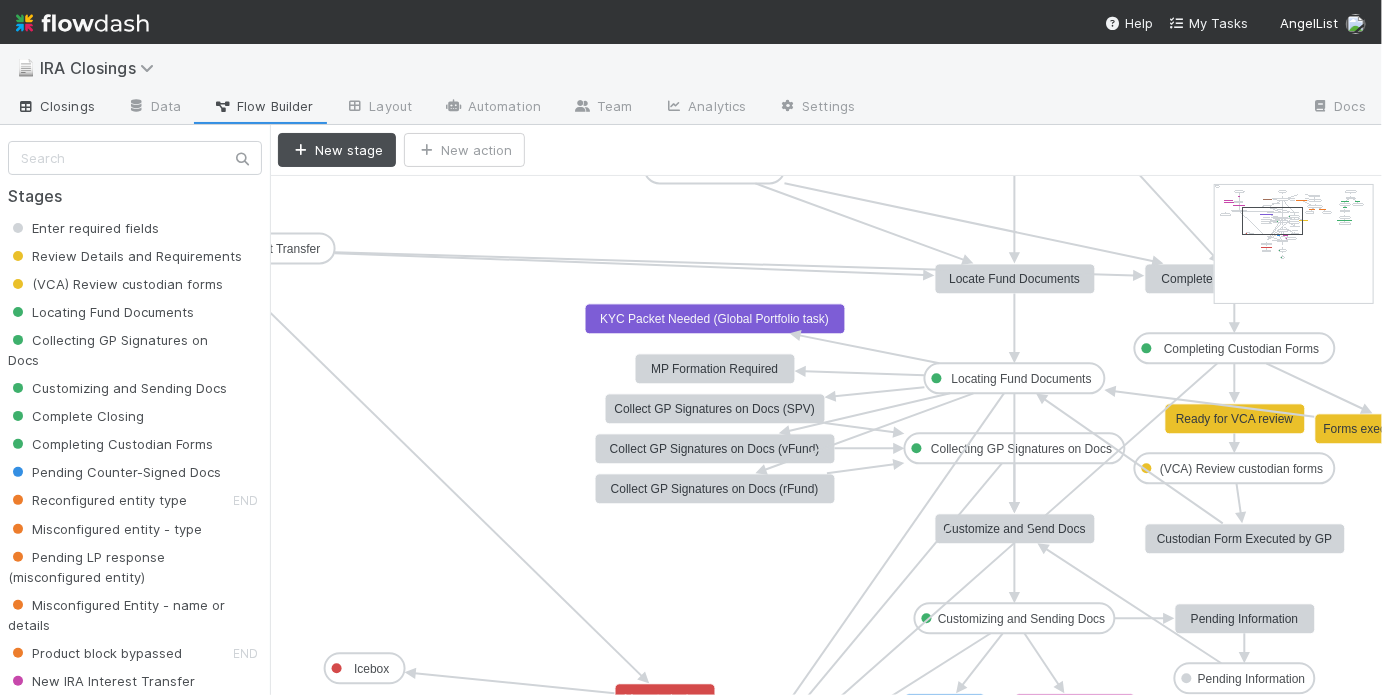 click on "Closings" at bounding box center [55, 108] 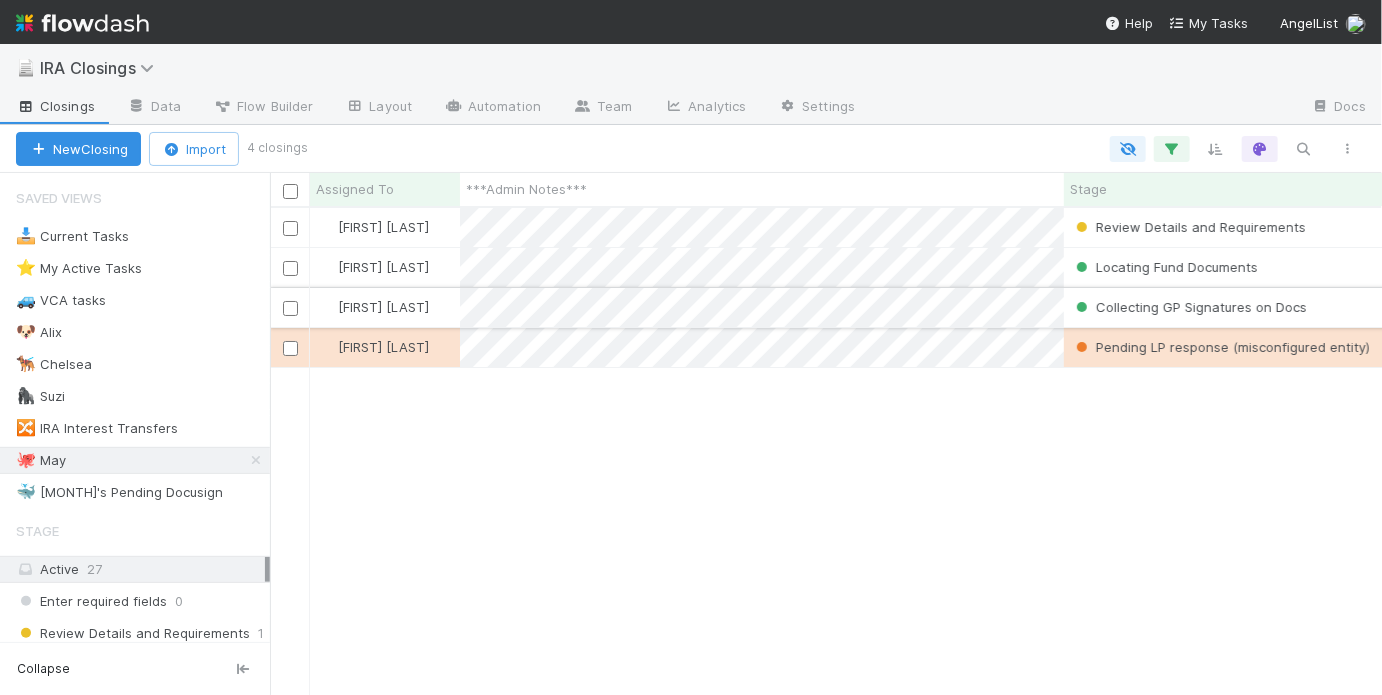 scroll, scrollTop: 13, scrollLeft: 12, axis: both 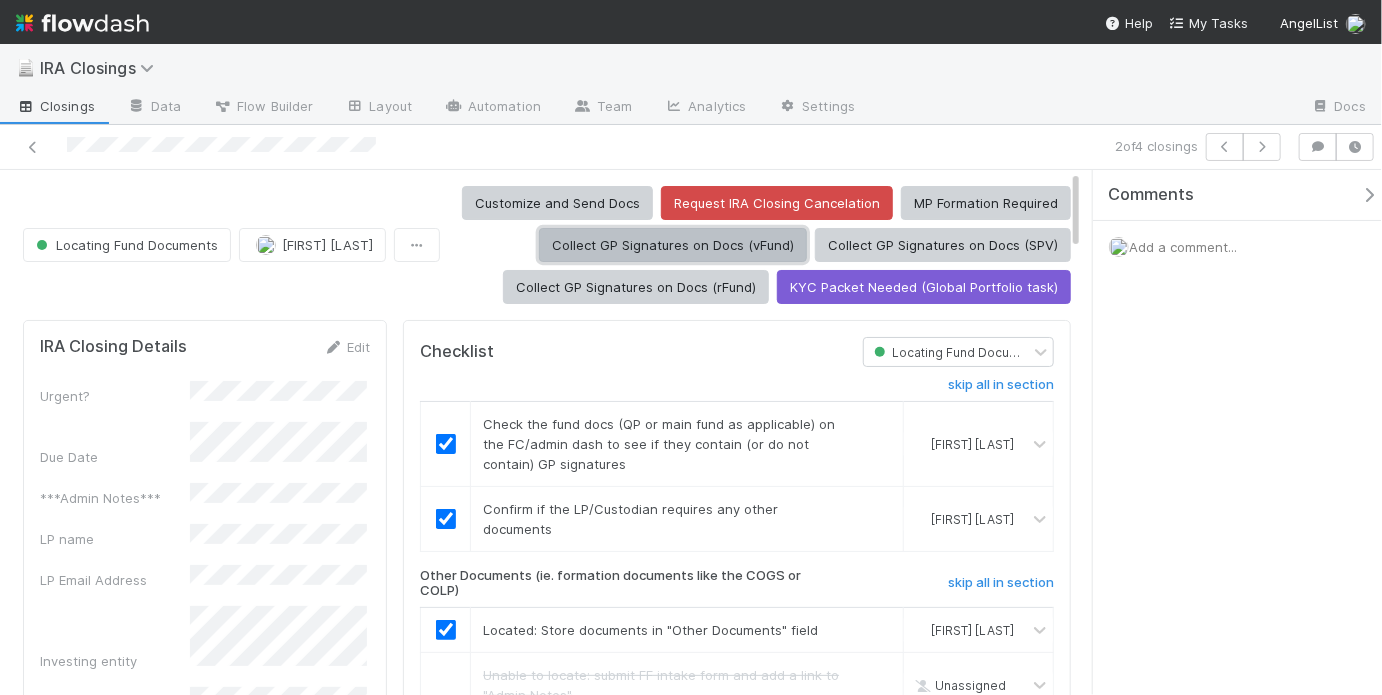 click on "Collect GP Signatures on Docs (vFund)" at bounding box center [673, 245] 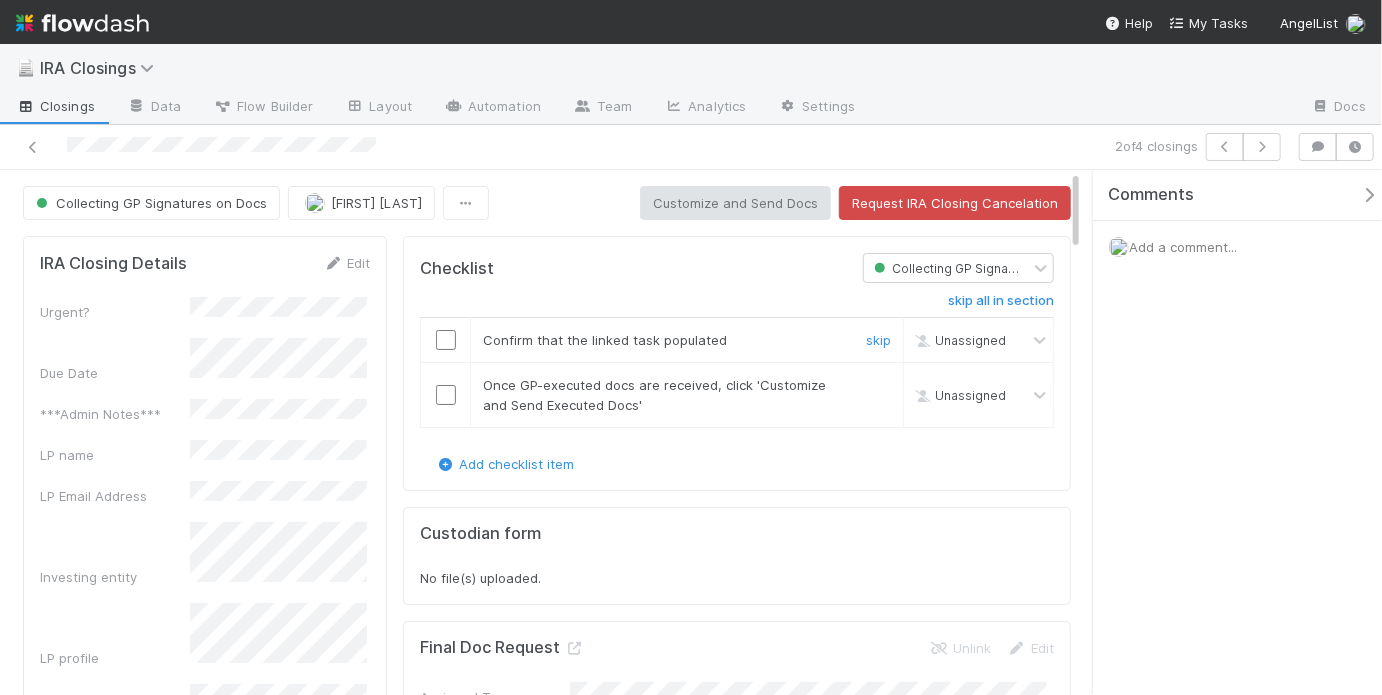 click at bounding box center [446, 340] 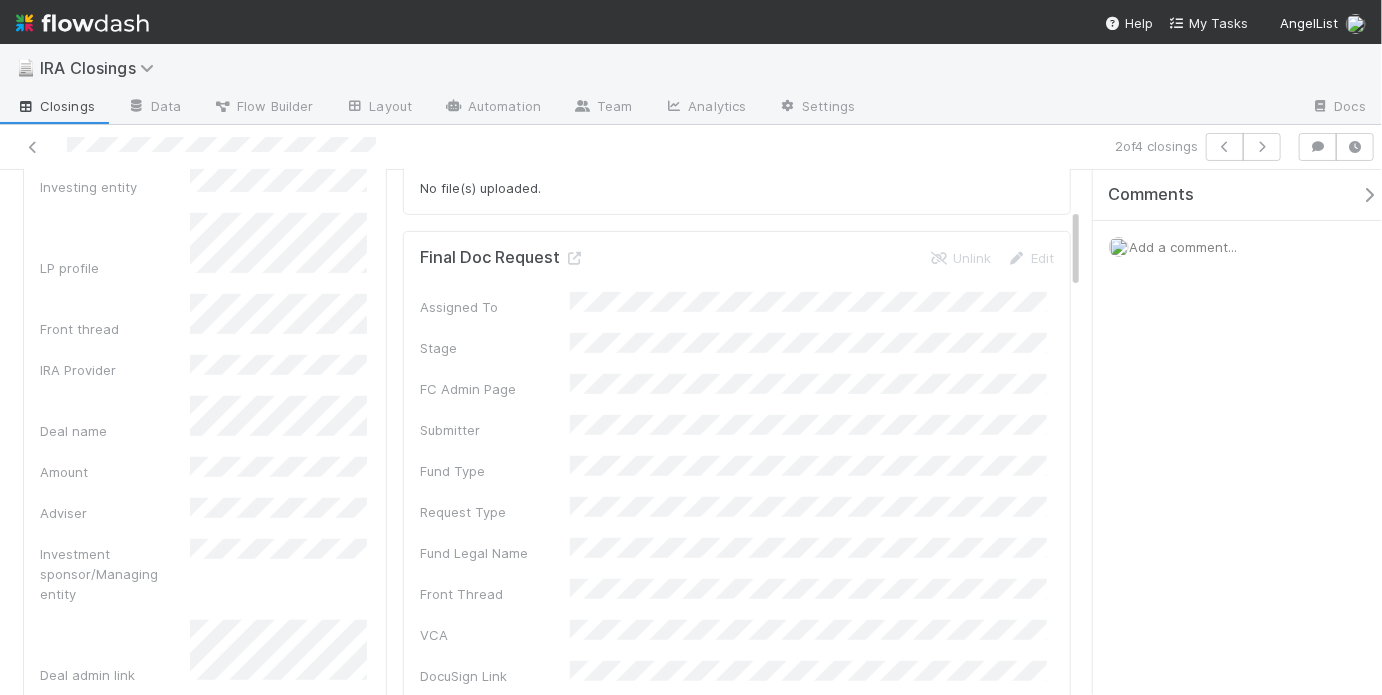 scroll, scrollTop: 0, scrollLeft: 0, axis: both 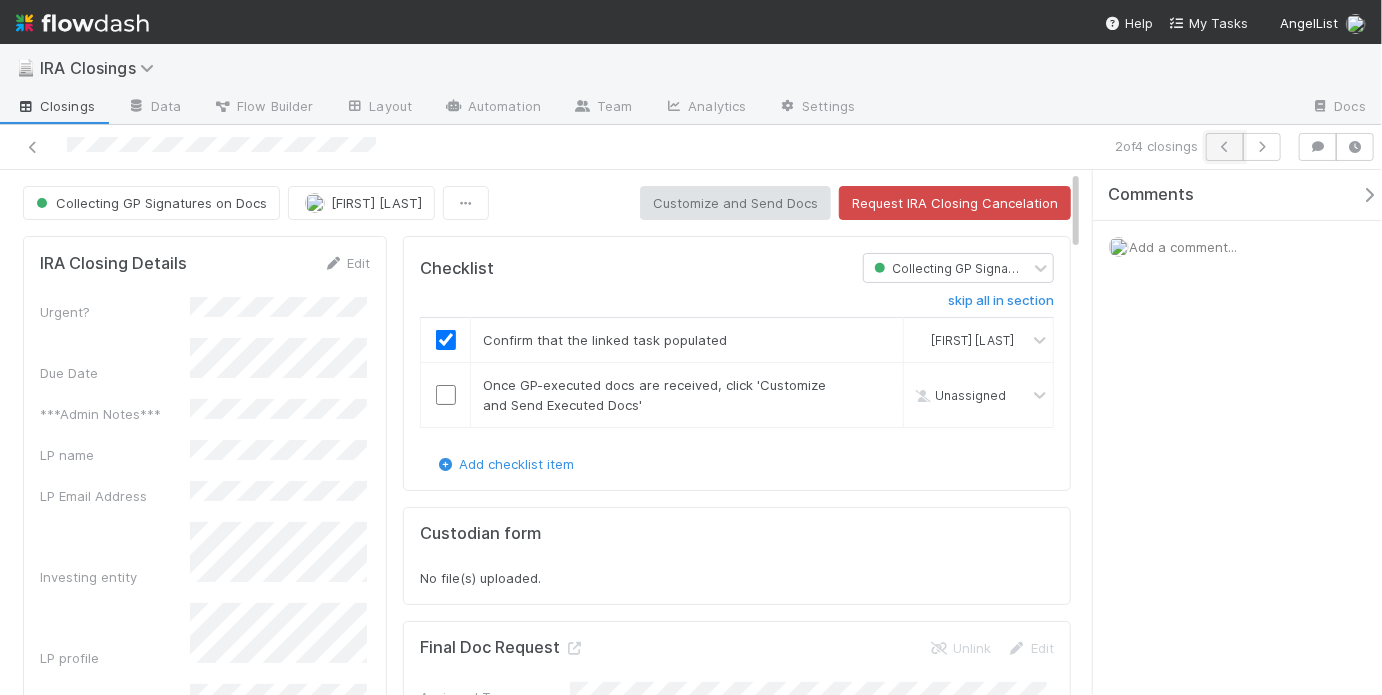 click at bounding box center (1225, 147) 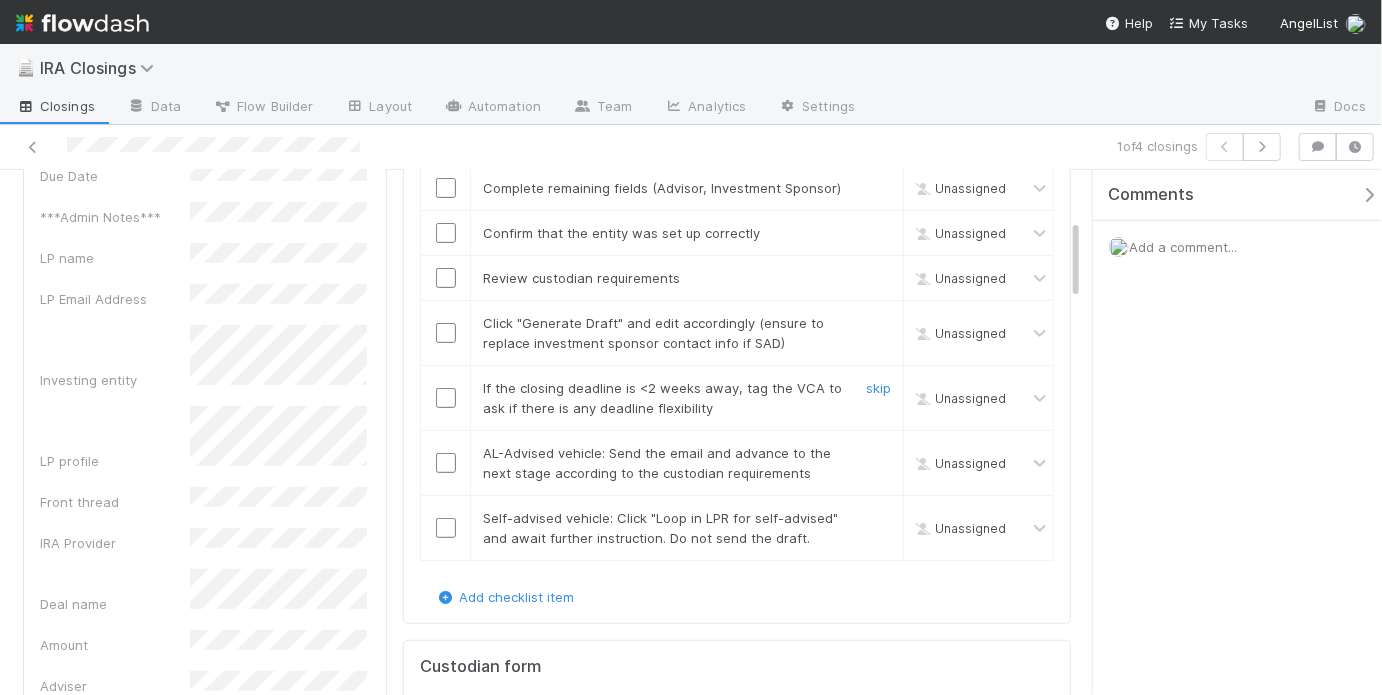 scroll, scrollTop: 322, scrollLeft: 0, axis: vertical 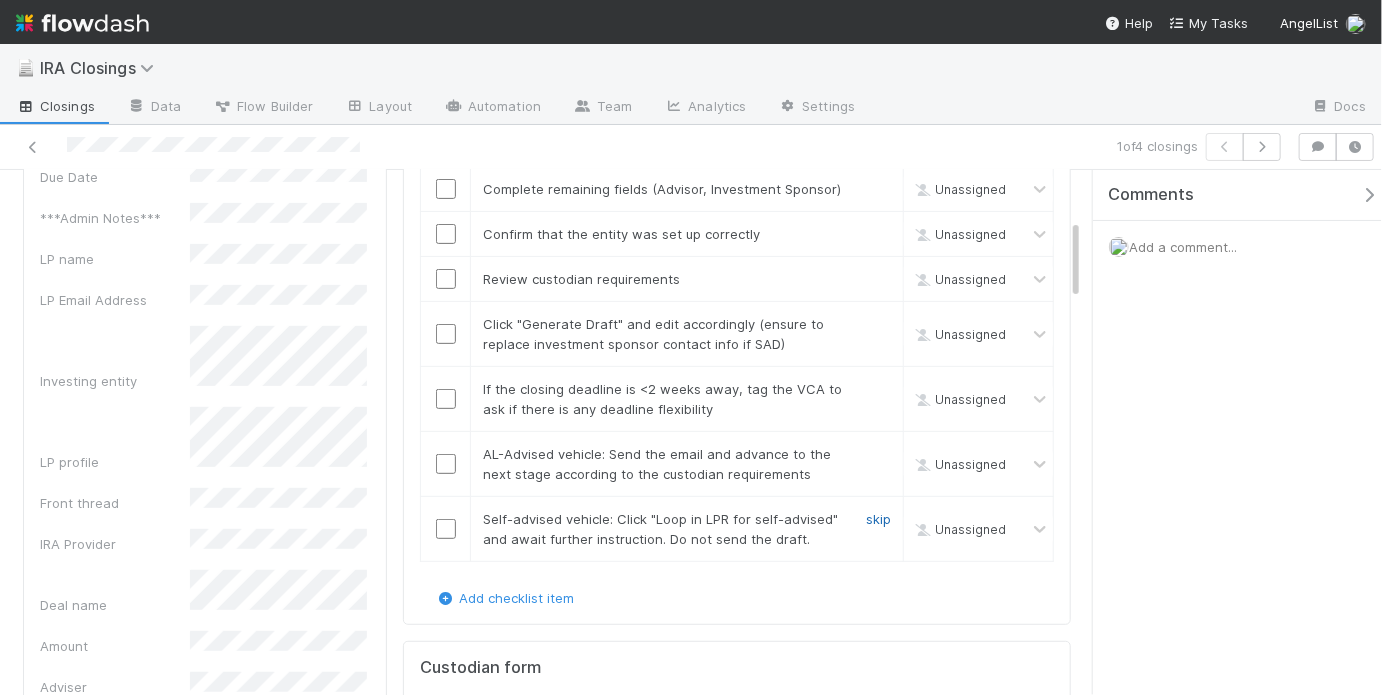 click on "skip" at bounding box center [878, 519] 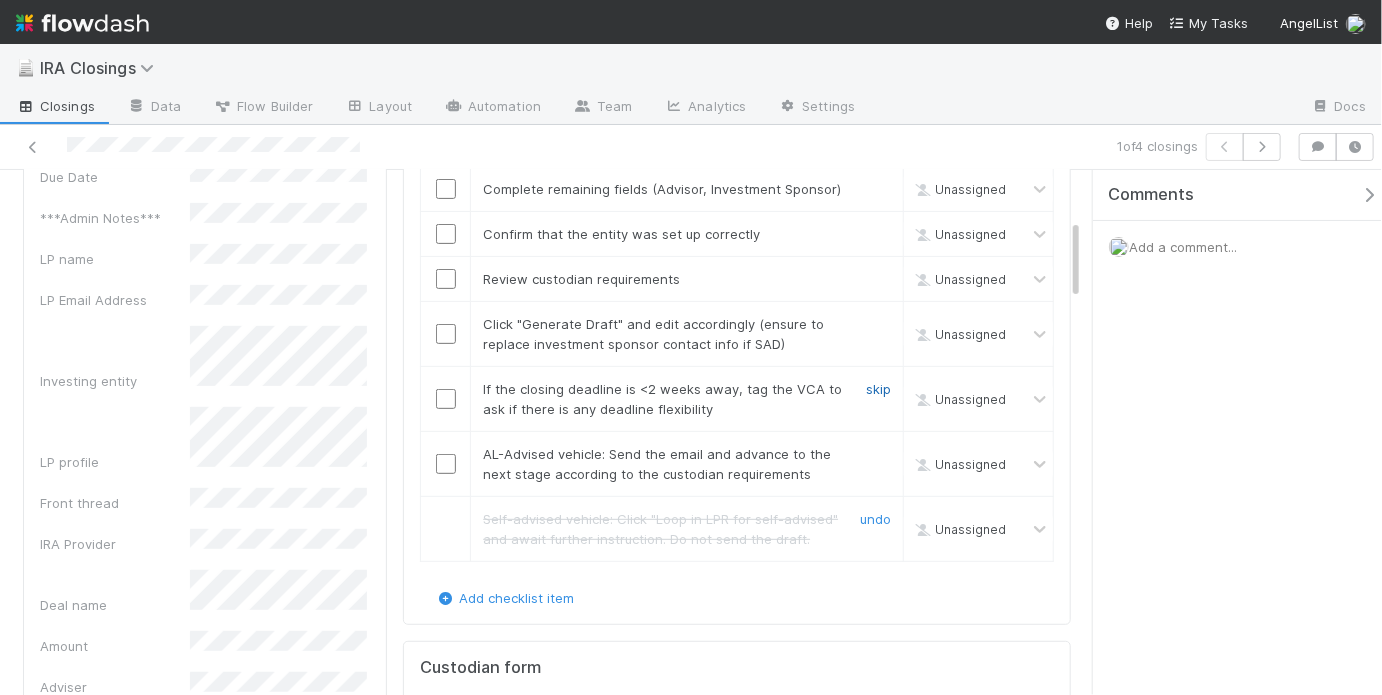 click on "skip" at bounding box center [878, 389] 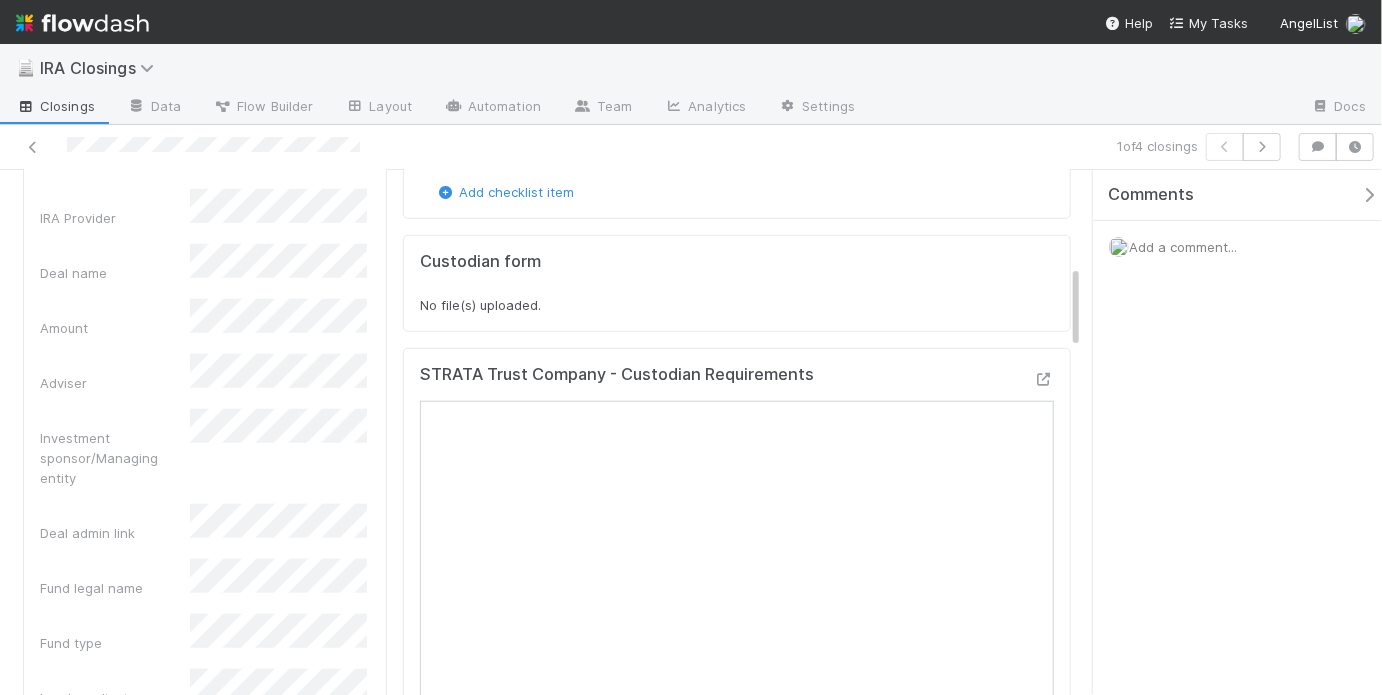 scroll, scrollTop: 730, scrollLeft: 0, axis: vertical 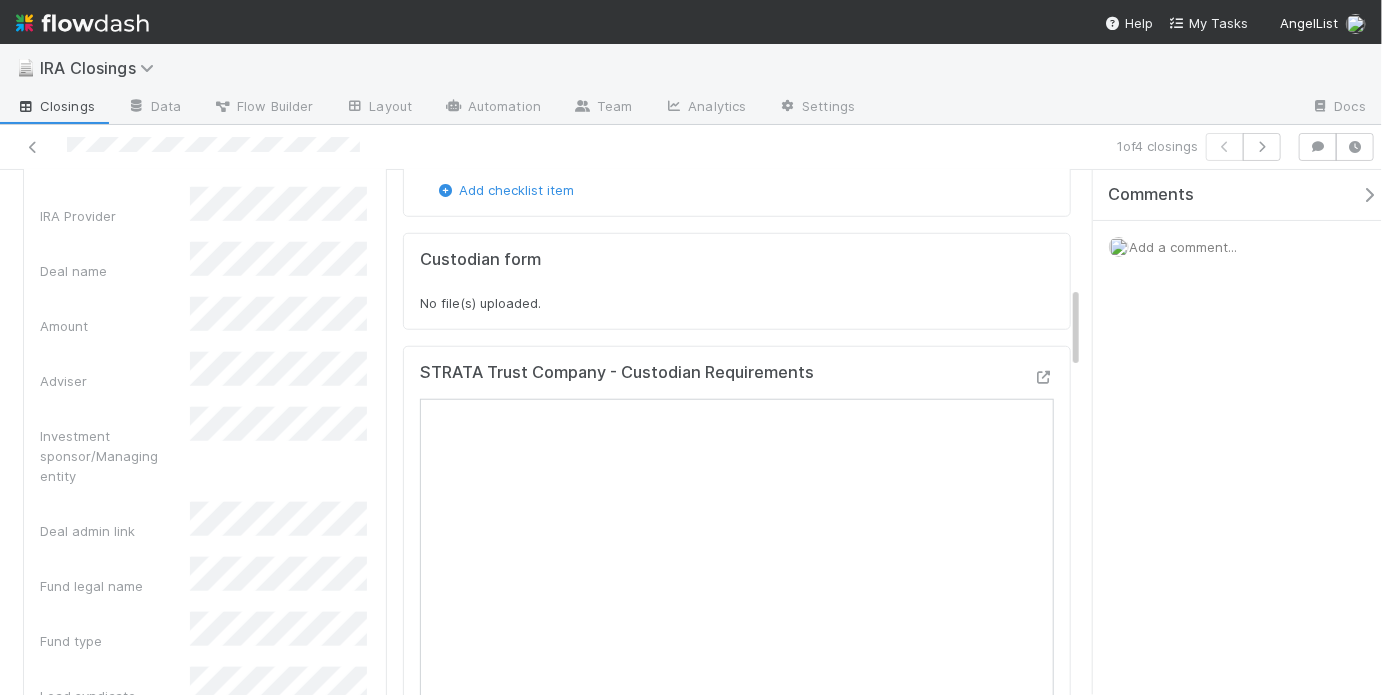 click on "Urgent?  Due Date  ***Admin Notes***  LP name  LP Email Address  Investing entity  LP profile  Front thread  IRA Provider  Deal name  Amount  Adviser  Investment sponsor/Managing entity  Deal admin link  Fund legal name  Fund type  Lead syndicate  VCA  Closing deadline  DocuSign link(s)  Other Documents   Custodian forms  Executed custodian form  Online form  IOS DRI  Deal ID  Closing or Subscription ID  Front Conversation ID  GP Sub Doc link  Custodian Requirements" at bounding box center (205, 663) 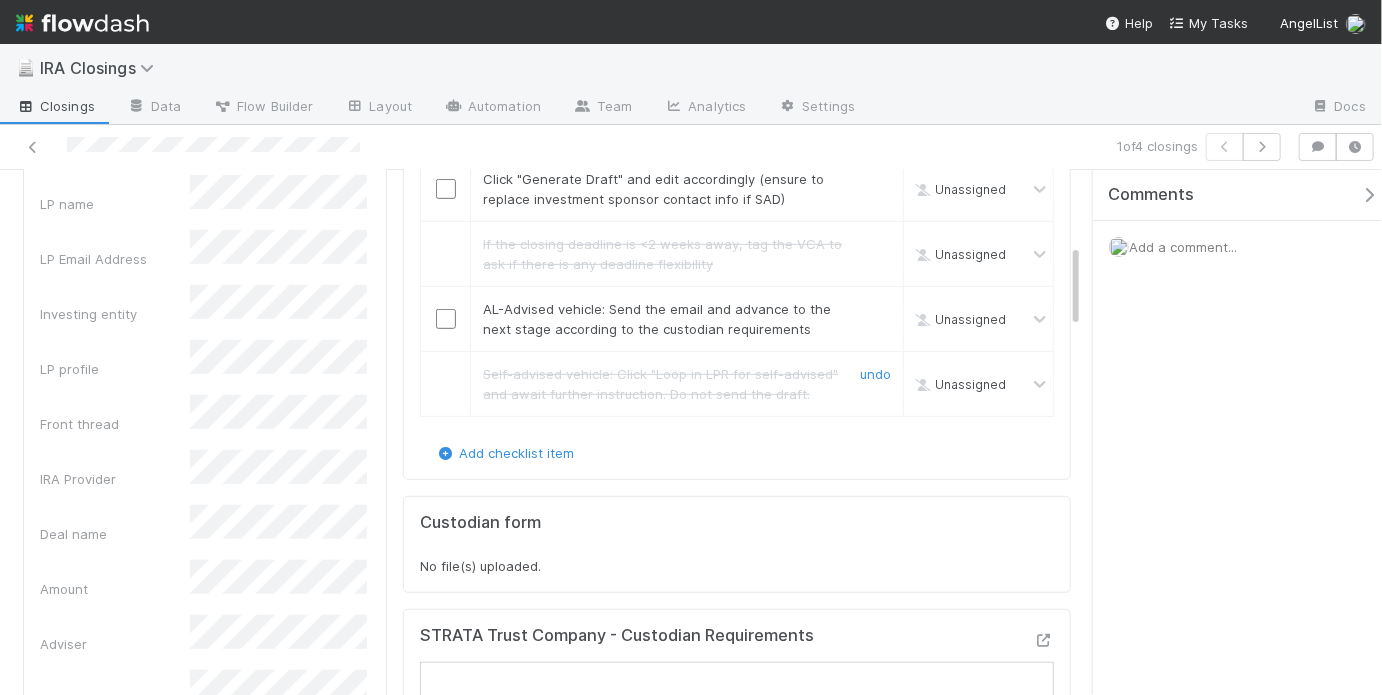 scroll, scrollTop: 179, scrollLeft: 0, axis: vertical 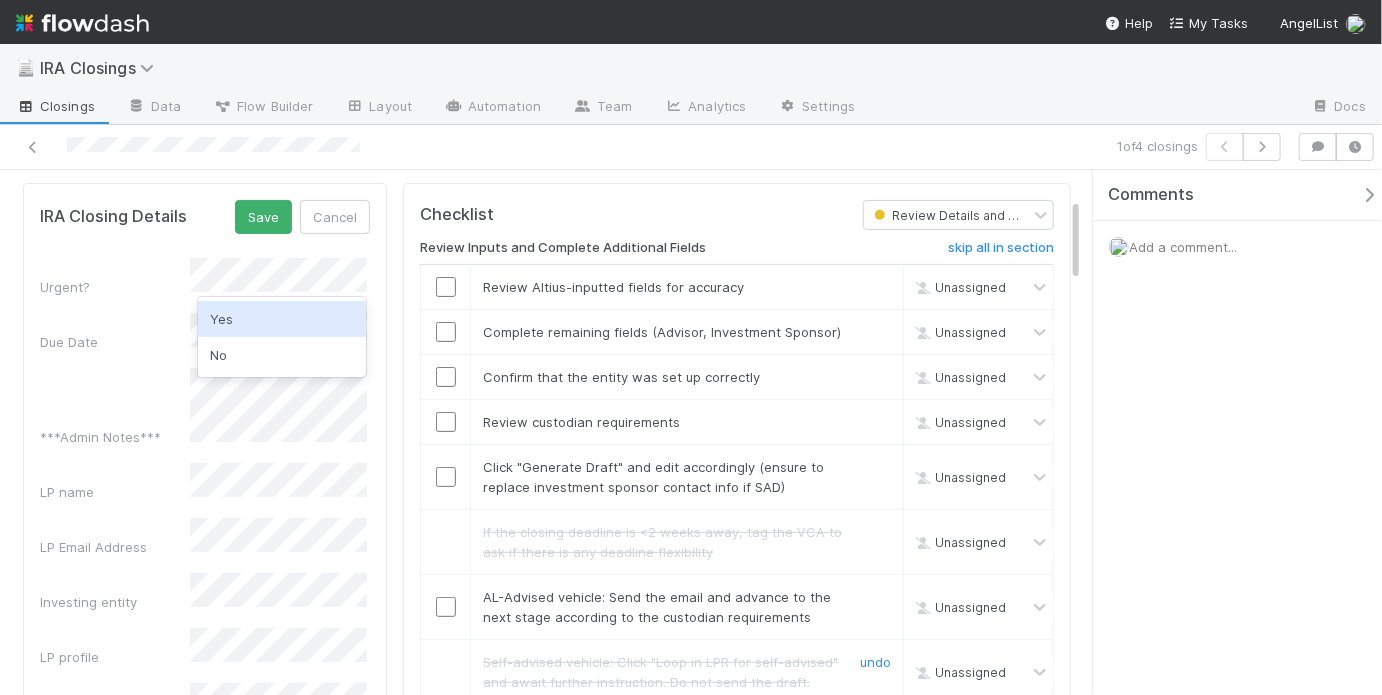 click on "No" at bounding box center [282, 355] 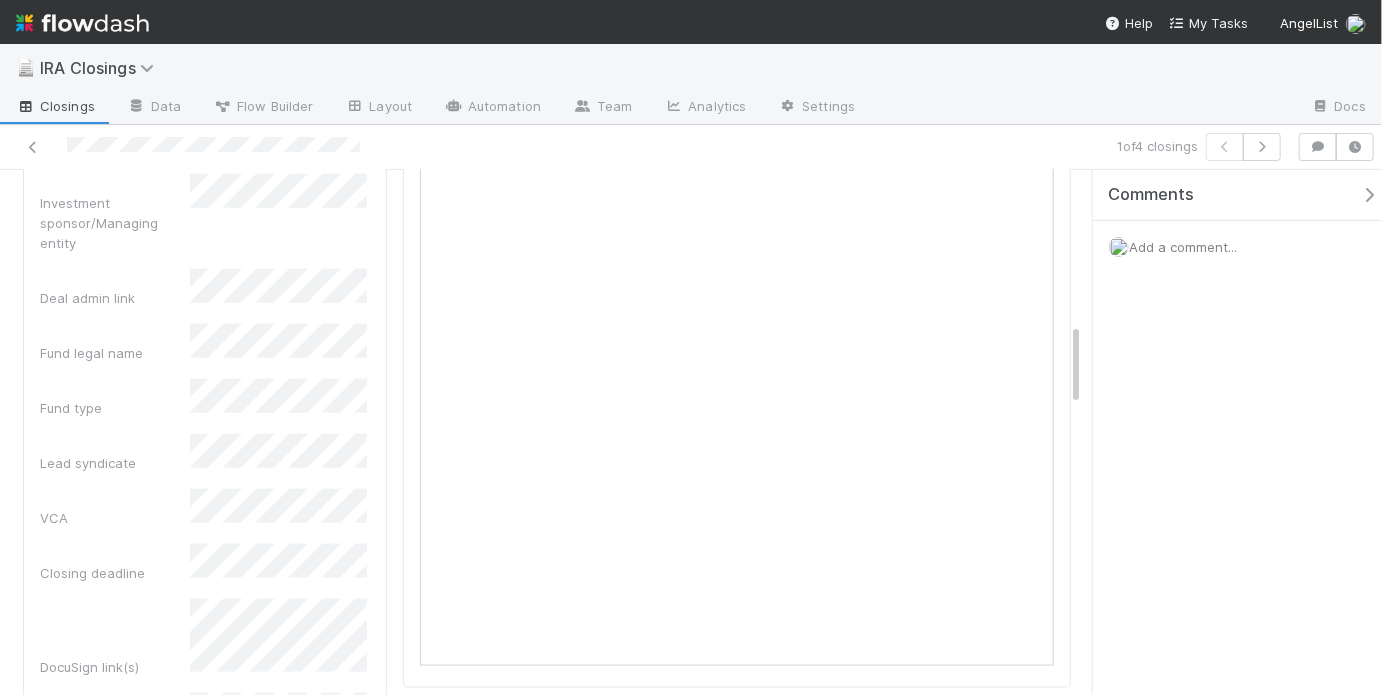 scroll, scrollTop: 964, scrollLeft: 0, axis: vertical 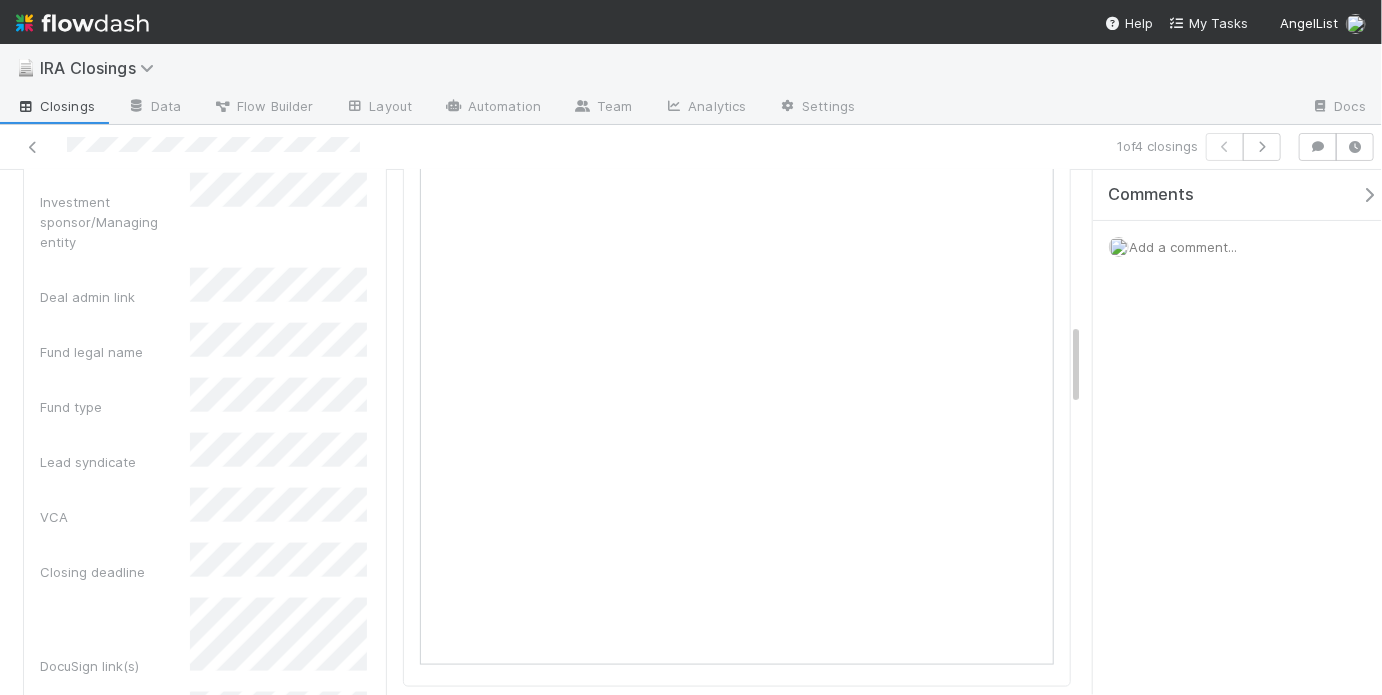 click on "Urgent?  Due Date  ***Admin Notes***  LP name  LP Email Address  Investing entity  LP profile  Front thread  IRA Provider  Deal name  Amount  Adviser  Investment sponsor/Managing entity  Deal admin link  Fund legal name  Fund type  Lead syndicate  VCA  Closing deadline  DocuSign link(s)  Other Documents   Custodian forms  Executed custodian form  Online form  IOS DRI  Deal ID  Closing or Subscription ID  Front Conversation ID  GP Sub Doc link  Custodian Requirements" at bounding box center [205, 429] 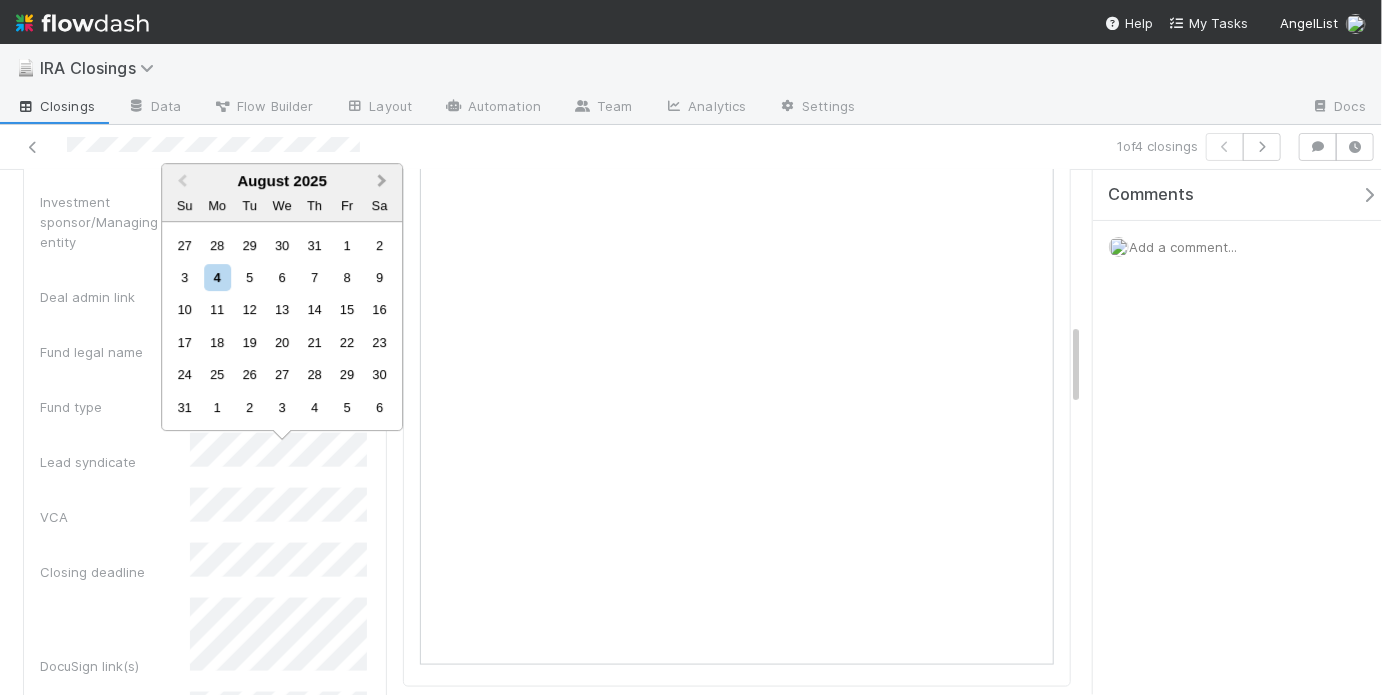 click on "Next Month" at bounding box center (384, 182) 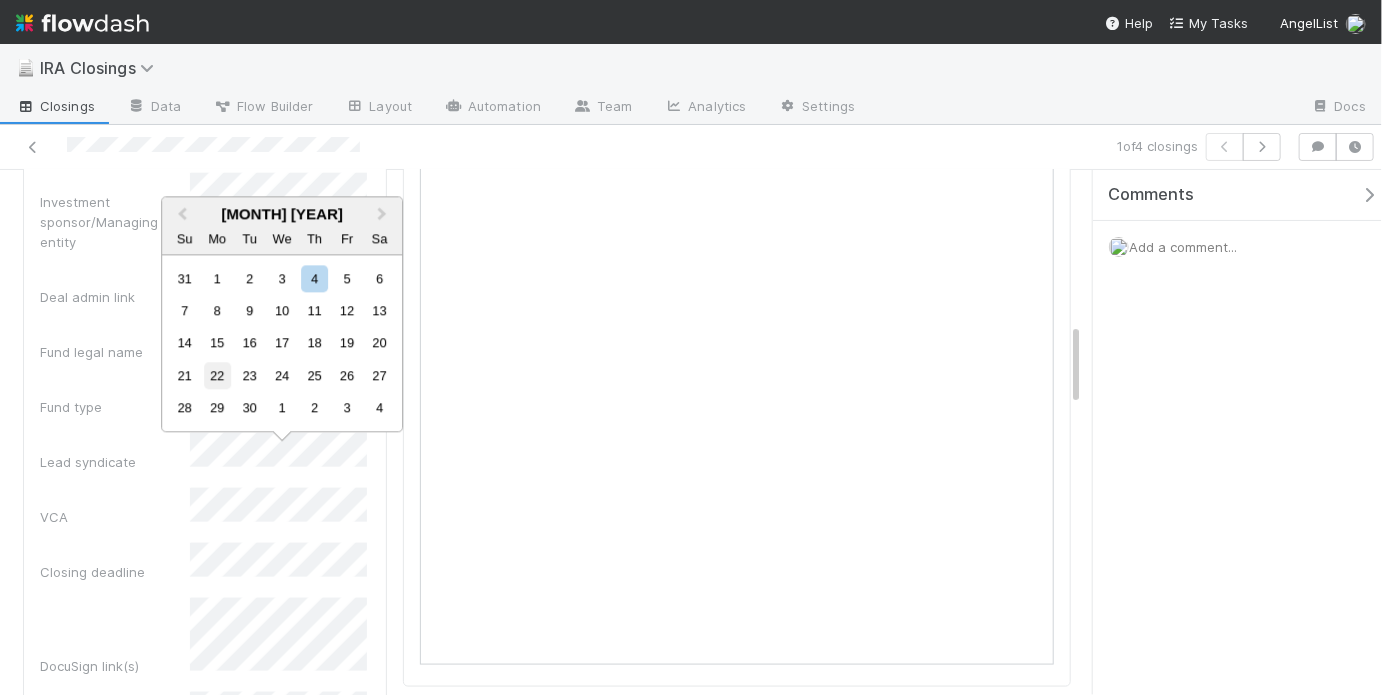 click on "22" at bounding box center [217, 375] 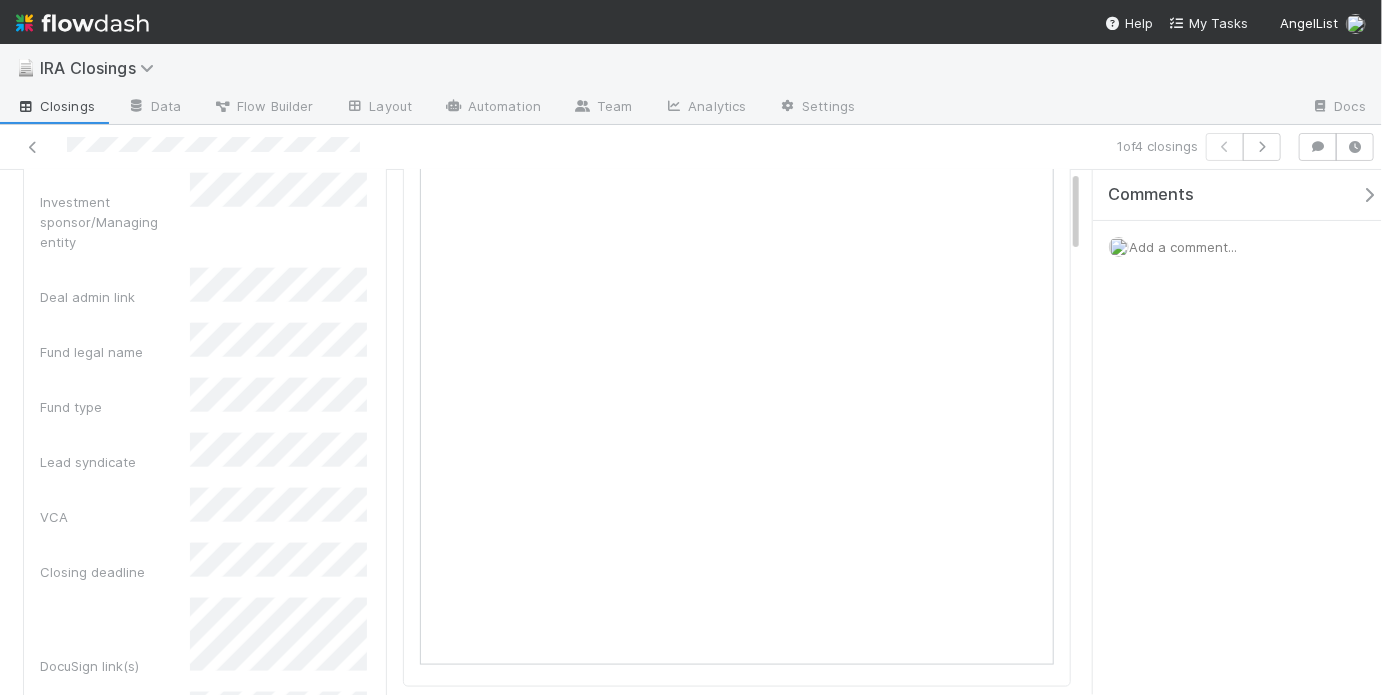 scroll, scrollTop: 0, scrollLeft: 0, axis: both 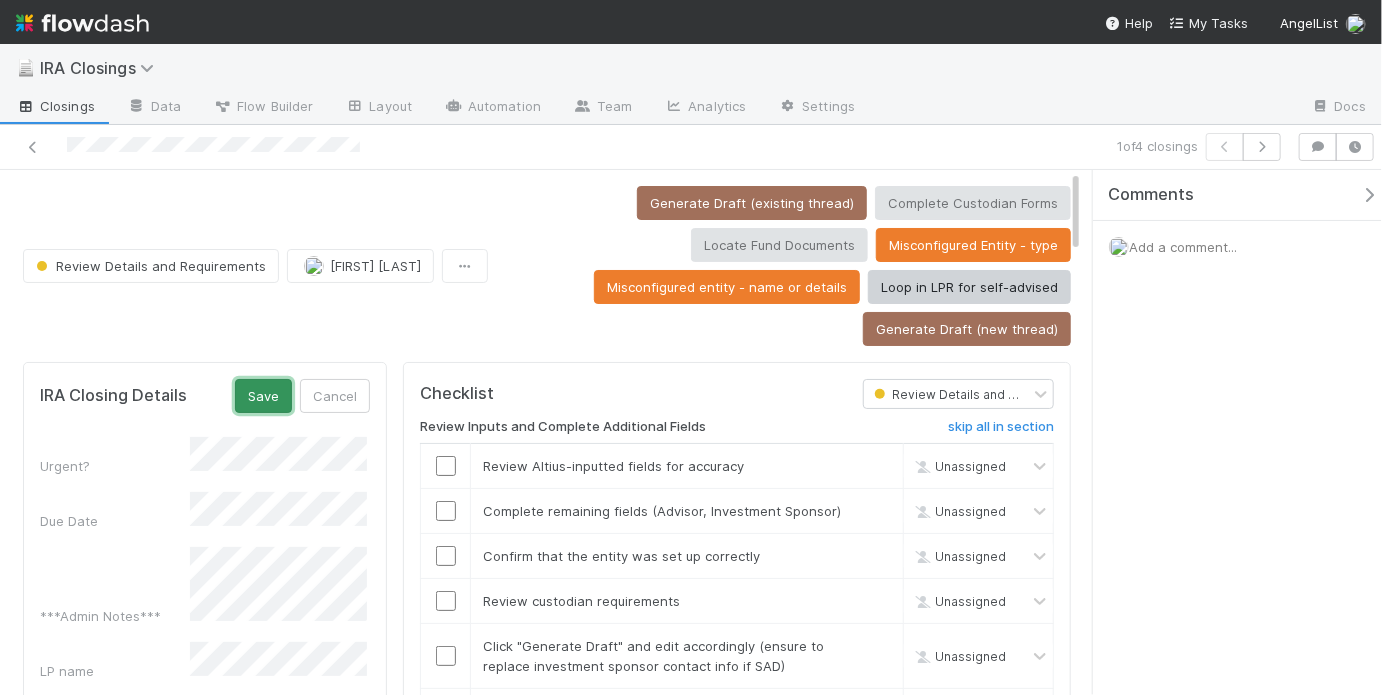 click on "Save" at bounding box center (263, 396) 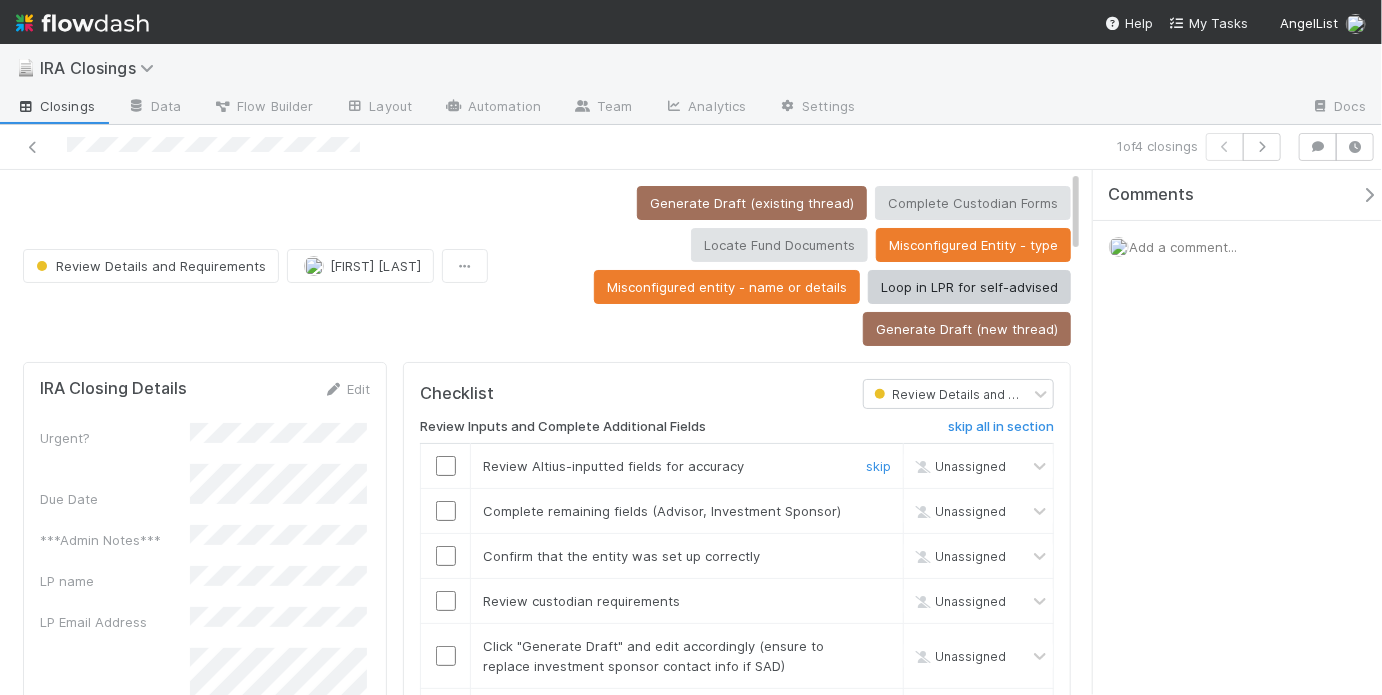 click at bounding box center (446, 466) 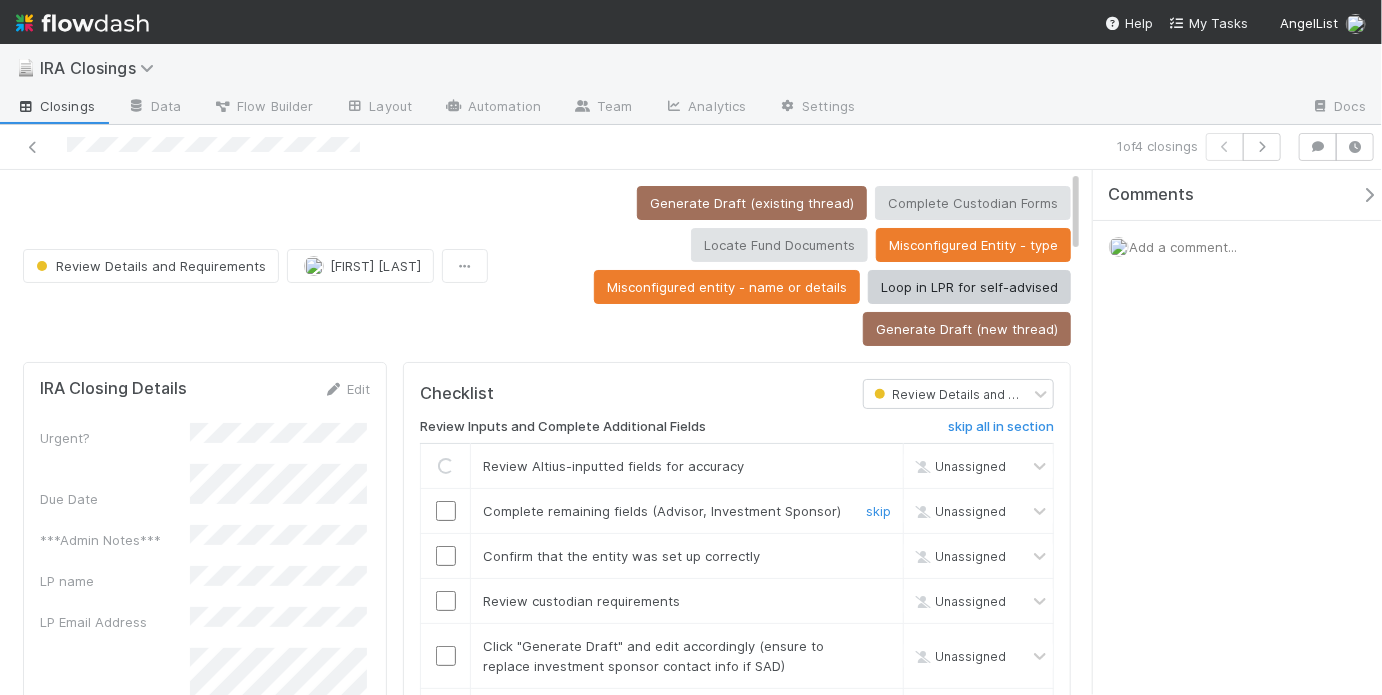 click at bounding box center (446, 511) 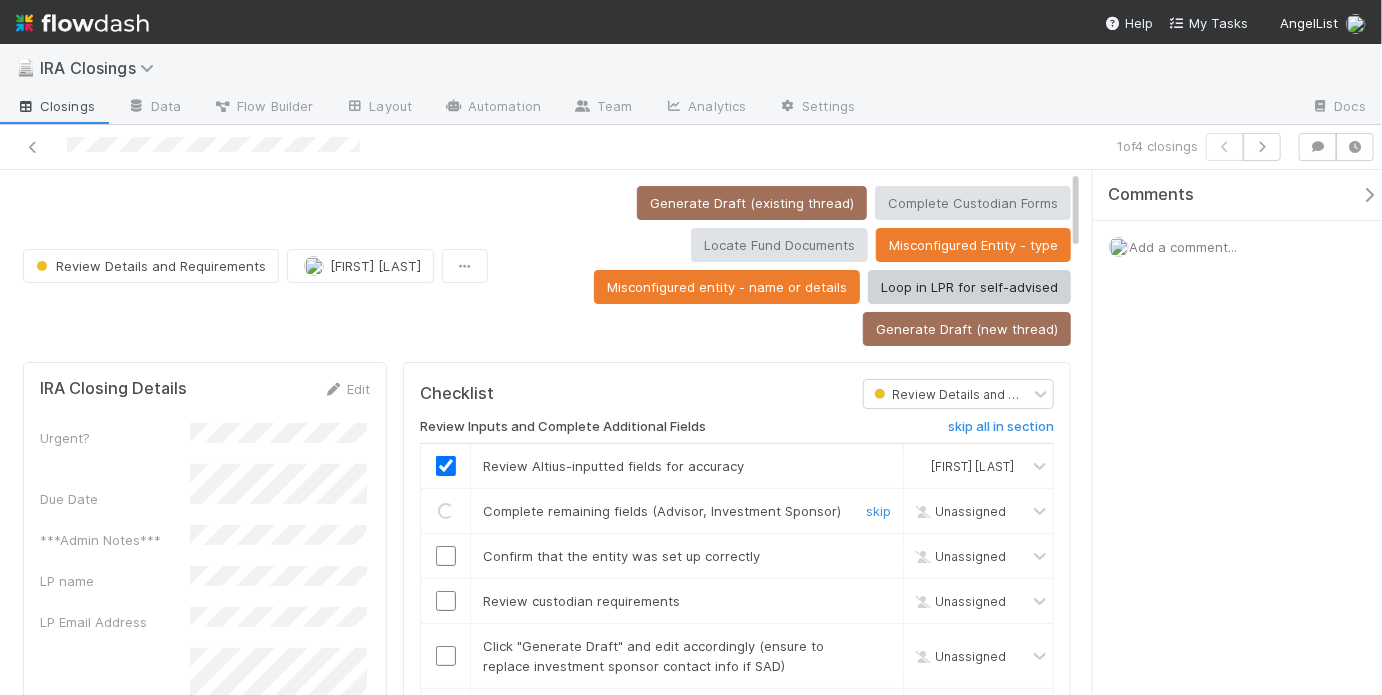 click at bounding box center [446, 556] 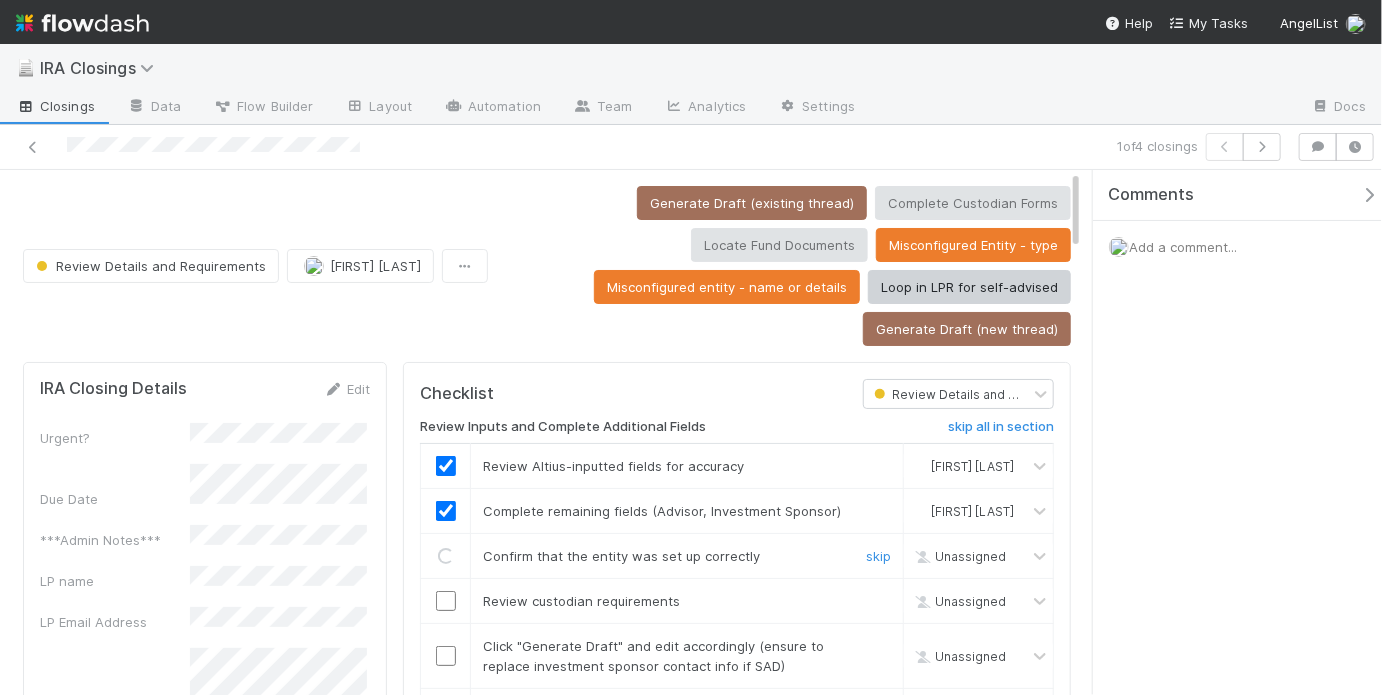click at bounding box center [446, 601] 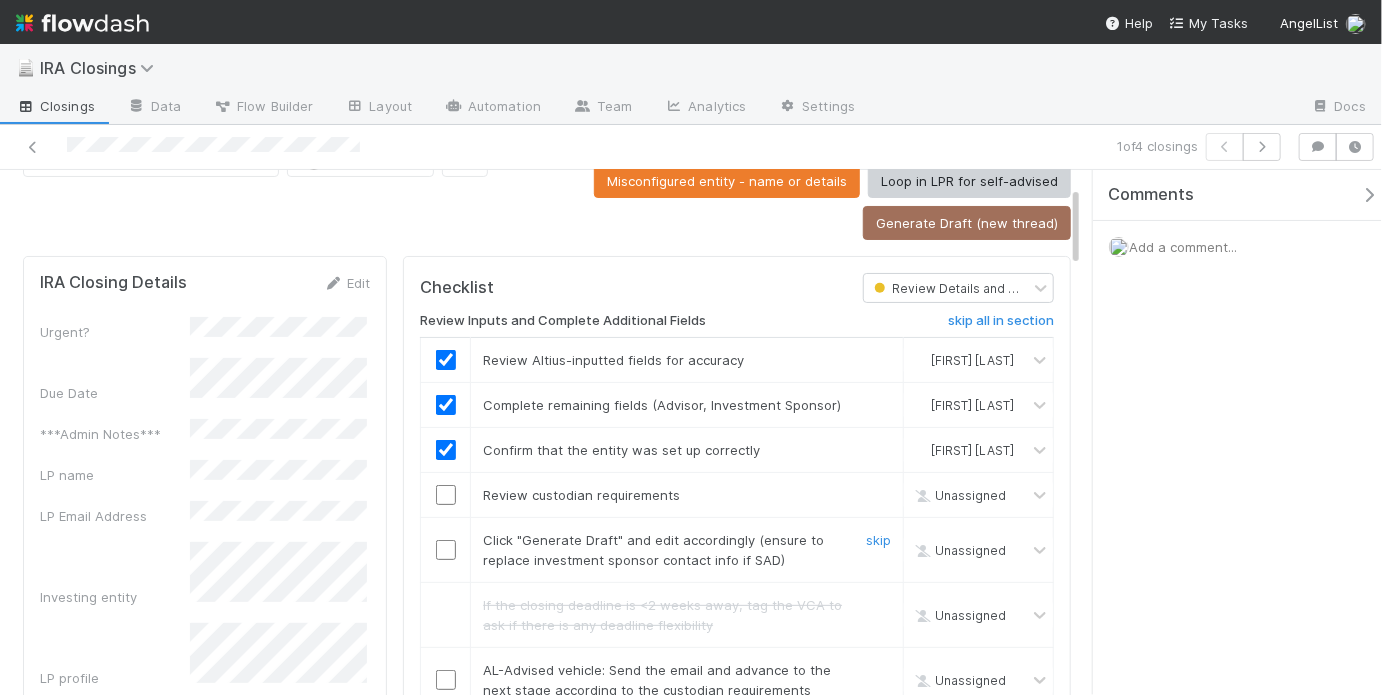 click at bounding box center [446, 550] 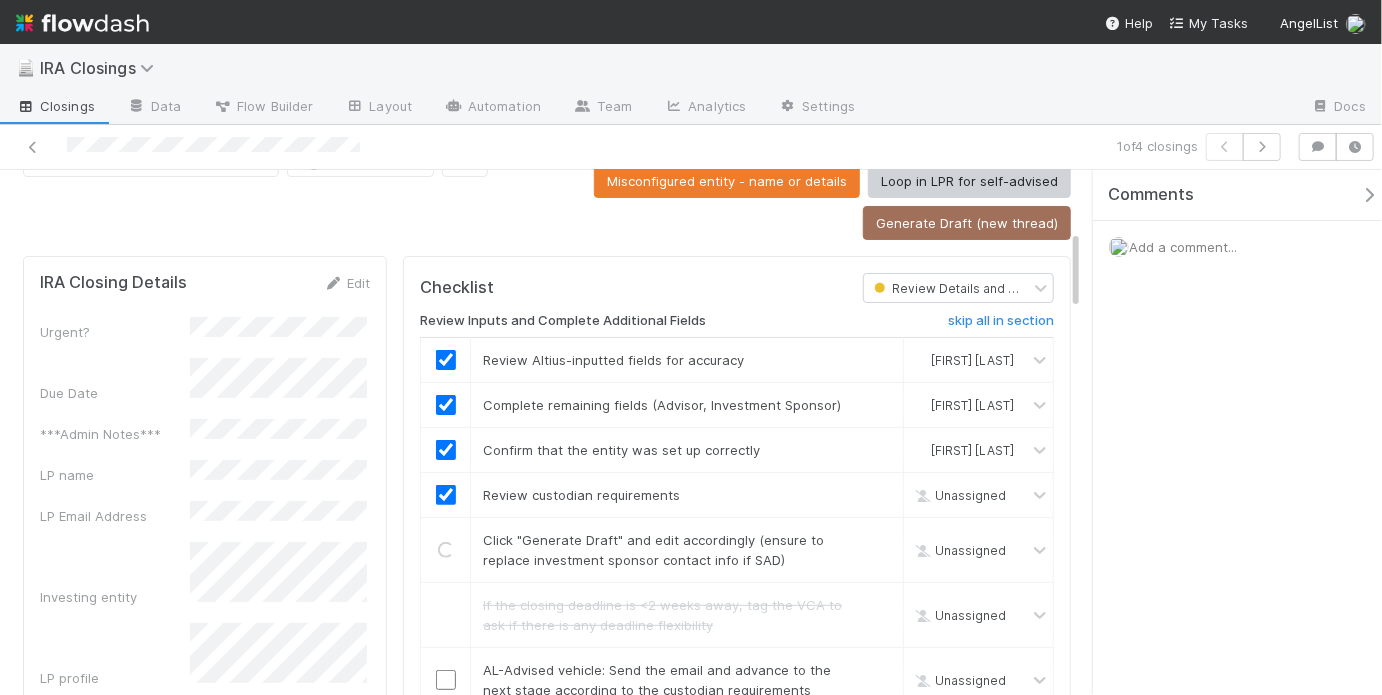checkbox on "true" 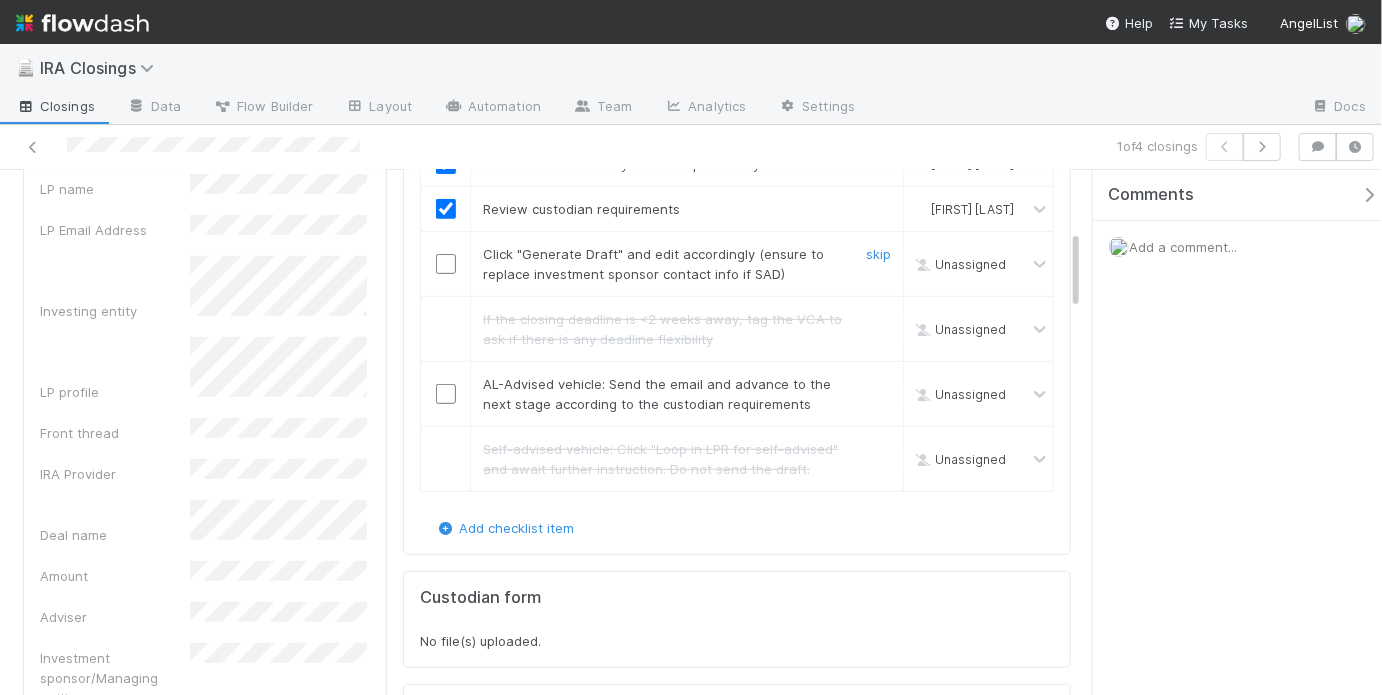 click at bounding box center [446, 264] 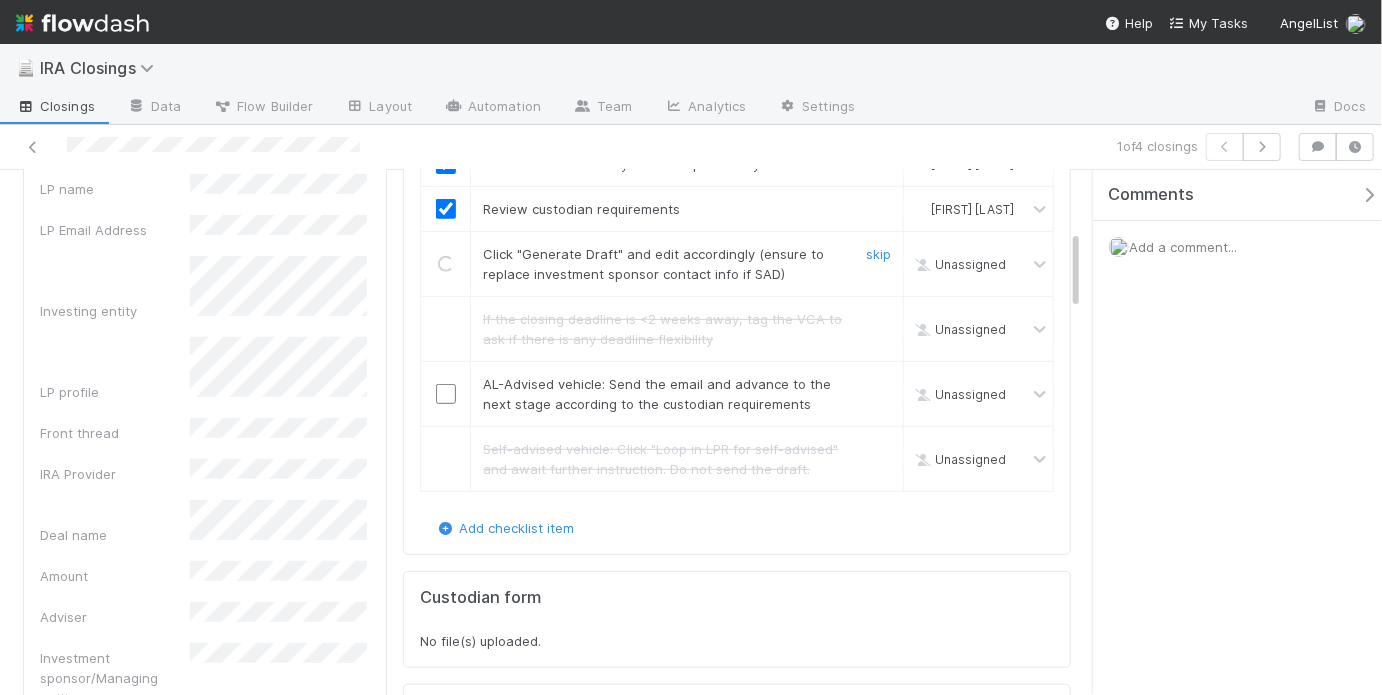 click at bounding box center [446, 394] 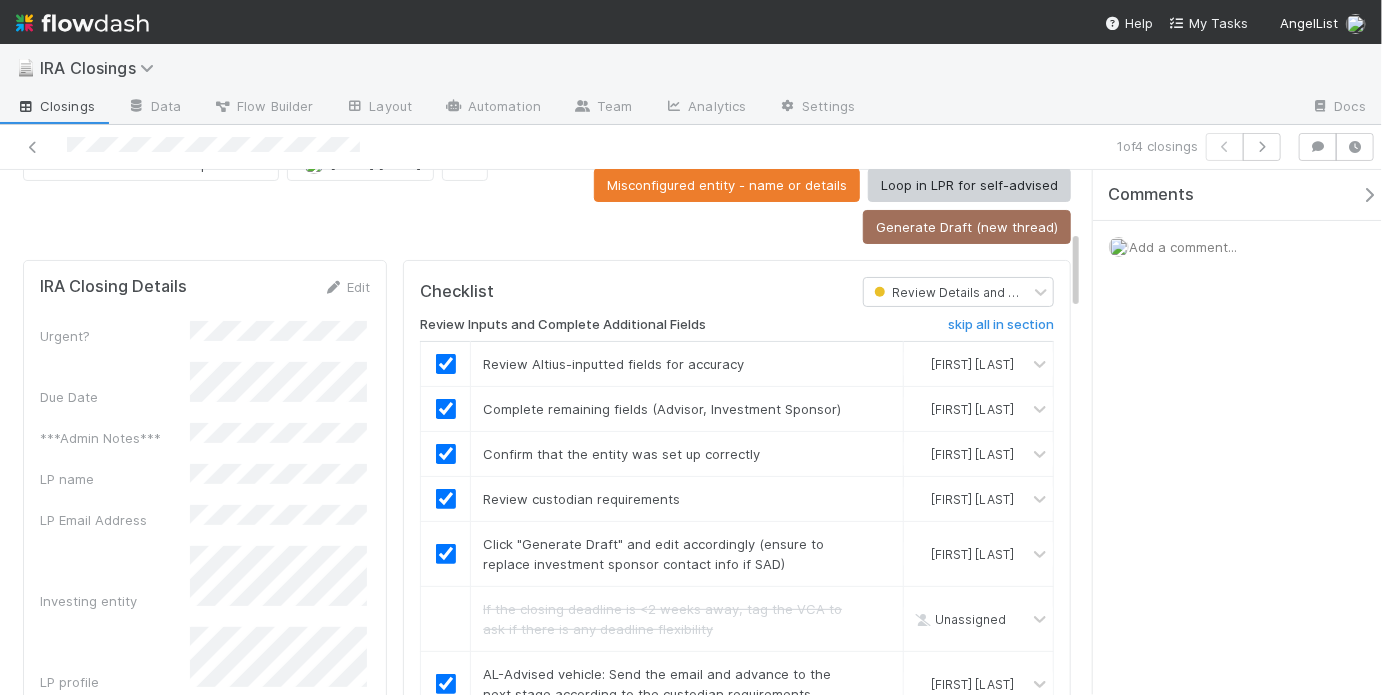 scroll, scrollTop: 0, scrollLeft: 0, axis: both 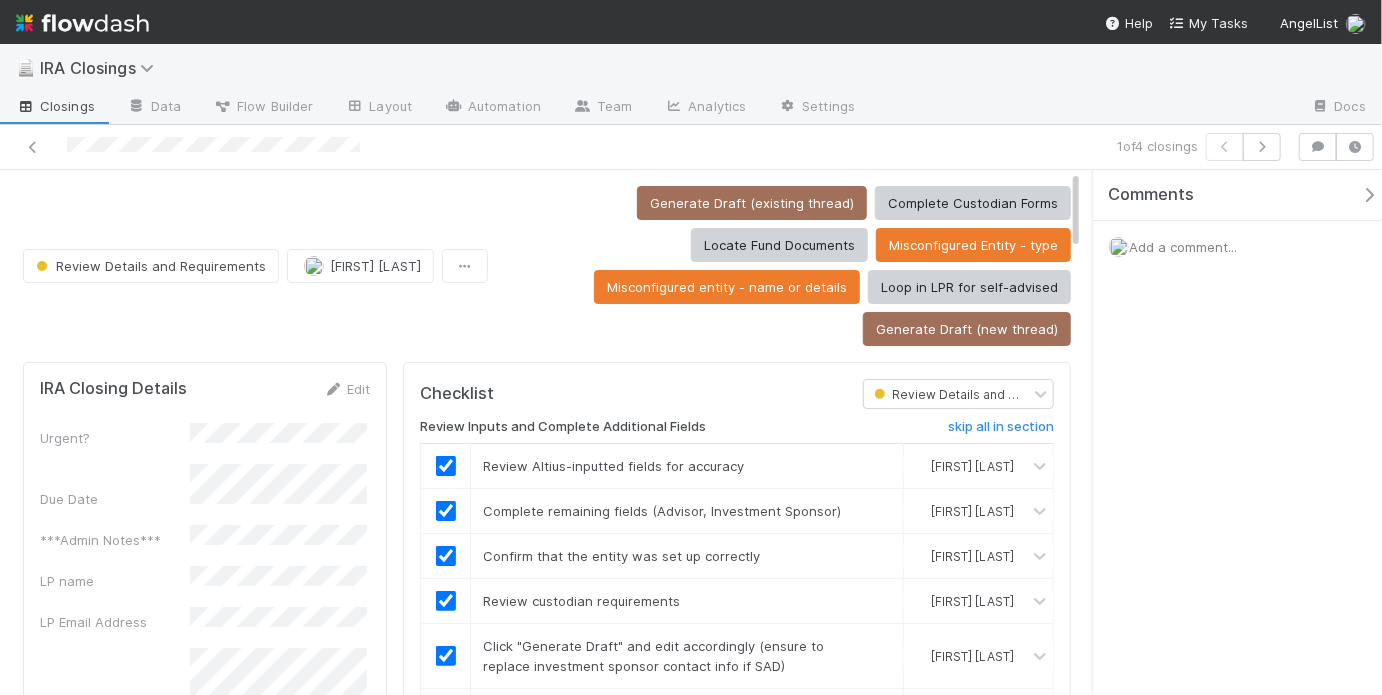 click on "Generate Draft (existing thread) Complete Custodian Forms  Locate Fund Documents Misconfigured Entity - type Misconfigured entity - name or details Loop in LPR for self-advised  Generate Draft (new thread)" at bounding box center (783, 266) 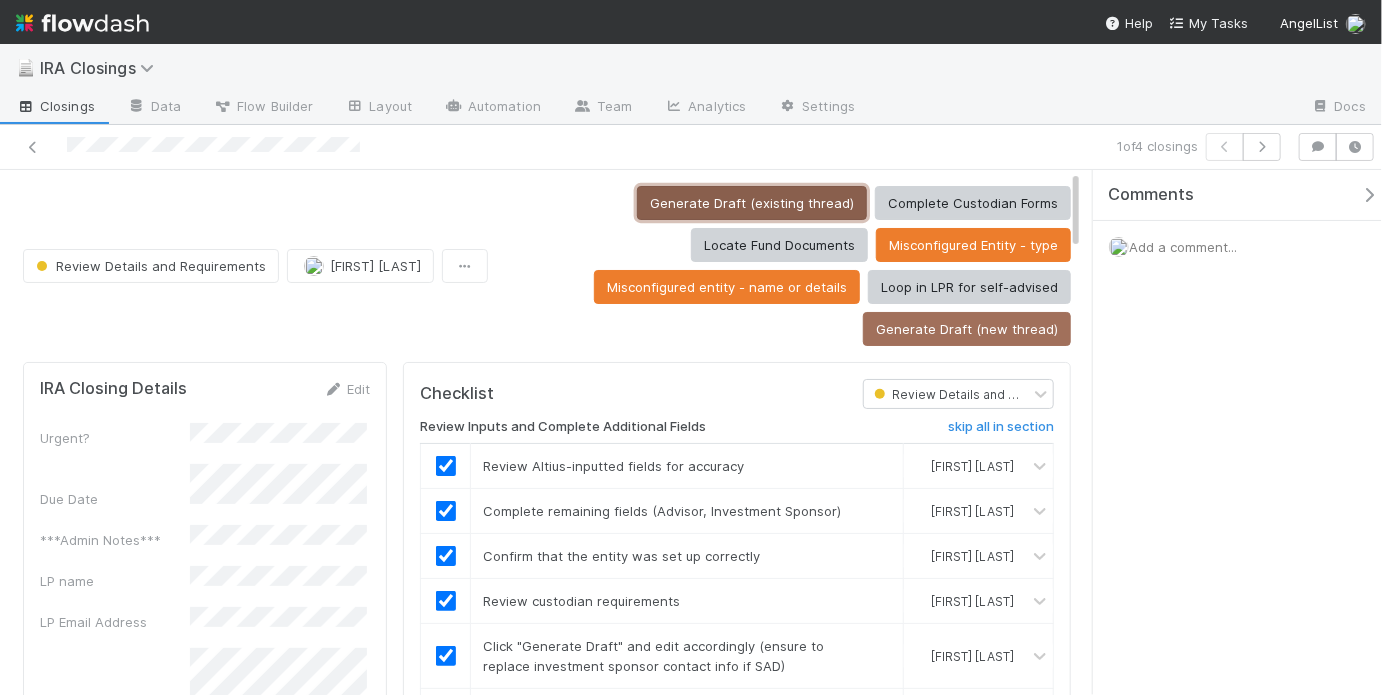 click on "Generate Draft (existing thread)" at bounding box center [752, 203] 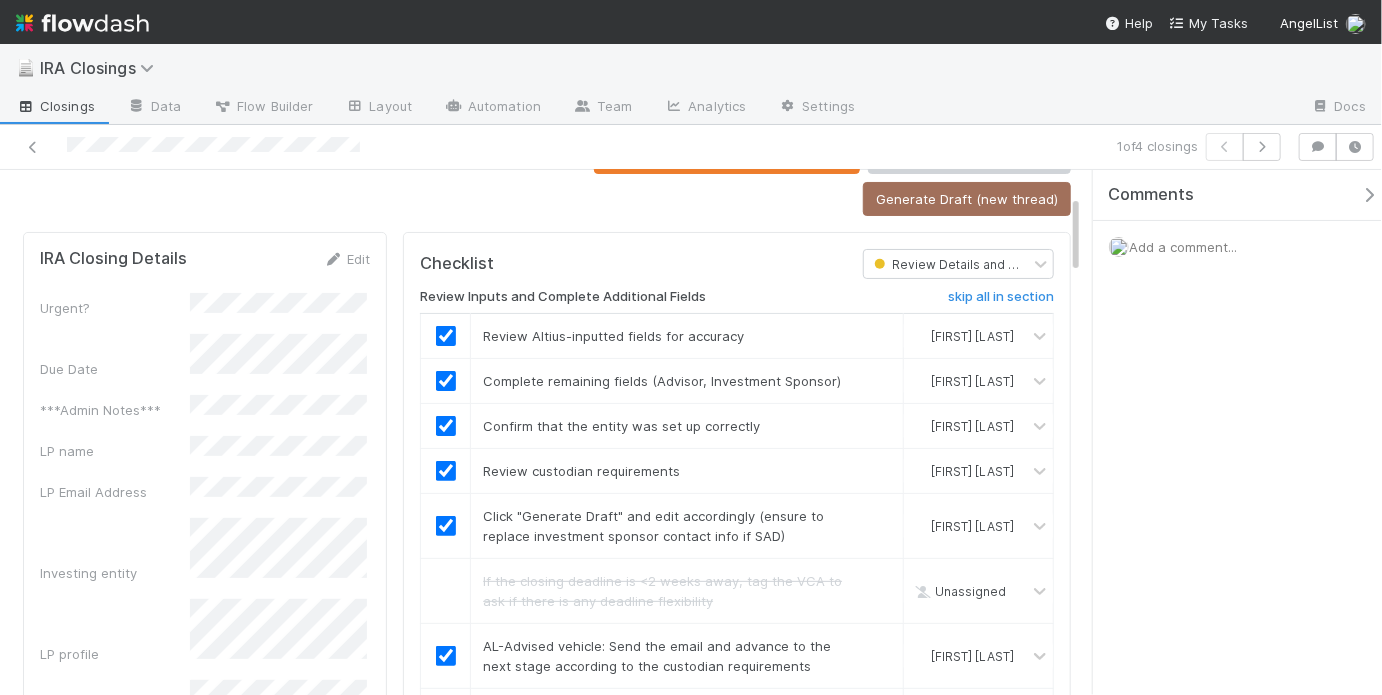 scroll, scrollTop: 0, scrollLeft: 0, axis: both 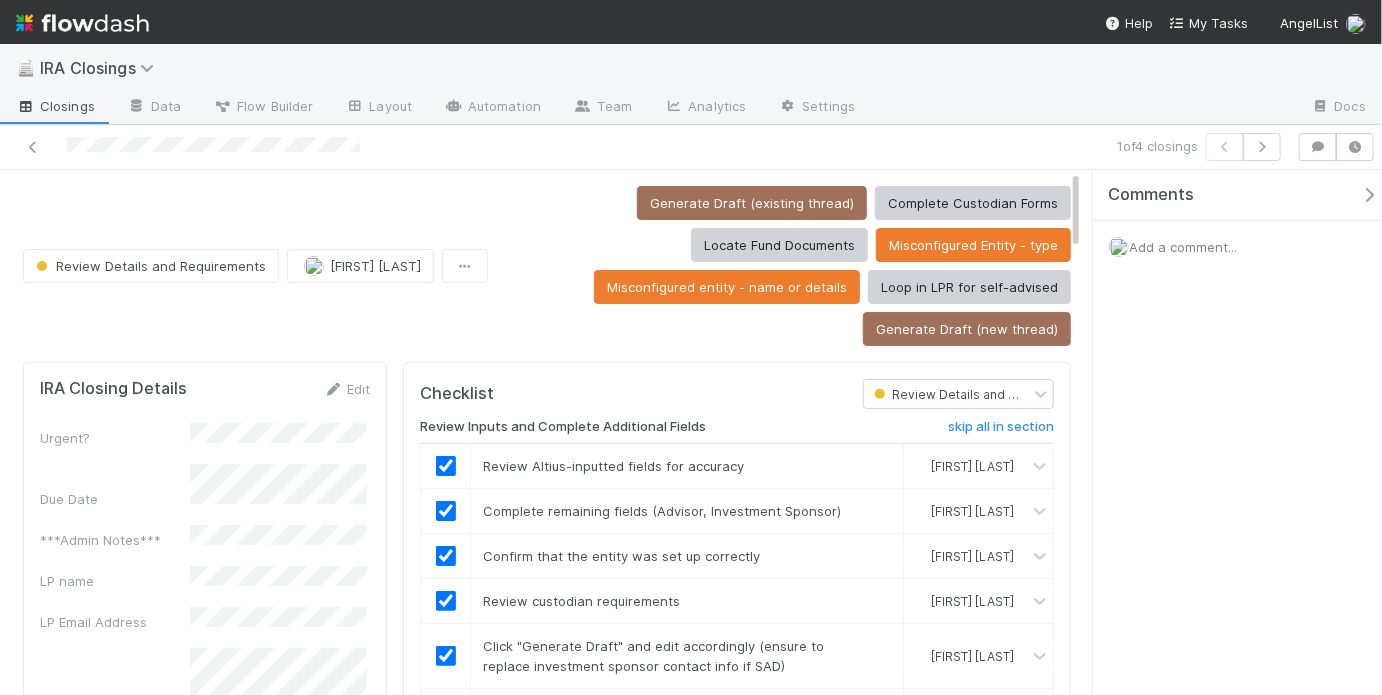 click on "Generate Draft (existing thread) Complete Custodian Forms  Locate Fund Documents Misconfigured Entity - type Misconfigured entity - name or details Loop in LPR for self-advised  Generate Draft (new thread)" at bounding box center [783, 266] 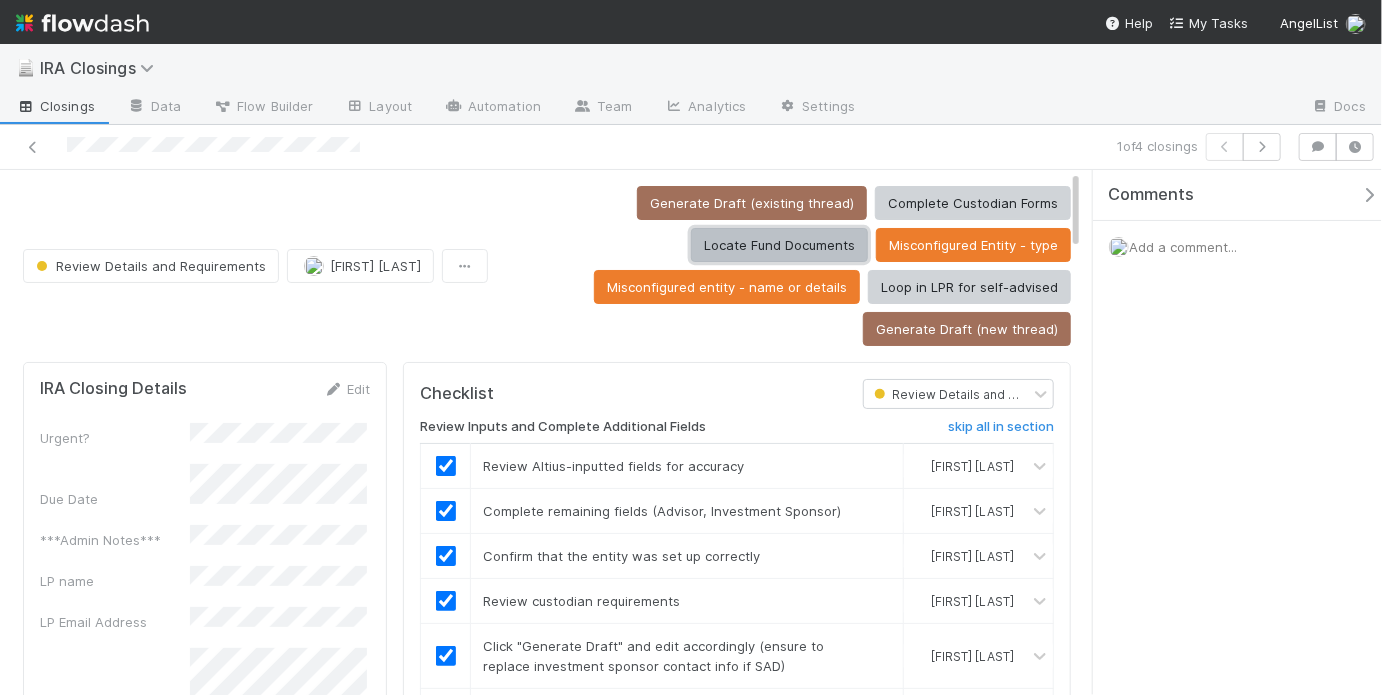 click on "Locate Fund Documents" at bounding box center (779, 245) 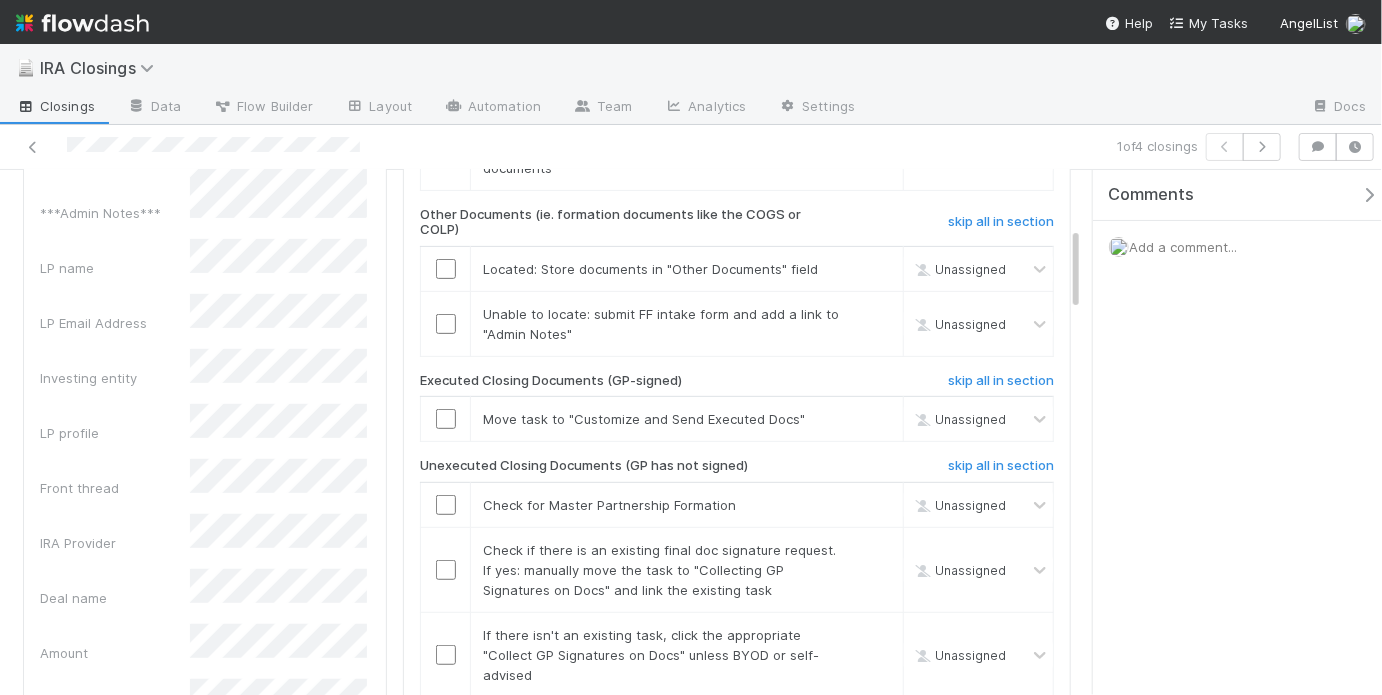 scroll, scrollTop: 0, scrollLeft: 0, axis: both 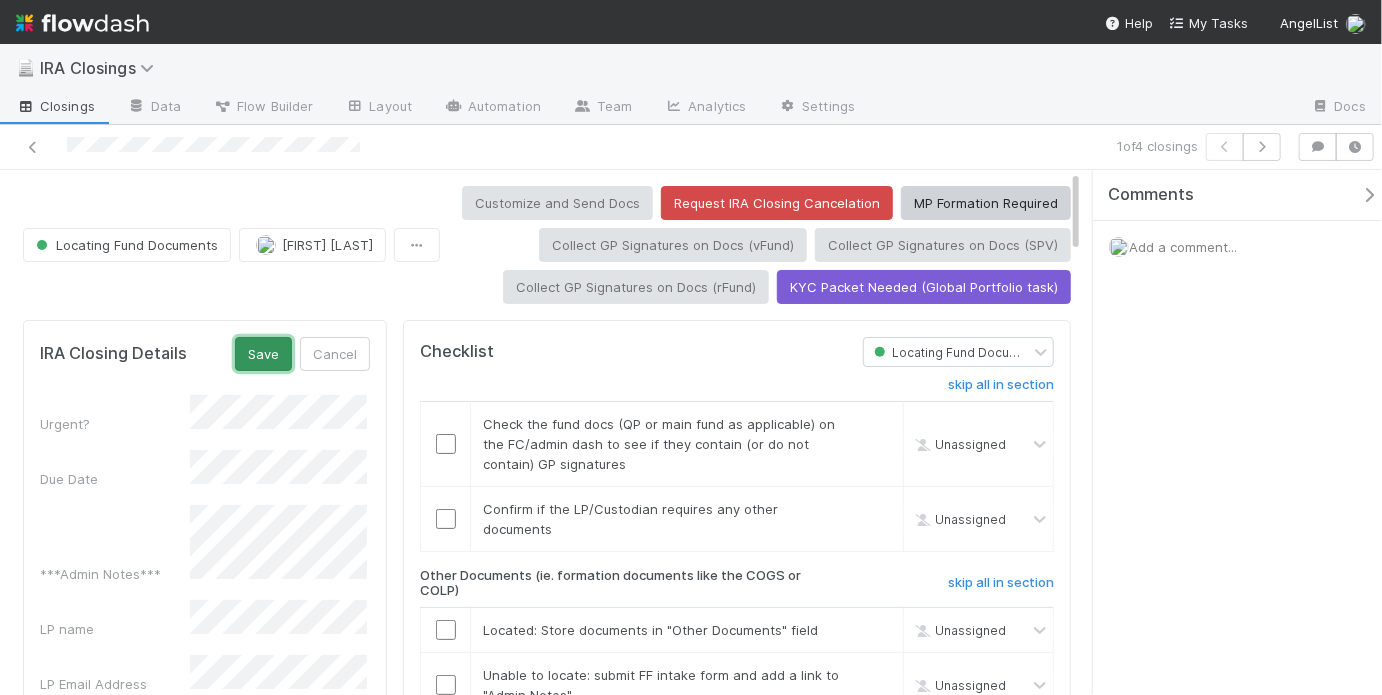 drag, startPoint x: 267, startPoint y: 343, endPoint x: 440, endPoint y: 502, distance: 234.96808 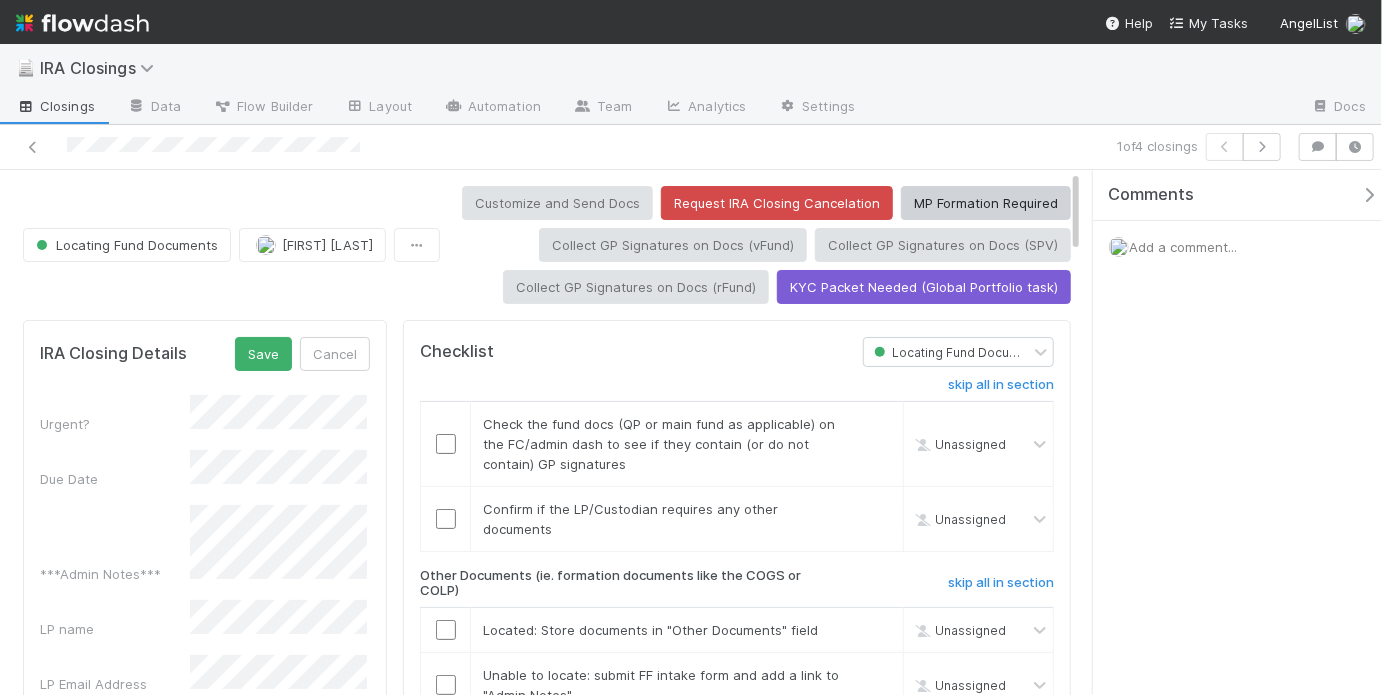 click at bounding box center (446, 444) 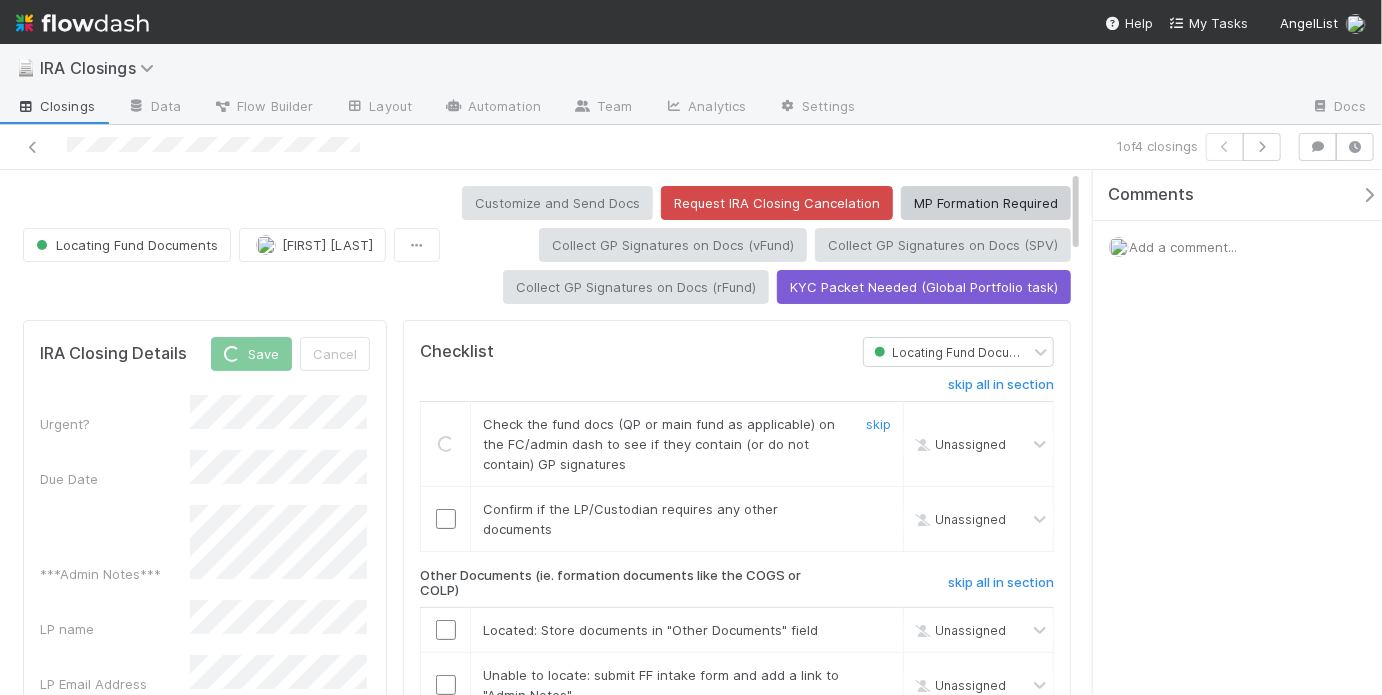 click at bounding box center (446, 519) 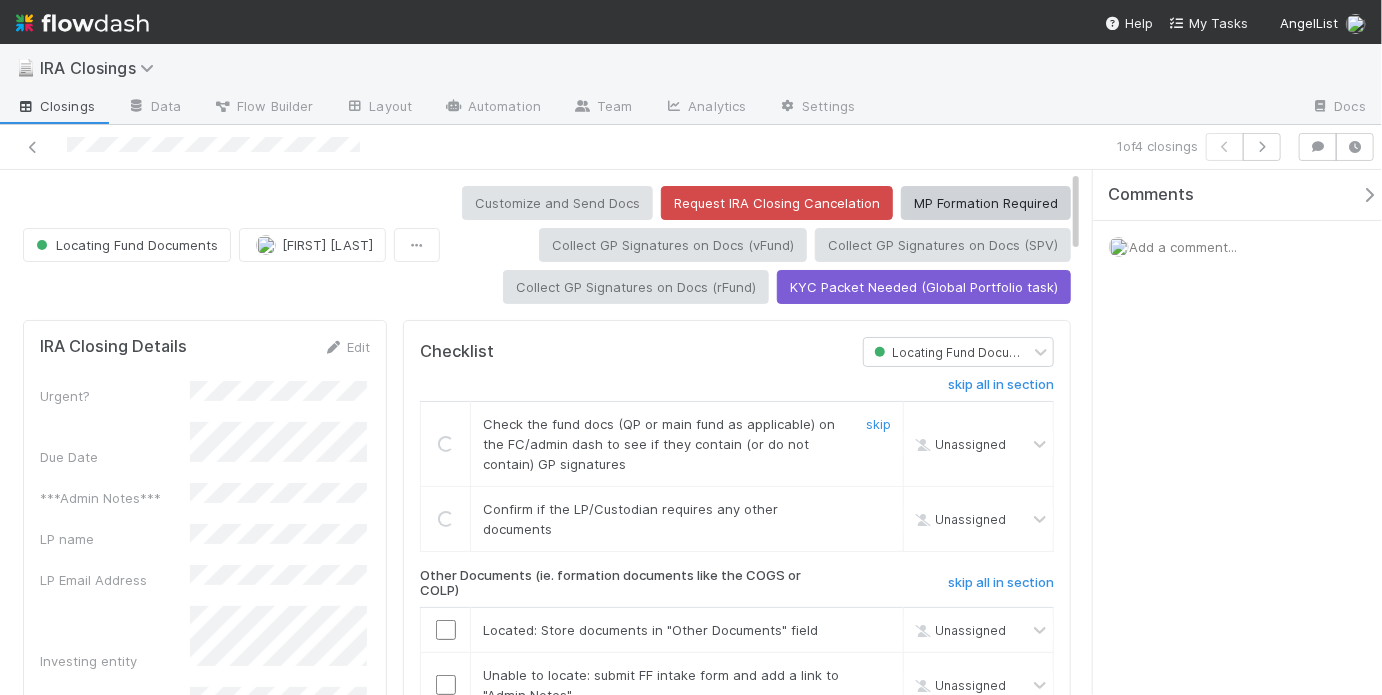 scroll, scrollTop: 148, scrollLeft: 0, axis: vertical 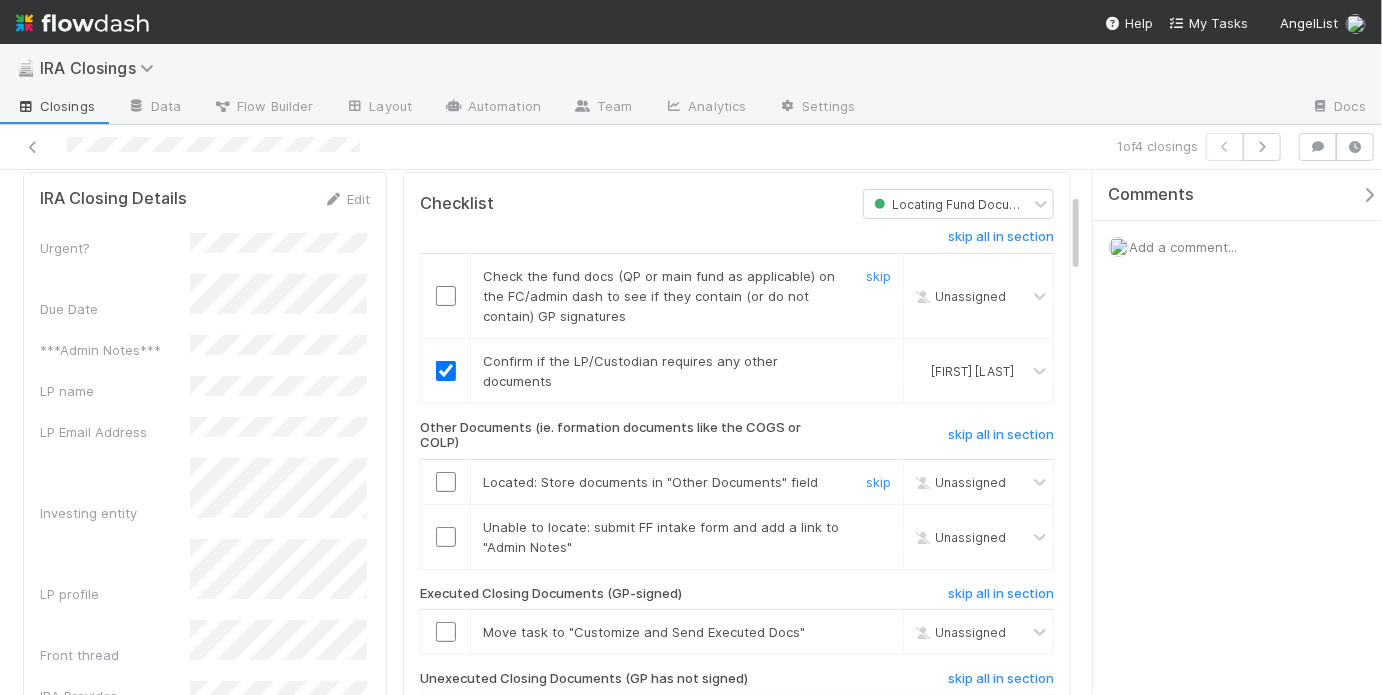 click at bounding box center (446, 482) 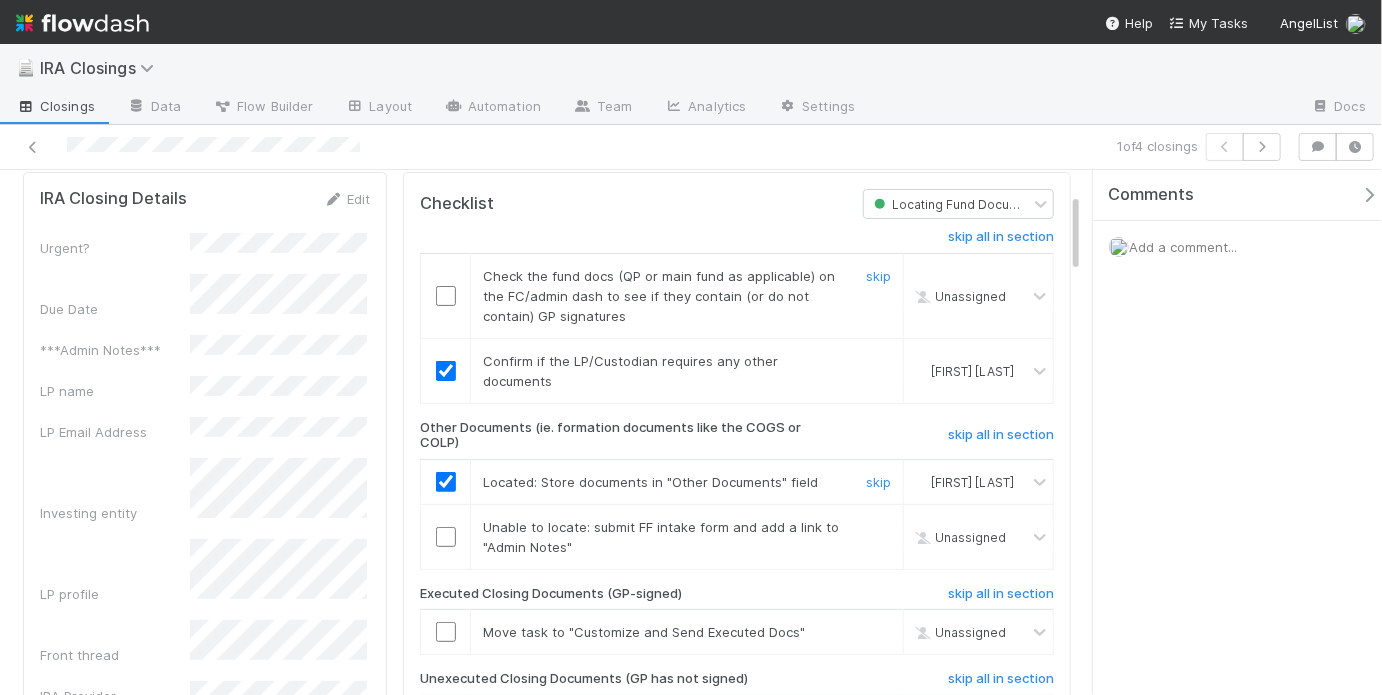 click at bounding box center (446, 296) 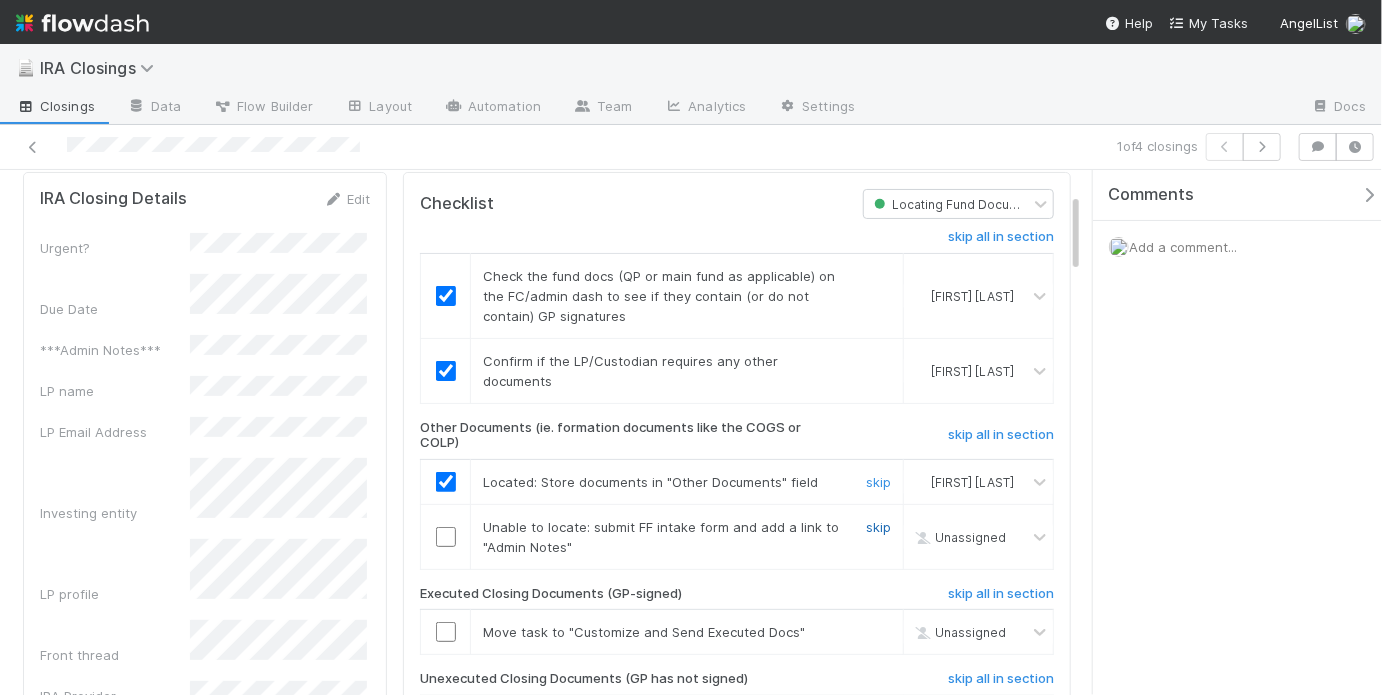 click on "skip" at bounding box center [878, 527] 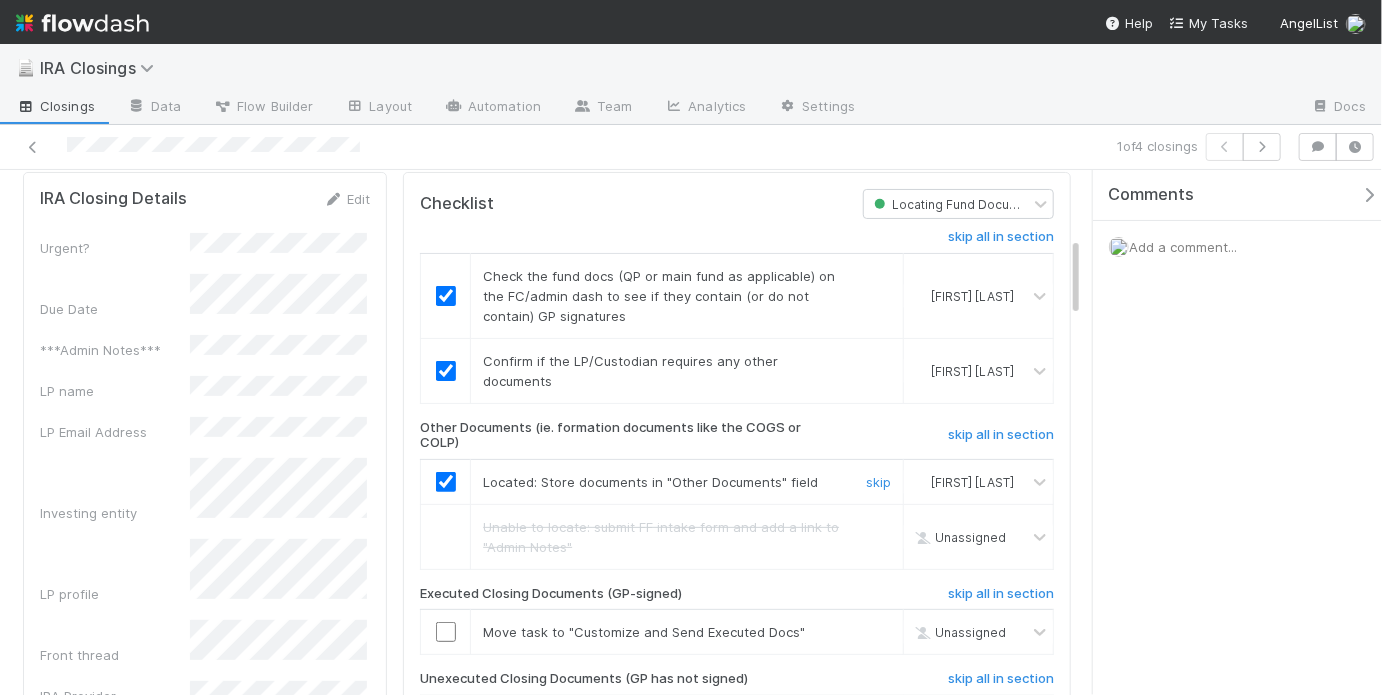 scroll, scrollTop: 439, scrollLeft: 0, axis: vertical 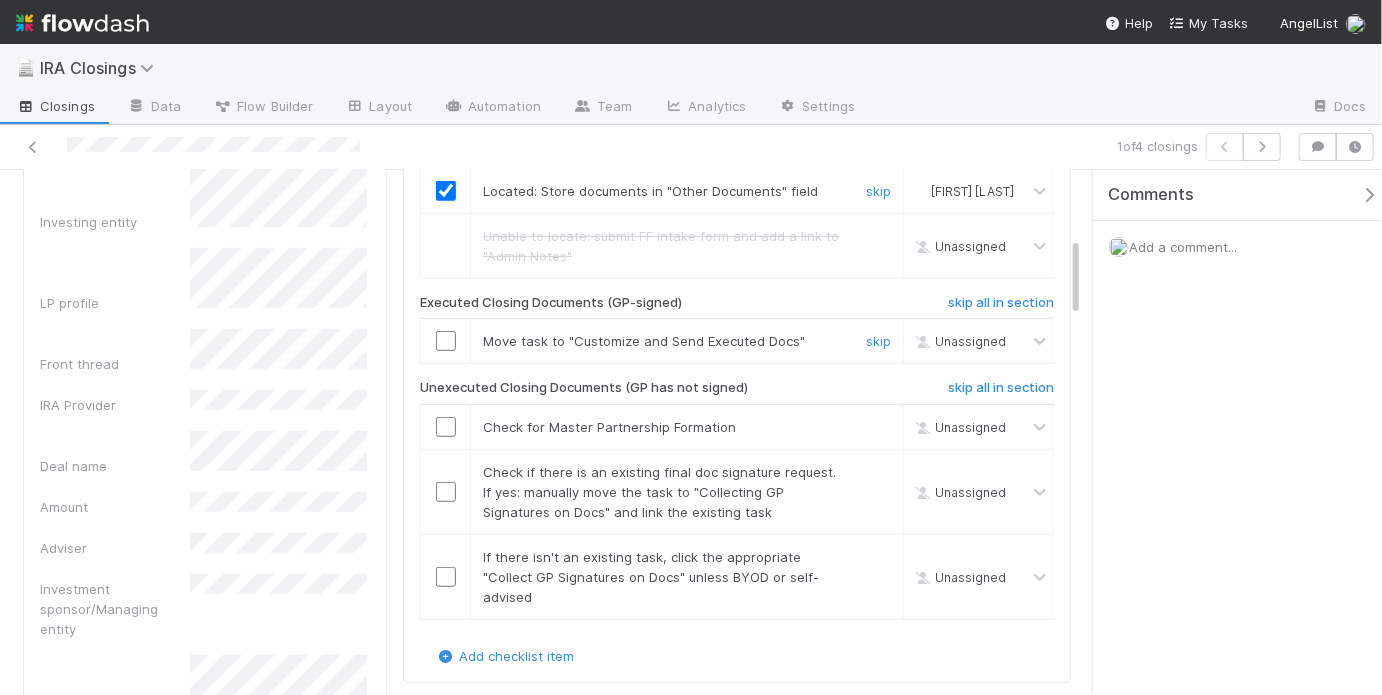 click on "skip" at bounding box center [878, 341] 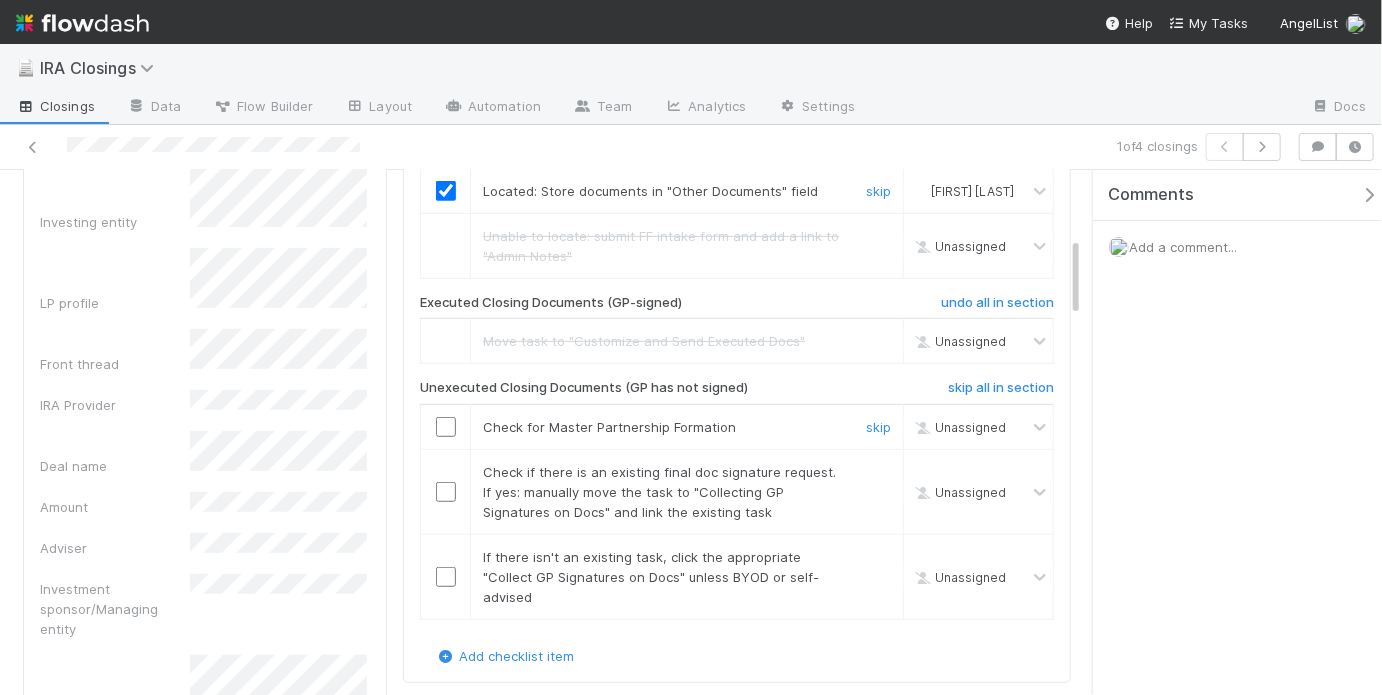 click at bounding box center (446, 427) 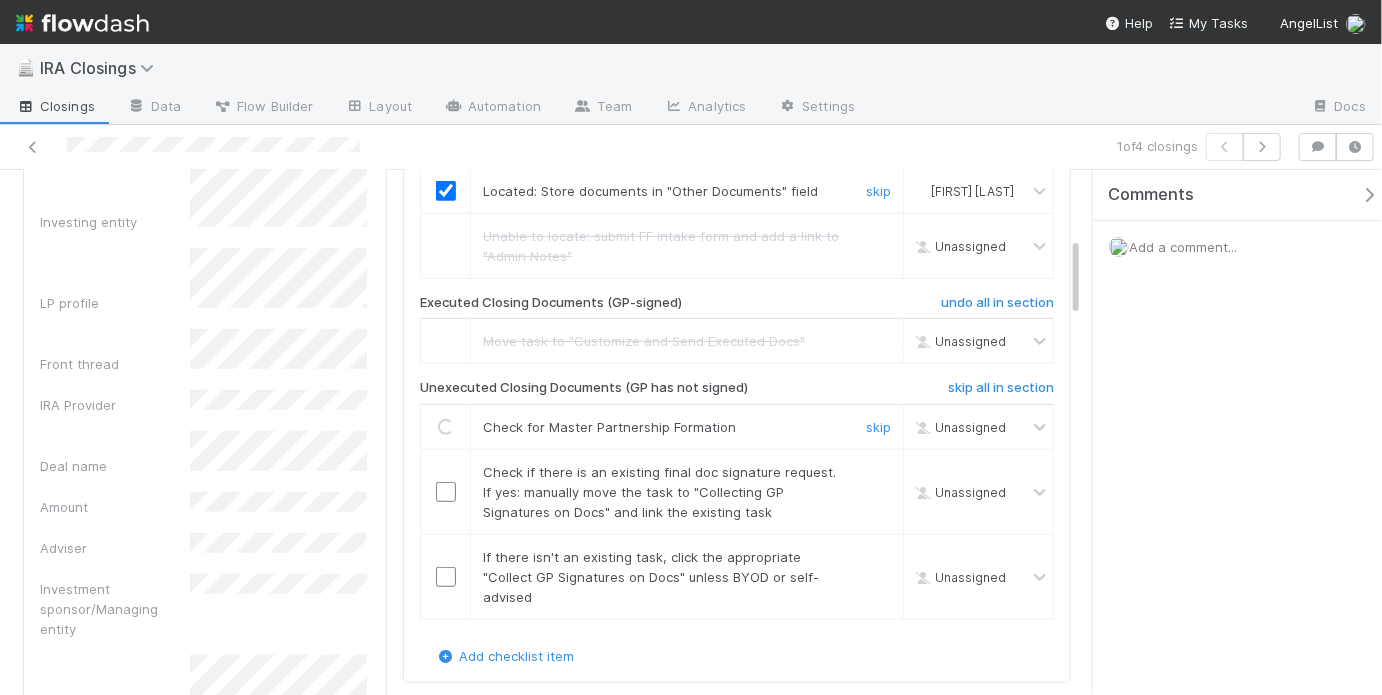 click at bounding box center [446, 492] 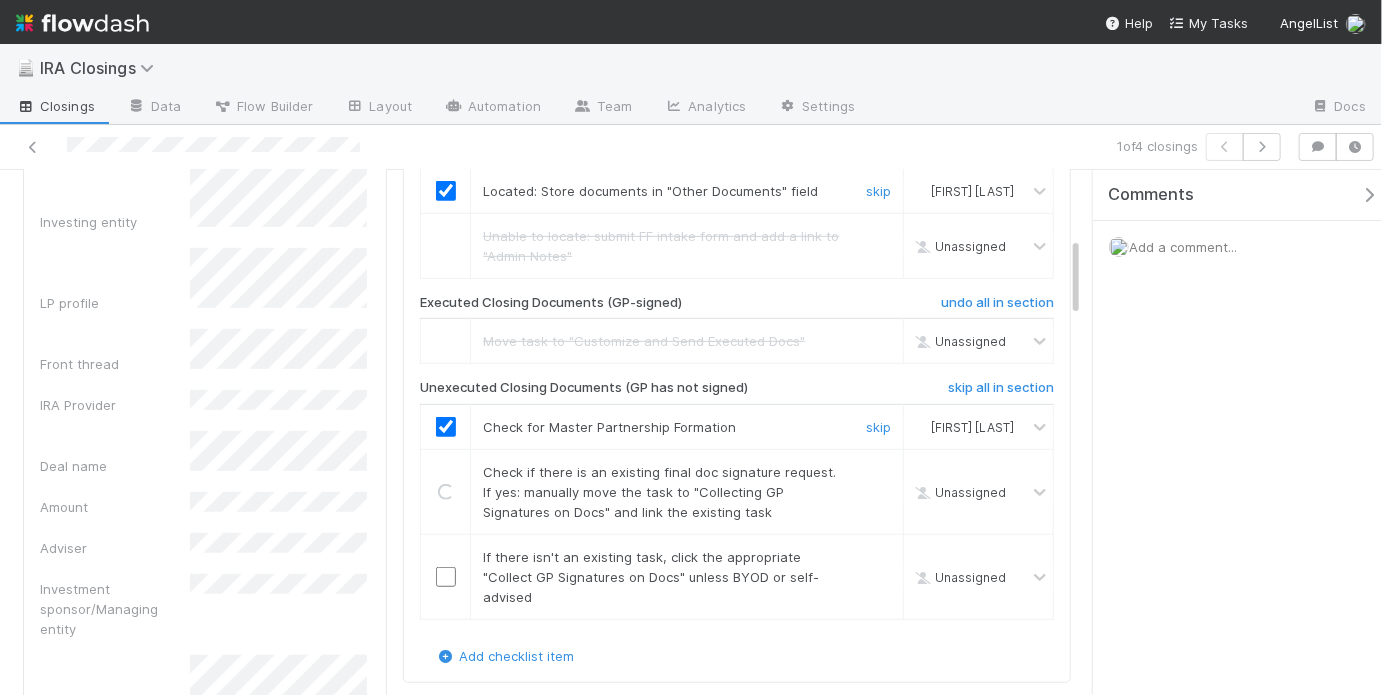 click at bounding box center (446, 577) 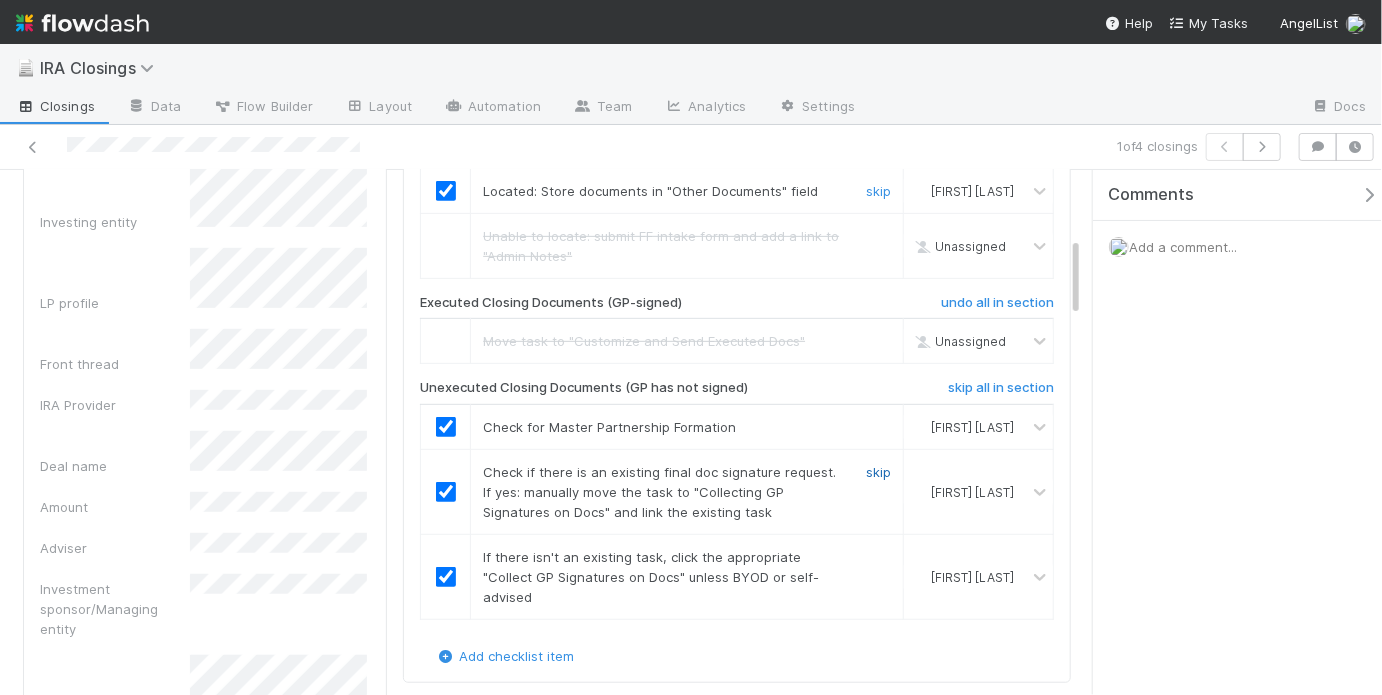 click on "skip" at bounding box center (878, 472) 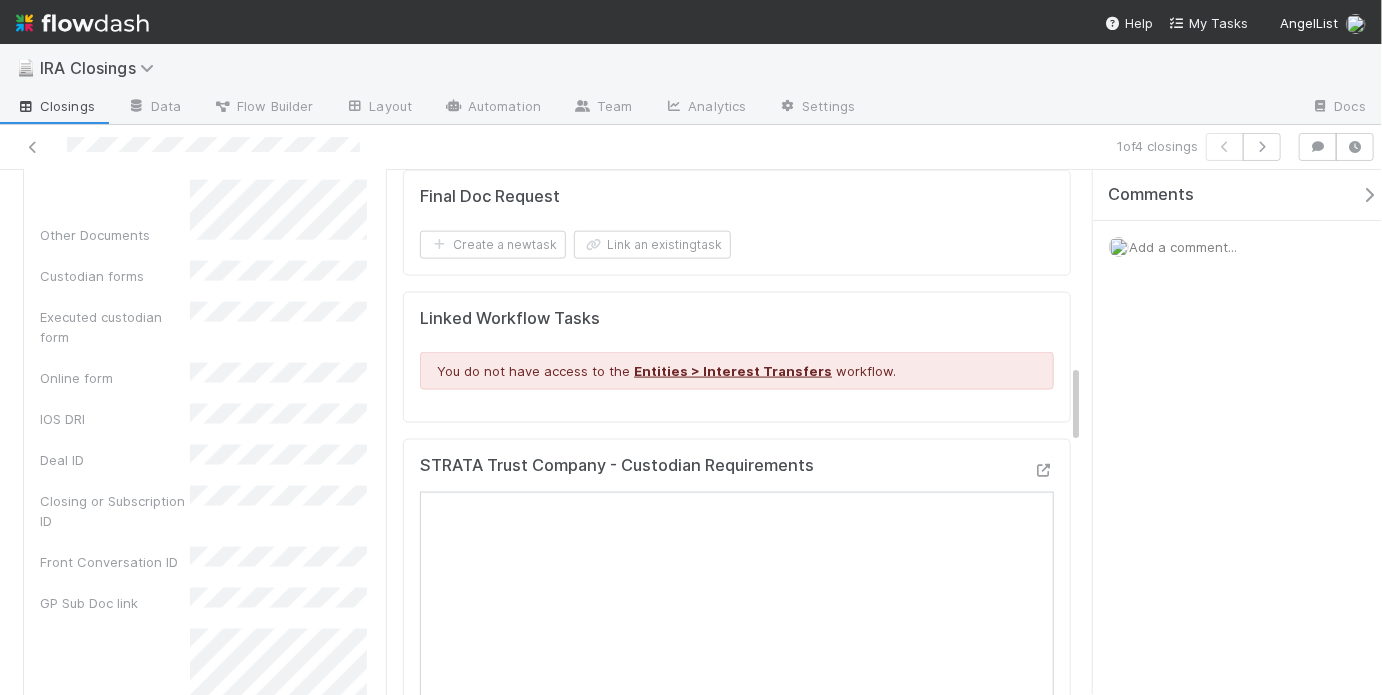 scroll, scrollTop: 1245, scrollLeft: 0, axis: vertical 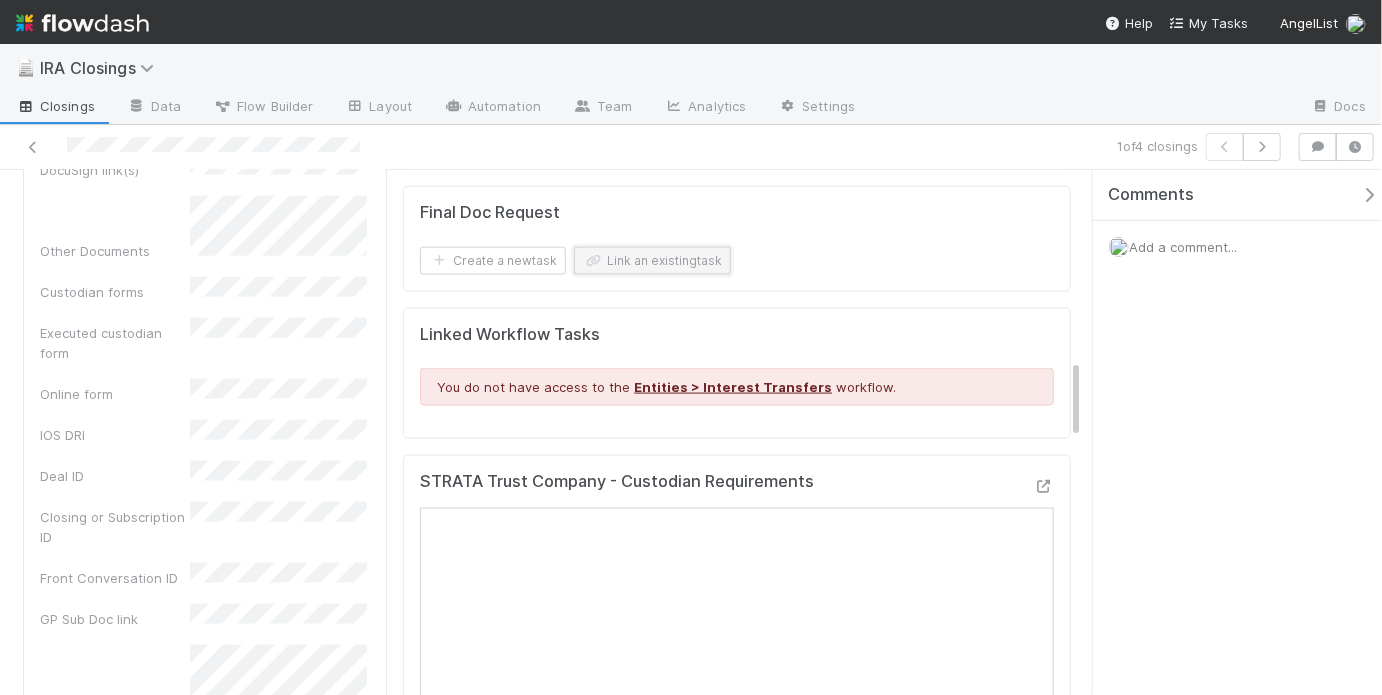 click on "Link an existing  task" at bounding box center [652, 261] 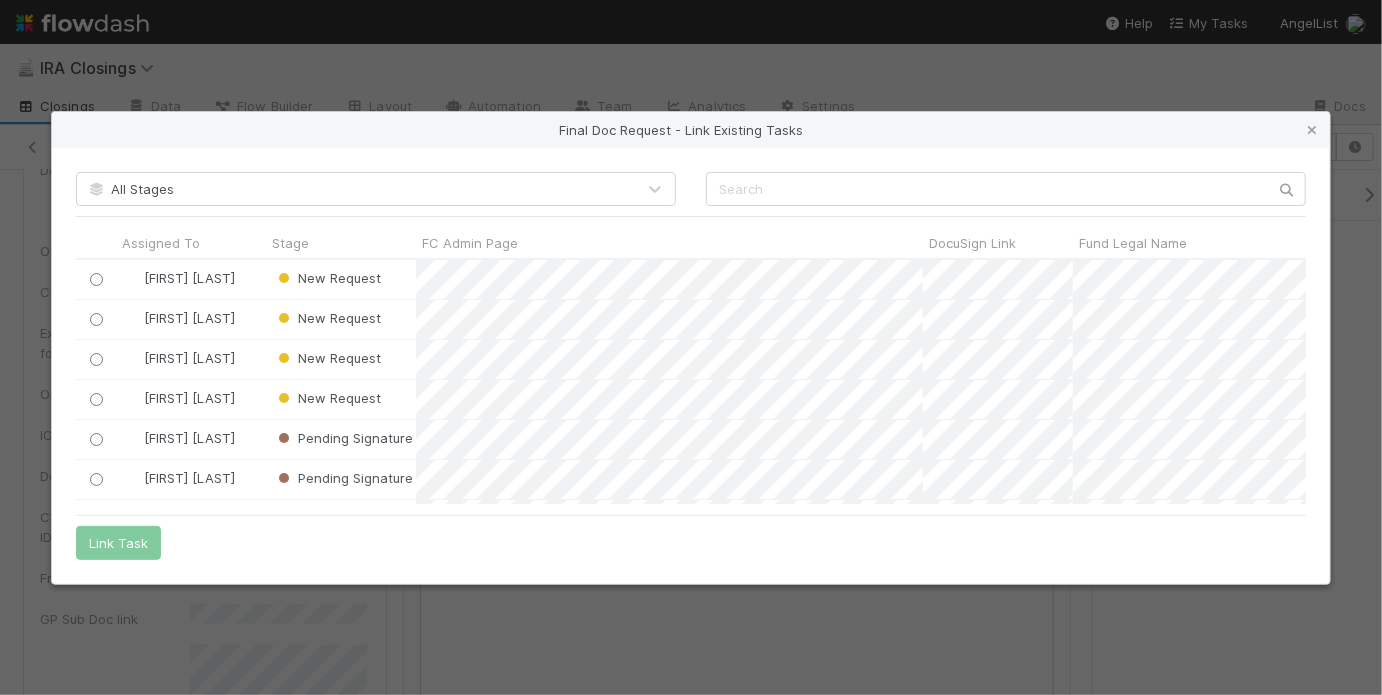 scroll, scrollTop: 13, scrollLeft: 12, axis: both 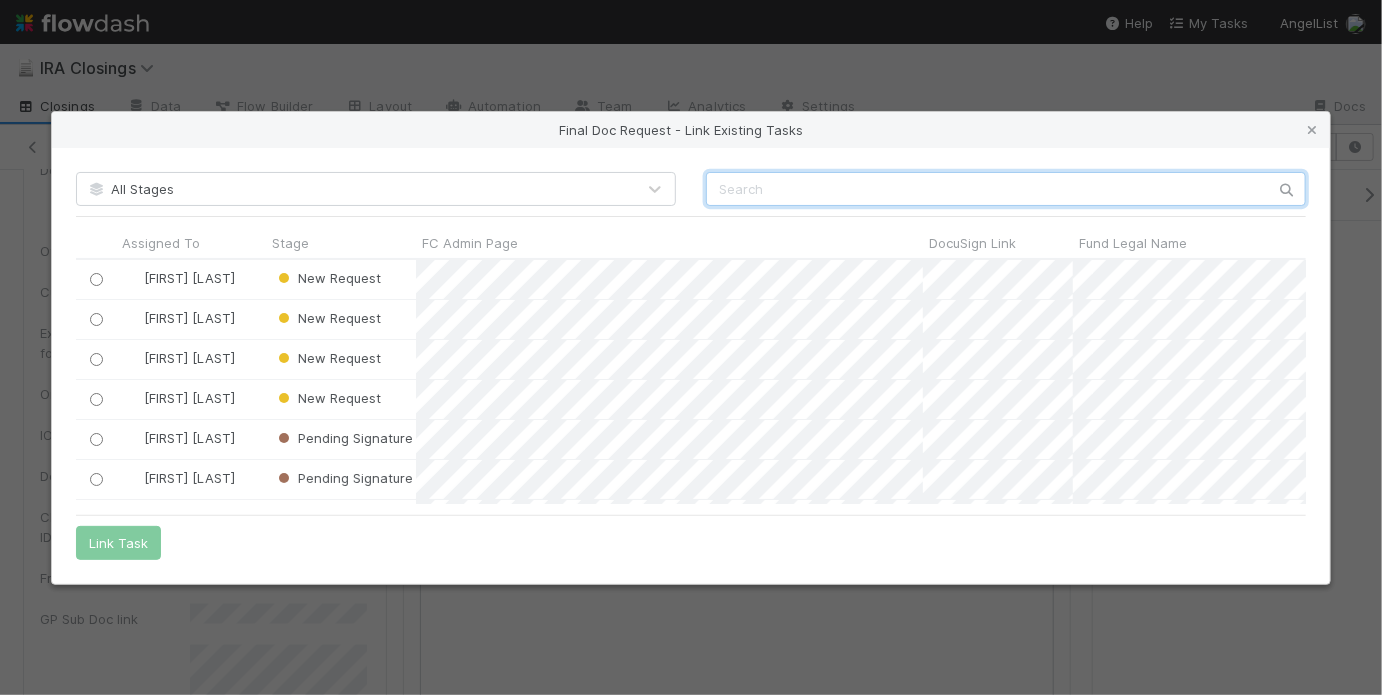 click at bounding box center (1006, 189) 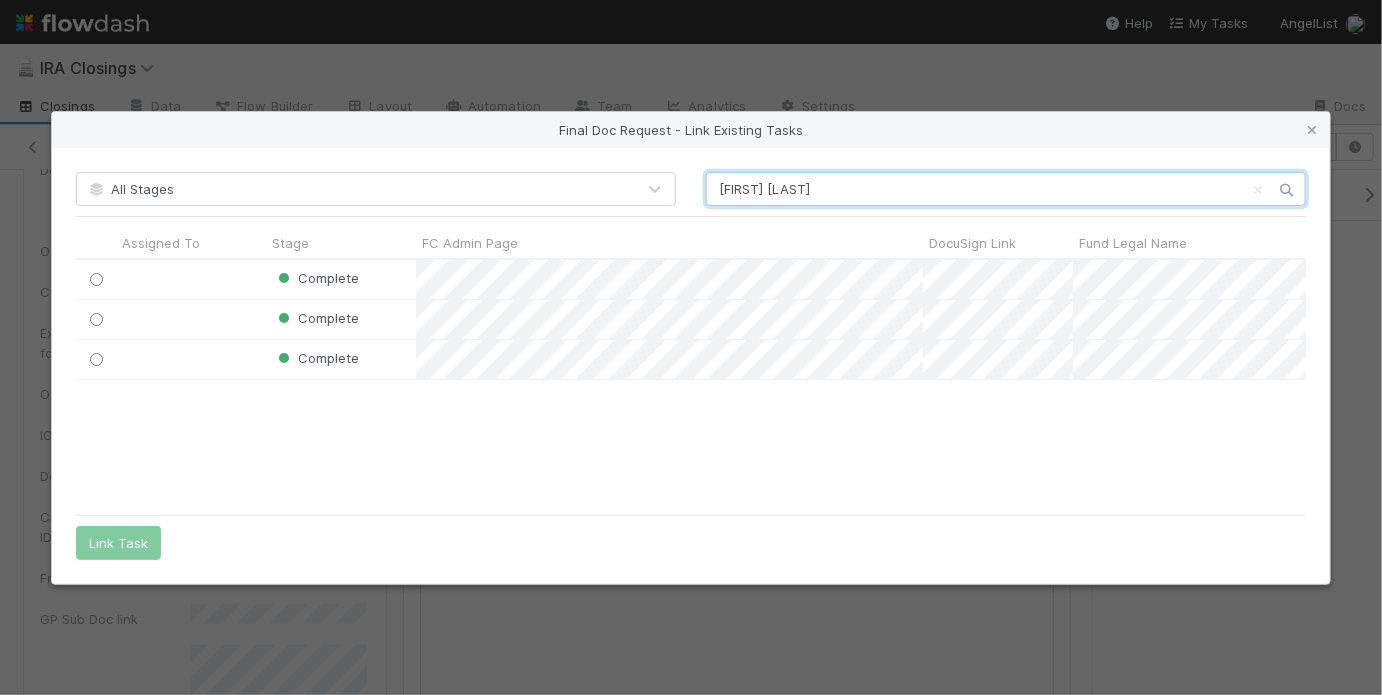 scroll, scrollTop: 13, scrollLeft: 12, axis: both 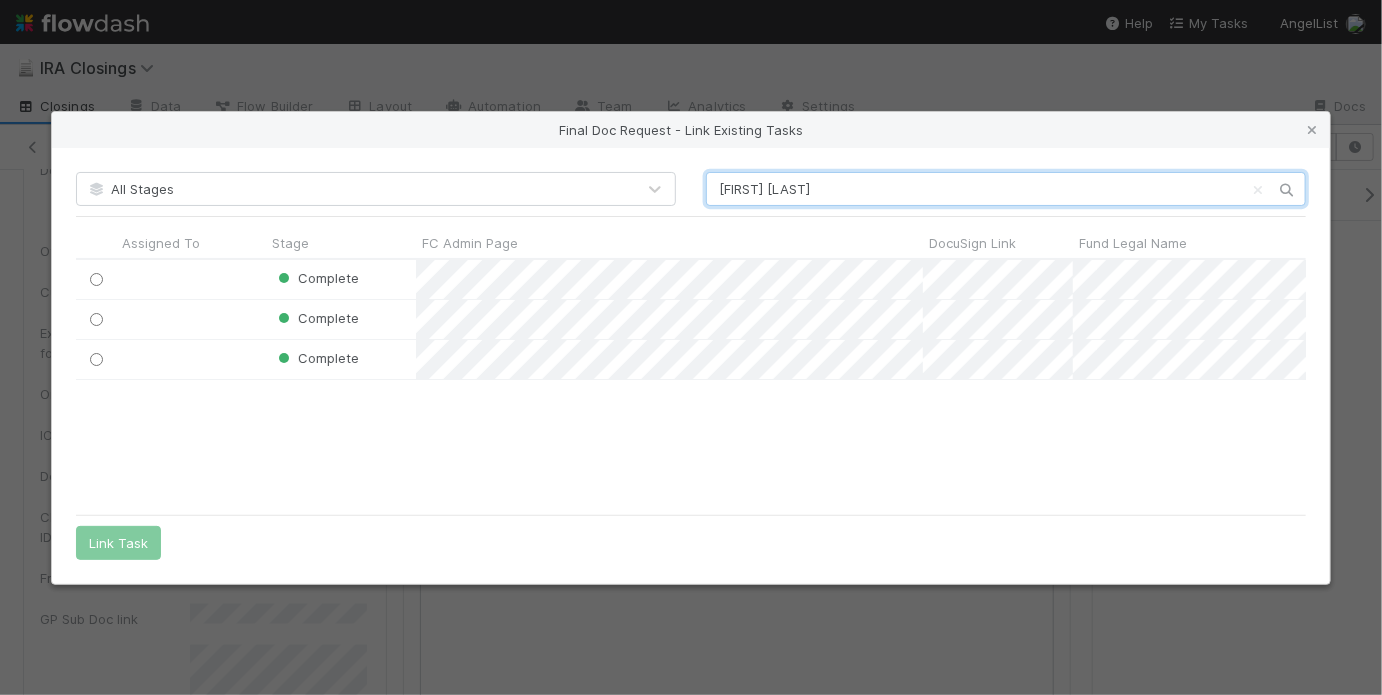 type on "jj fl" 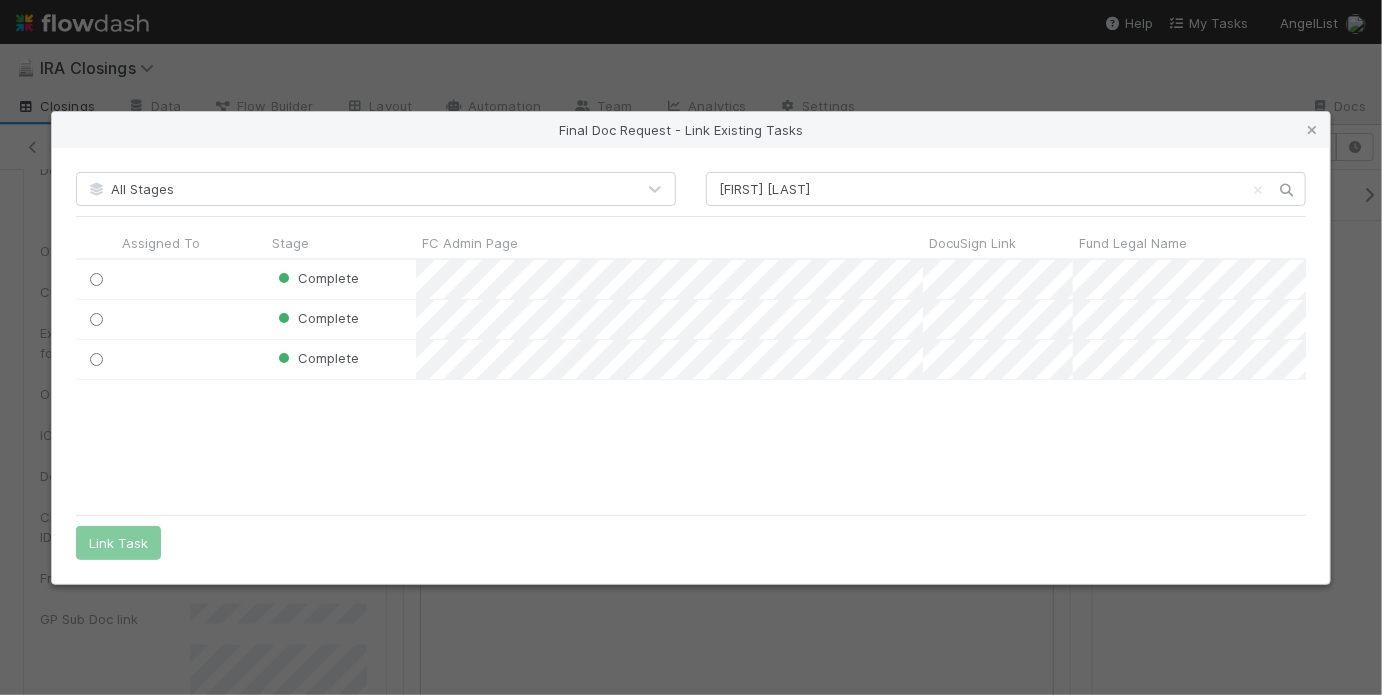 drag, startPoint x: 955, startPoint y: 62, endPoint x: 822, endPoint y: 265, distance: 242.6891 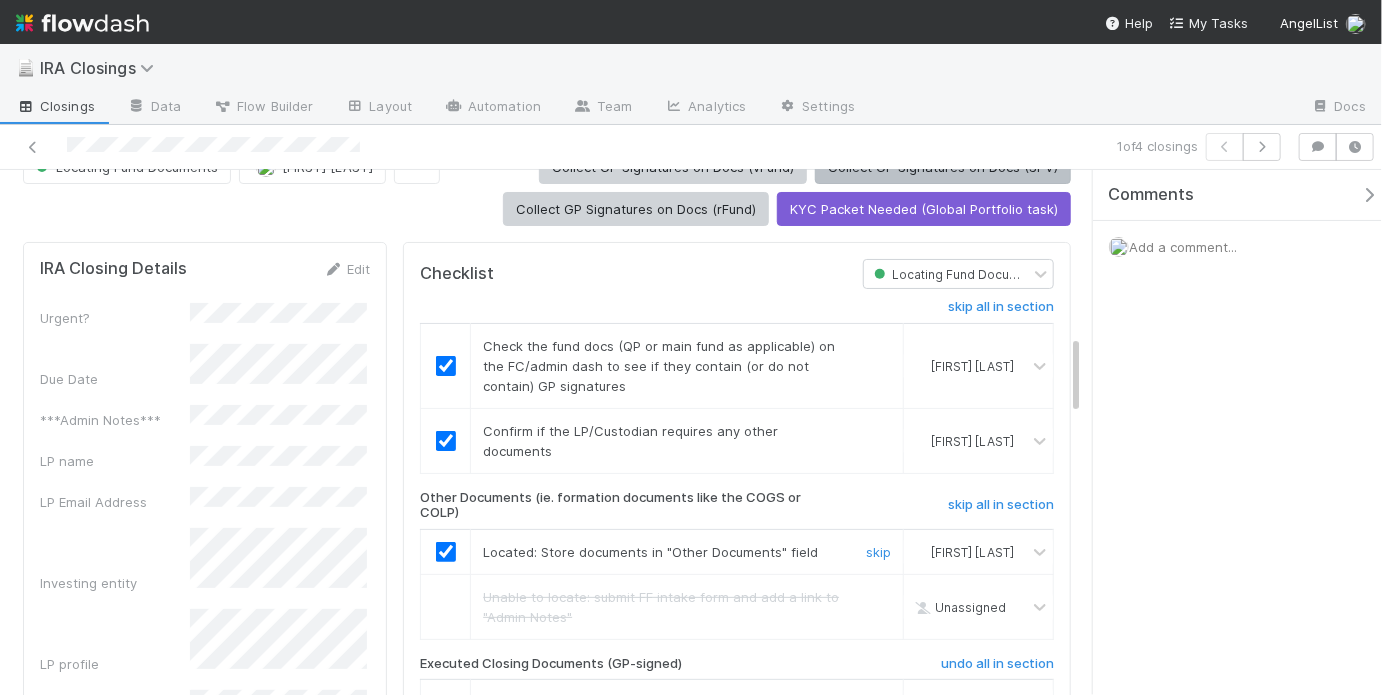 scroll, scrollTop: 0, scrollLeft: 0, axis: both 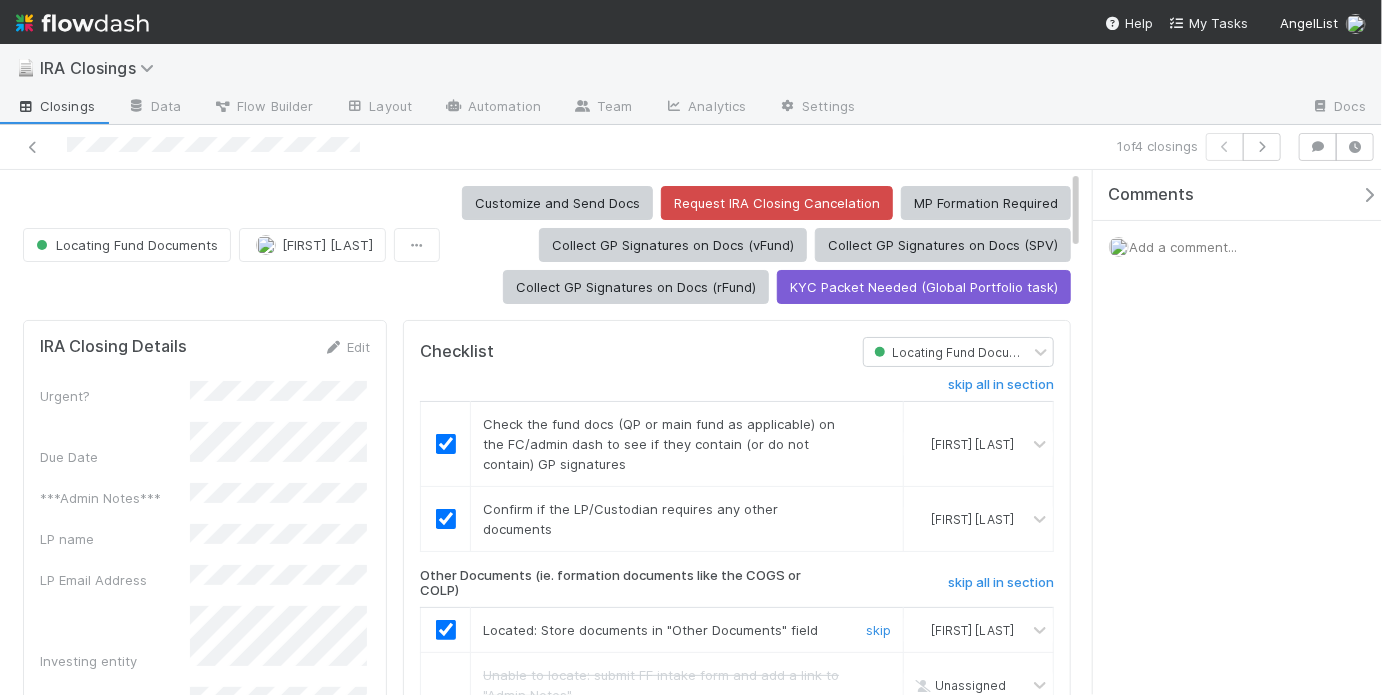 click on "Customize and Send Docs Request IRA Closing Cancelation MP Formation Required Collect GP Signatures on Docs (vFund) Collect GP Signatures on Docs (SPV)  Collect GP Signatures on Docs (rFund) KYC Packet Needed (Global Portfolio task)" at bounding box center (759, 245) 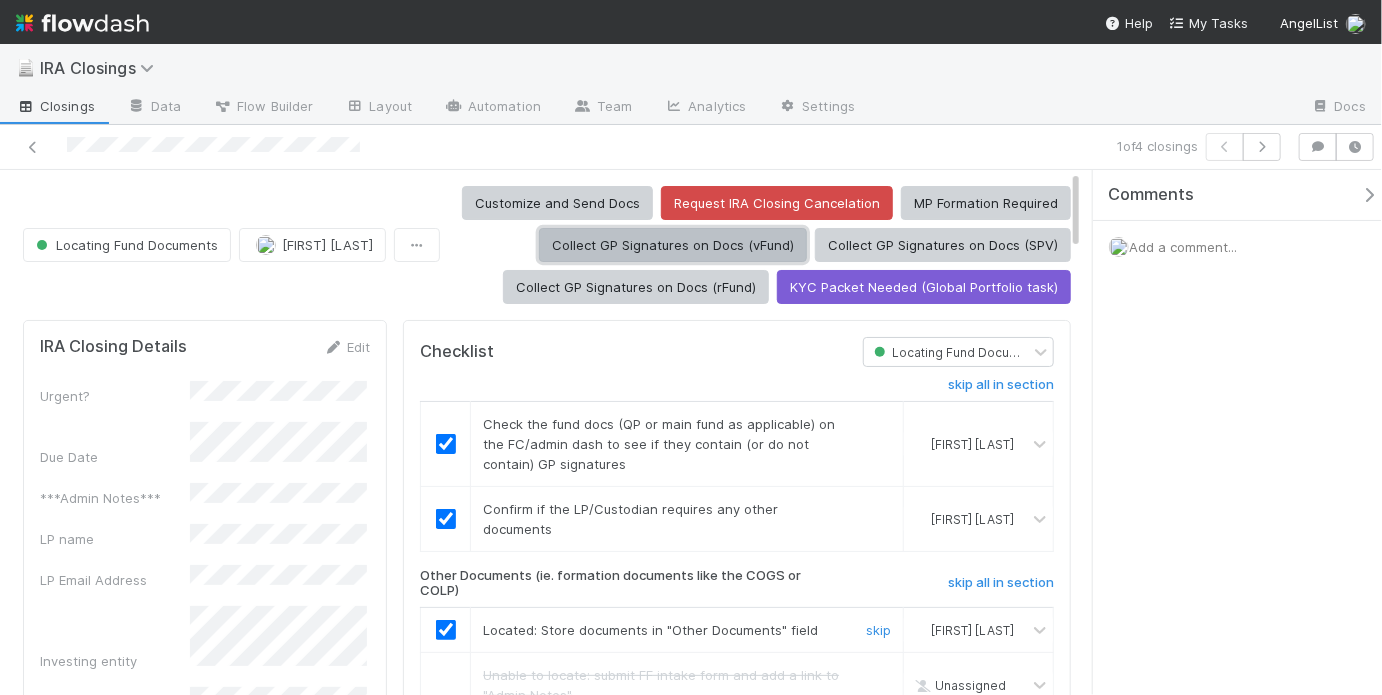 click on "Collect GP Signatures on Docs (vFund)" at bounding box center [673, 245] 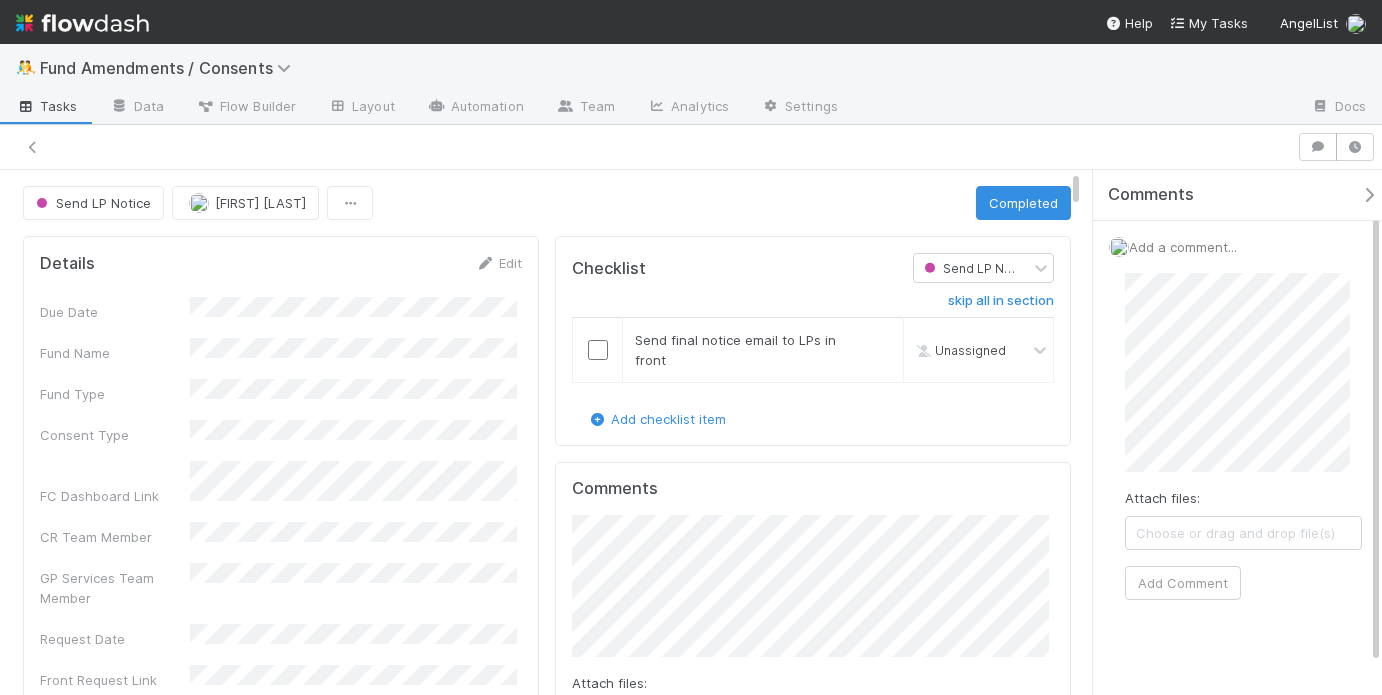 scroll, scrollTop: 0, scrollLeft: 0, axis: both 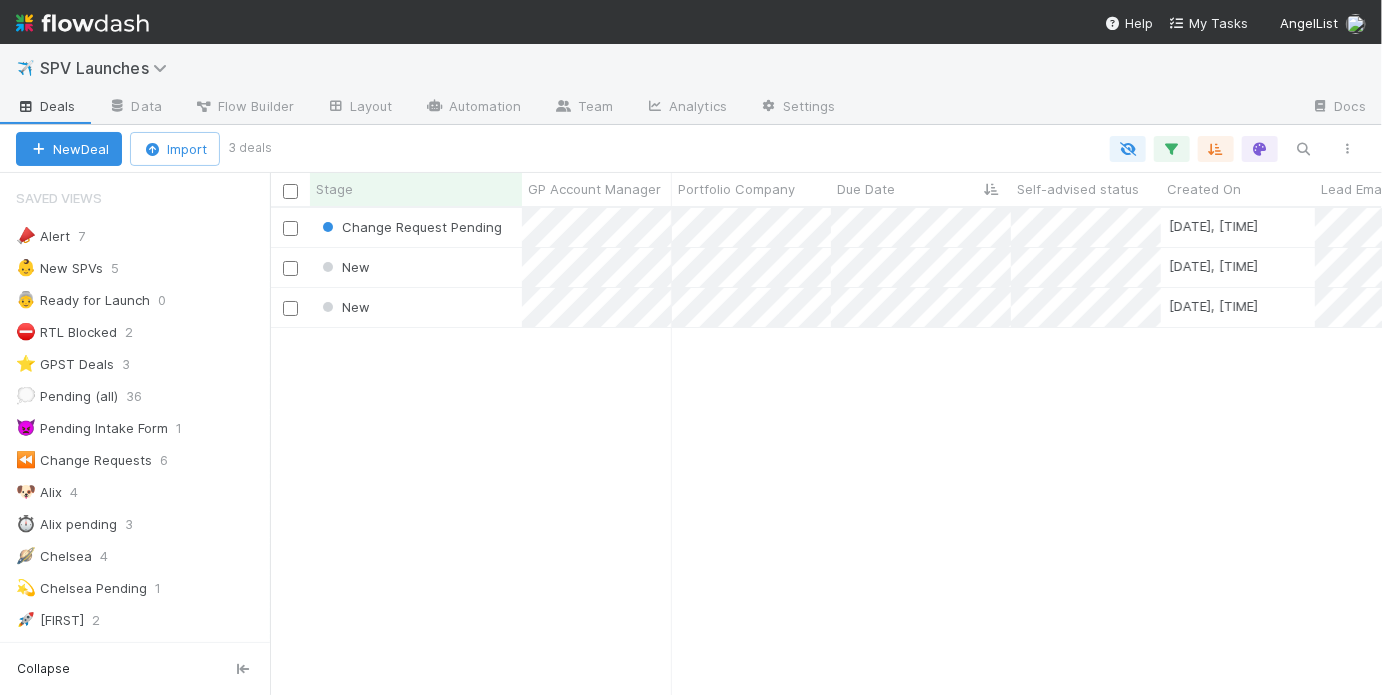 click on "Change Request Pending [DATE], [TIME] [FIRST] [LAST] 0 0 1 0 0 1 0   New [DATE], [TIME] [FIRST] [LAST] 0 1 0 0 0 0 0   New [DATE], [TIME] [FIRST] [LAST] 0 0 0 0 0 0 0" at bounding box center [826, 451] 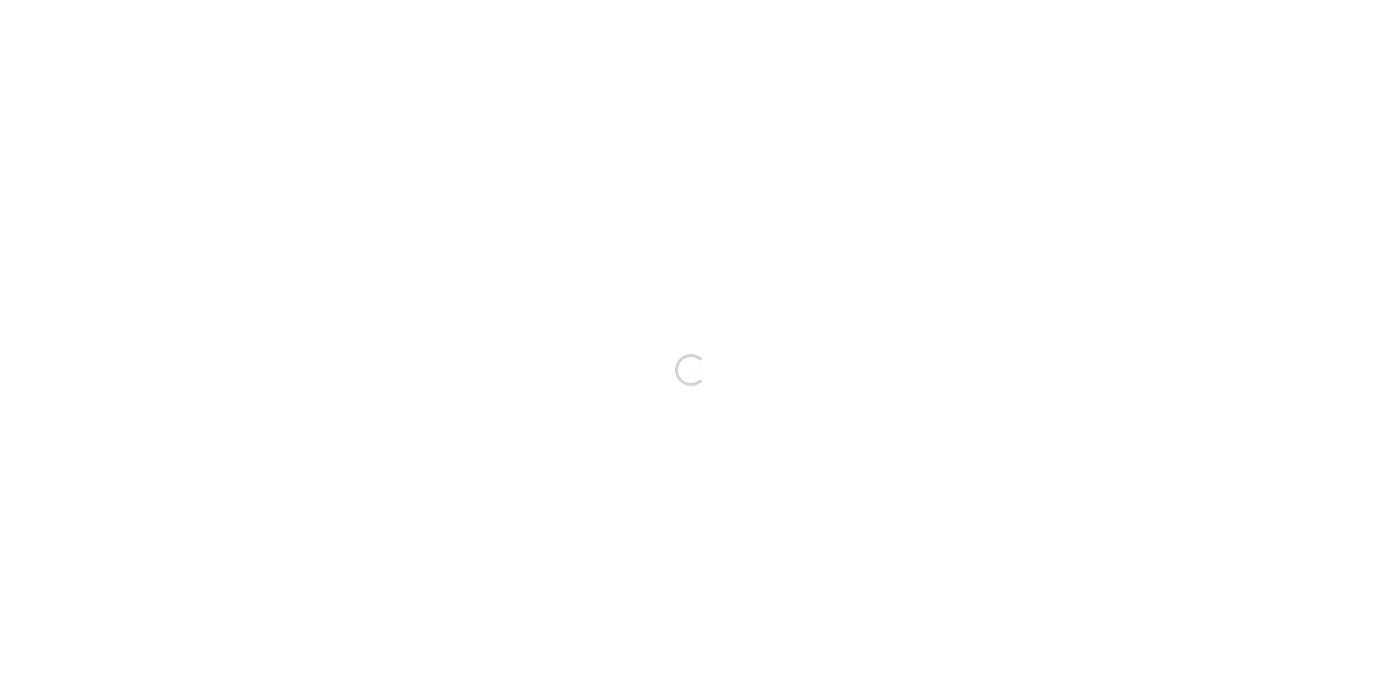 scroll, scrollTop: 0, scrollLeft: 0, axis: both 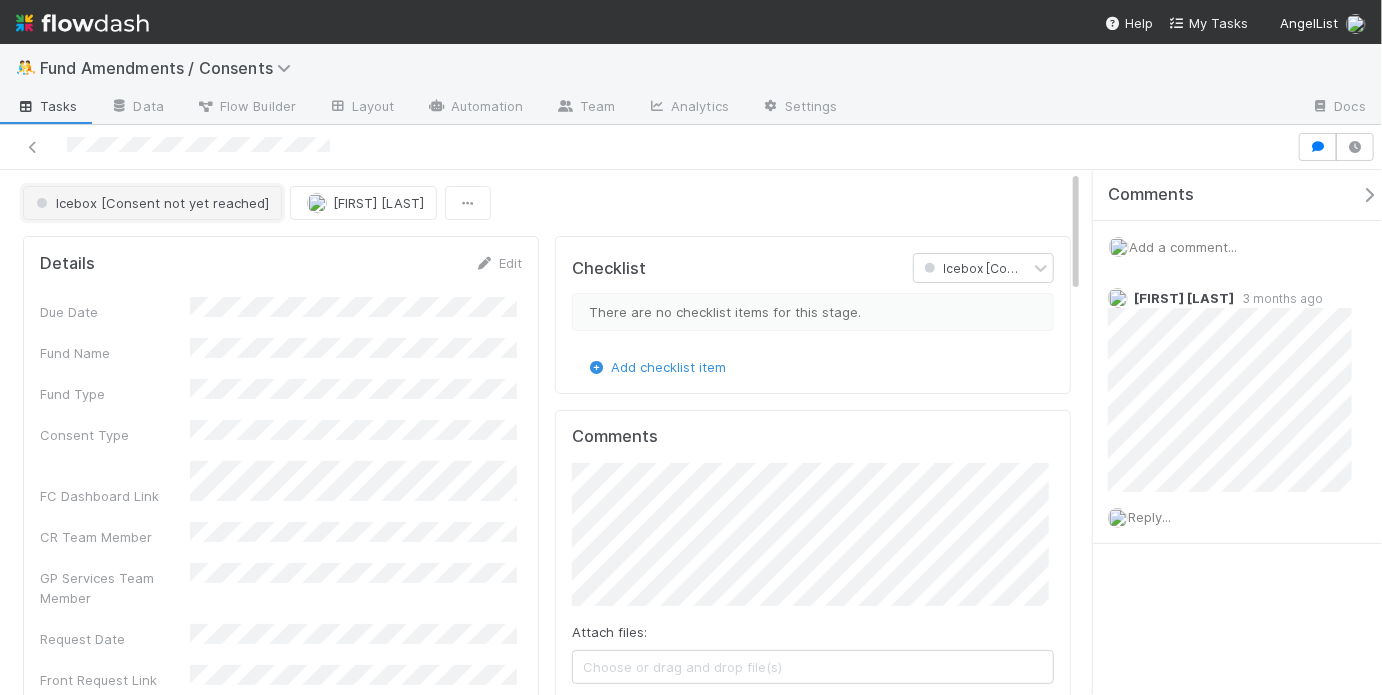 click on "Icebox [Consent not yet reached]" at bounding box center [152, 203] 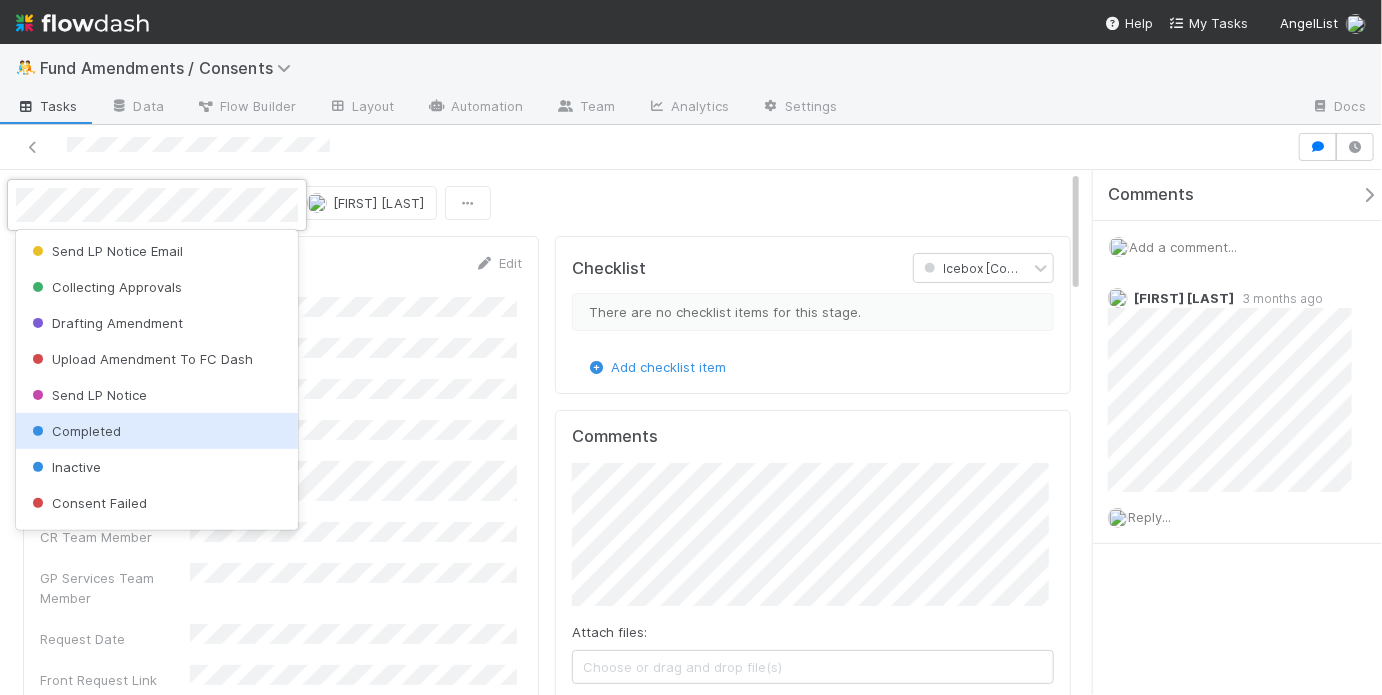 scroll, scrollTop: 0, scrollLeft: 0, axis: both 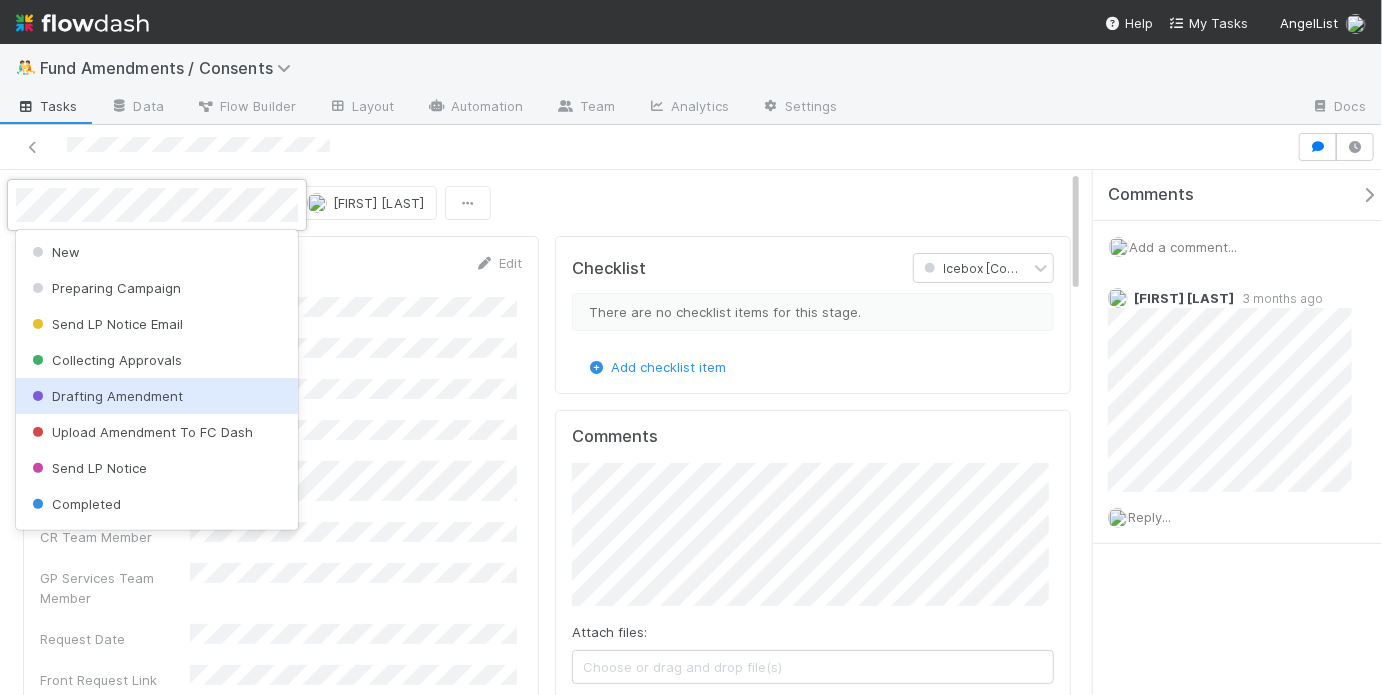 click at bounding box center (691, 347) 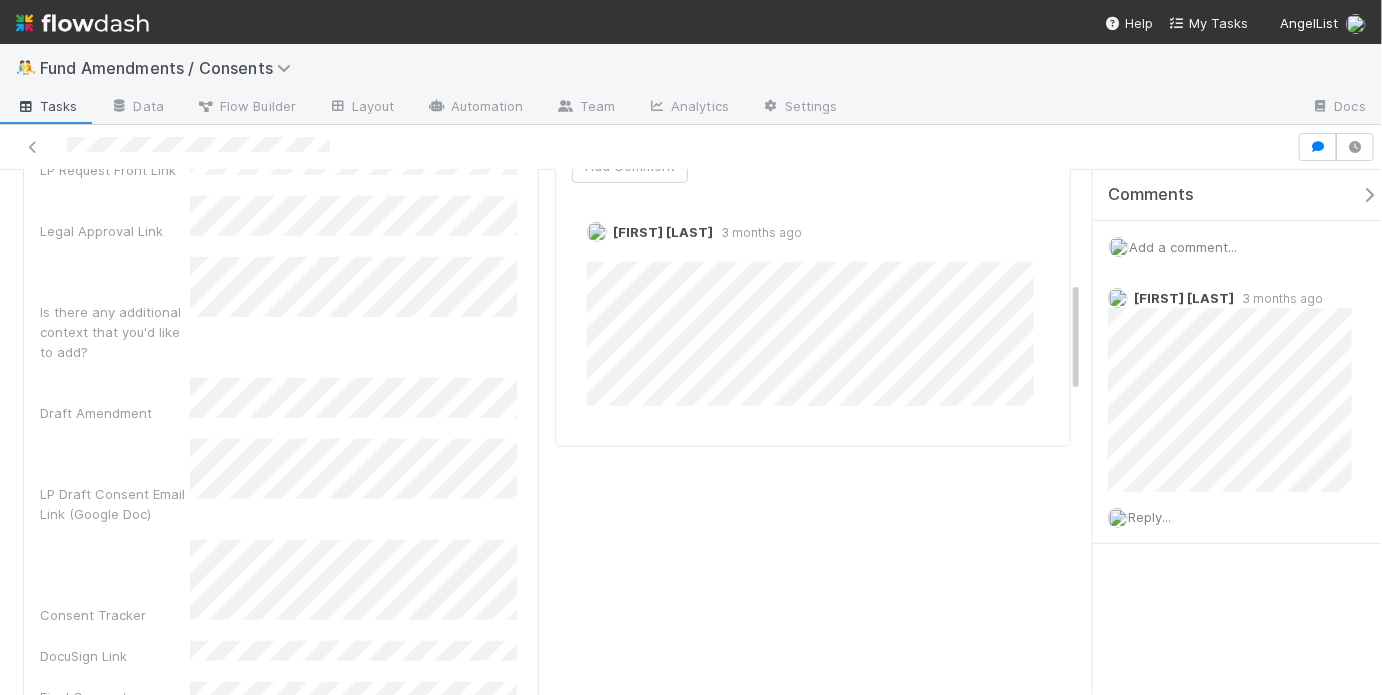 scroll, scrollTop: 561, scrollLeft: 0, axis: vertical 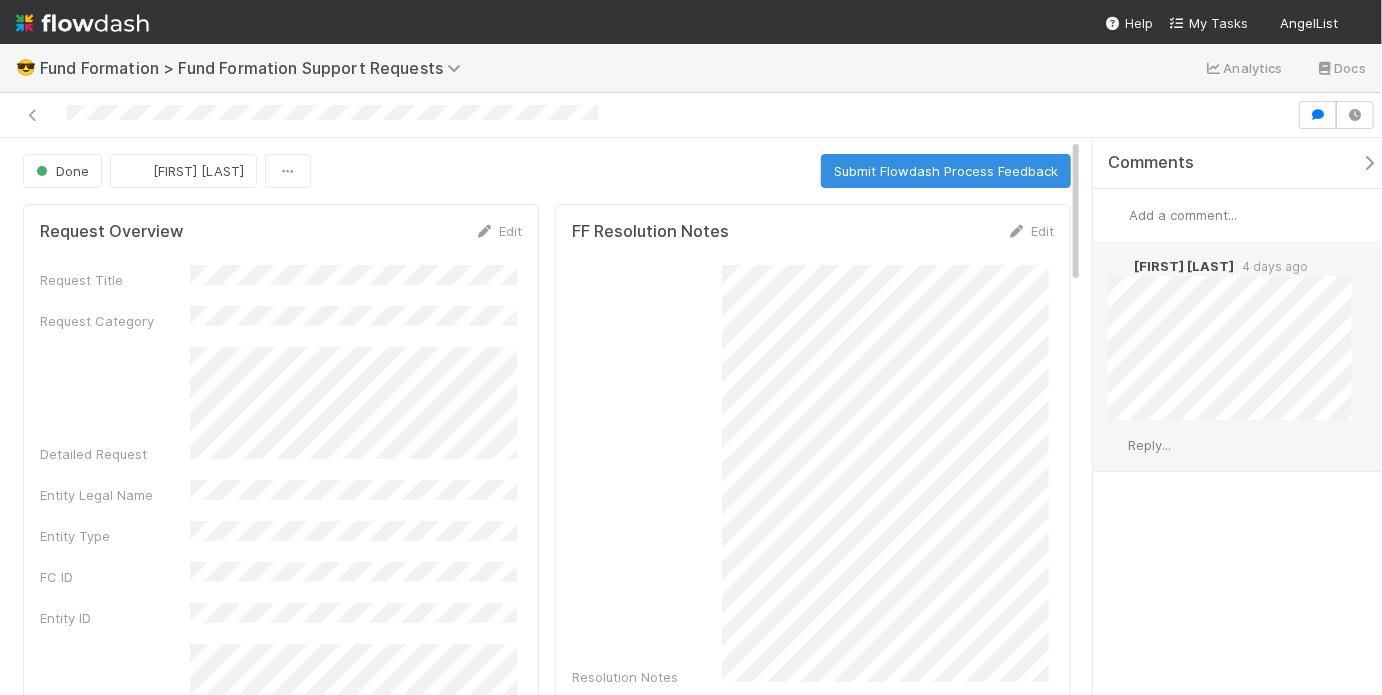 click on "Reply..." at bounding box center [1149, 445] 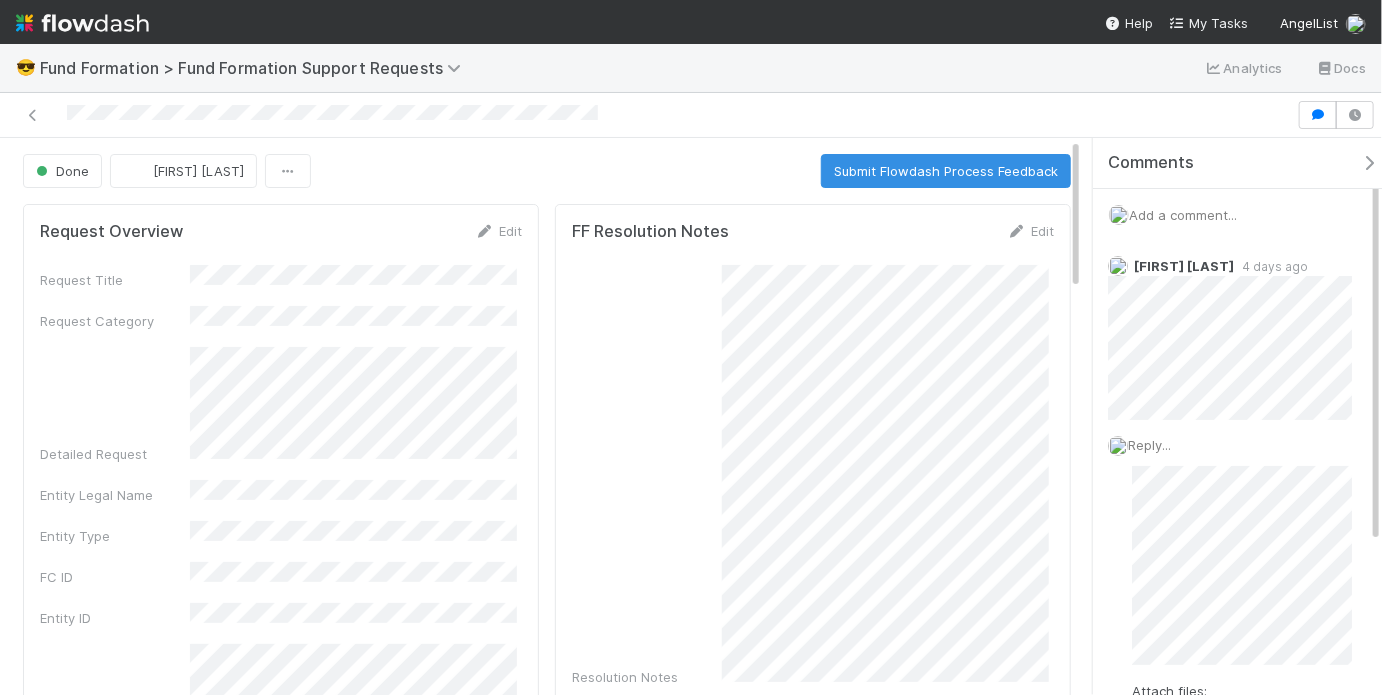 scroll, scrollTop: 513, scrollLeft: 0, axis: vertical 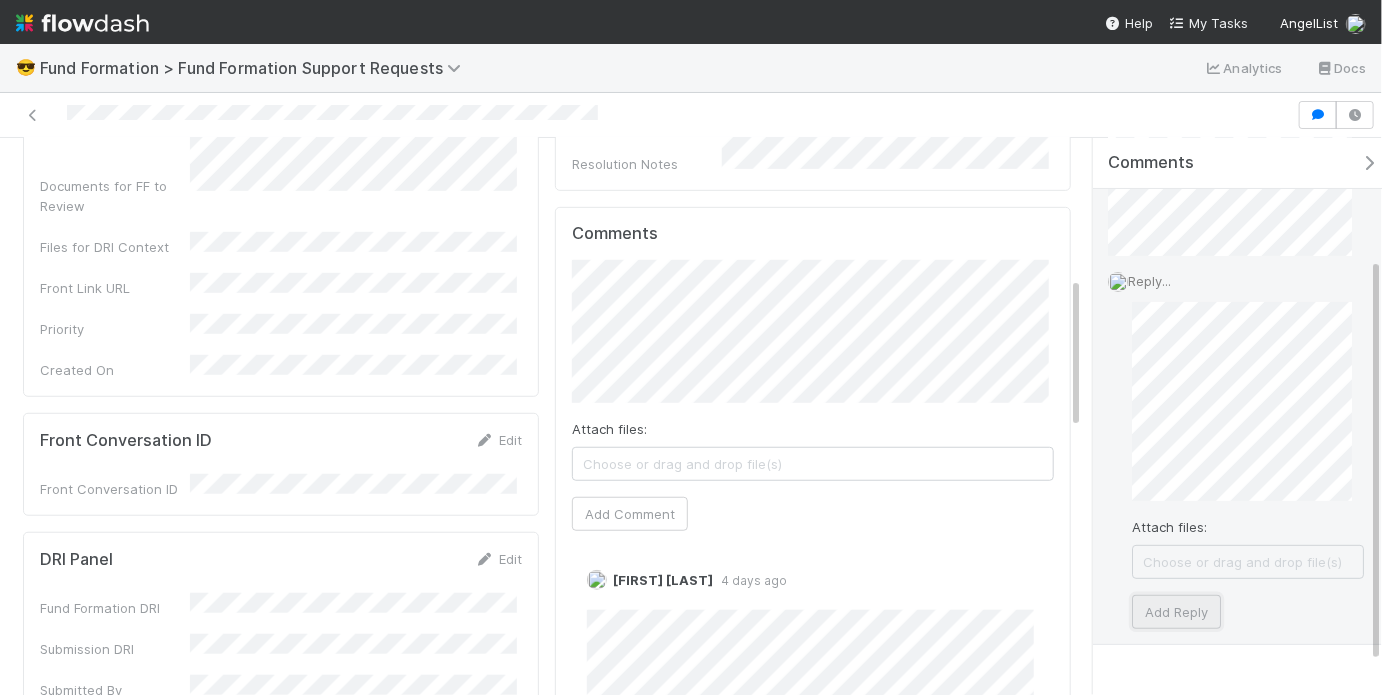 click on "Add Reply" at bounding box center (1176, 612) 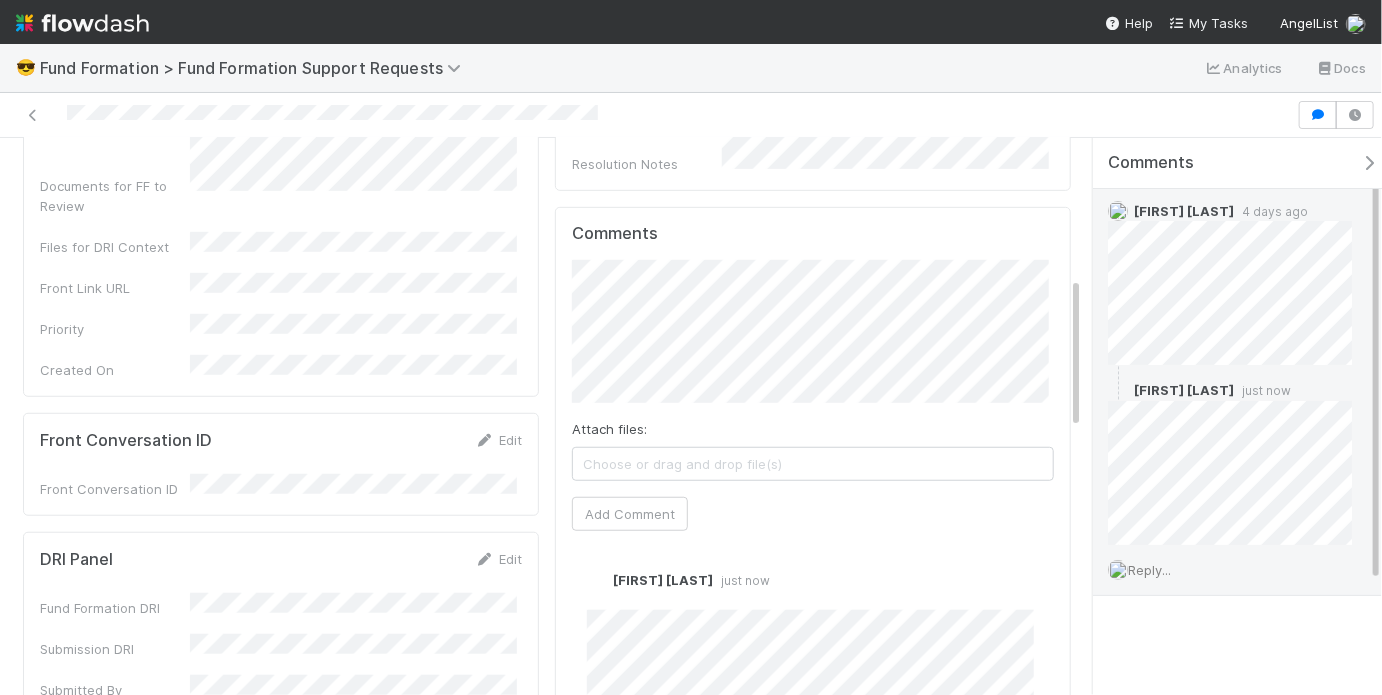 scroll, scrollTop: 53, scrollLeft: 0, axis: vertical 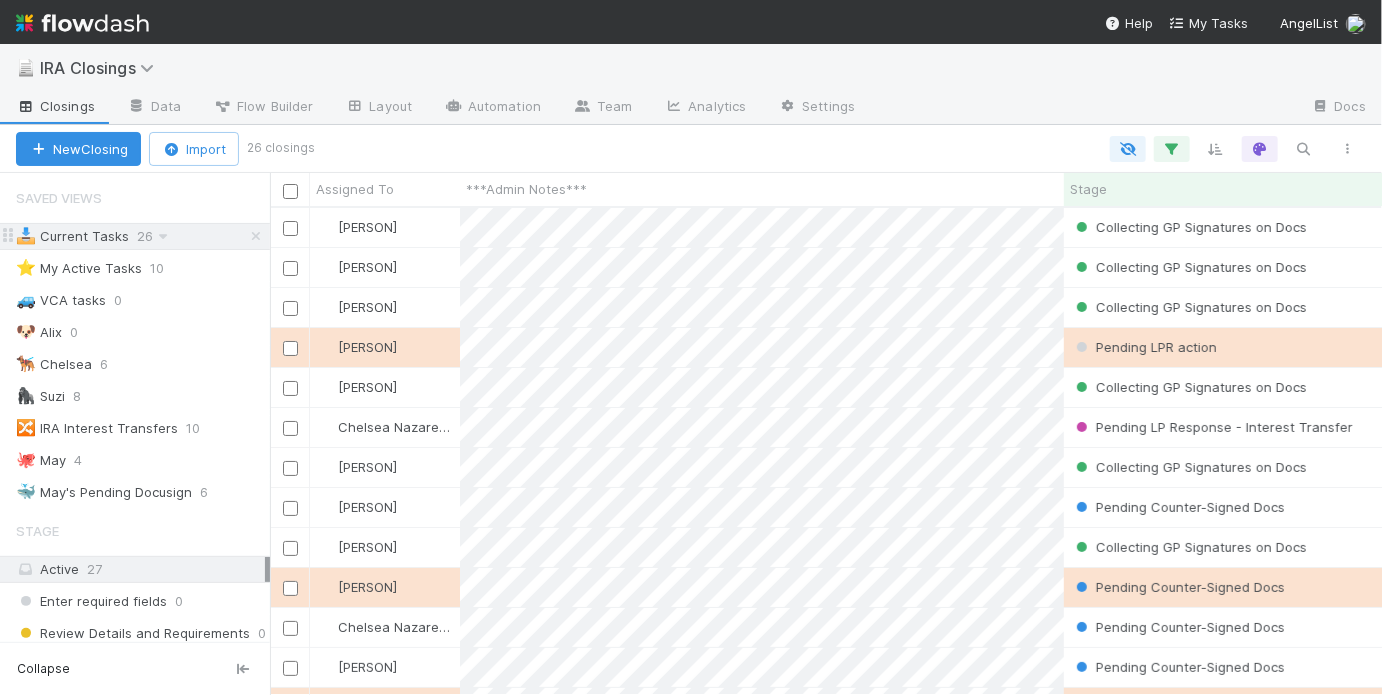 click at bounding box center (256, 236) 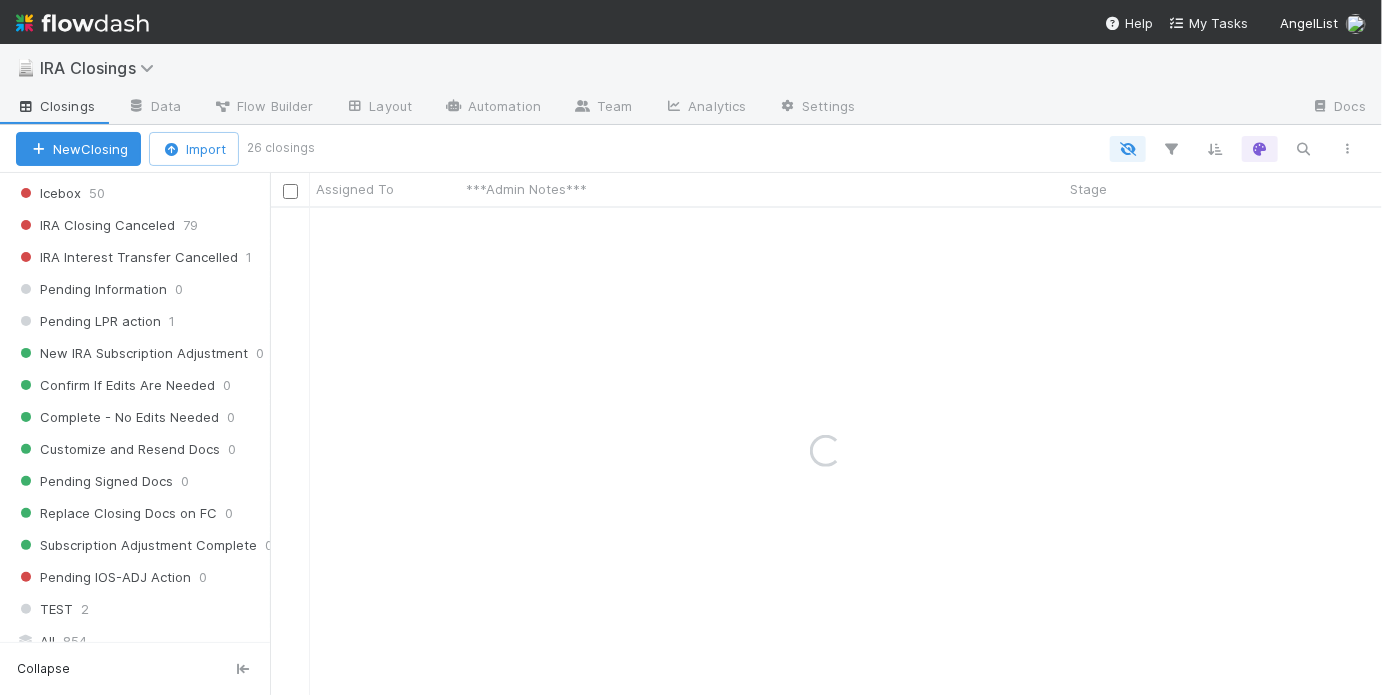 scroll, scrollTop: 1313, scrollLeft: 0, axis: vertical 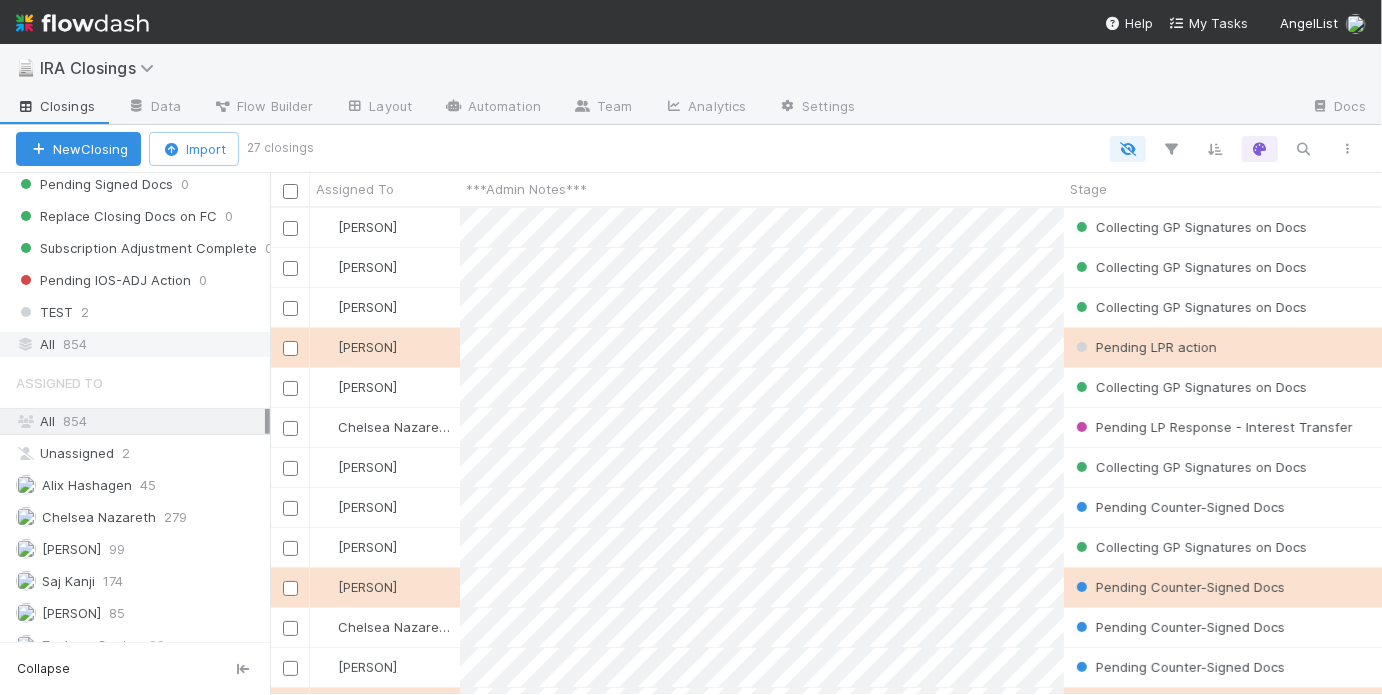 click on "All 854" at bounding box center [140, 344] 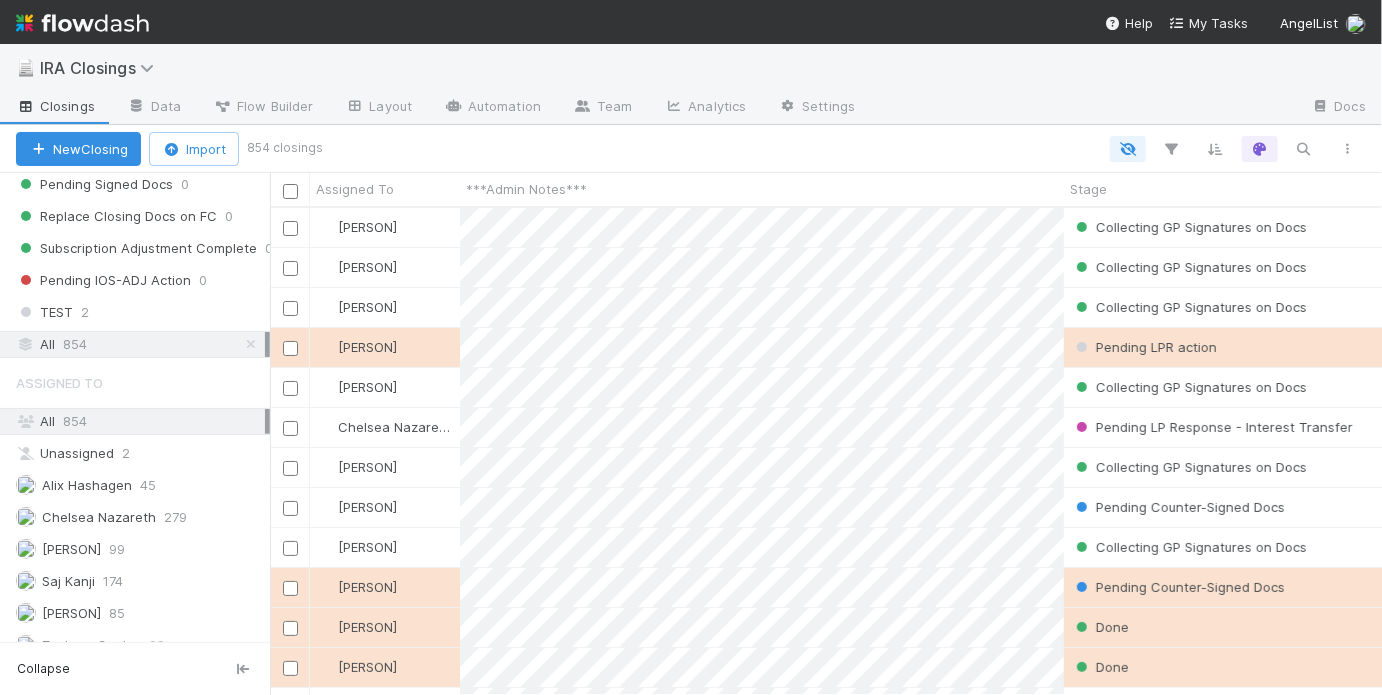 scroll, scrollTop: 13, scrollLeft: 12, axis: both 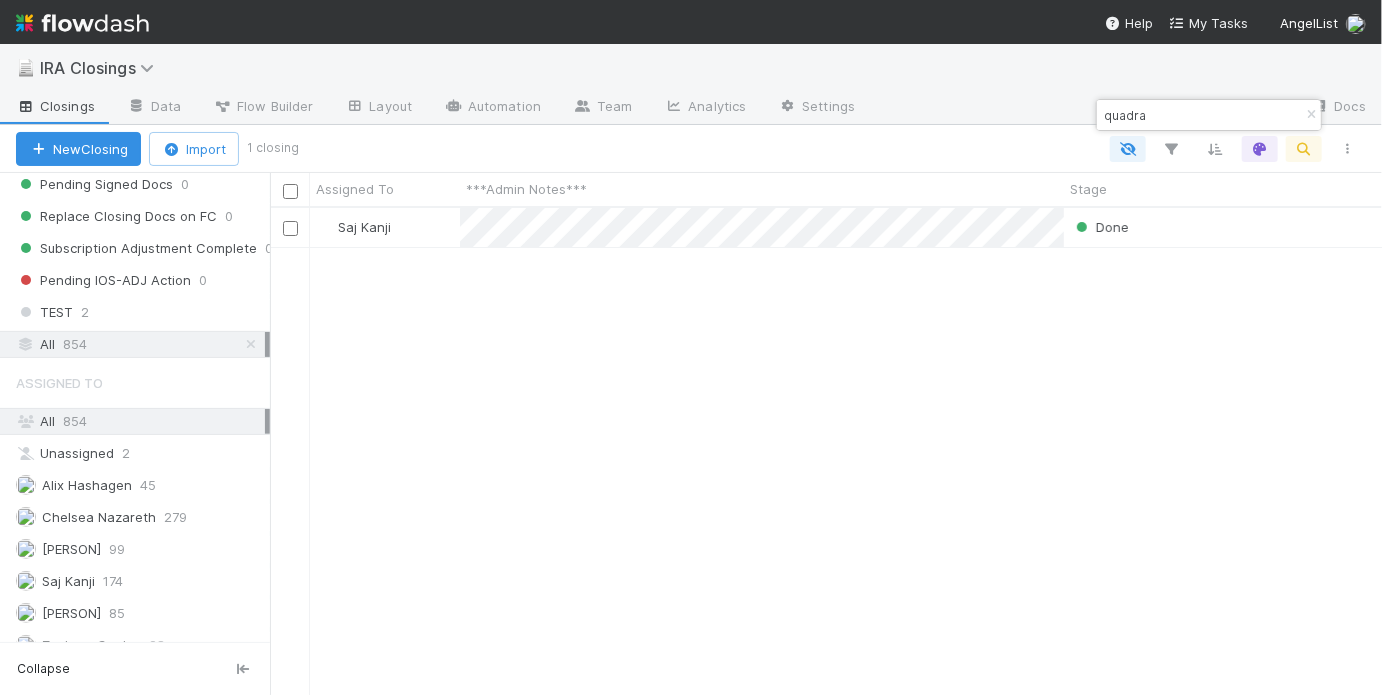 type on "quadra" 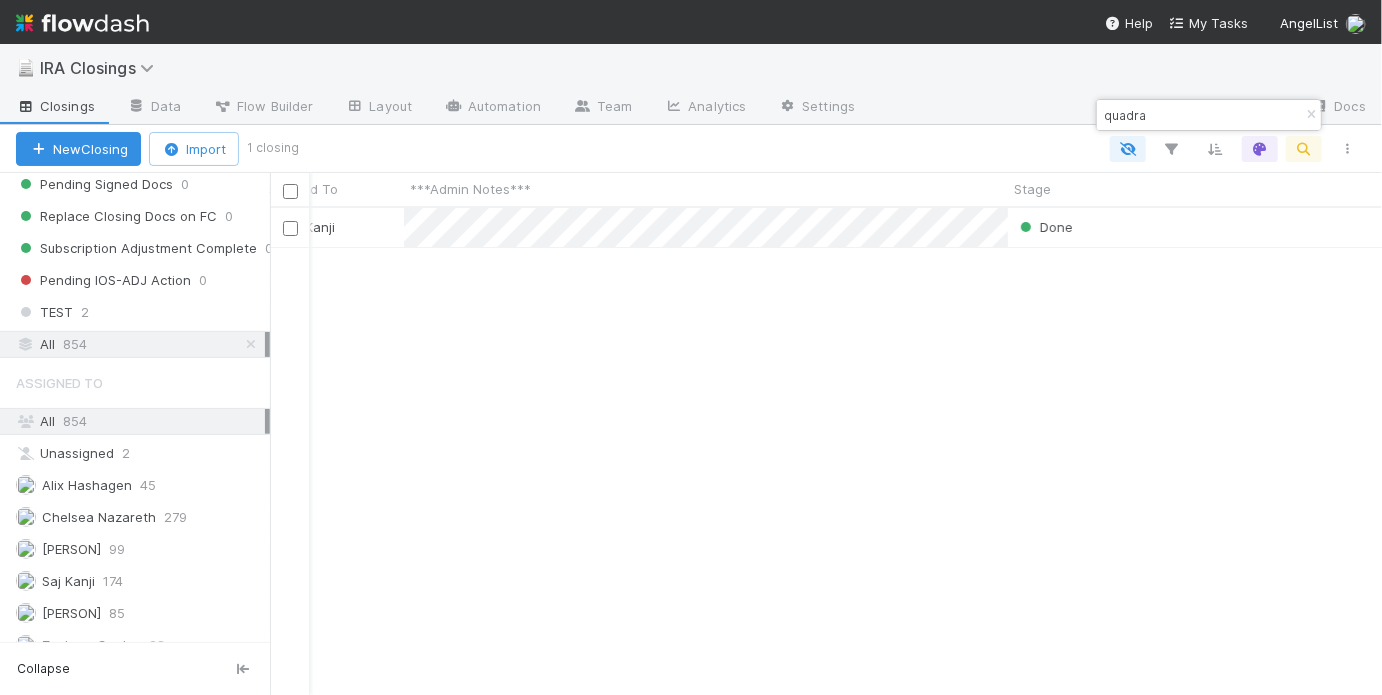 scroll, scrollTop: 0, scrollLeft: 103, axis: horizontal 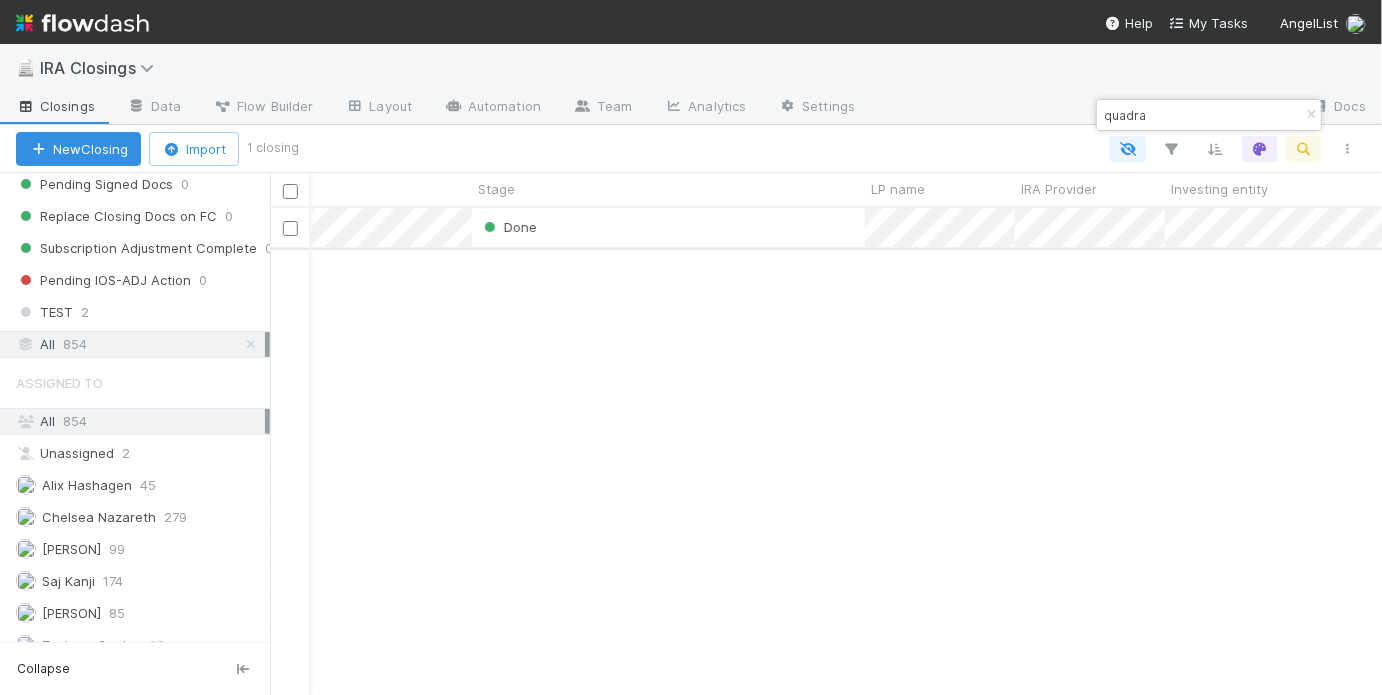 click on "Done" at bounding box center (668, 227) 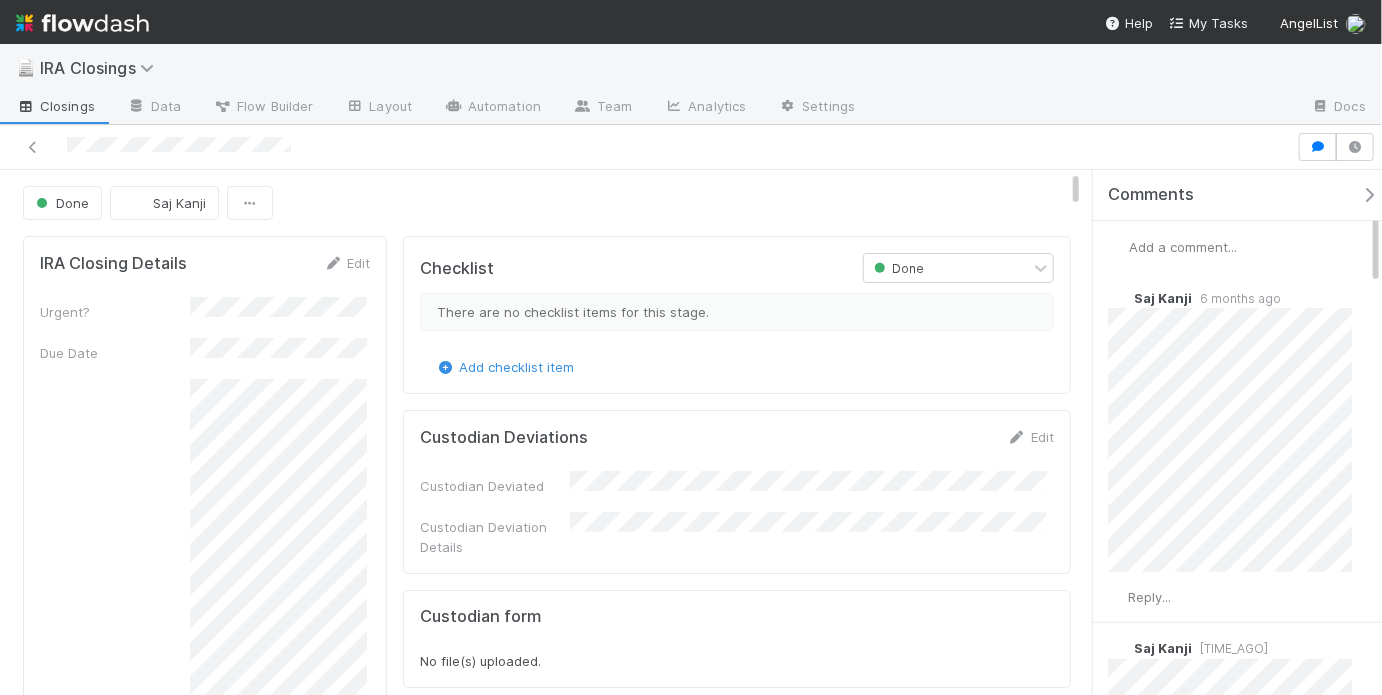 scroll, scrollTop: 4973, scrollLeft: 0, axis: vertical 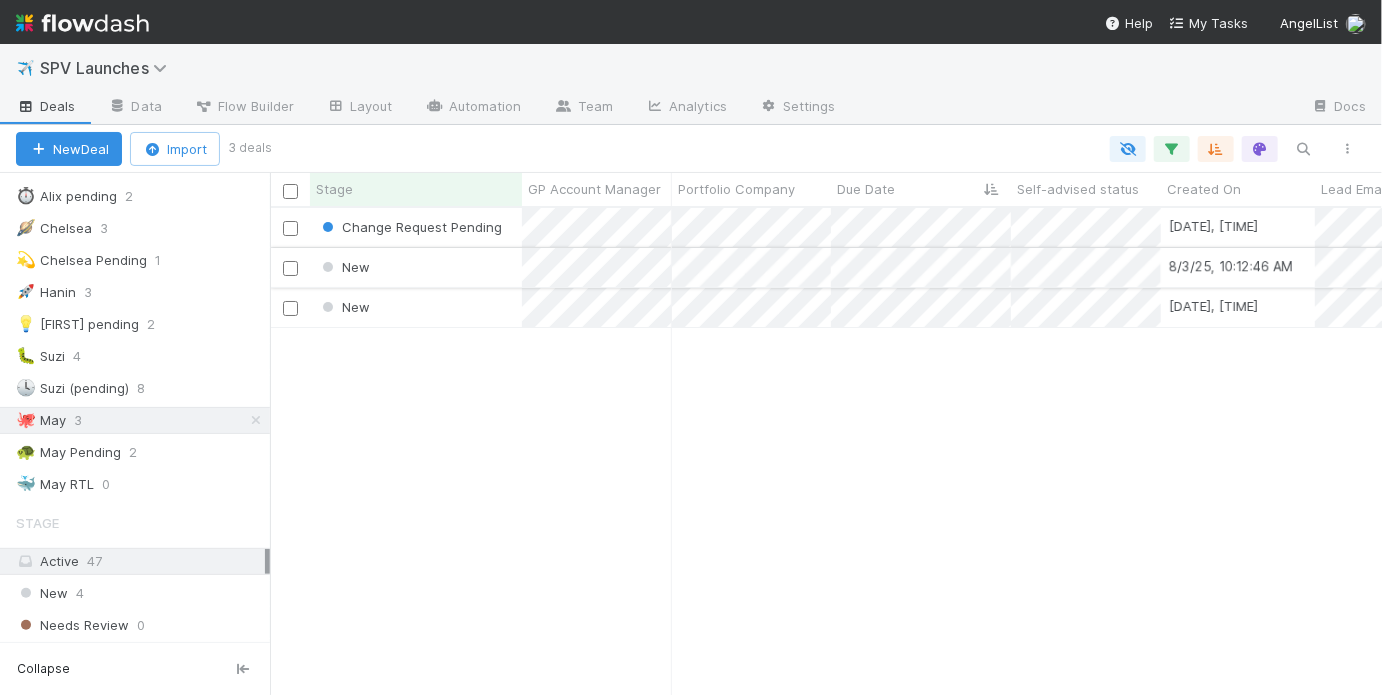 click on "New" at bounding box center (416, 267) 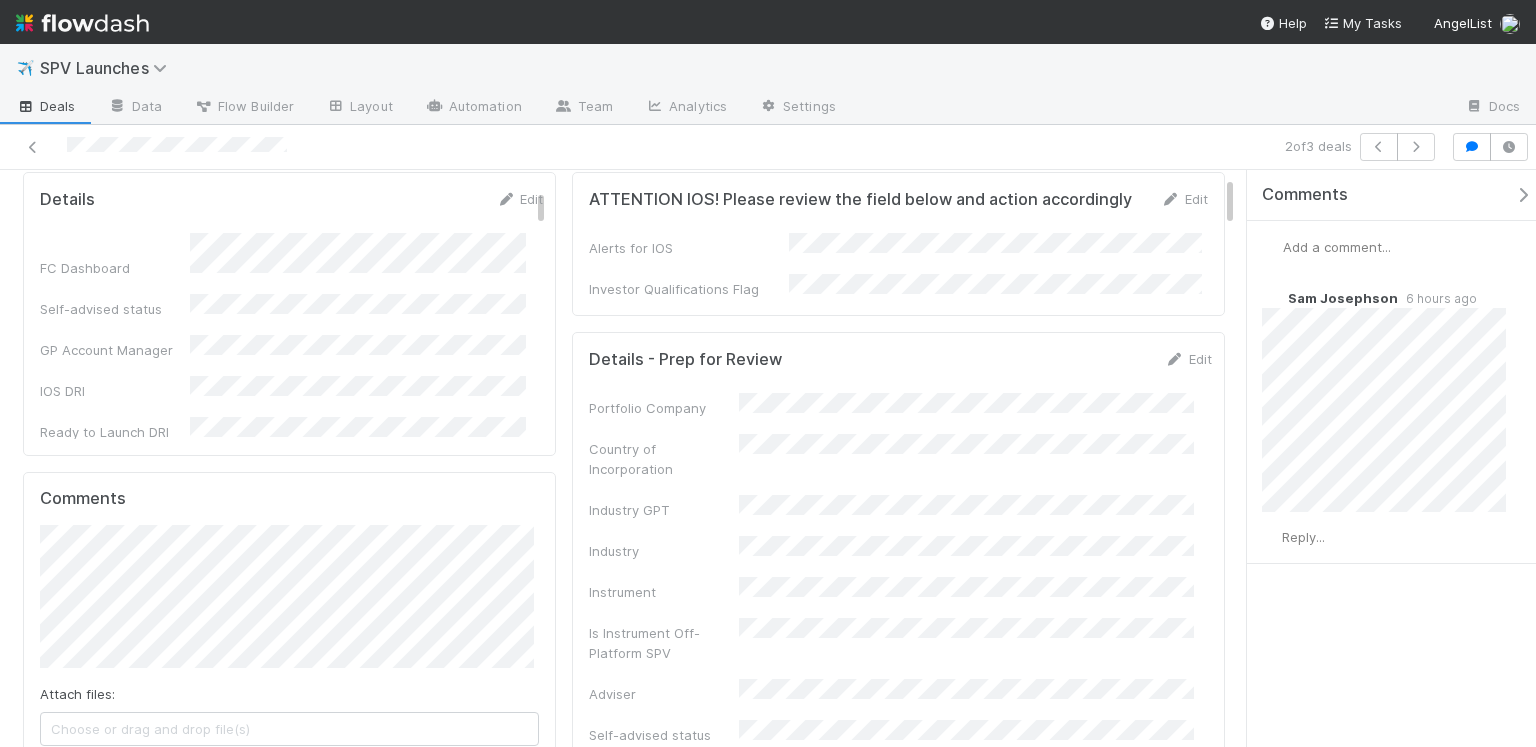 scroll, scrollTop: 65, scrollLeft: 0, axis: vertical 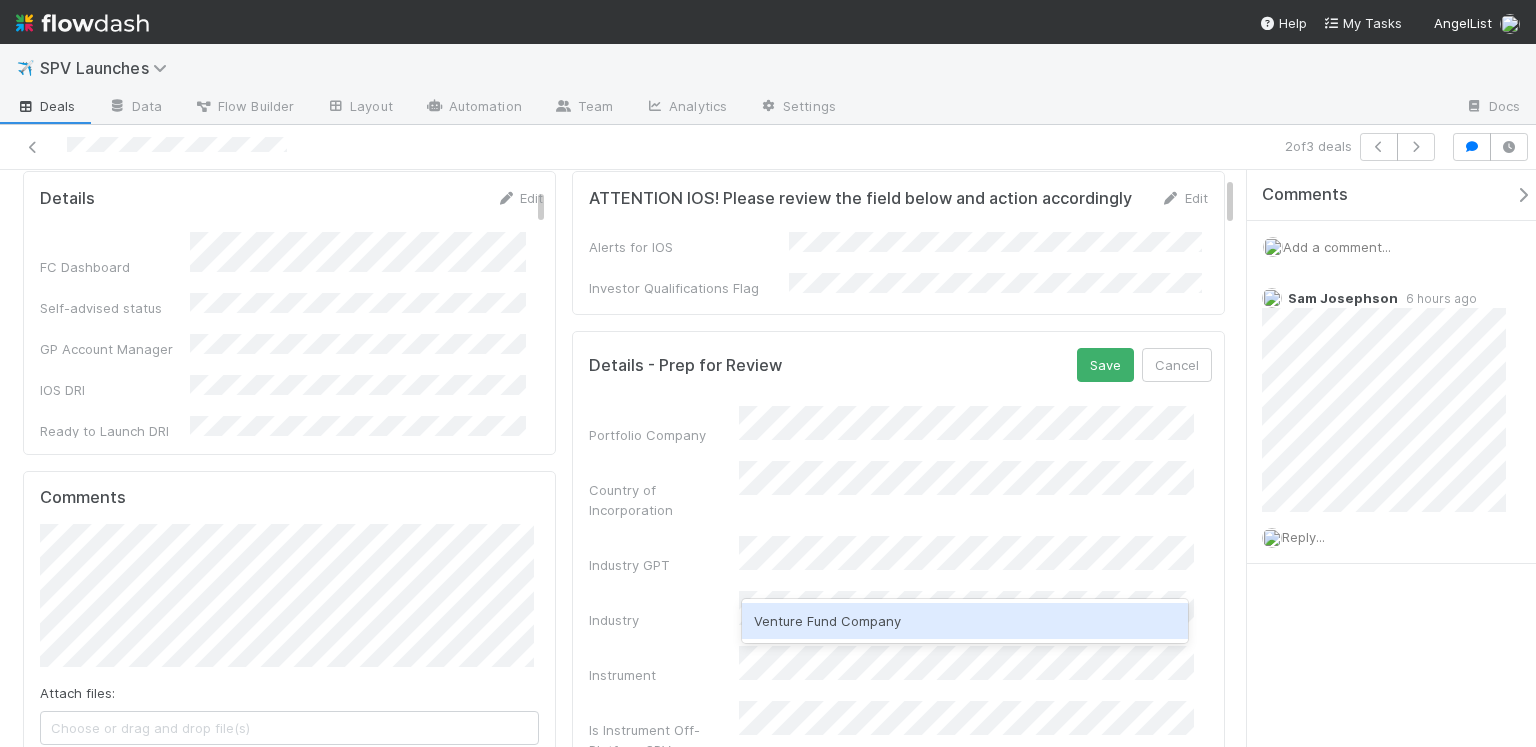 click on "Venture Fund Company" at bounding box center (965, 621) 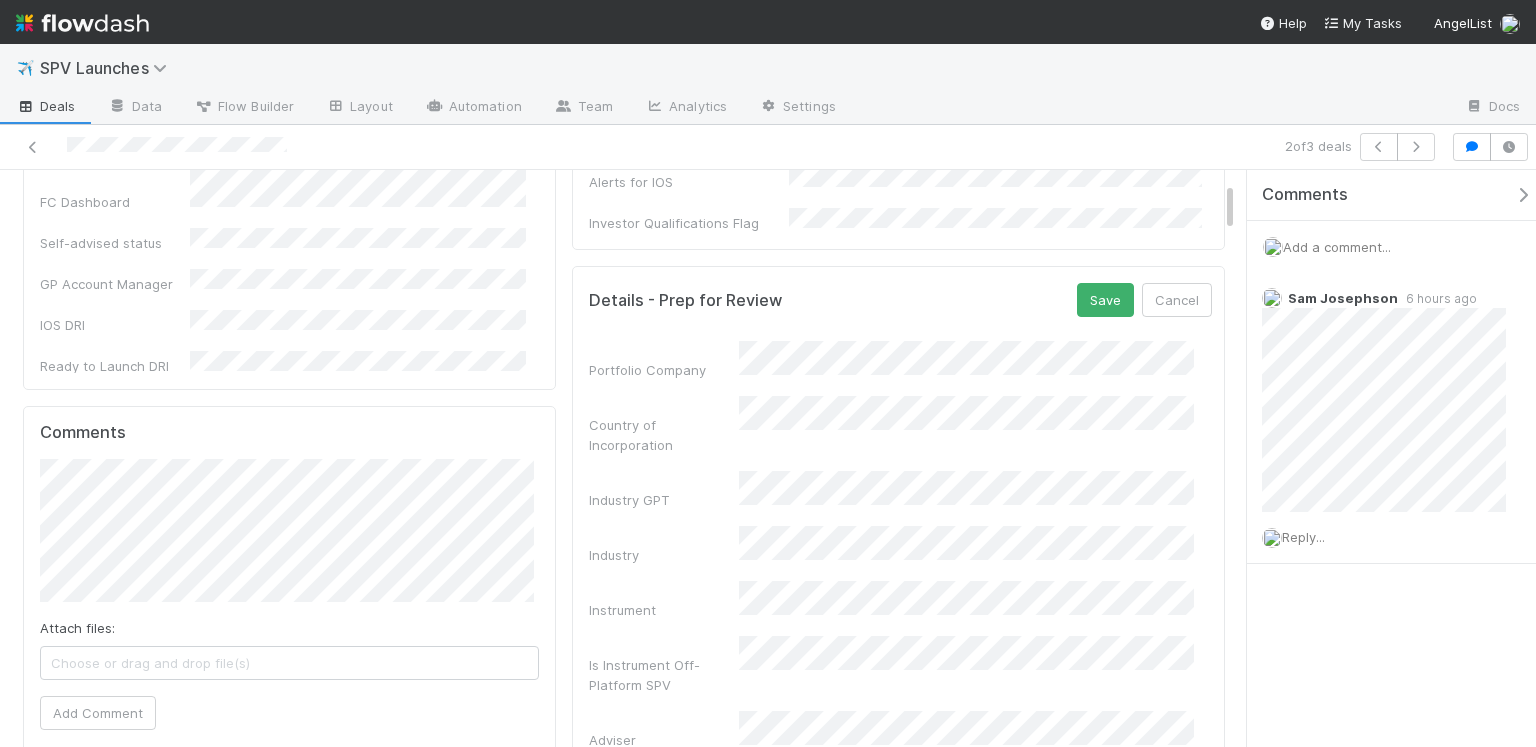 scroll, scrollTop: 133, scrollLeft: 0, axis: vertical 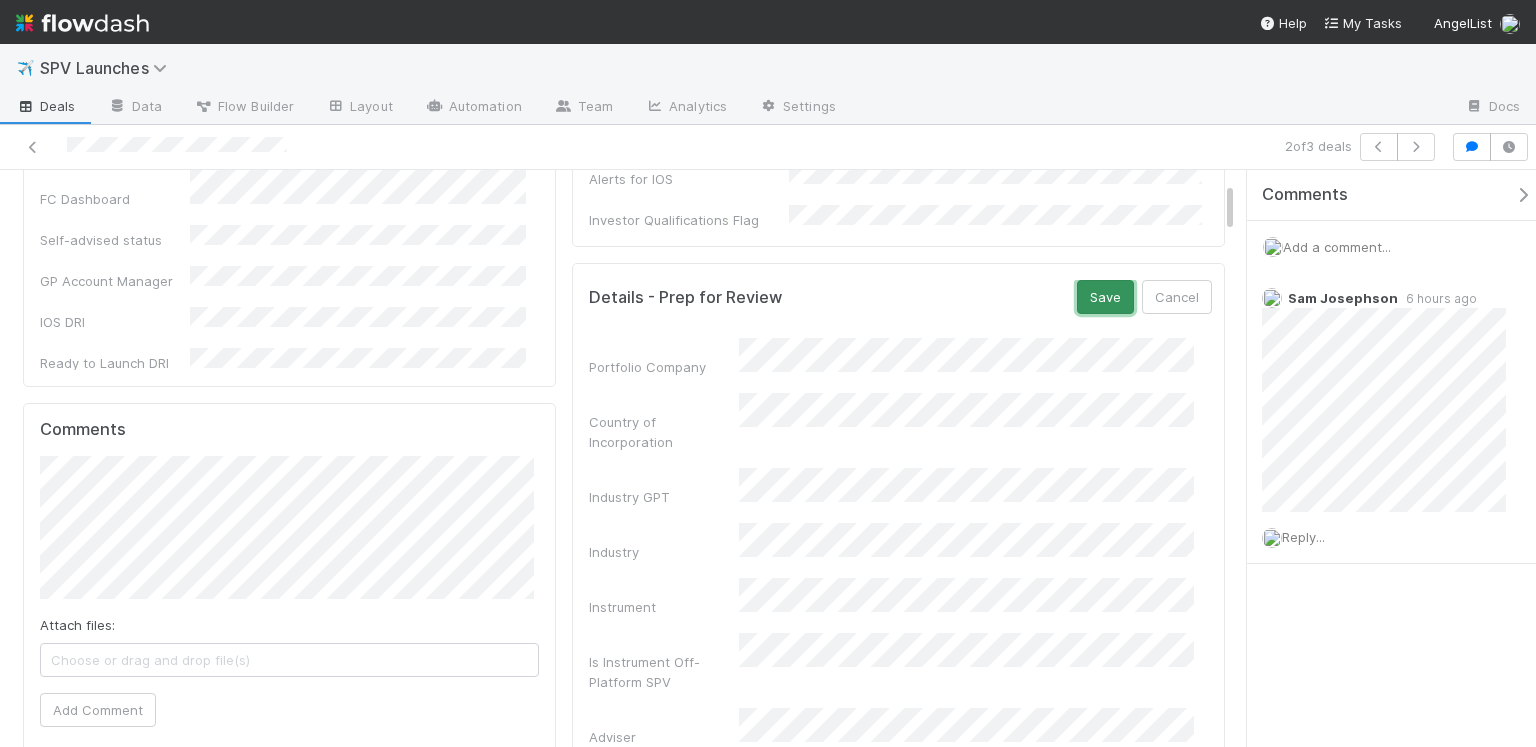 click on "Save" at bounding box center (1105, 297) 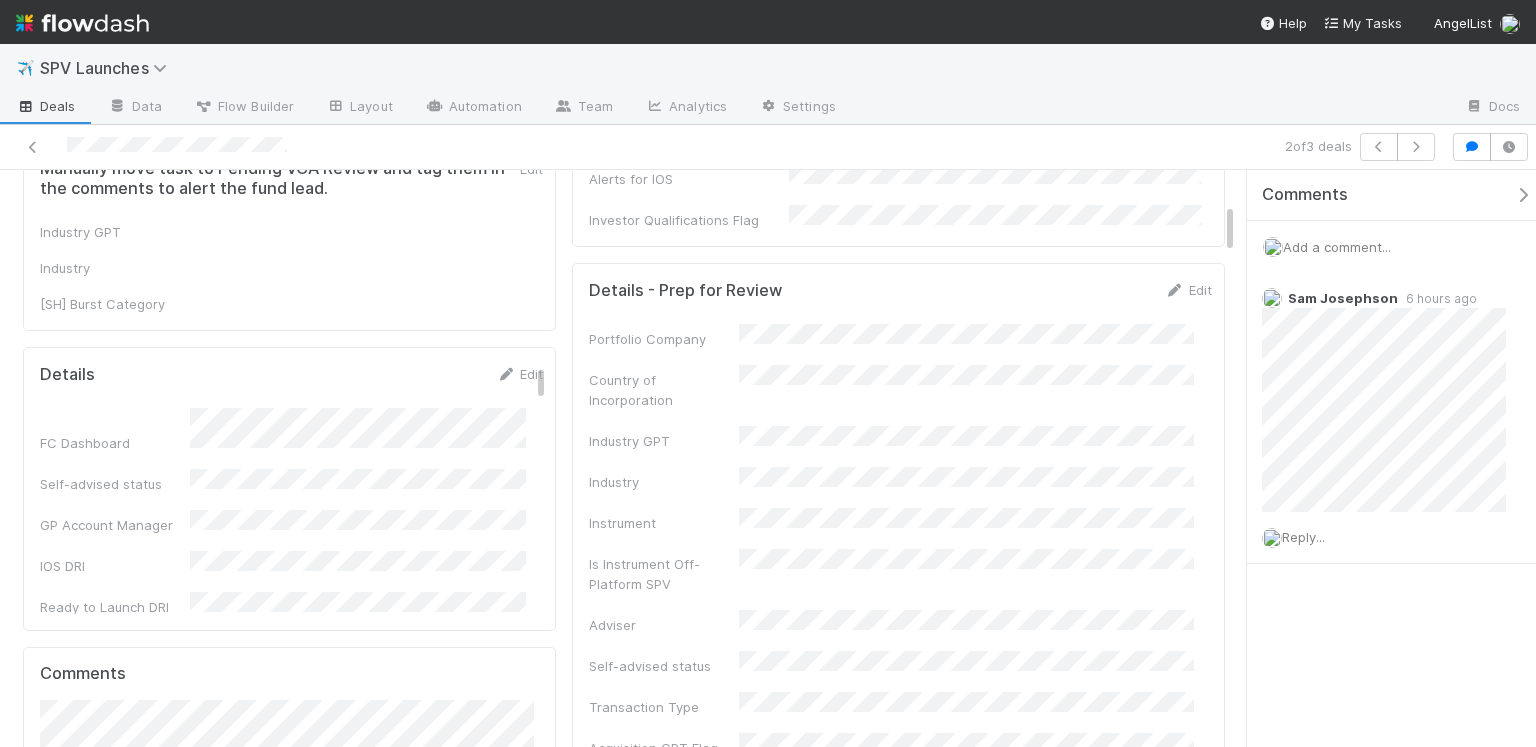 scroll, scrollTop: 377, scrollLeft: 0, axis: vertical 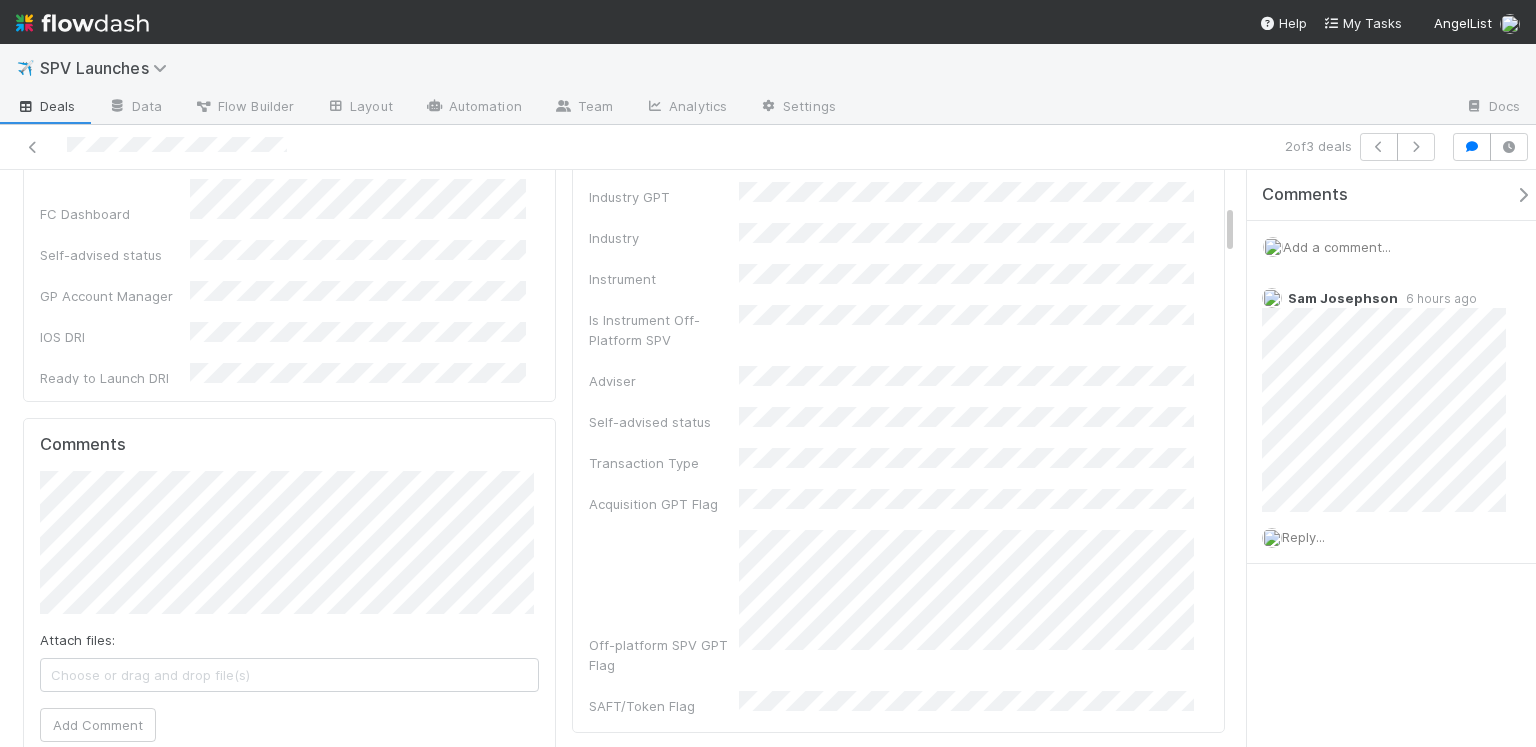 click on "Add a comment..." at bounding box center [1397, 247] 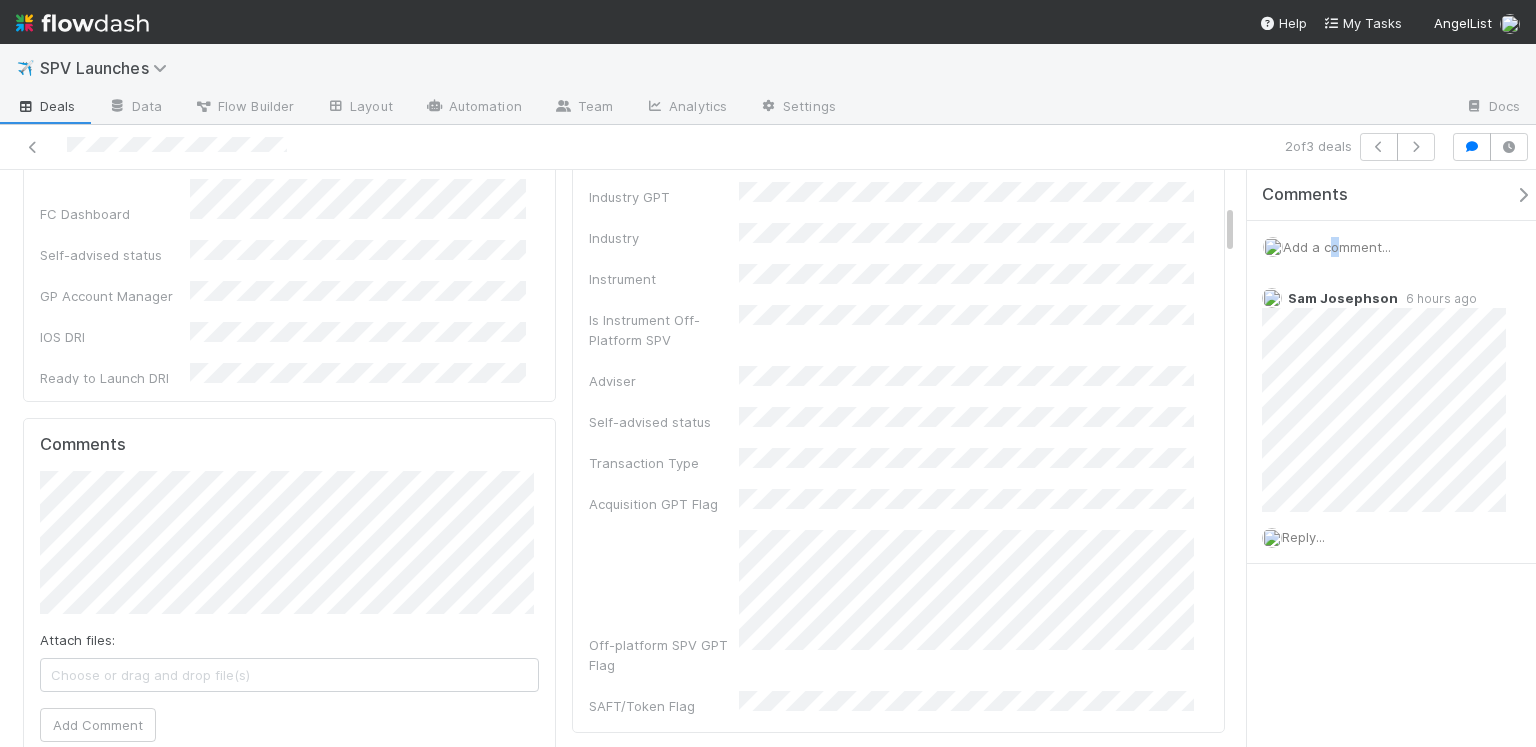 click on "Add a comment..." at bounding box center [1337, 247] 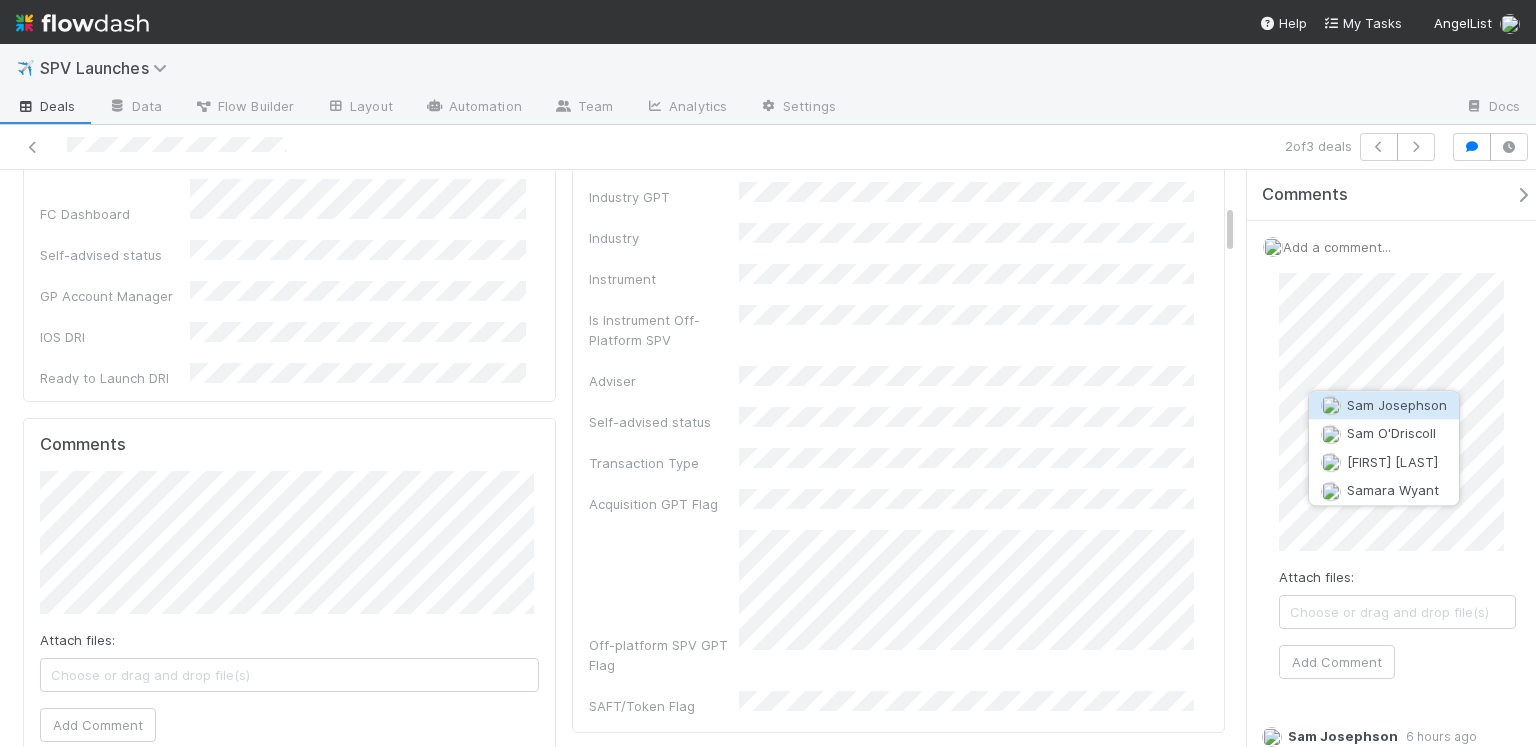 click on "Sam Josephson" at bounding box center [1397, 405] 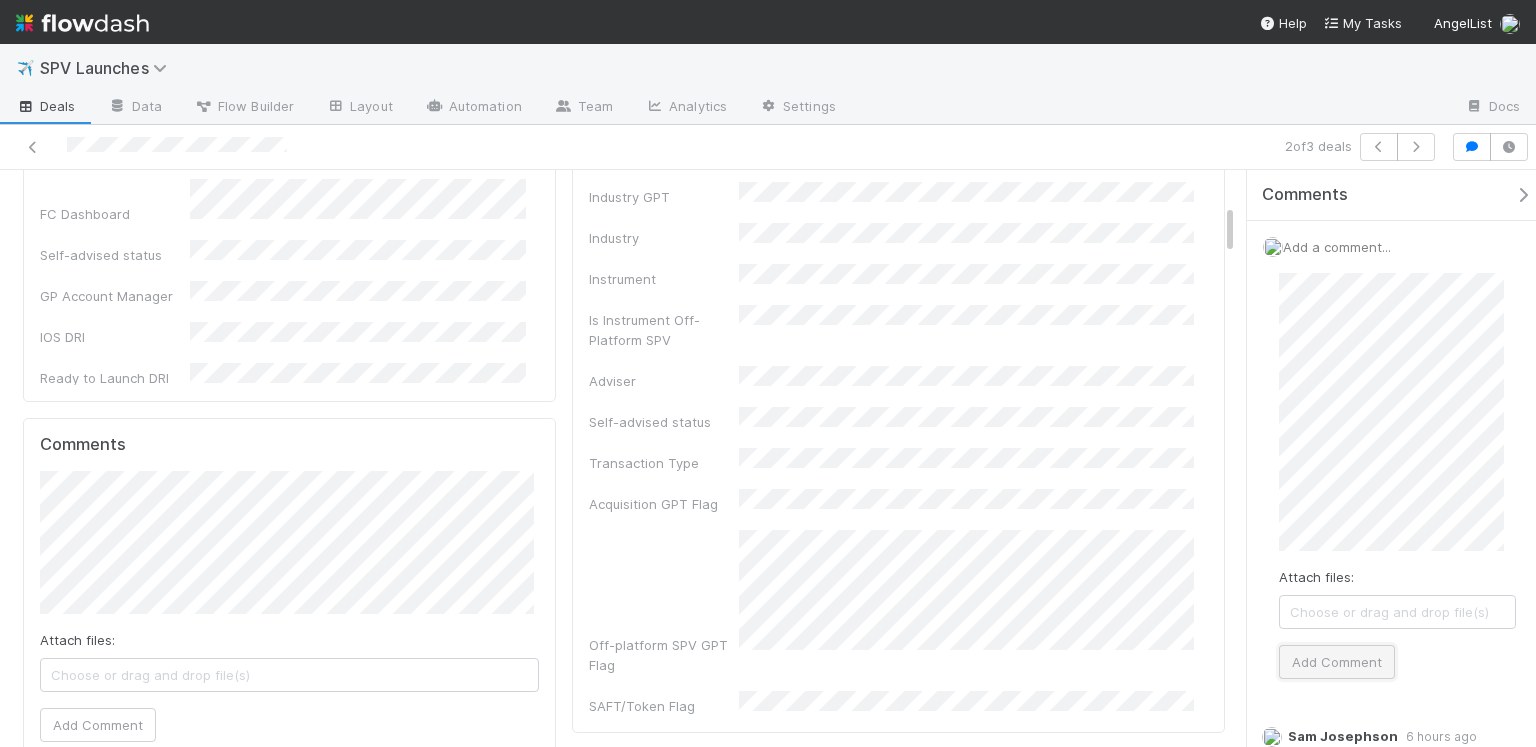 click on "Add Comment" at bounding box center (1337, 662) 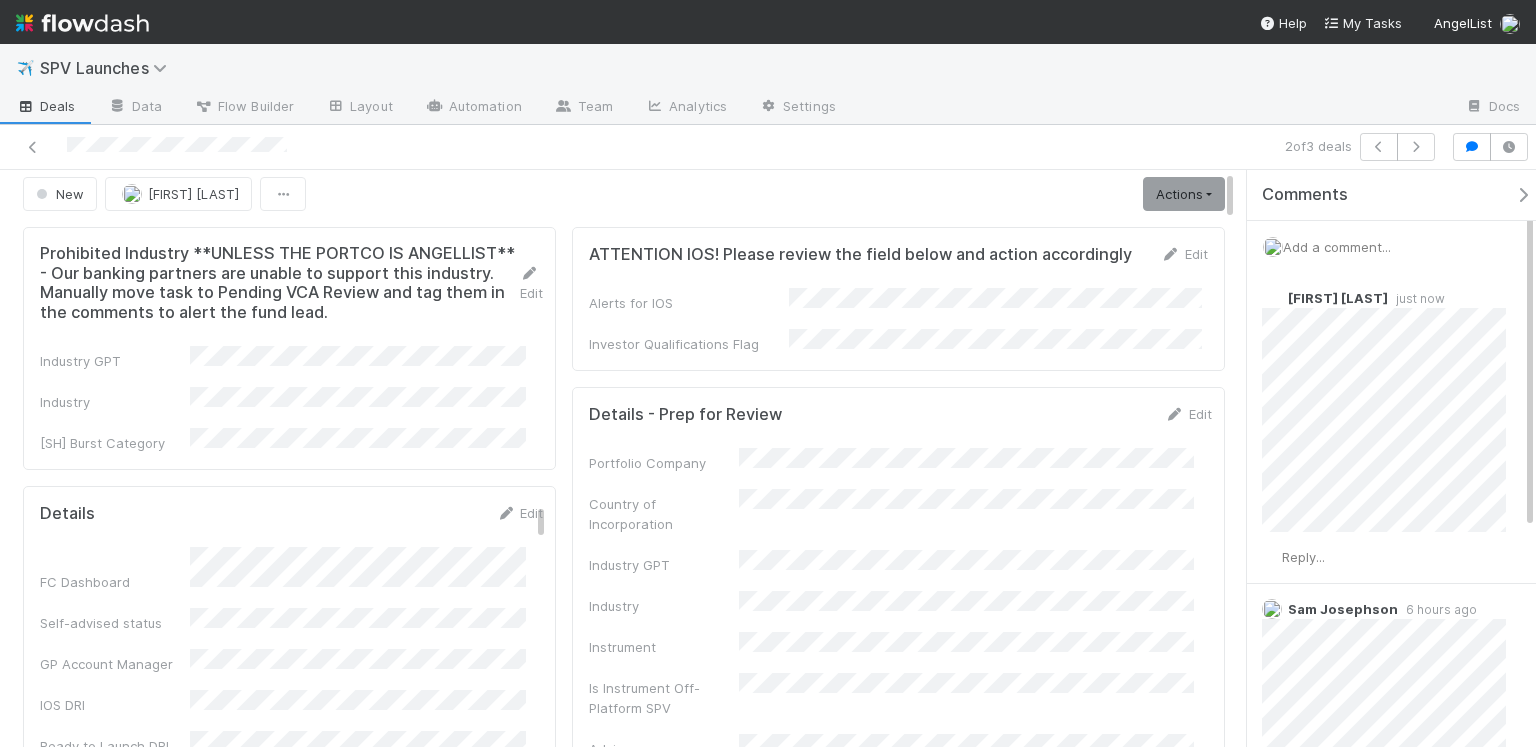 scroll, scrollTop: 0, scrollLeft: 0, axis: both 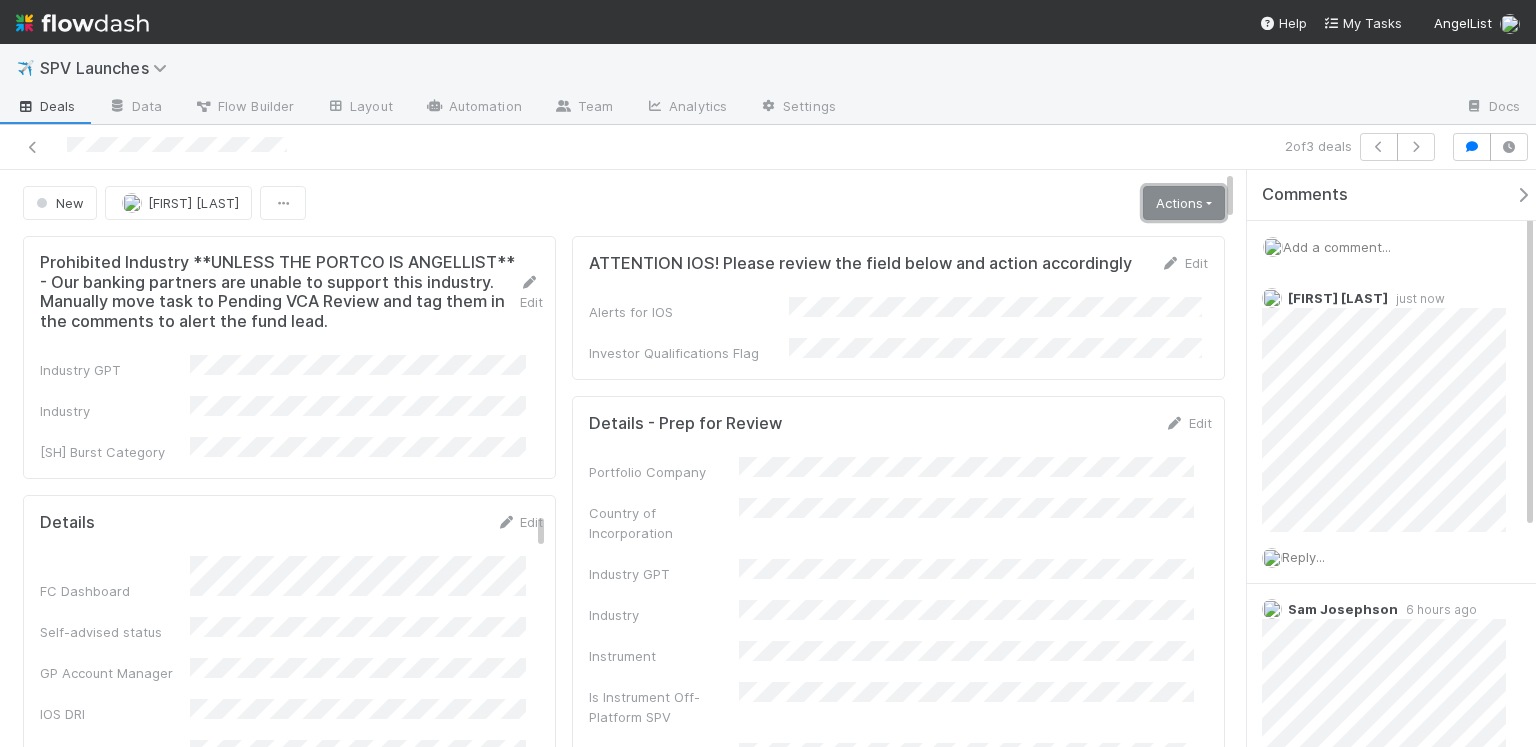 click on "Actions" at bounding box center [1184, 203] 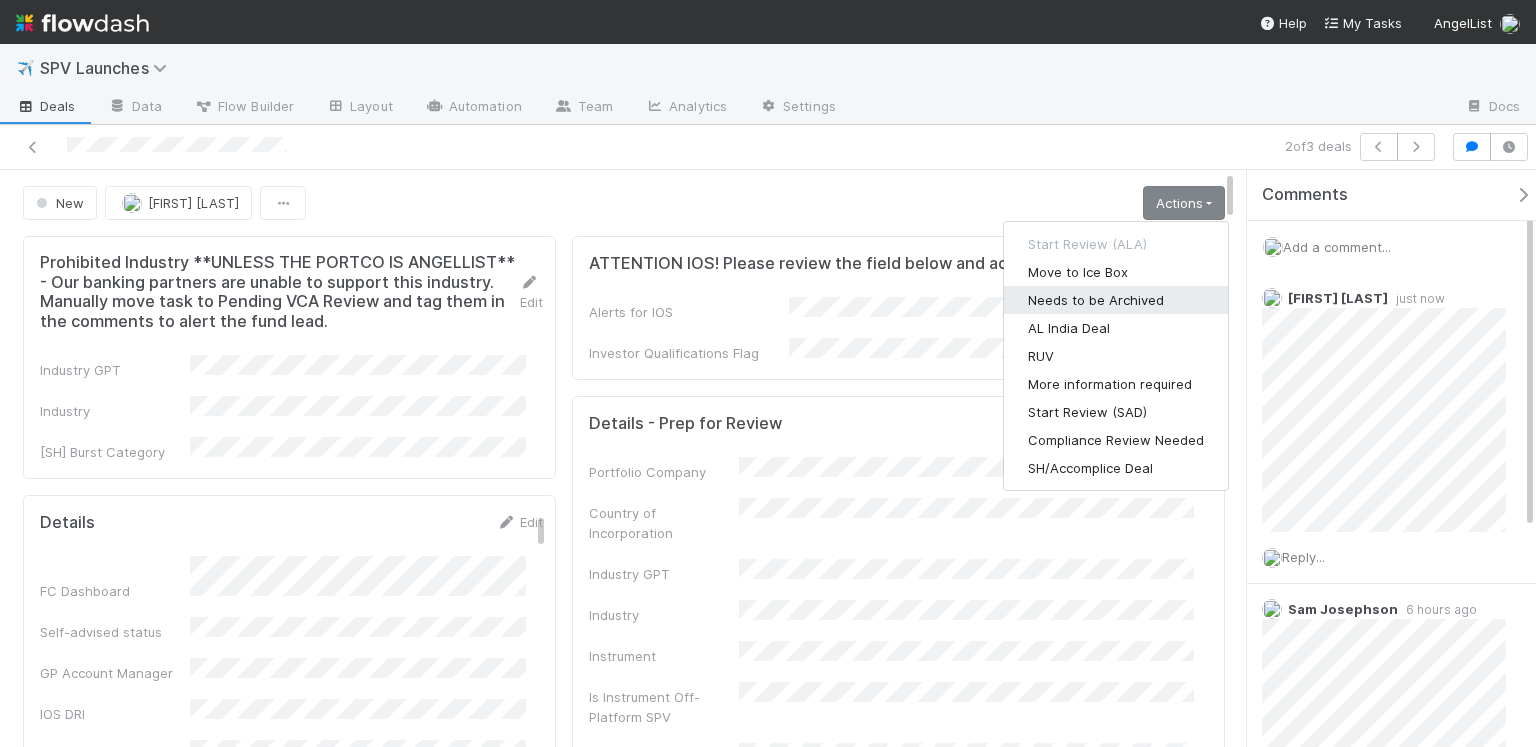 click on "Needs to be Archived" at bounding box center [1116, 300] 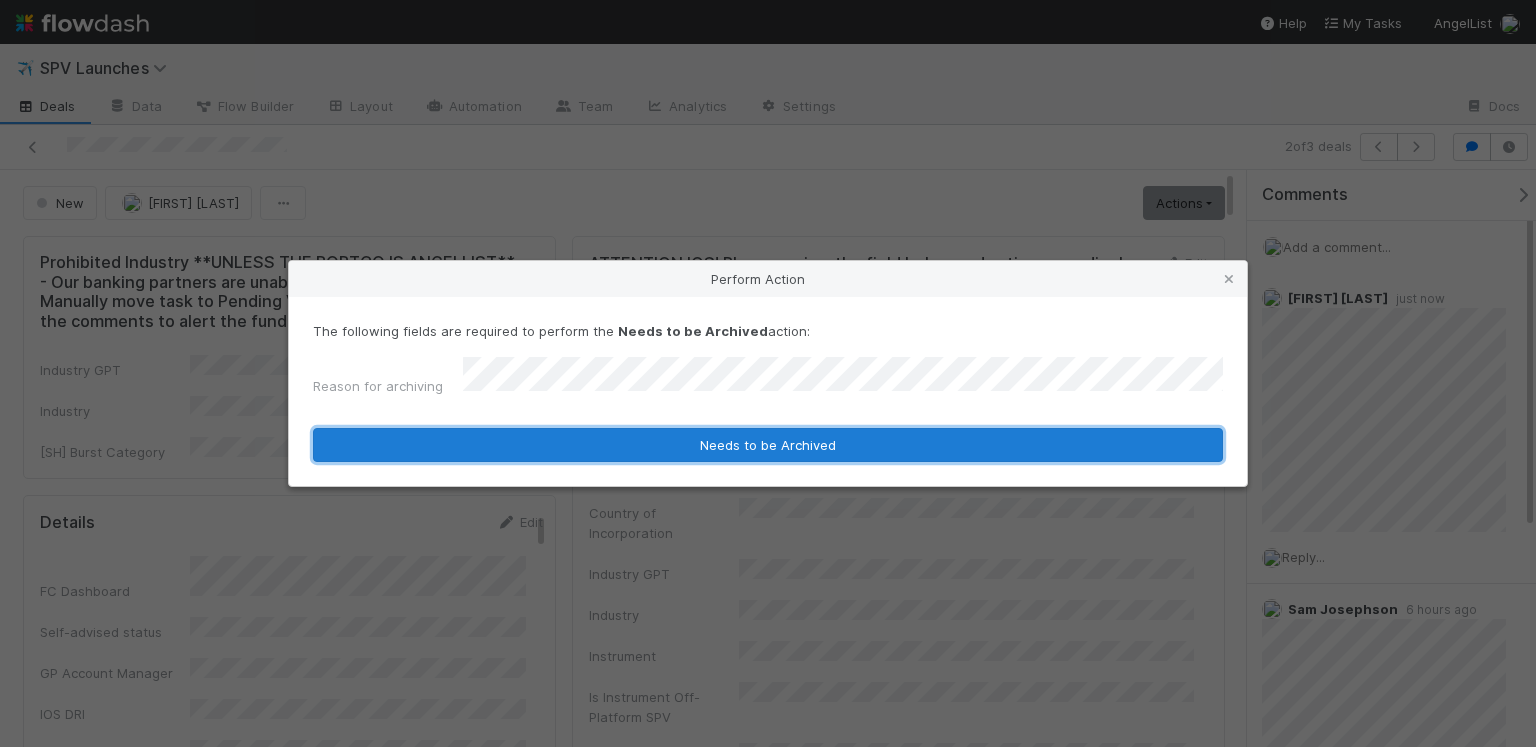 click on "Needs to be Archived" at bounding box center [768, 445] 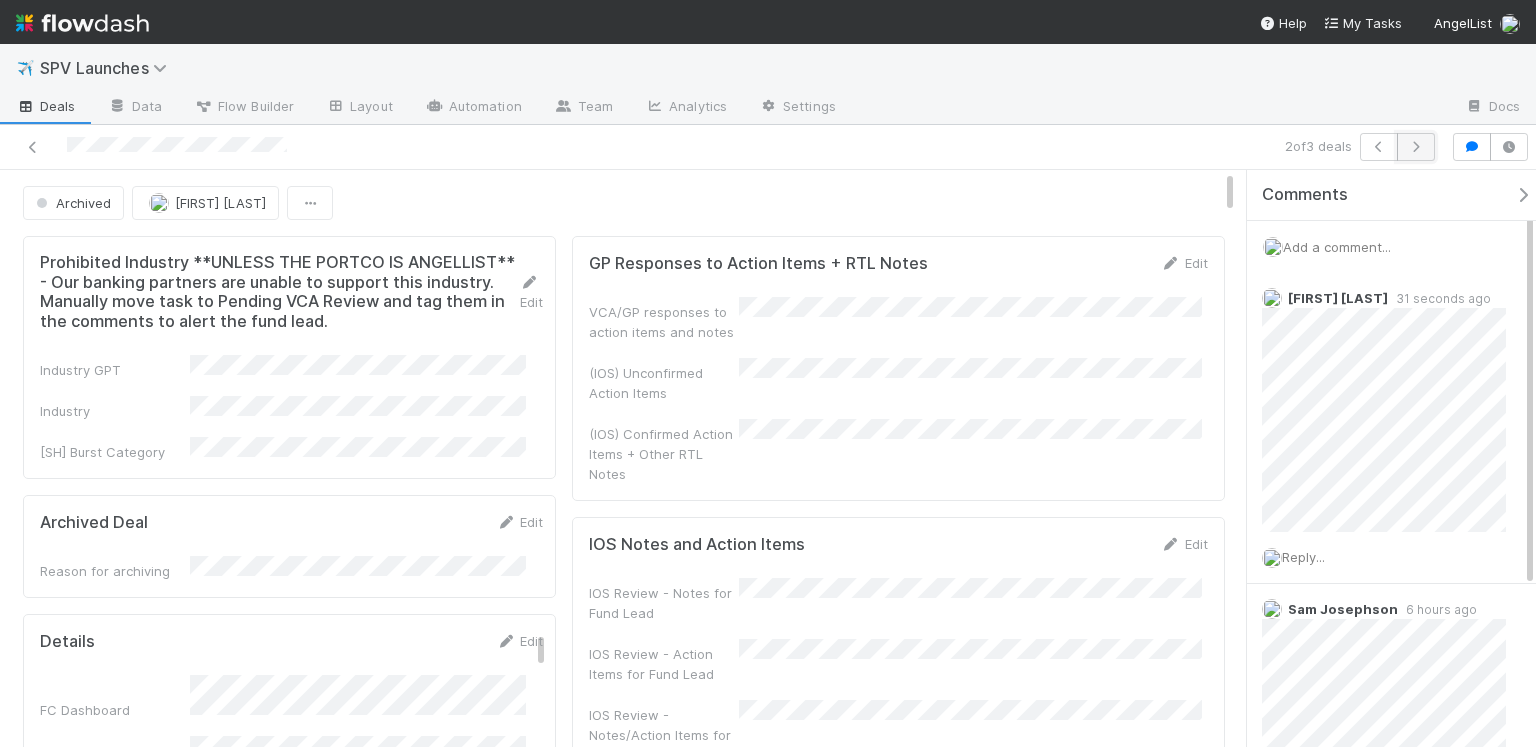 click at bounding box center [1416, 147] 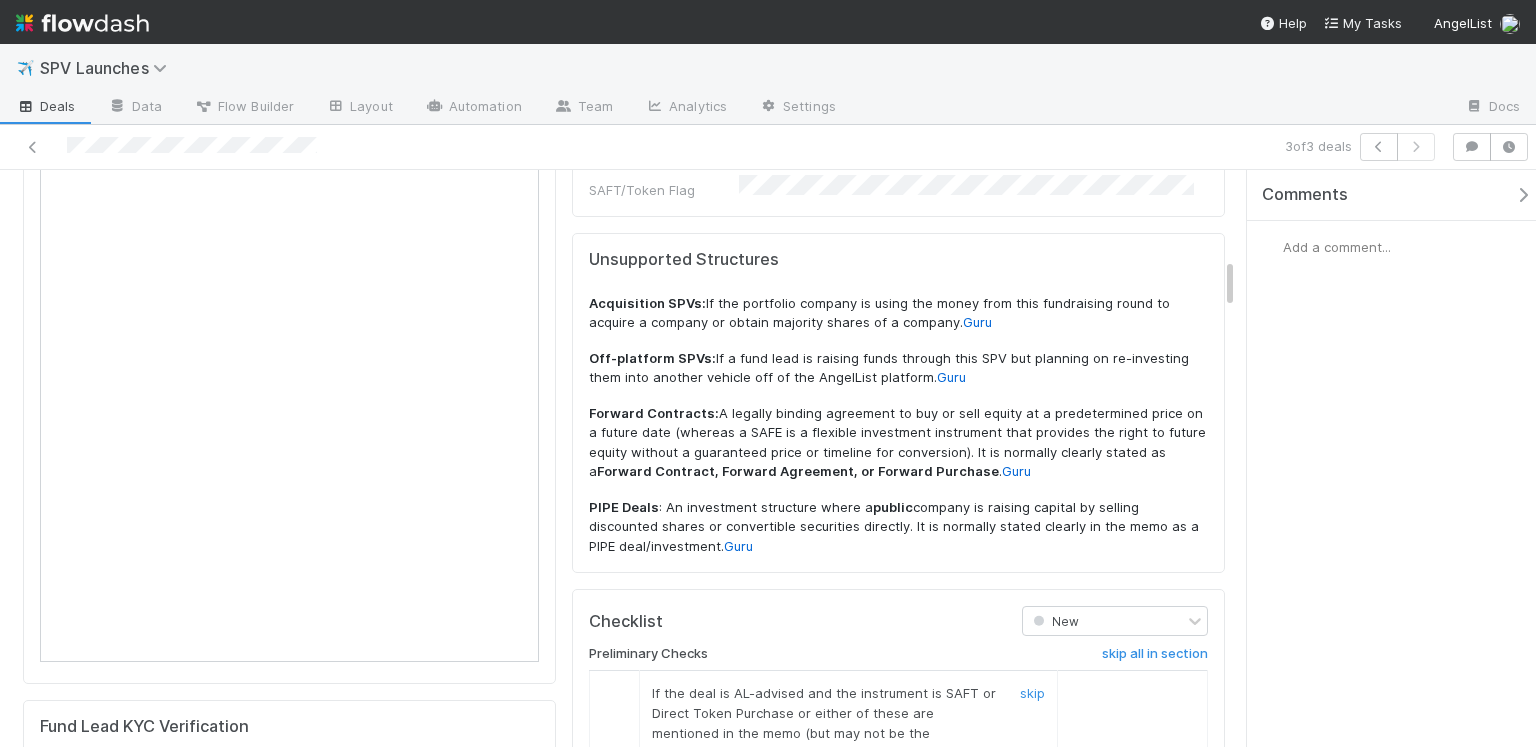 scroll, scrollTop: 1014, scrollLeft: 0, axis: vertical 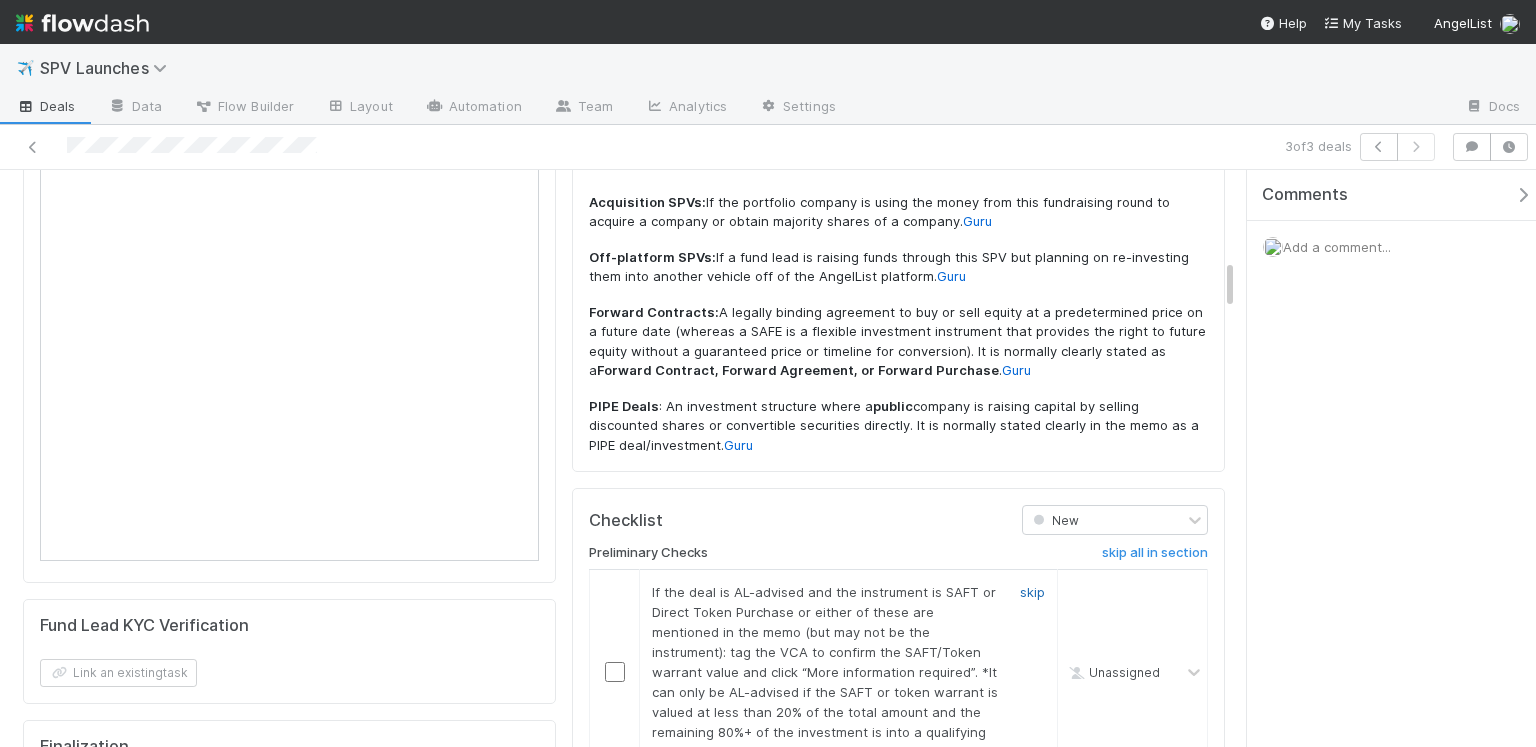 click on "skip" at bounding box center [1032, 592] 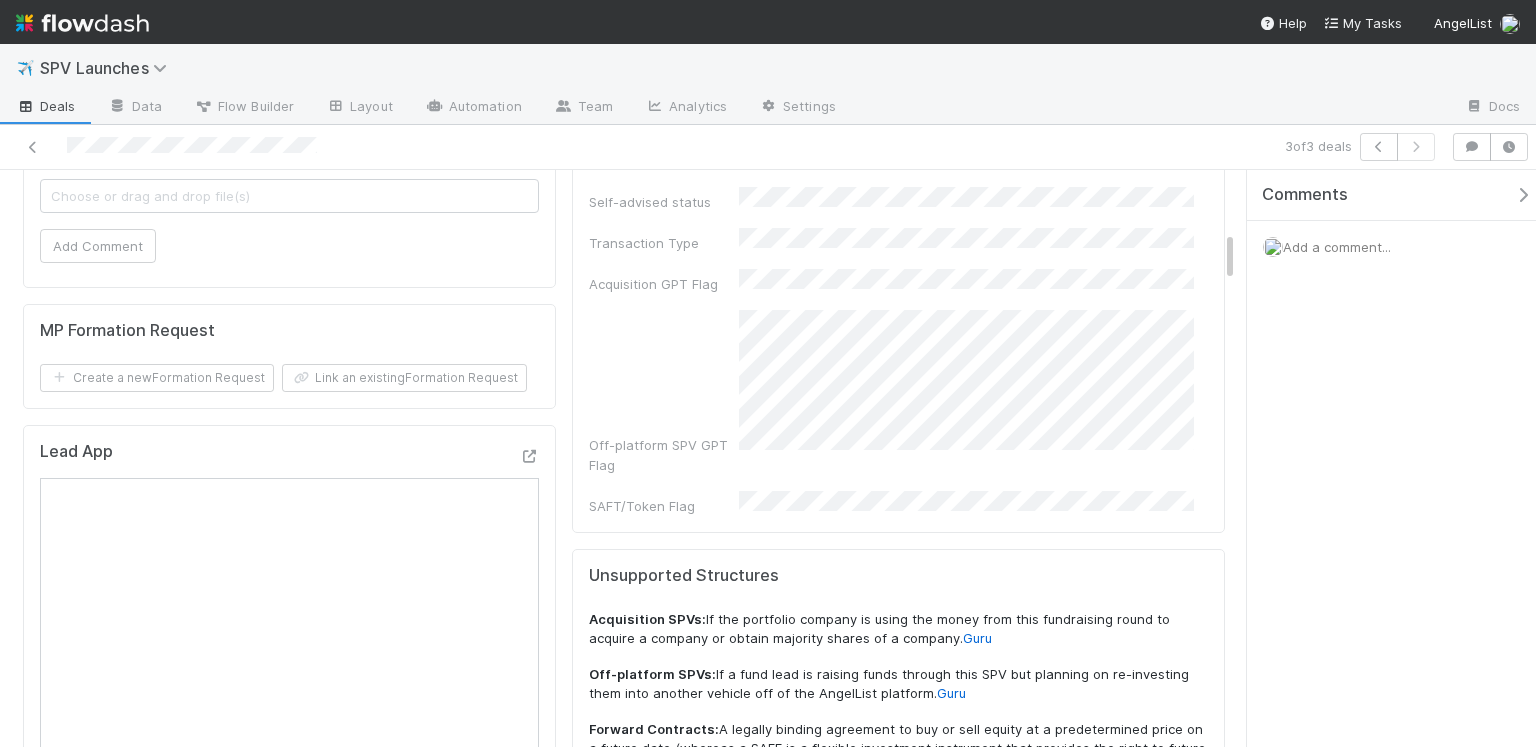 scroll, scrollTop: 424, scrollLeft: 0, axis: vertical 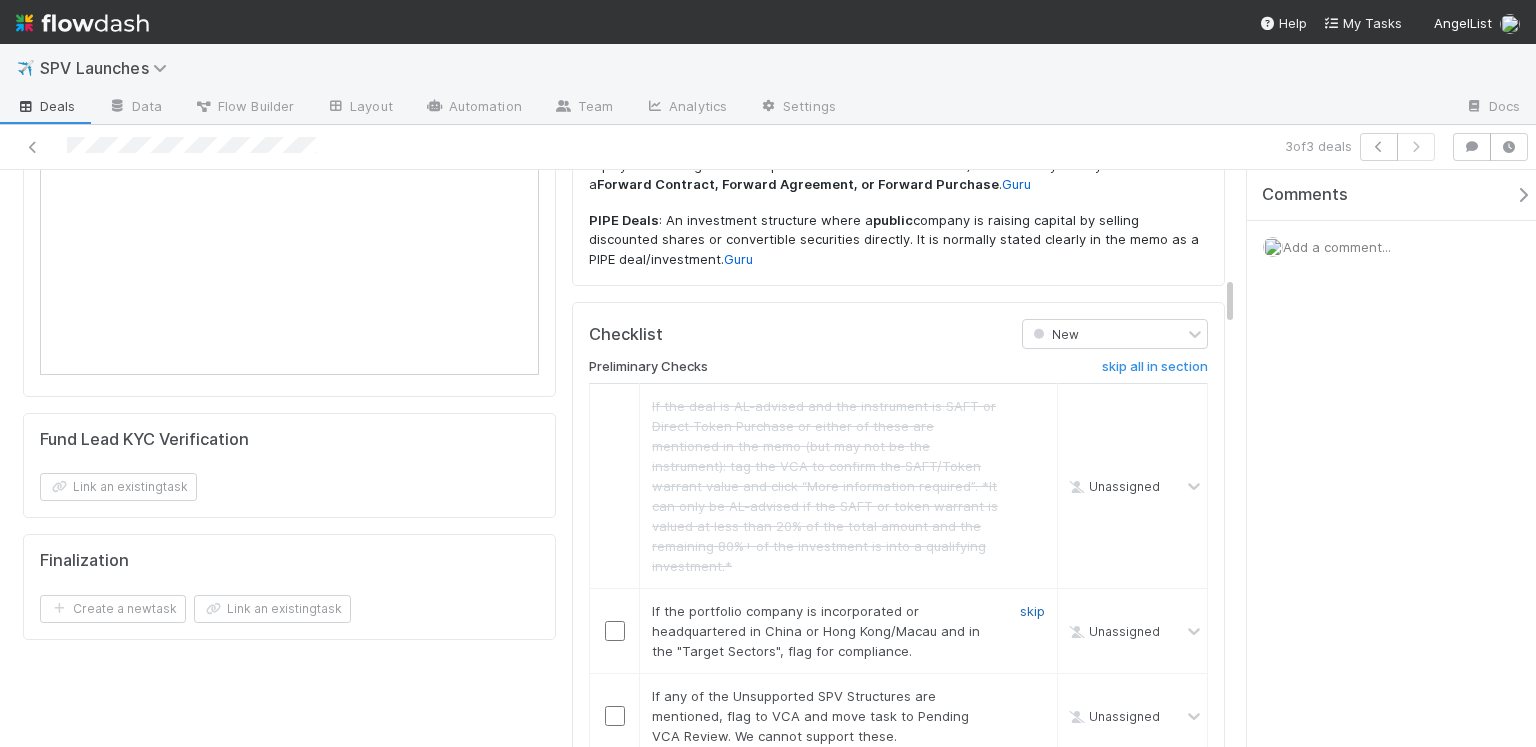 click on "skip" at bounding box center [1032, 611] 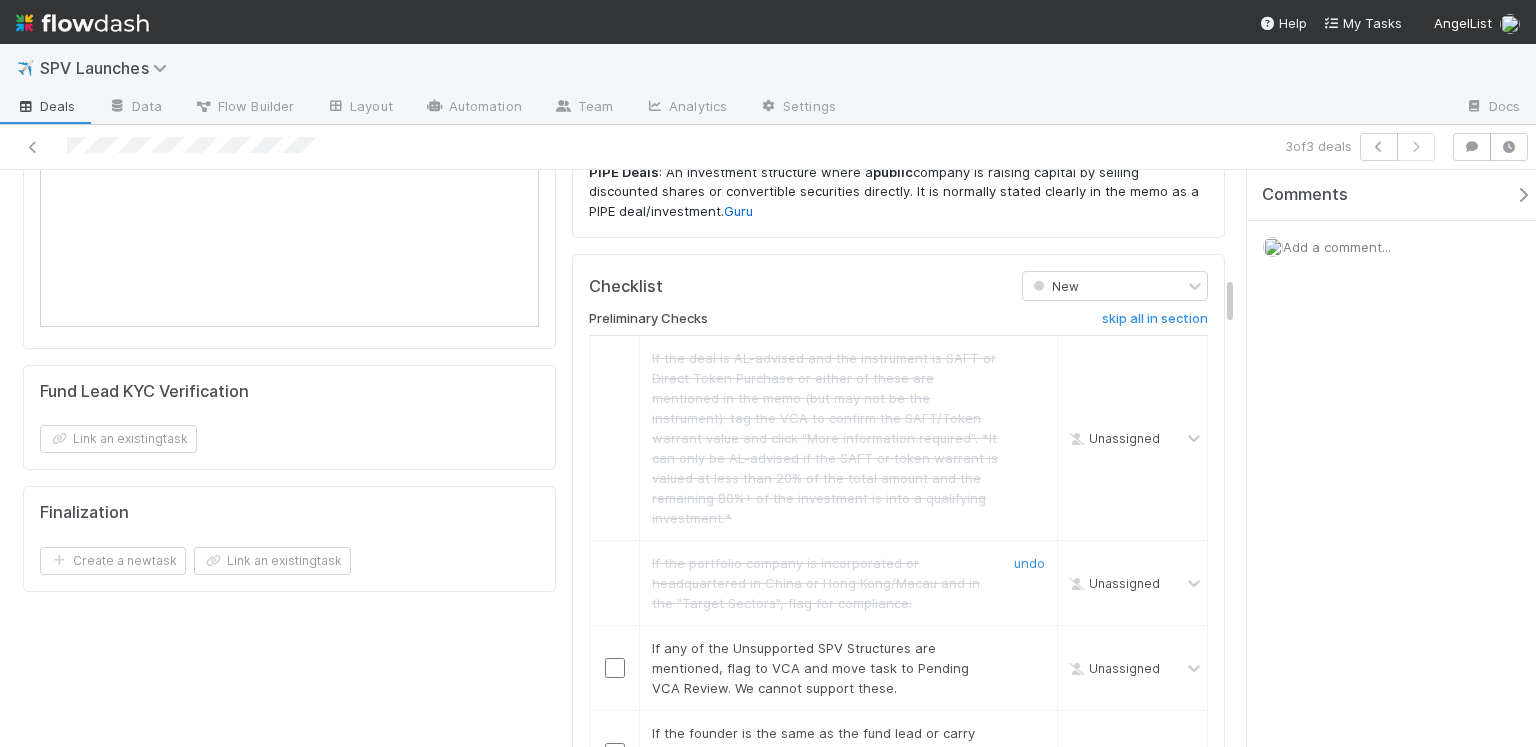 scroll, scrollTop: 1309, scrollLeft: 0, axis: vertical 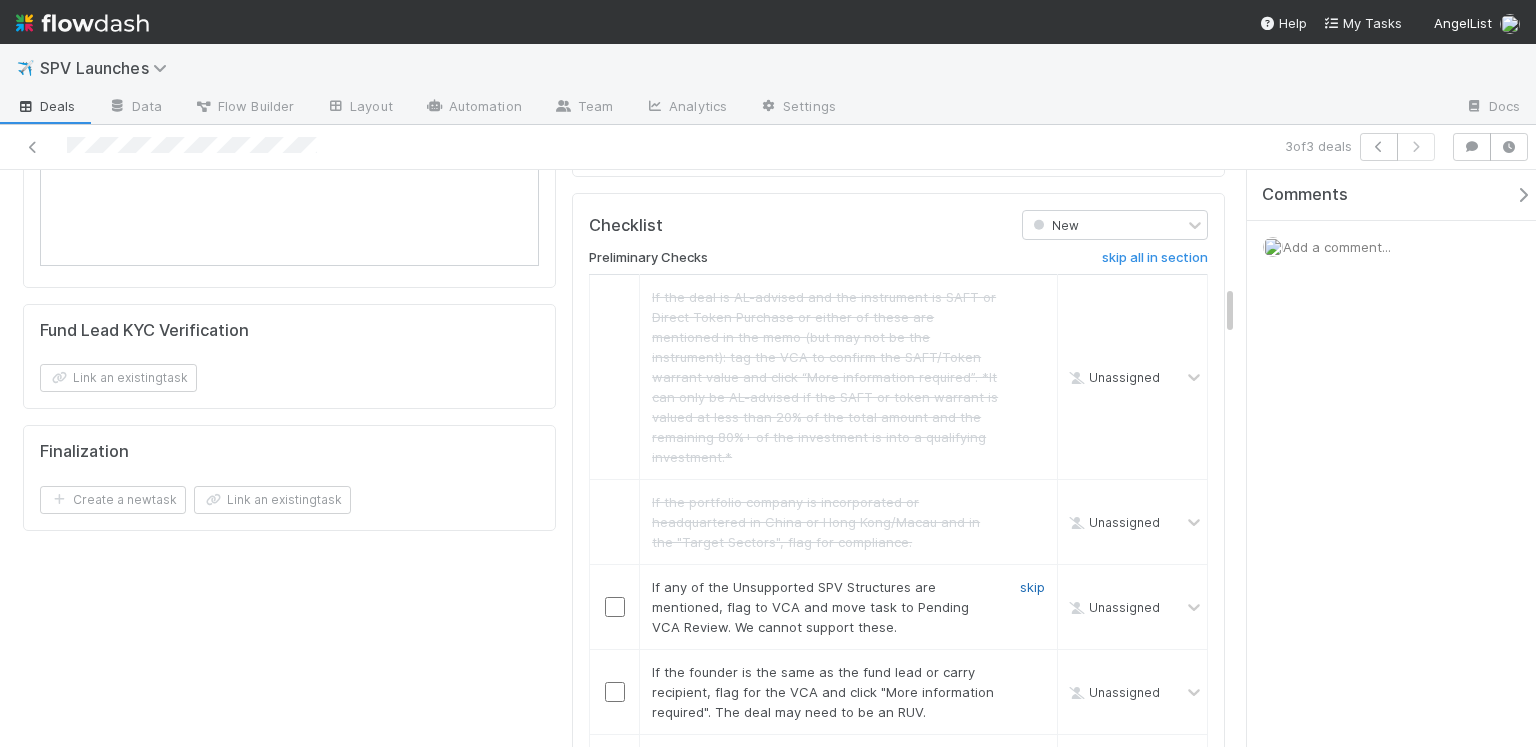 click on "skip" at bounding box center [1032, 587] 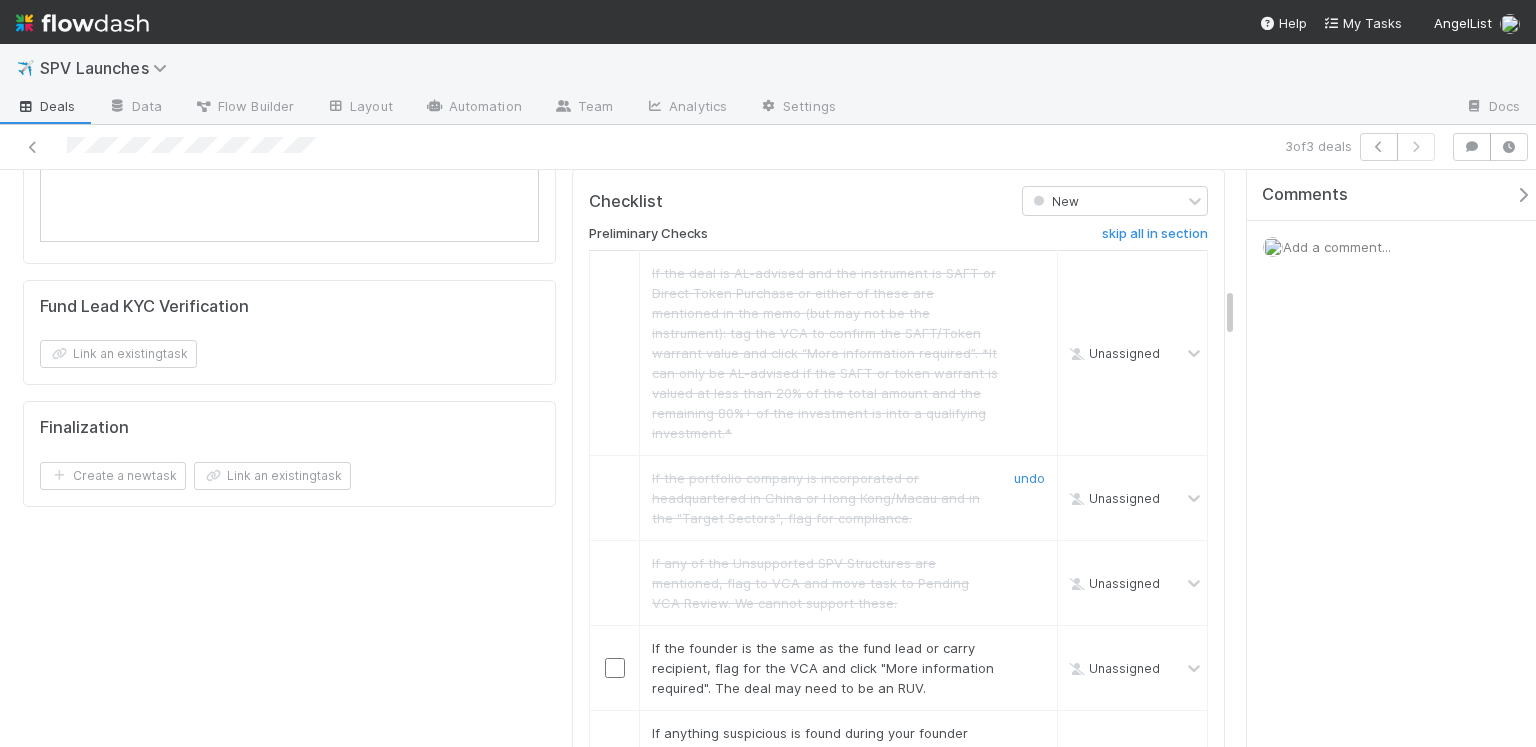 scroll, scrollTop: 1357, scrollLeft: 0, axis: vertical 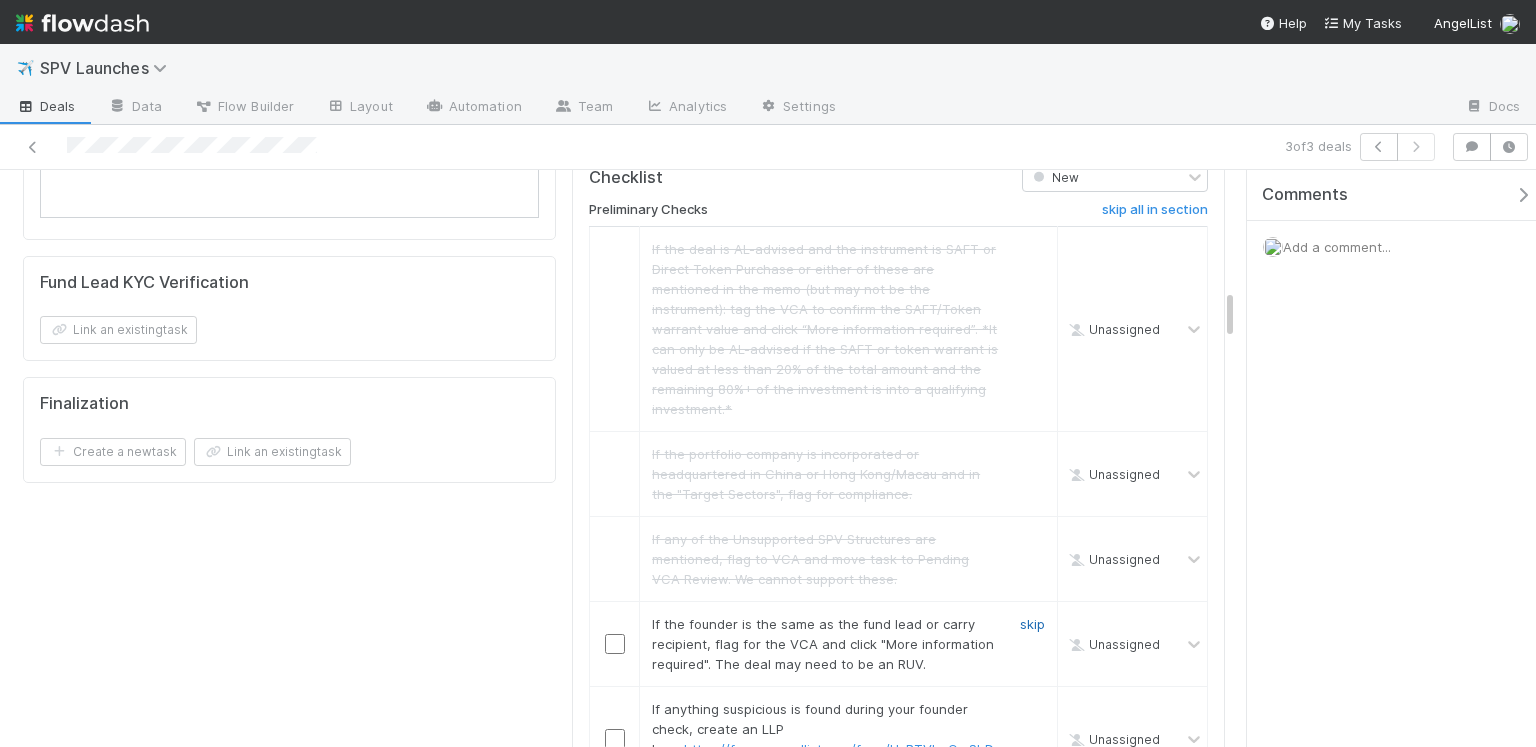 click on "skip" at bounding box center (1032, 624) 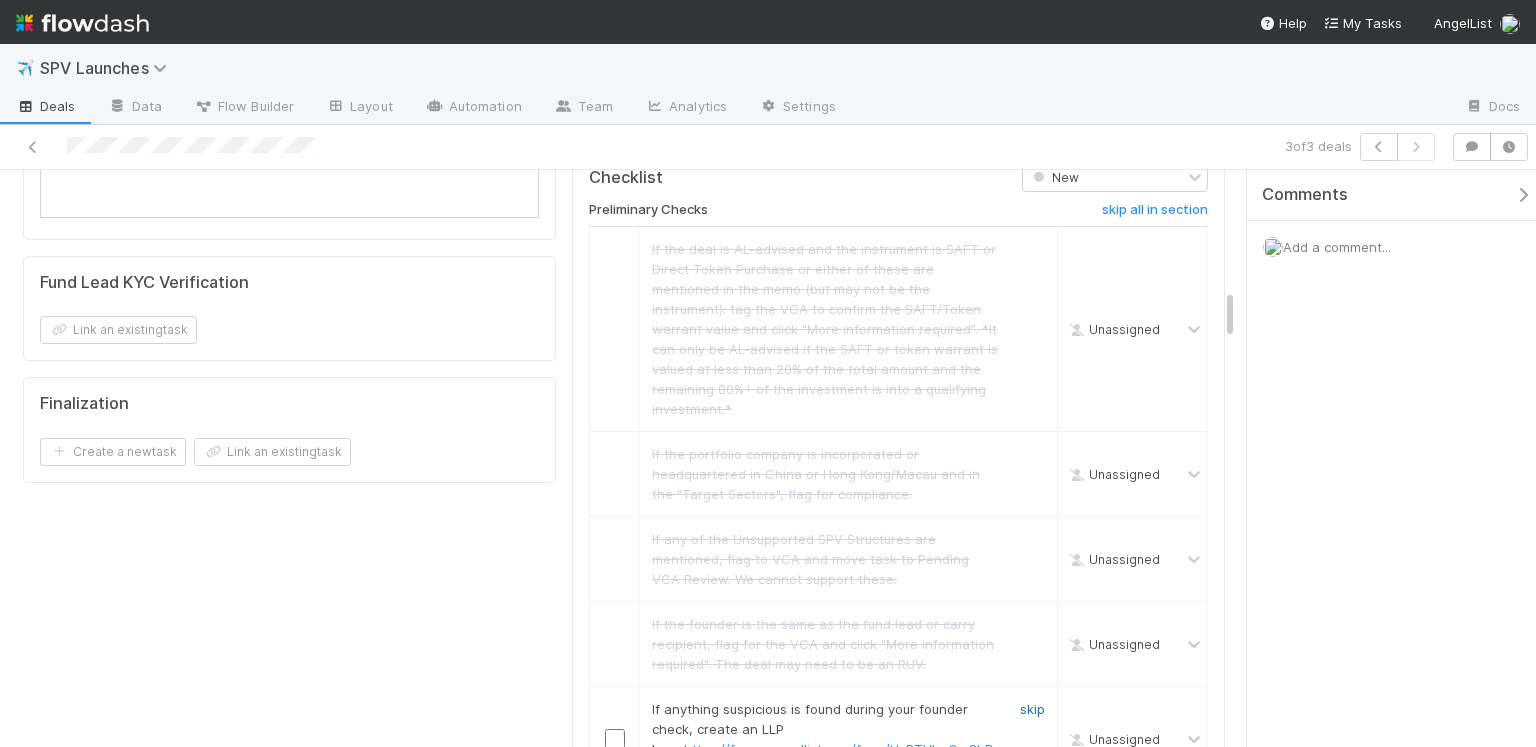 click on "skip" at bounding box center [1032, 709] 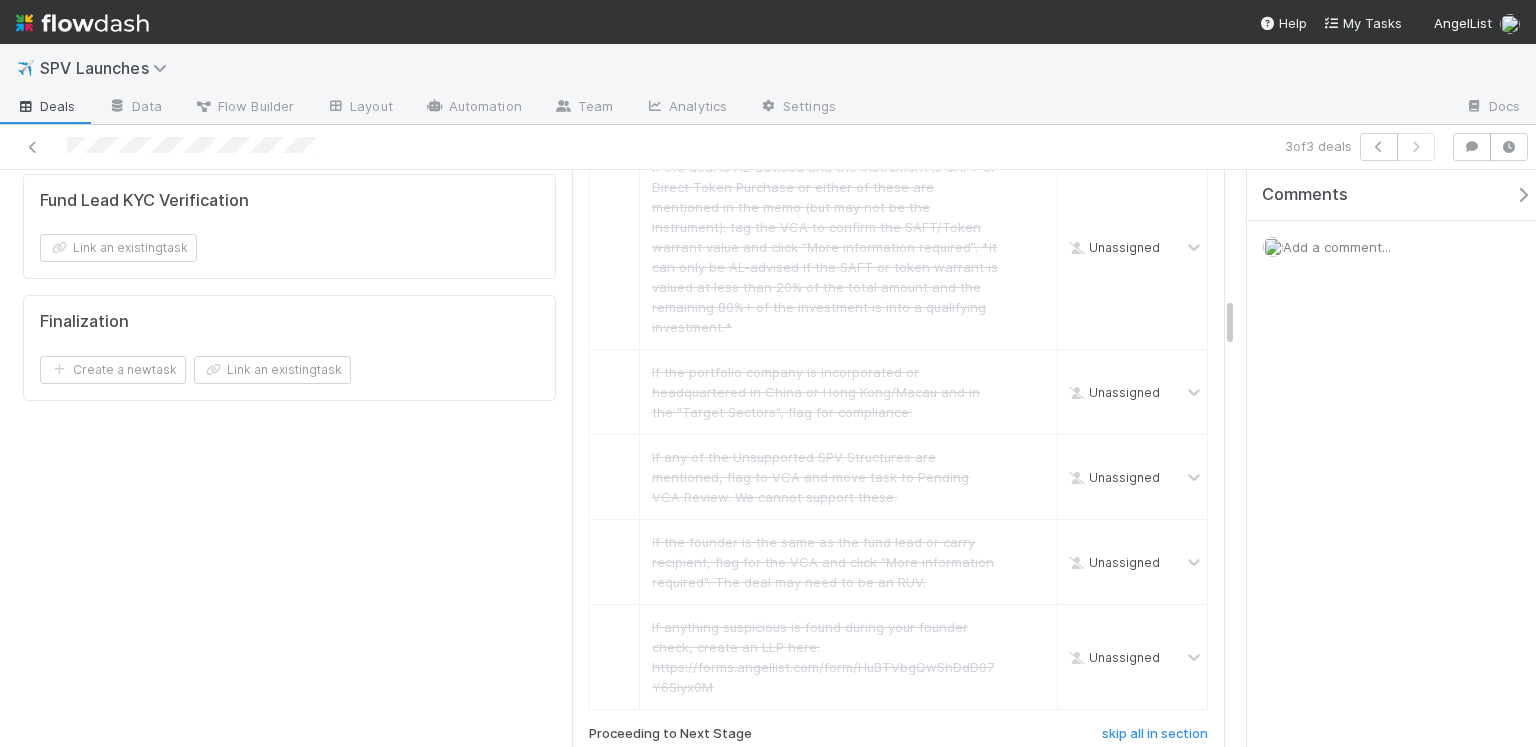 scroll, scrollTop: 1447, scrollLeft: 0, axis: vertical 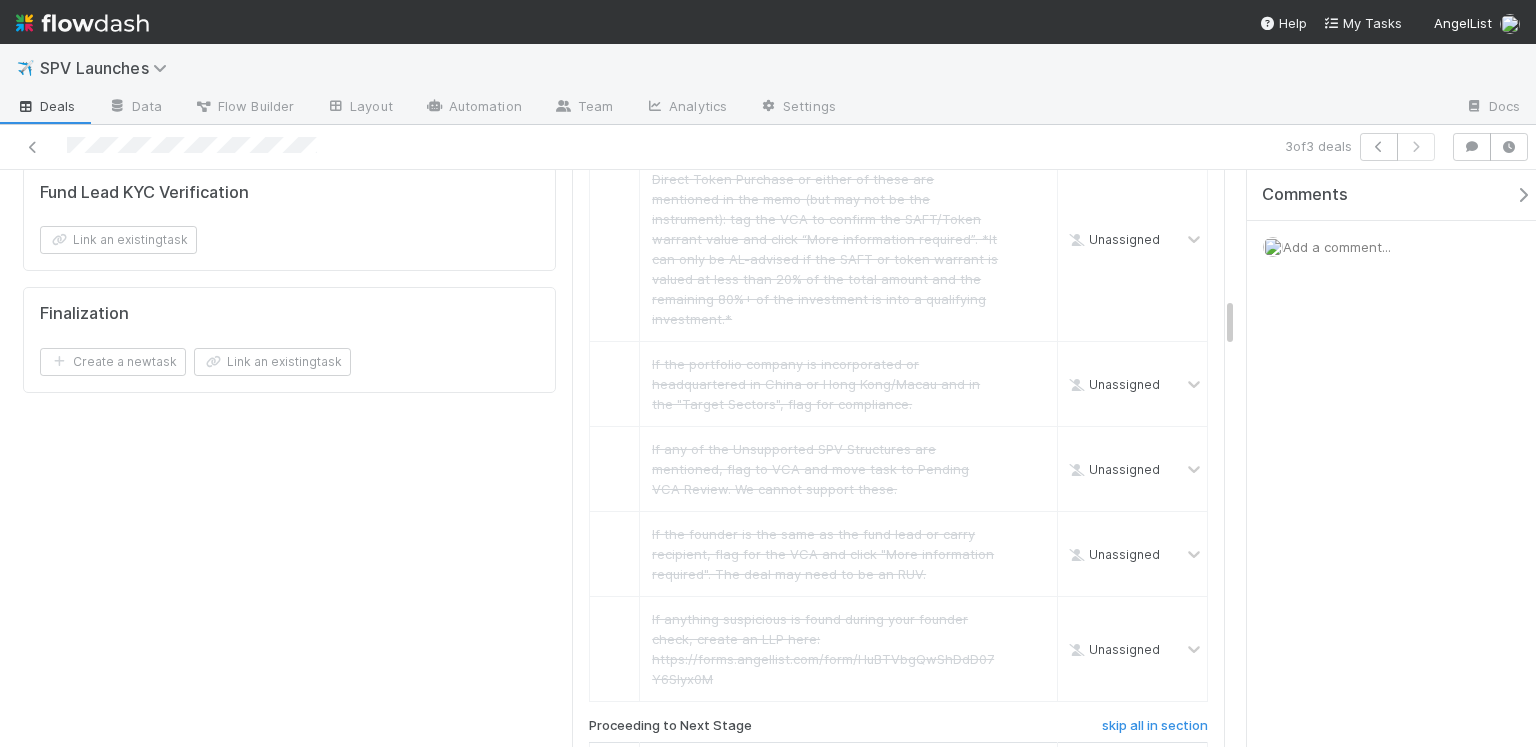 click at bounding box center (614, 795) 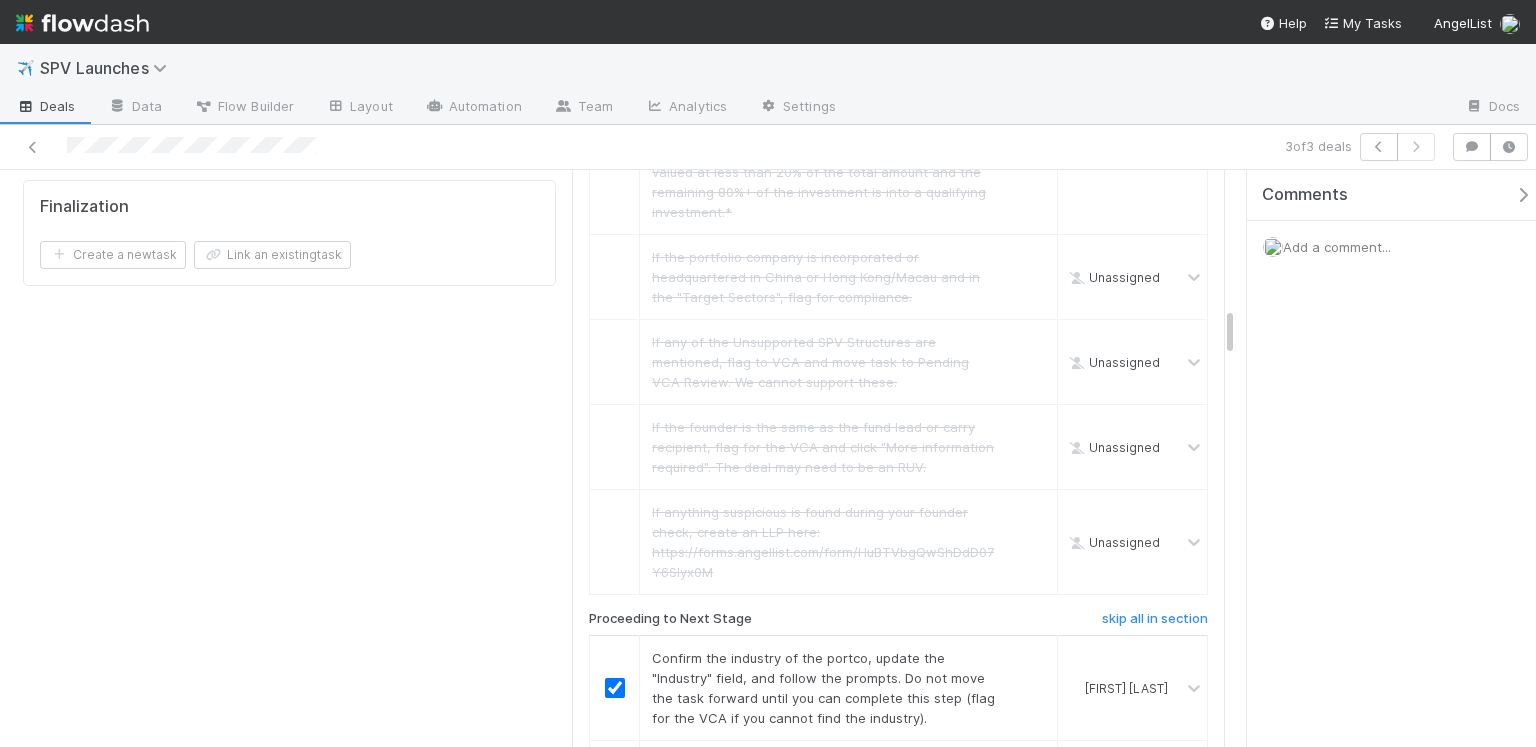 click at bounding box center (615, 773) 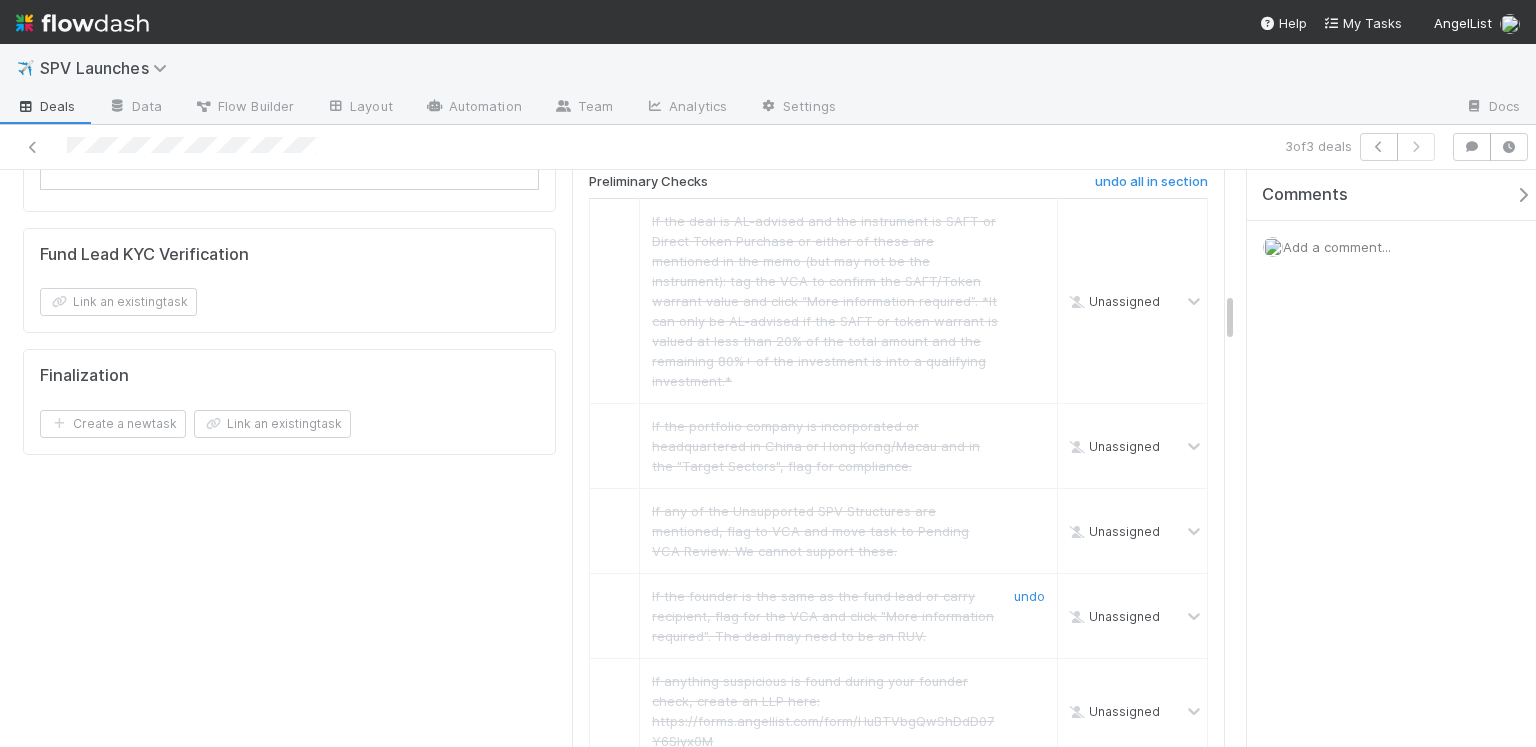 scroll, scrollTop: 1704, scrollLeft: 0, axis: vertical 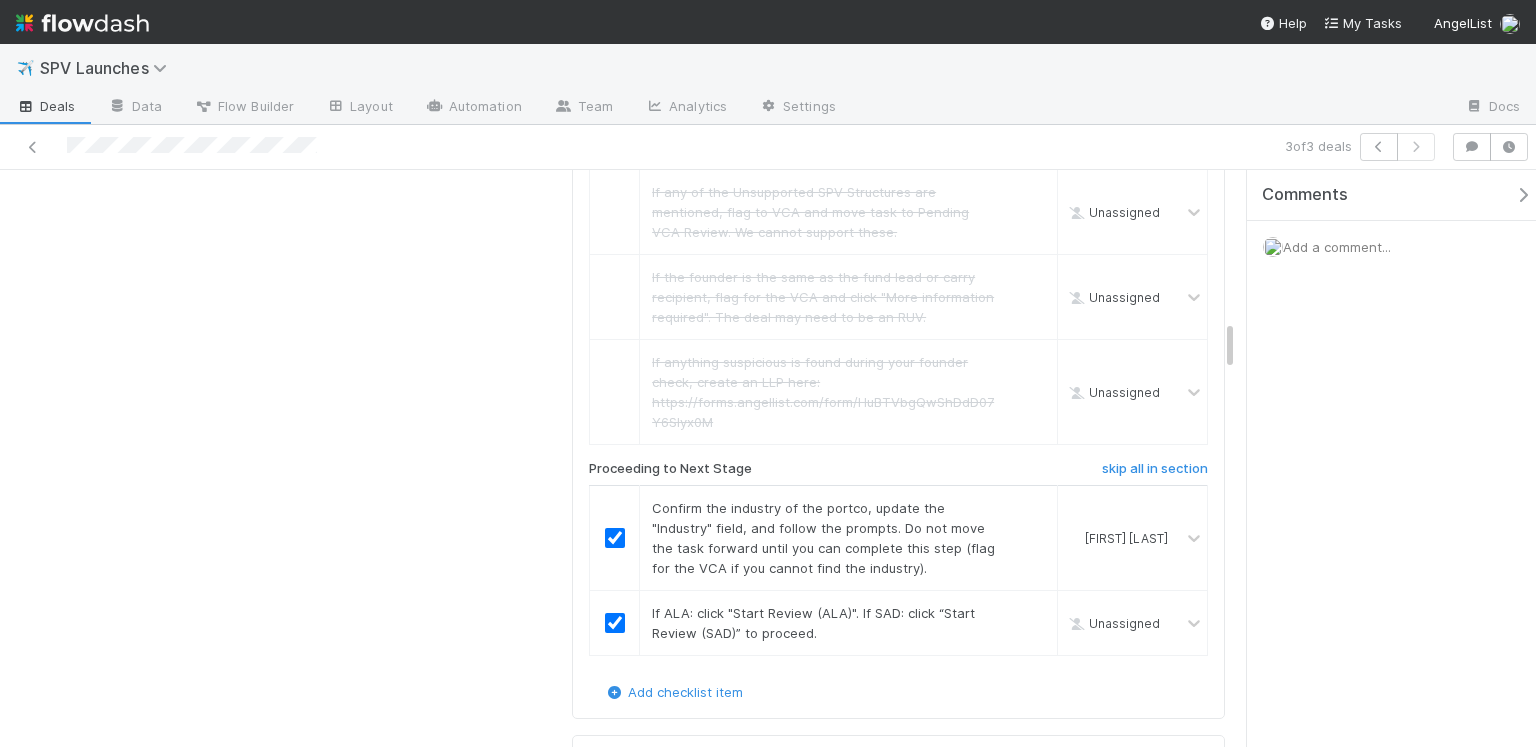 checkbox on "true" 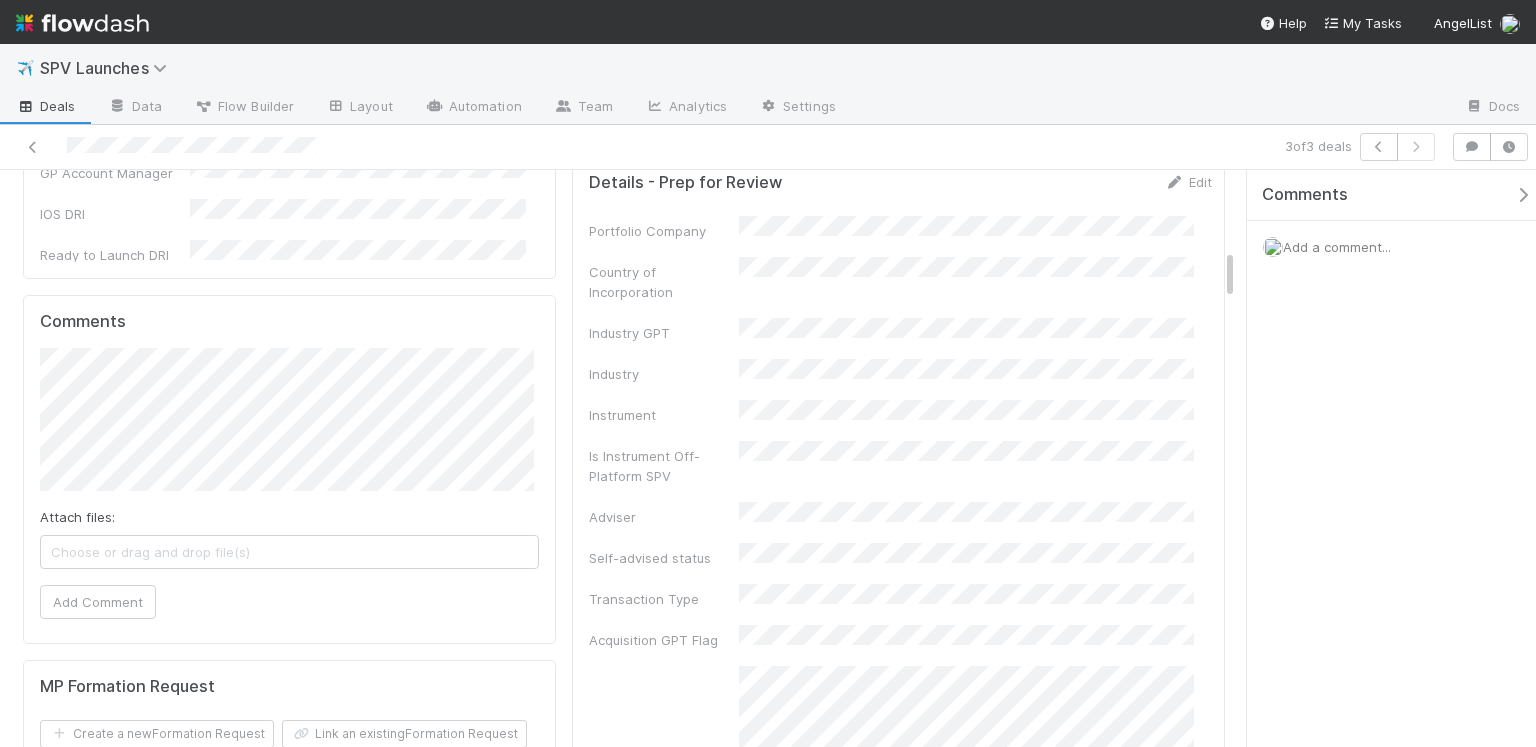 scroll, scrollTop: 0, scrollLeft: 0, axis: both 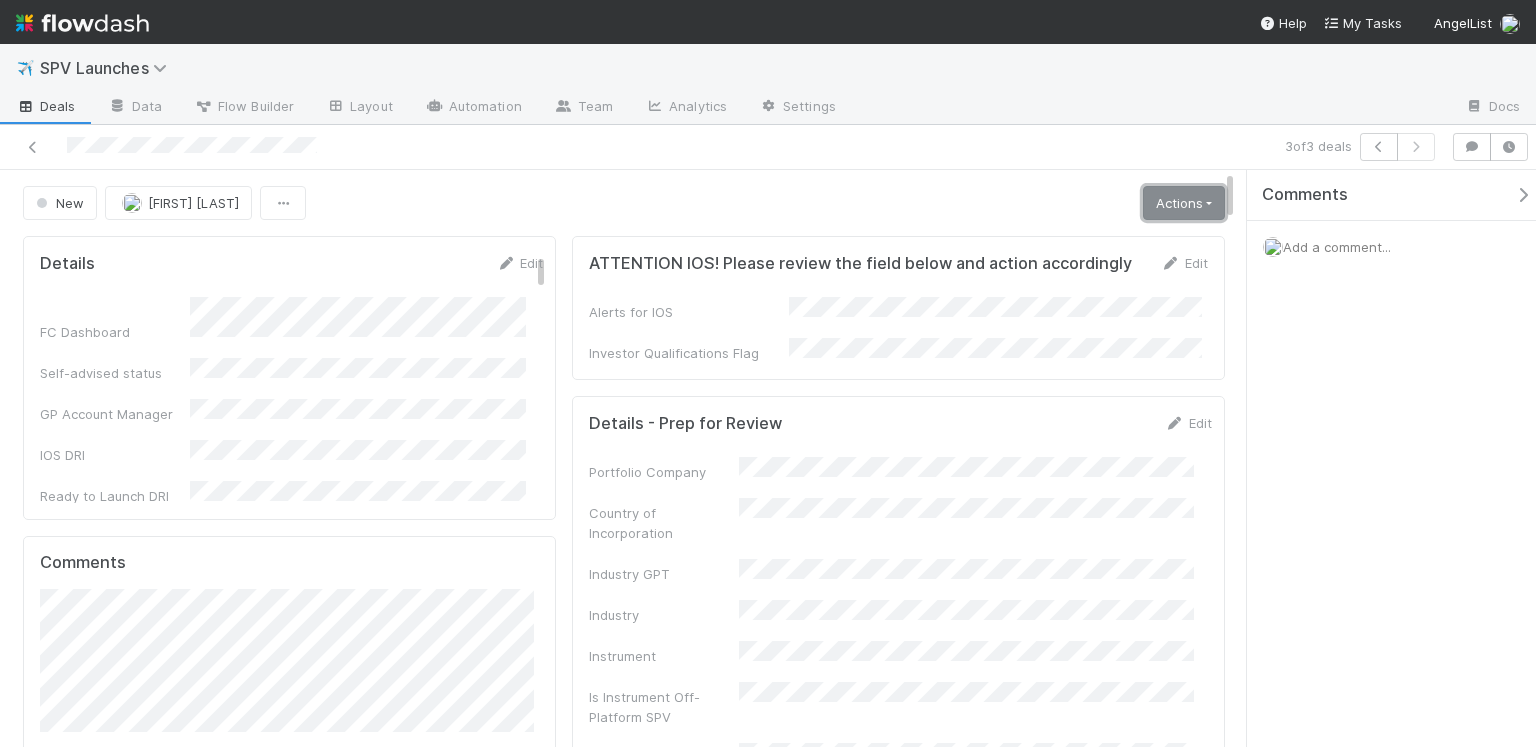 click on "Actions" at bounding box center [1184, 203] 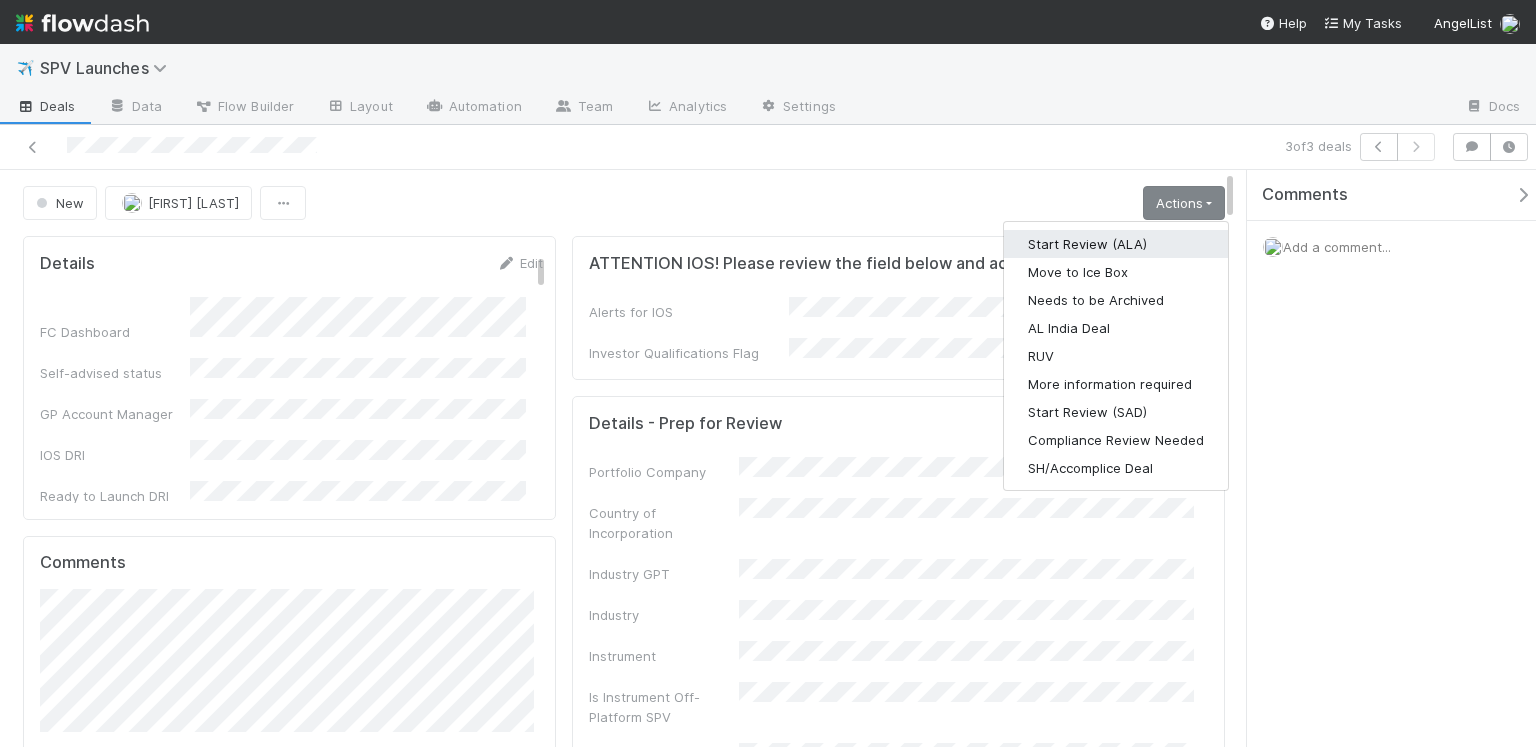 click on "Start Review (ALA)" at bounding box center (1116, 244) 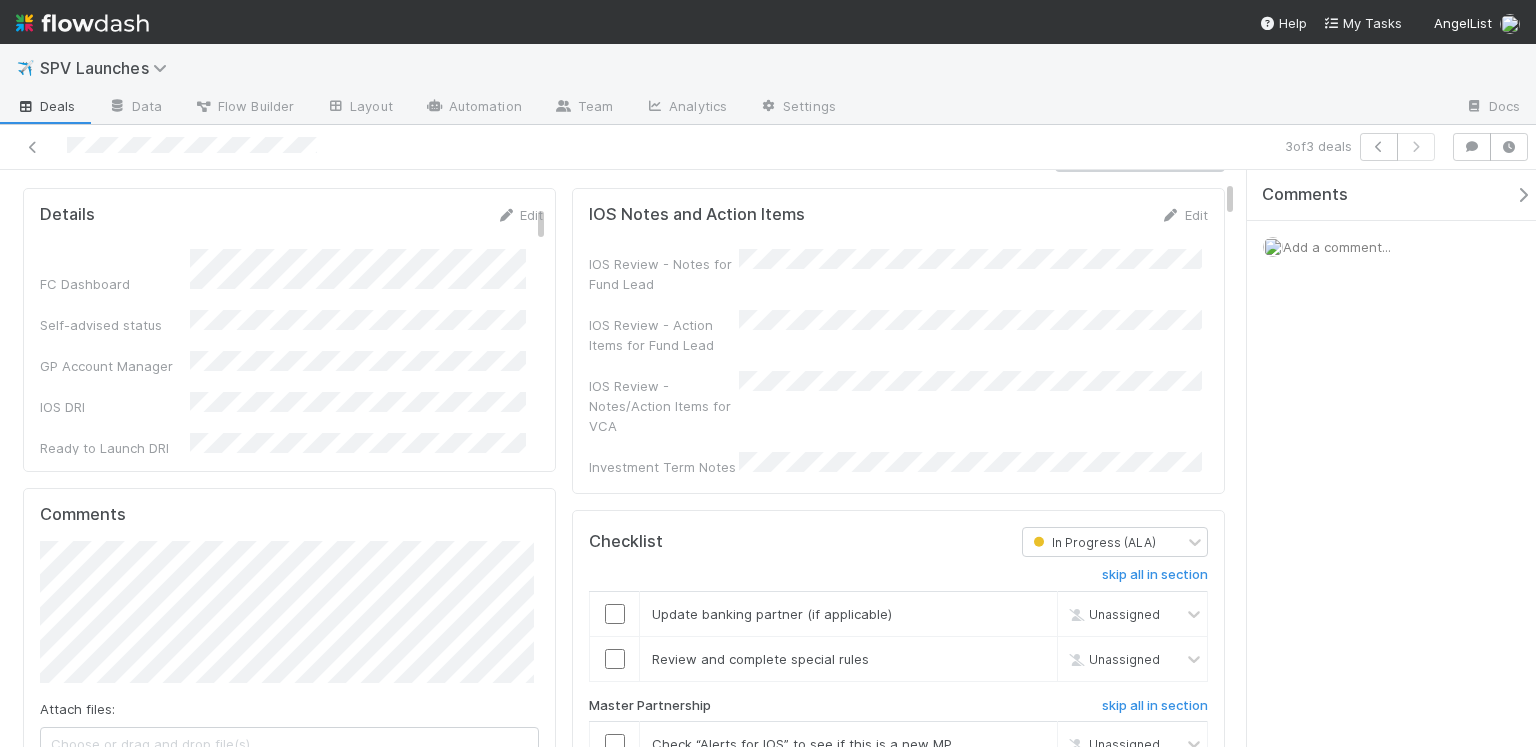 scroll, scrollTop: 257, scrollLeft: 0, axis: vertical 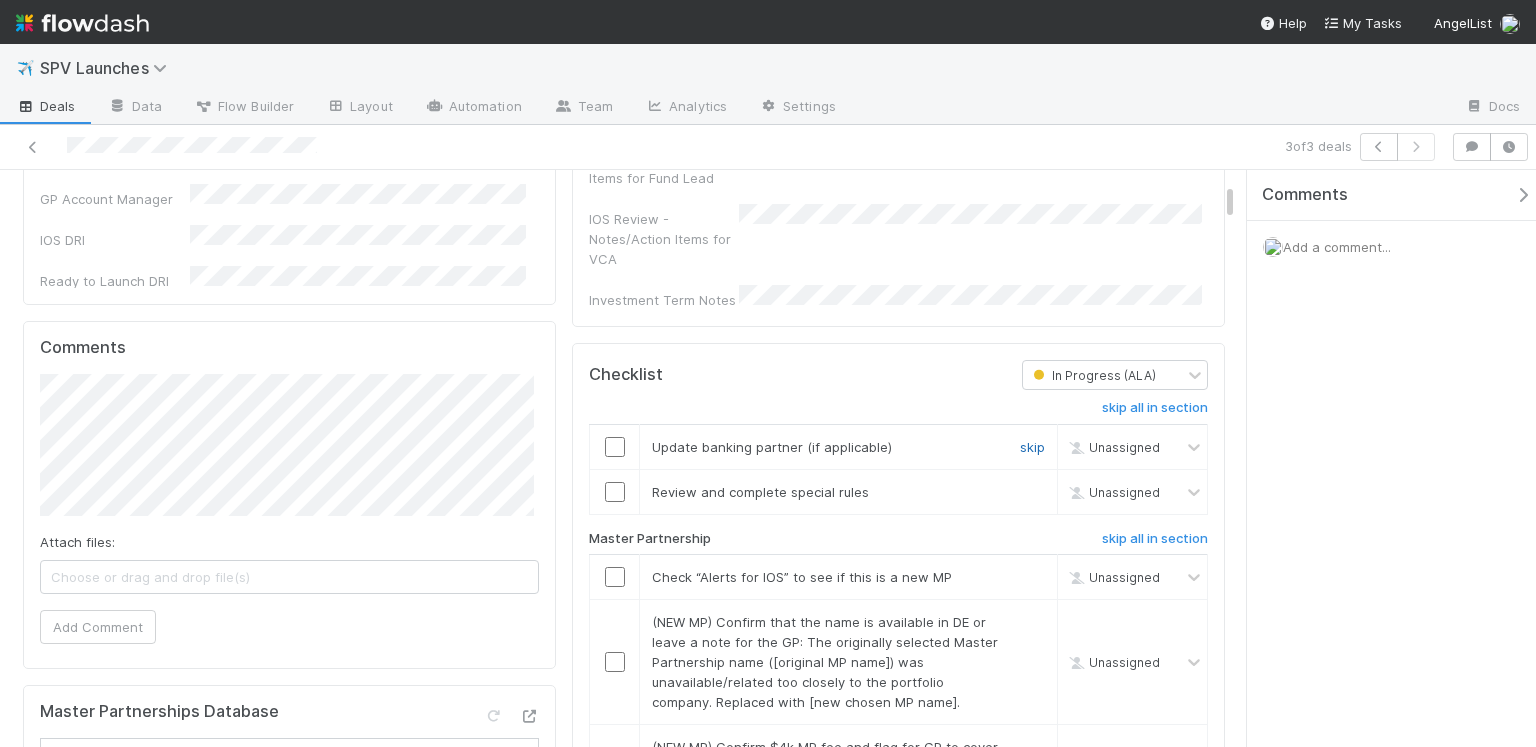 click on "skip" at bounding box center (1032, 447) 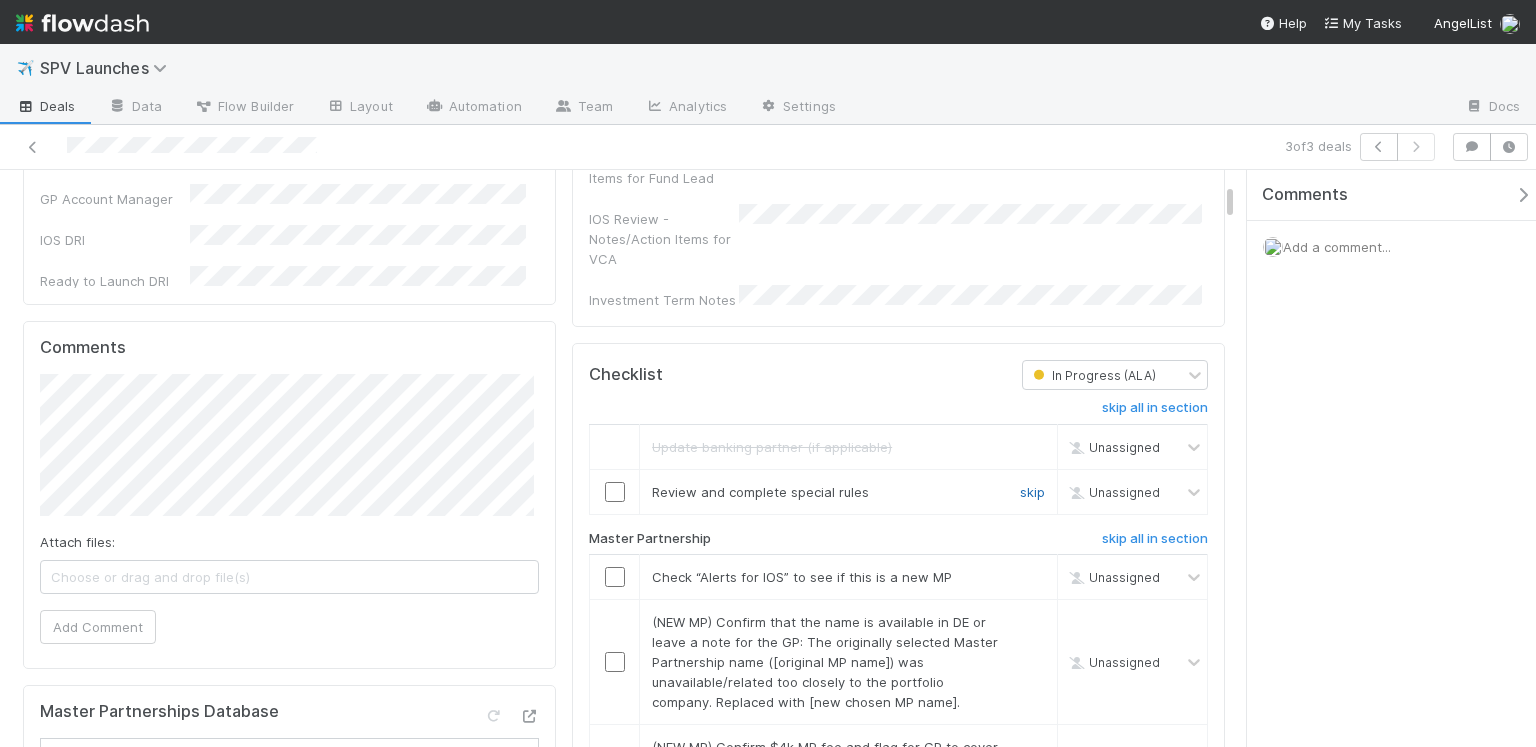 click on "skip" at bounding box center (1032, 492) 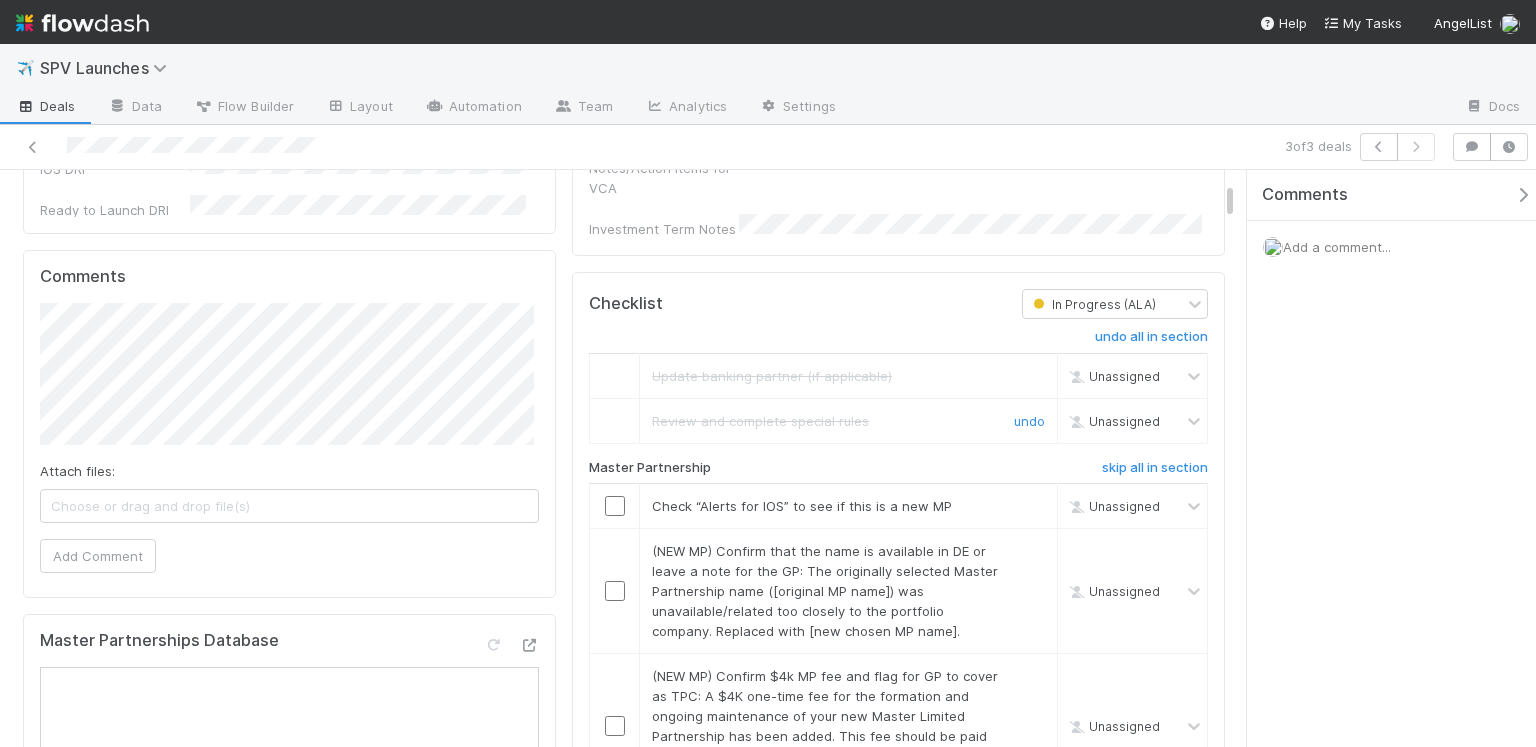 scroll, scrollTop: 338, scrollLeft: 0, axis: vertical 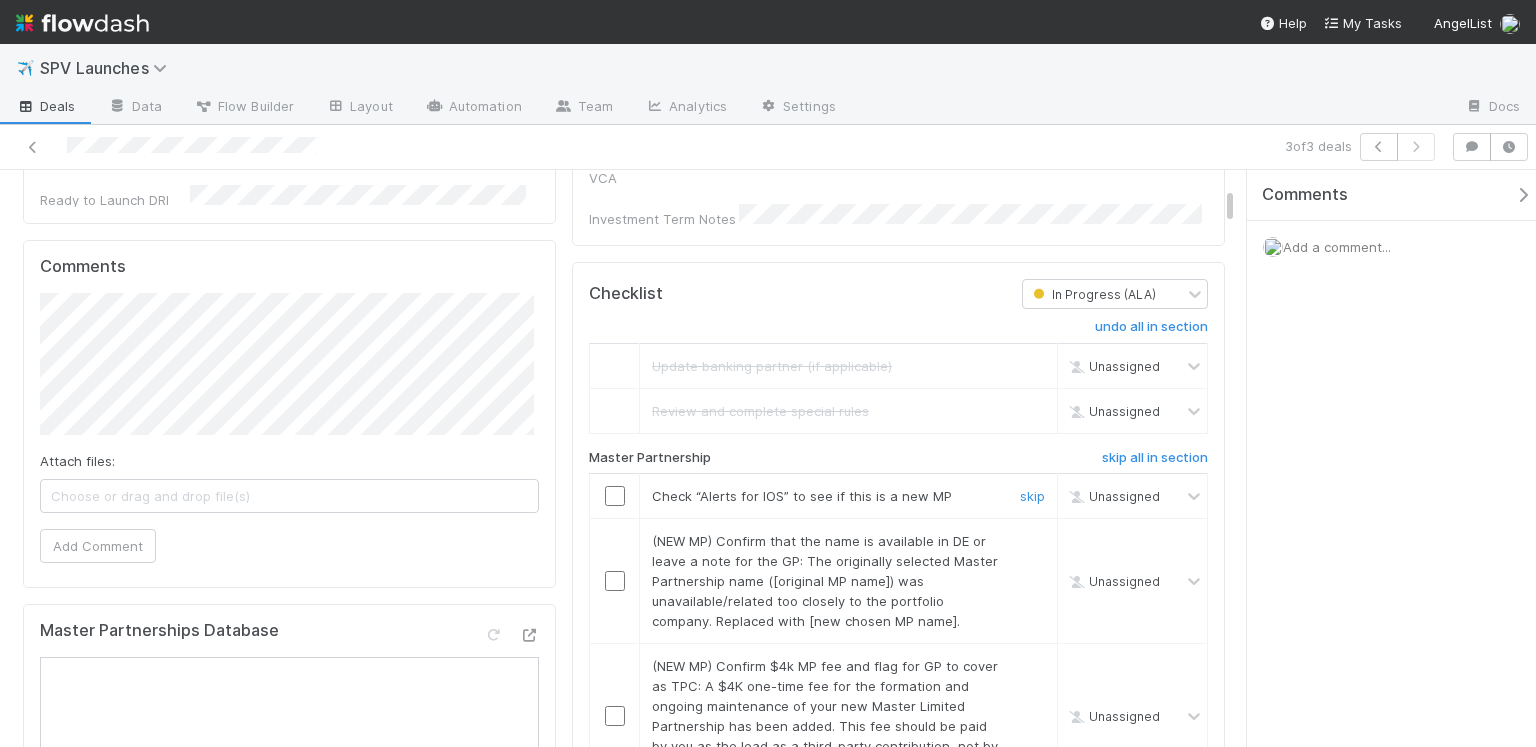 click at bounding box center (615, 496) 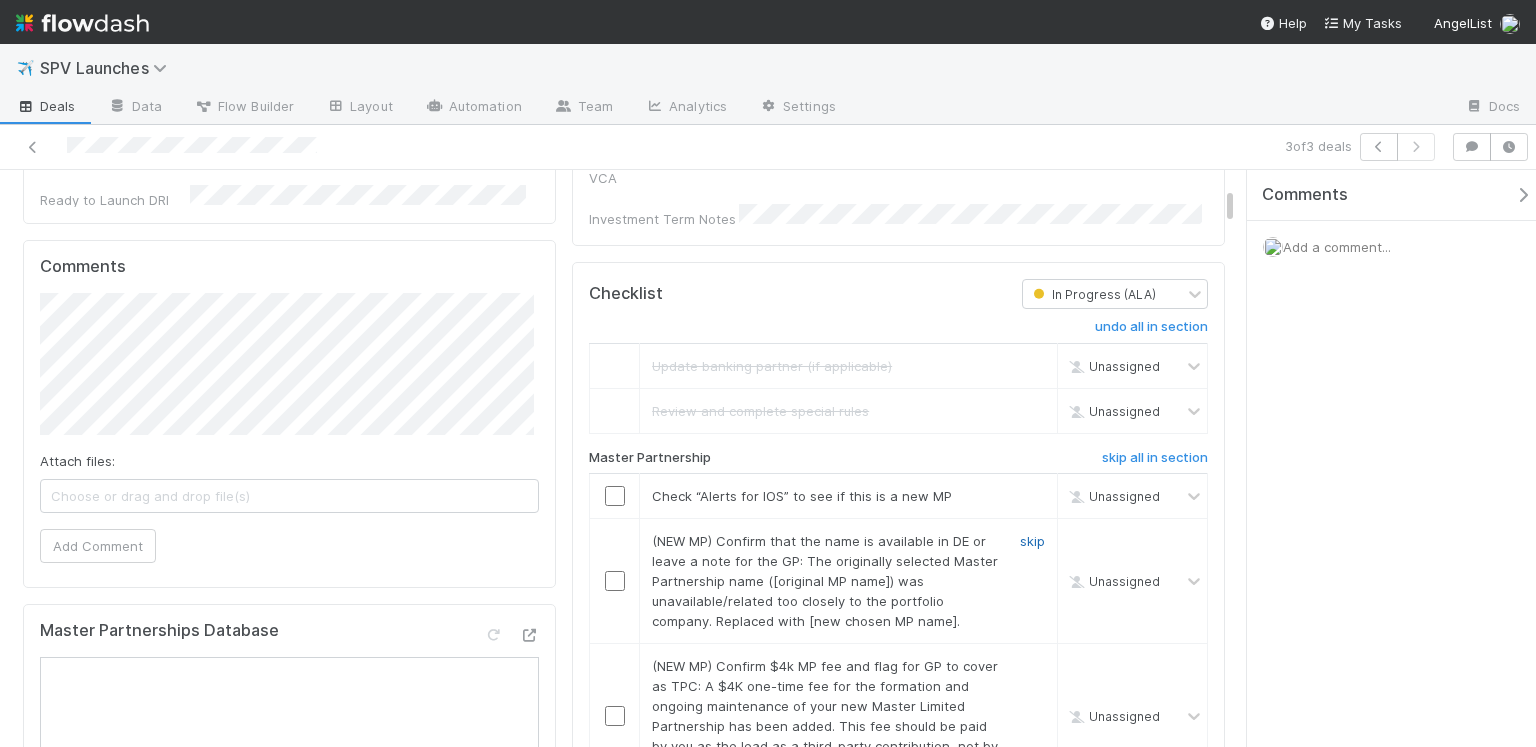 click on "skip" at bounding box center (1032, 541) 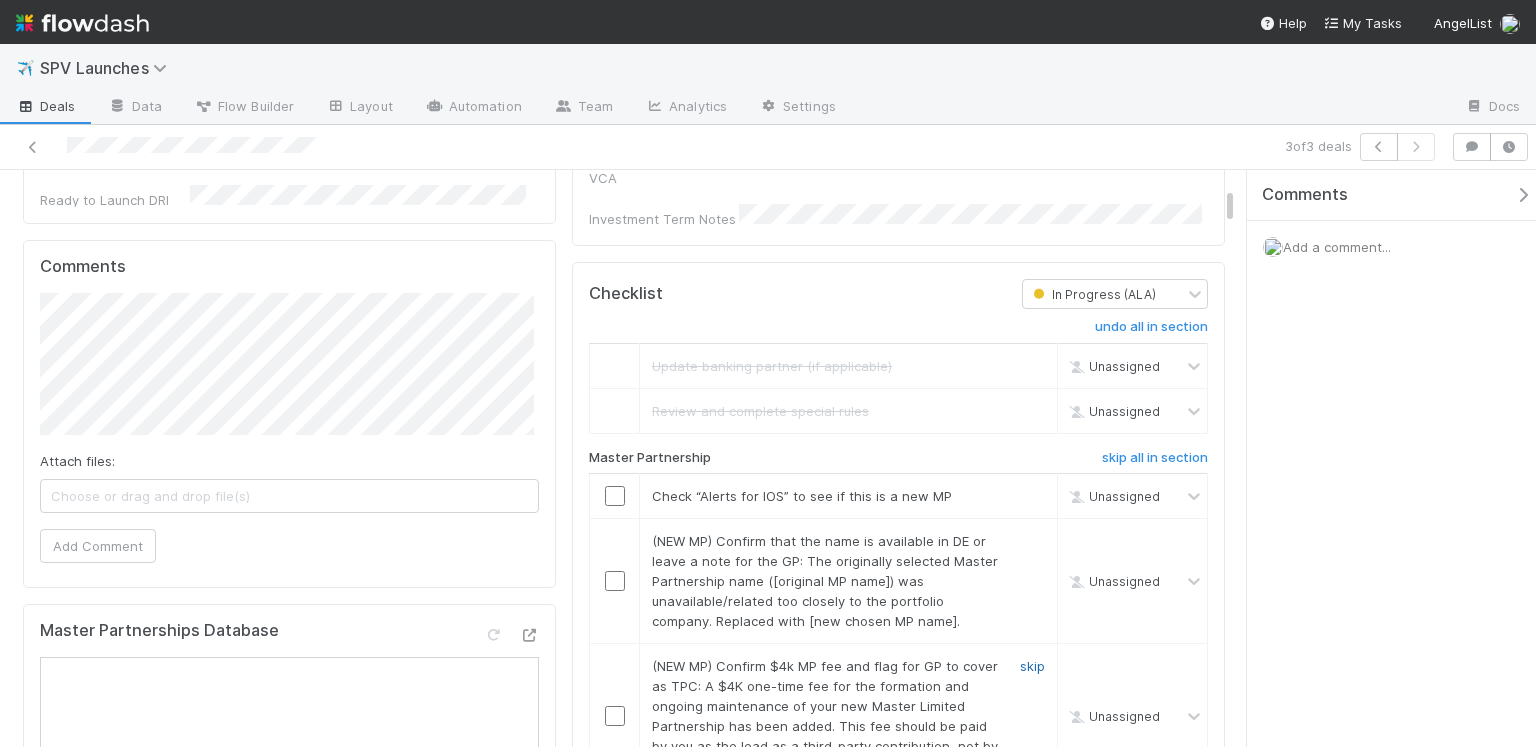 click on "skip" at bounding box center (1032, 666) 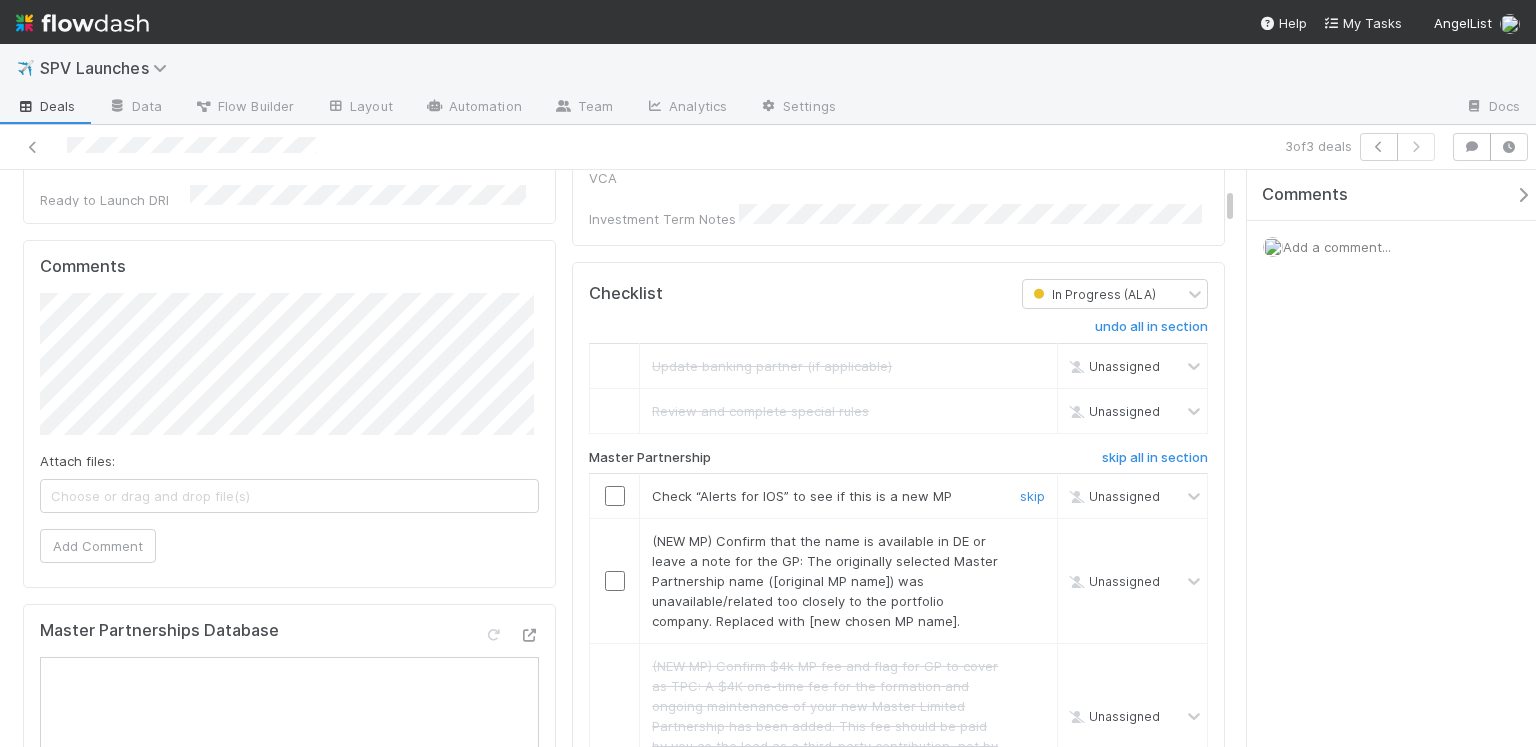 click at bounding box center [615, 496] 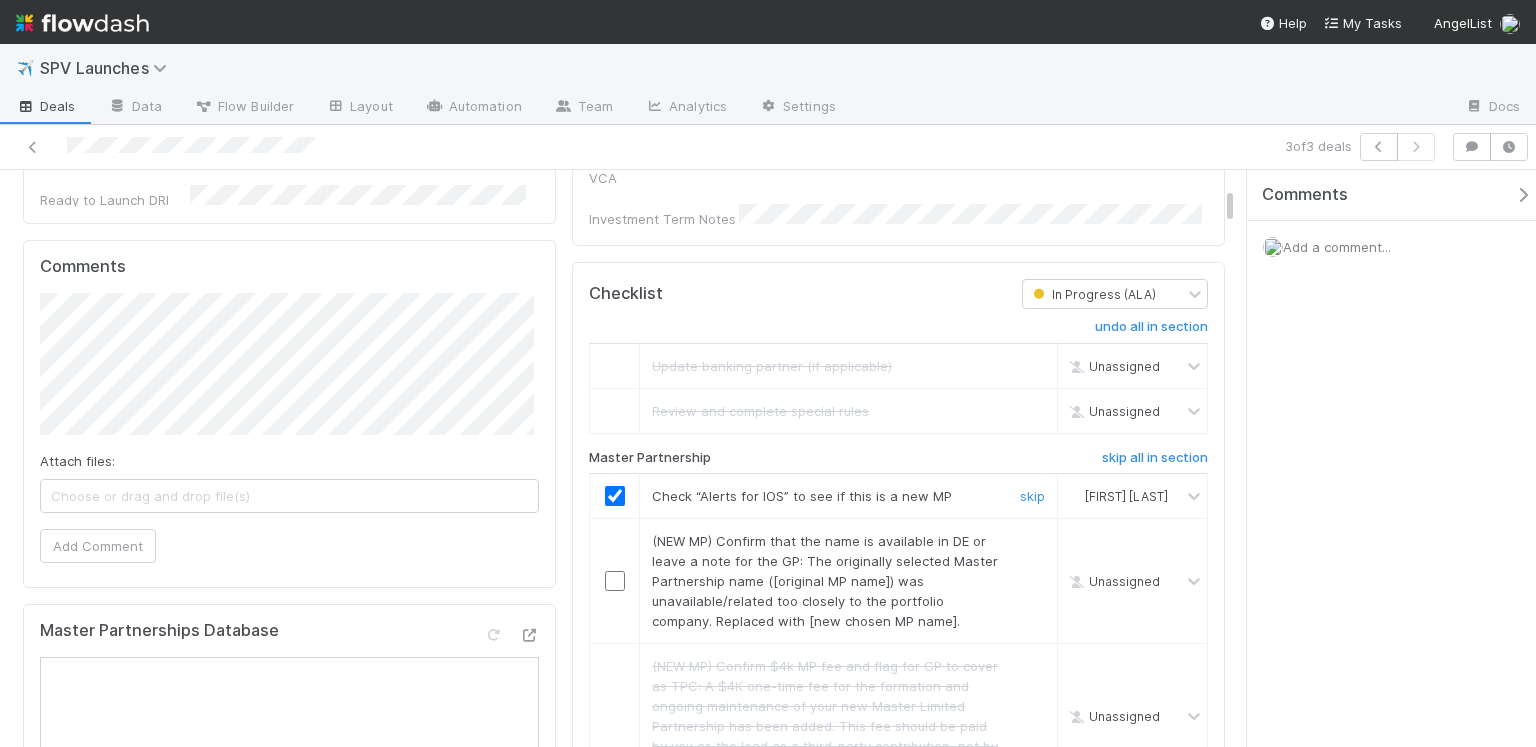 drag, startPoint x: 1027, startPoint y: 513, endPoint x: 967, endPoint y: 563, distance: 78.10249 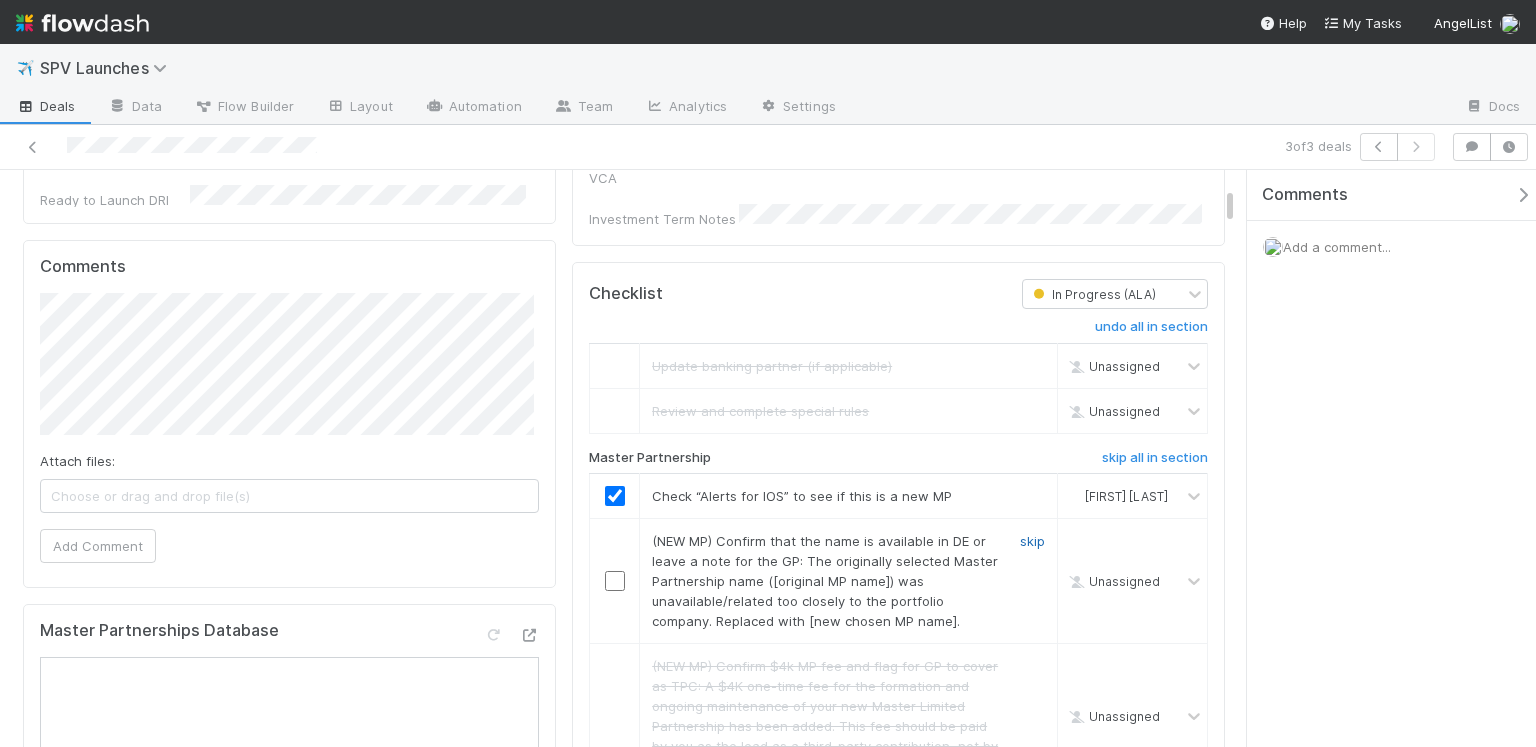 click on "skip" at bounding box center (1032, 541) 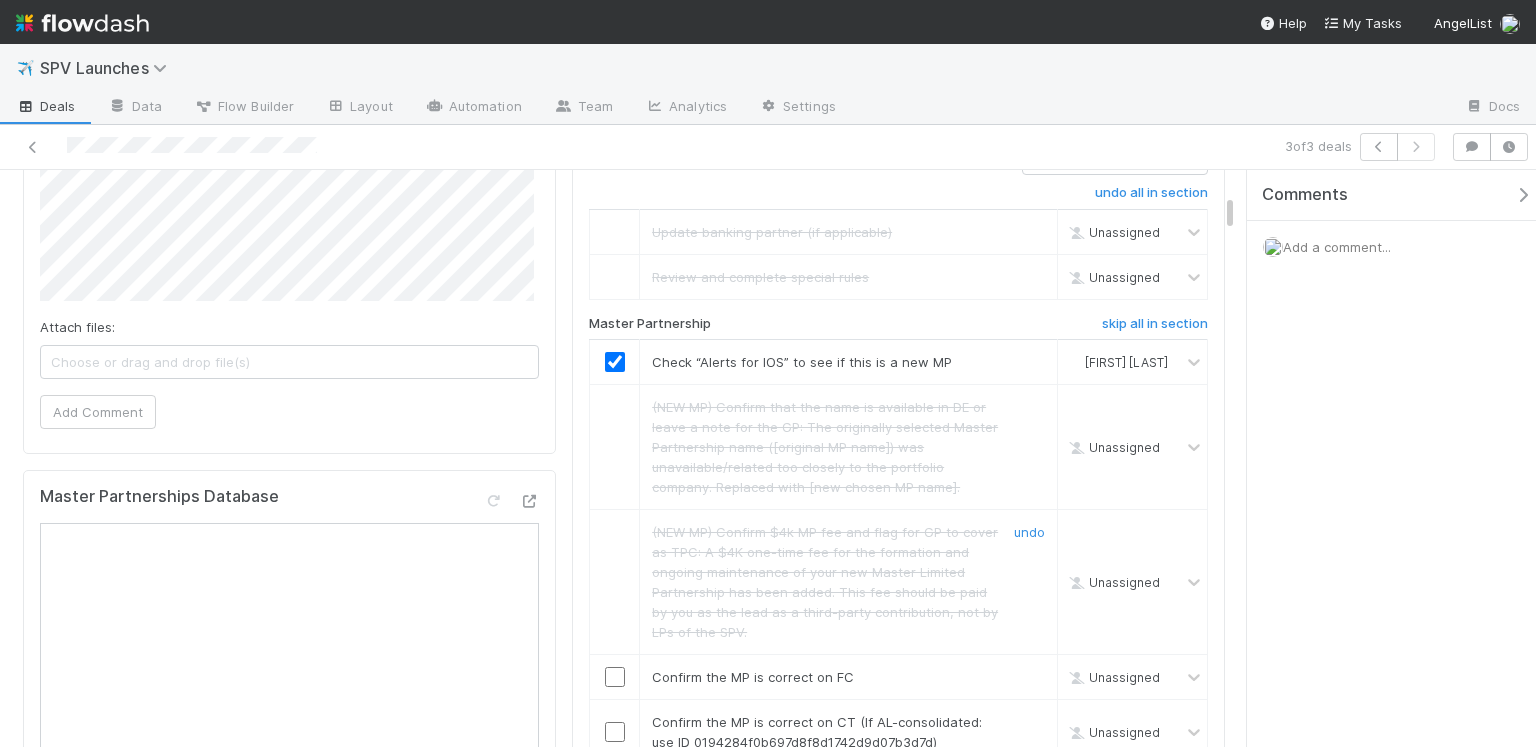 scroll, scrollTop: 614, scrollLeft: 0, axis: vertical 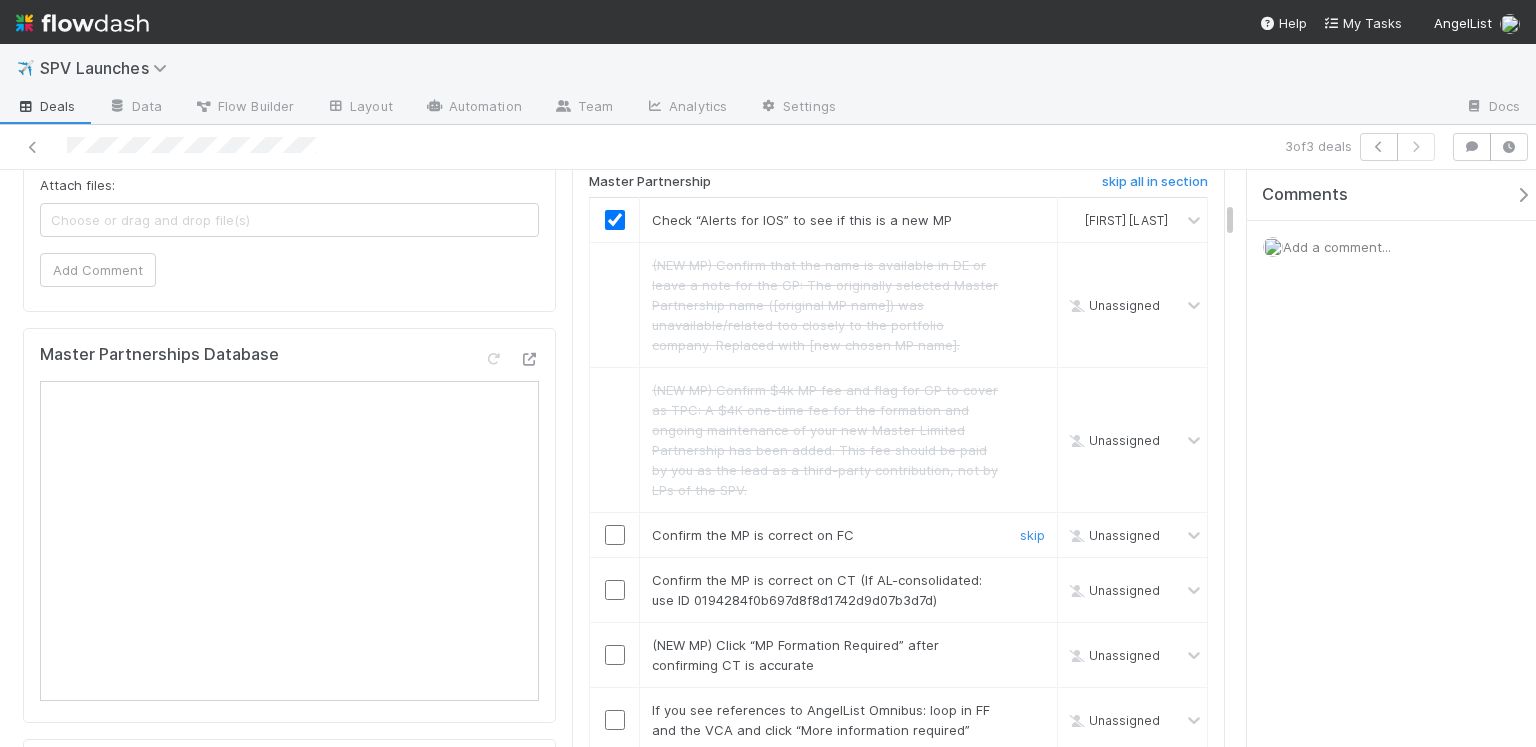click at bounding box center (615, 535) 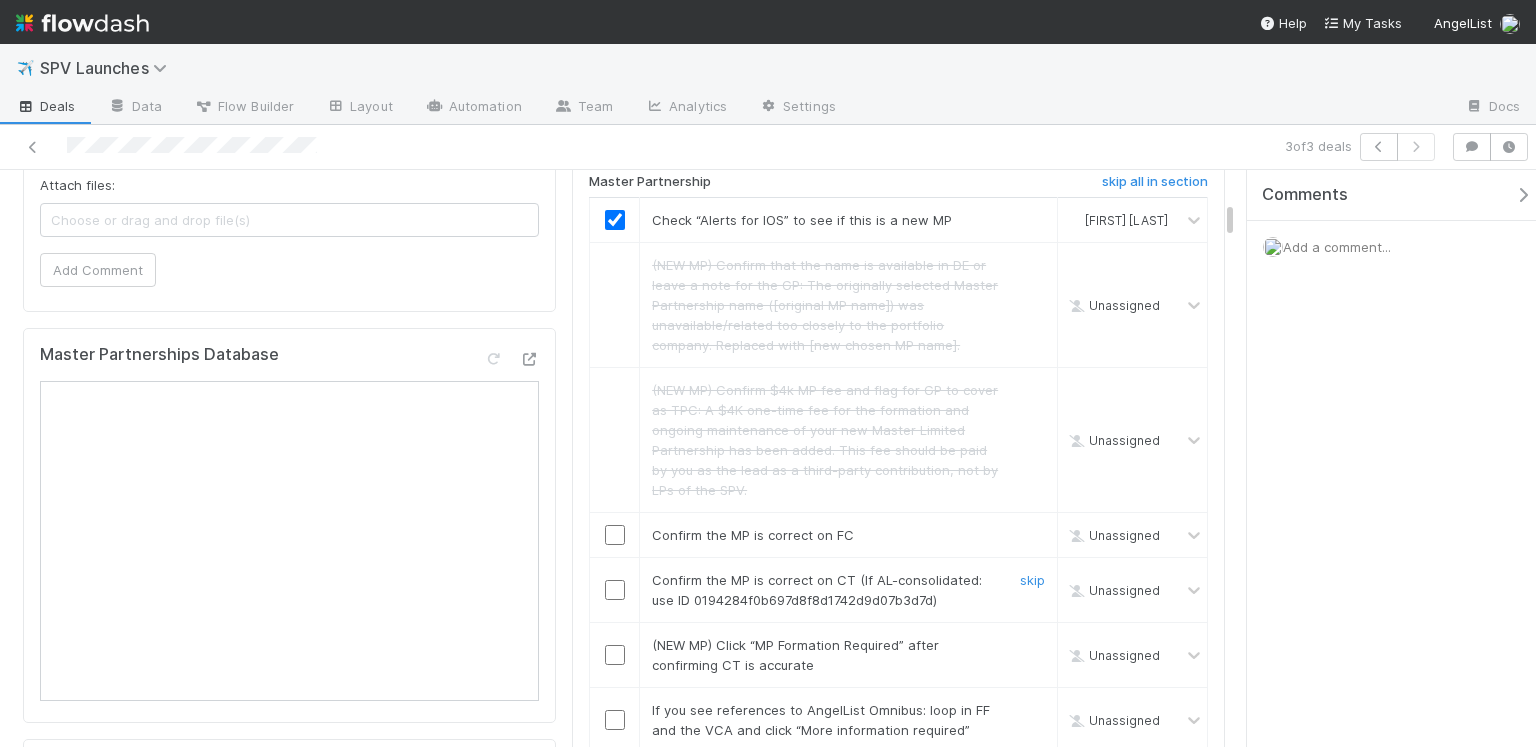 click at bounding box center (615, 590) 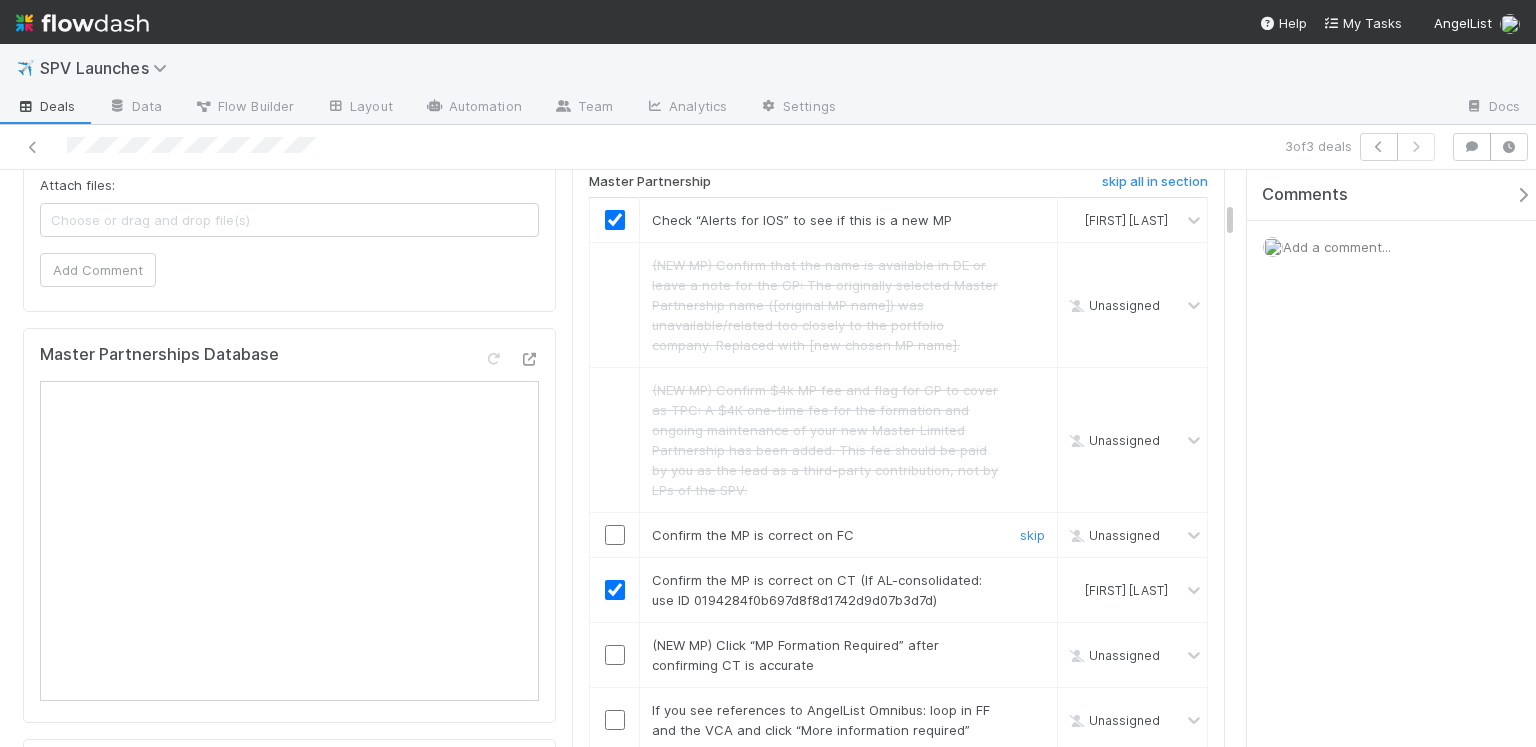 click at bounding box center [615, 535] 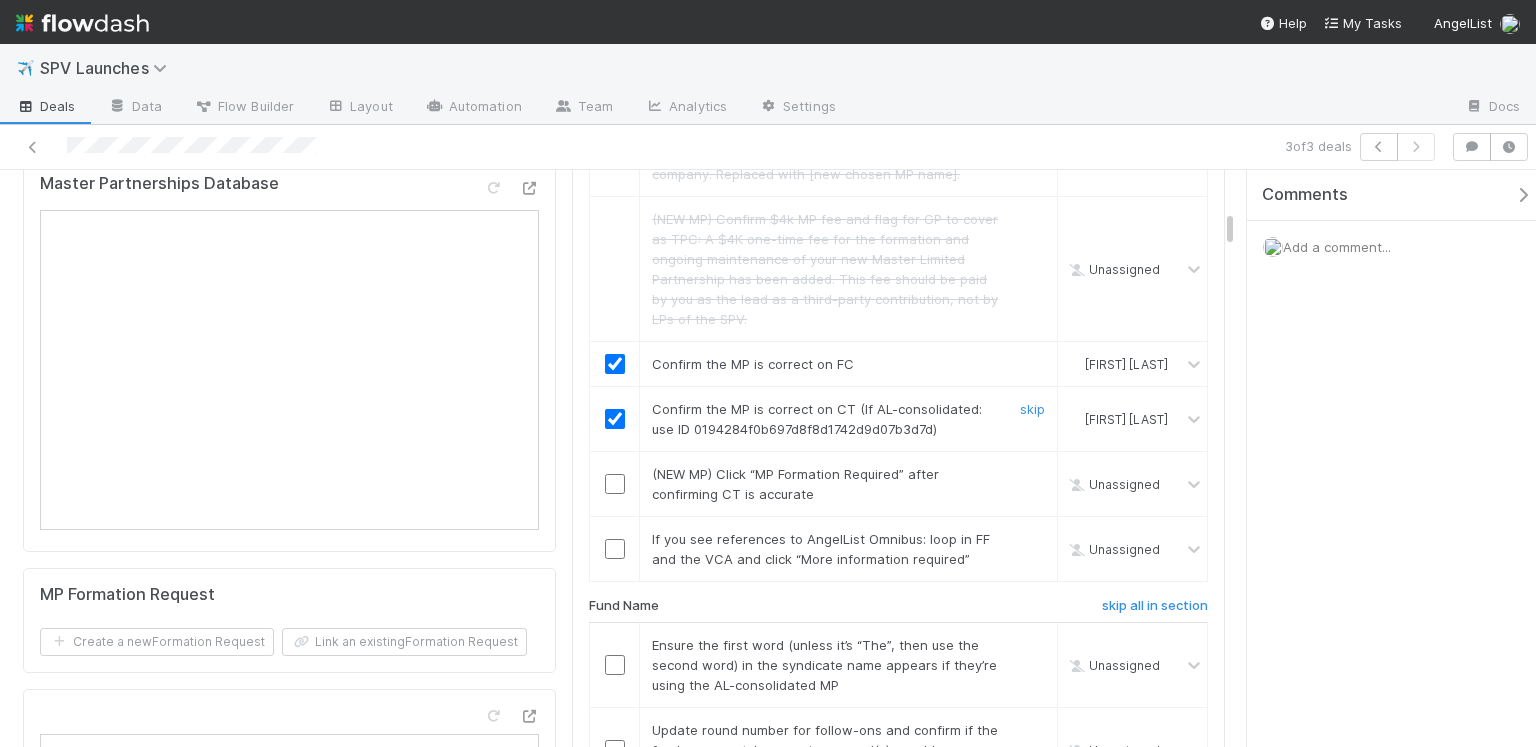 scroll, scrollTop: 797, scrollLeft: 0, axis: vertical 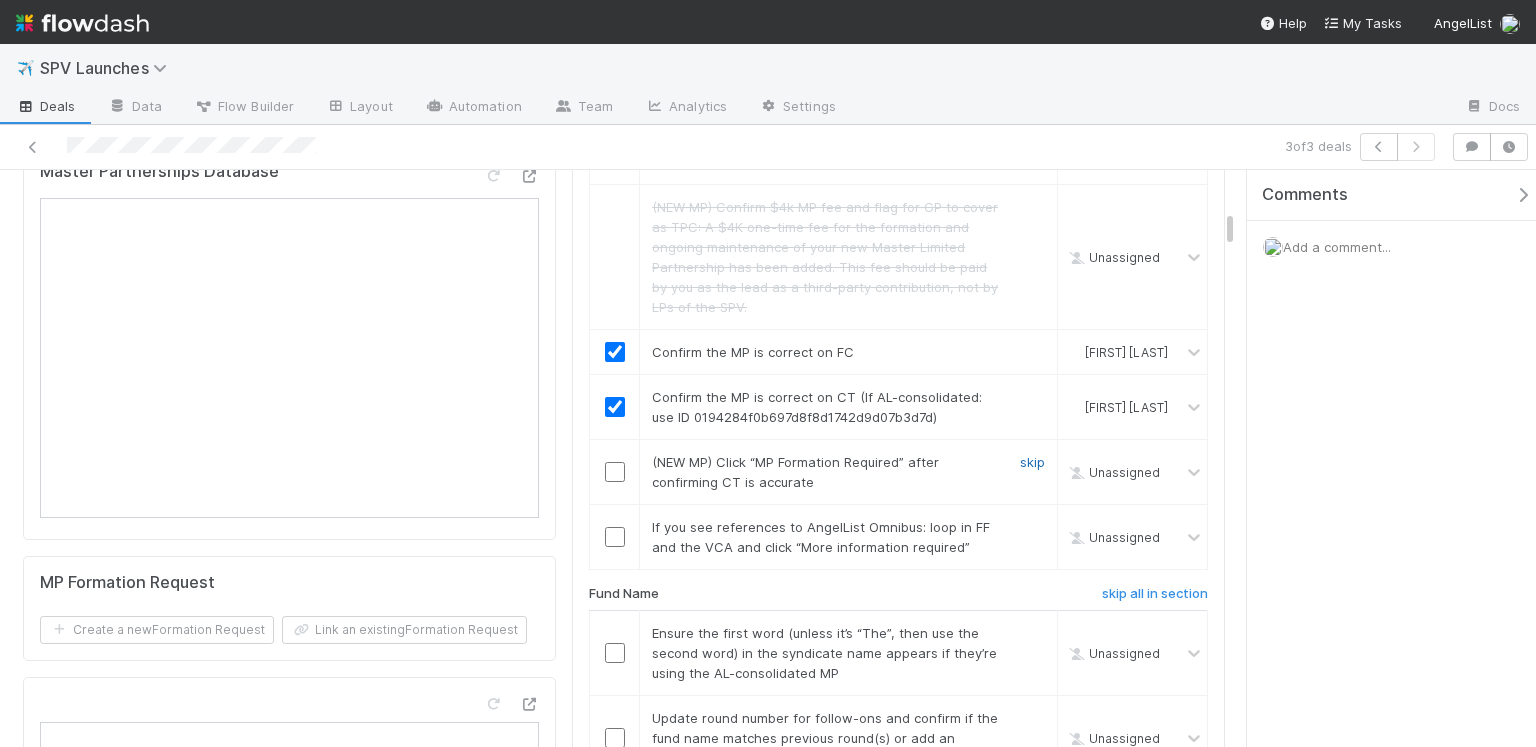 click on "skip" at bounding box center (1032, 462) 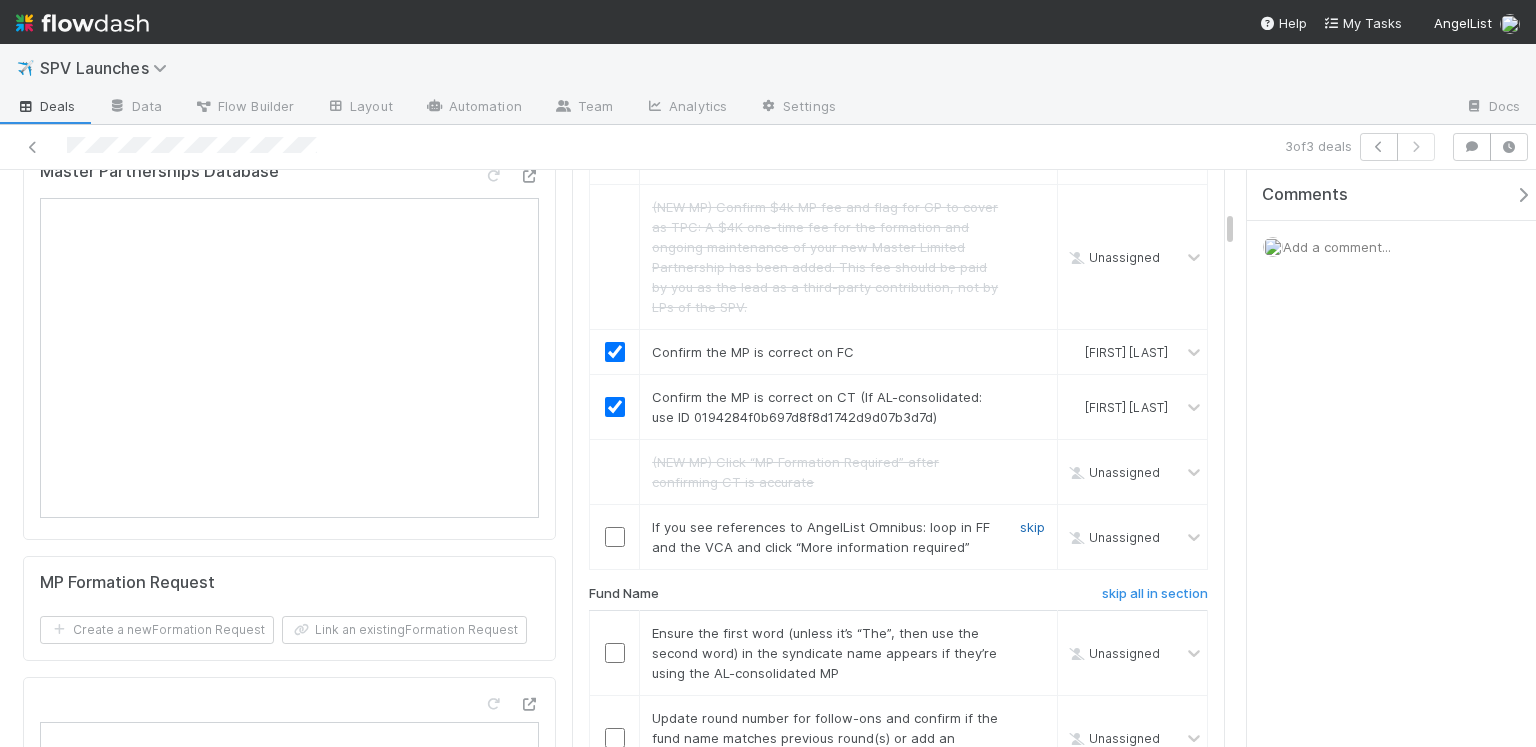 click on "skip" at bounding box center (1032, 527) 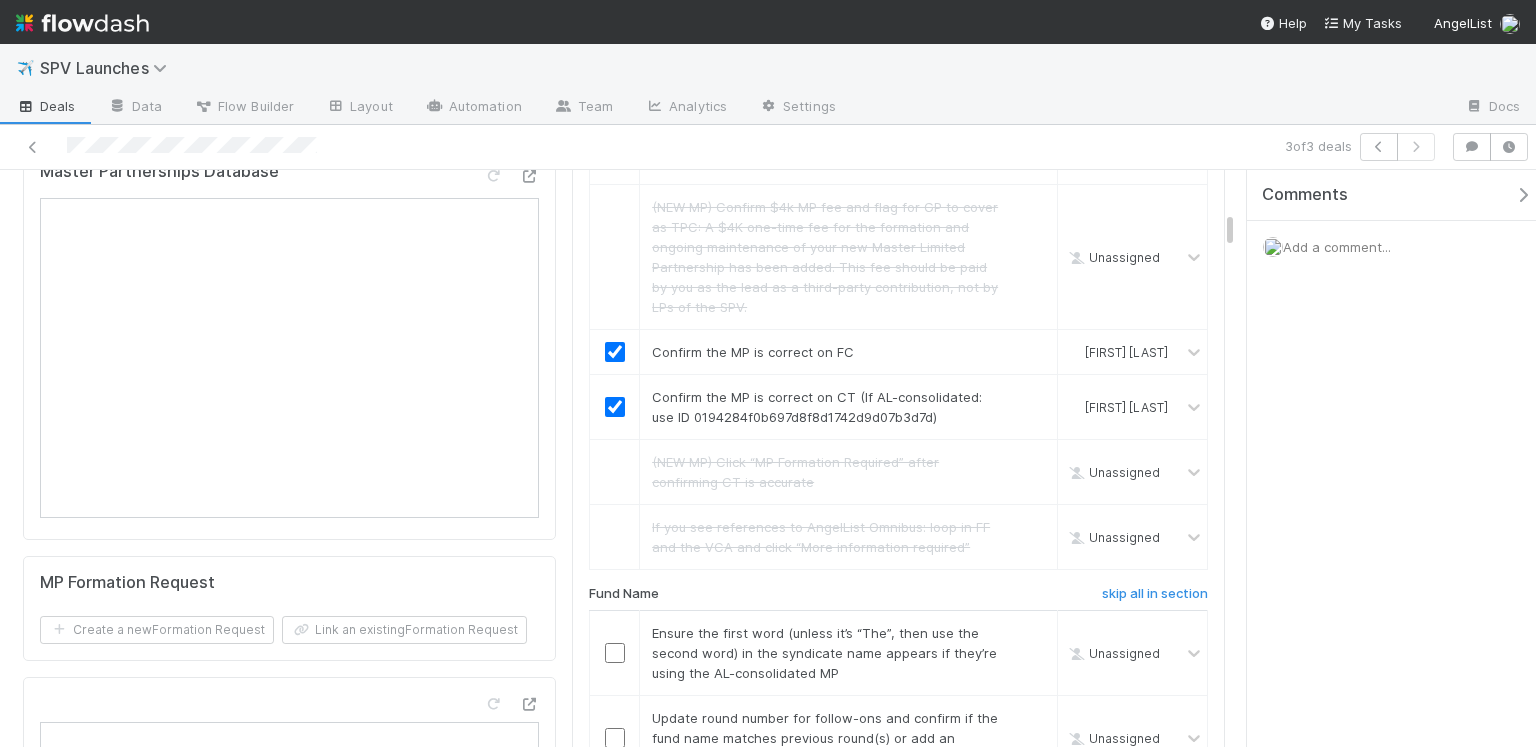 scroll, scrollTop: 1119, scrollLeft: 0, axis: vertical 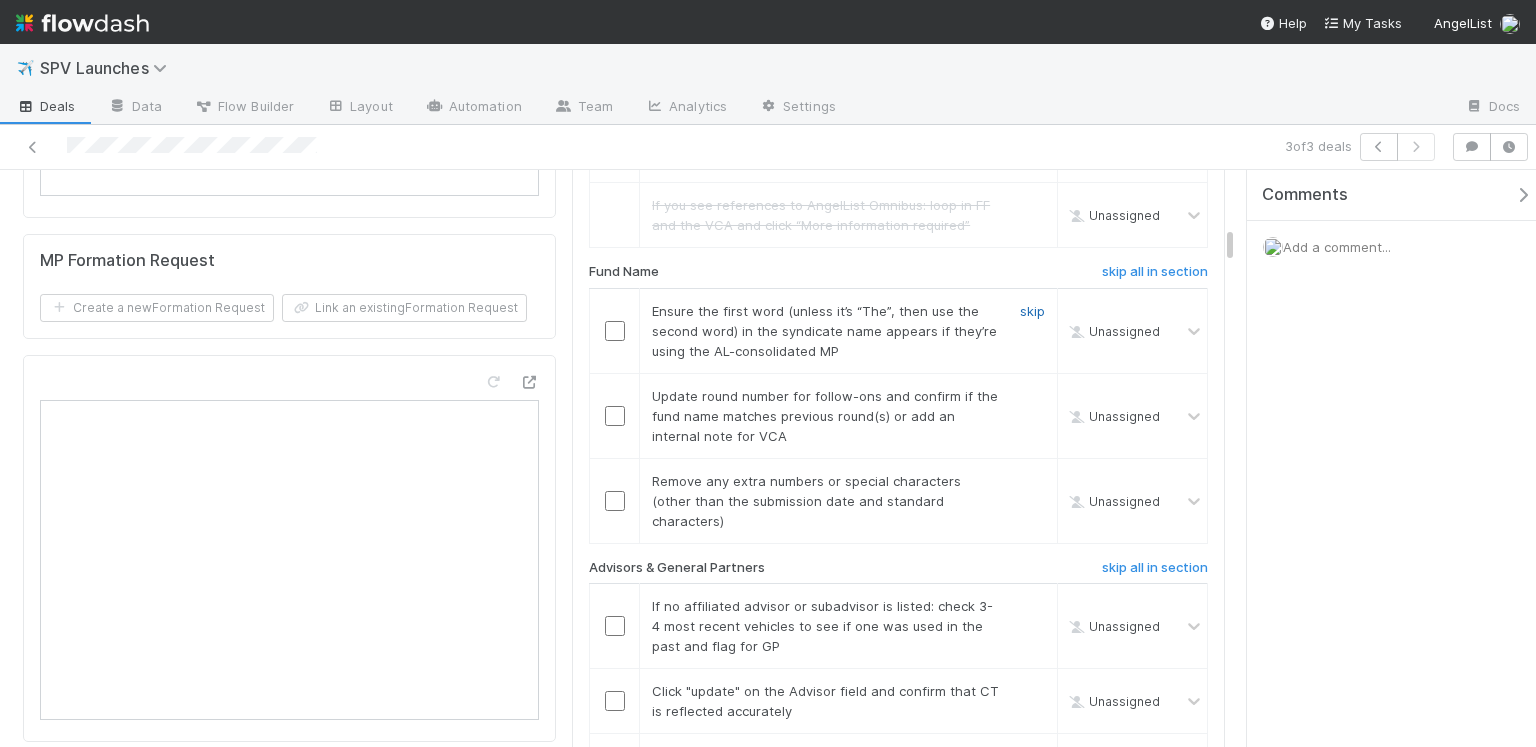 click on "skip" at bounding box center [1032, 311] 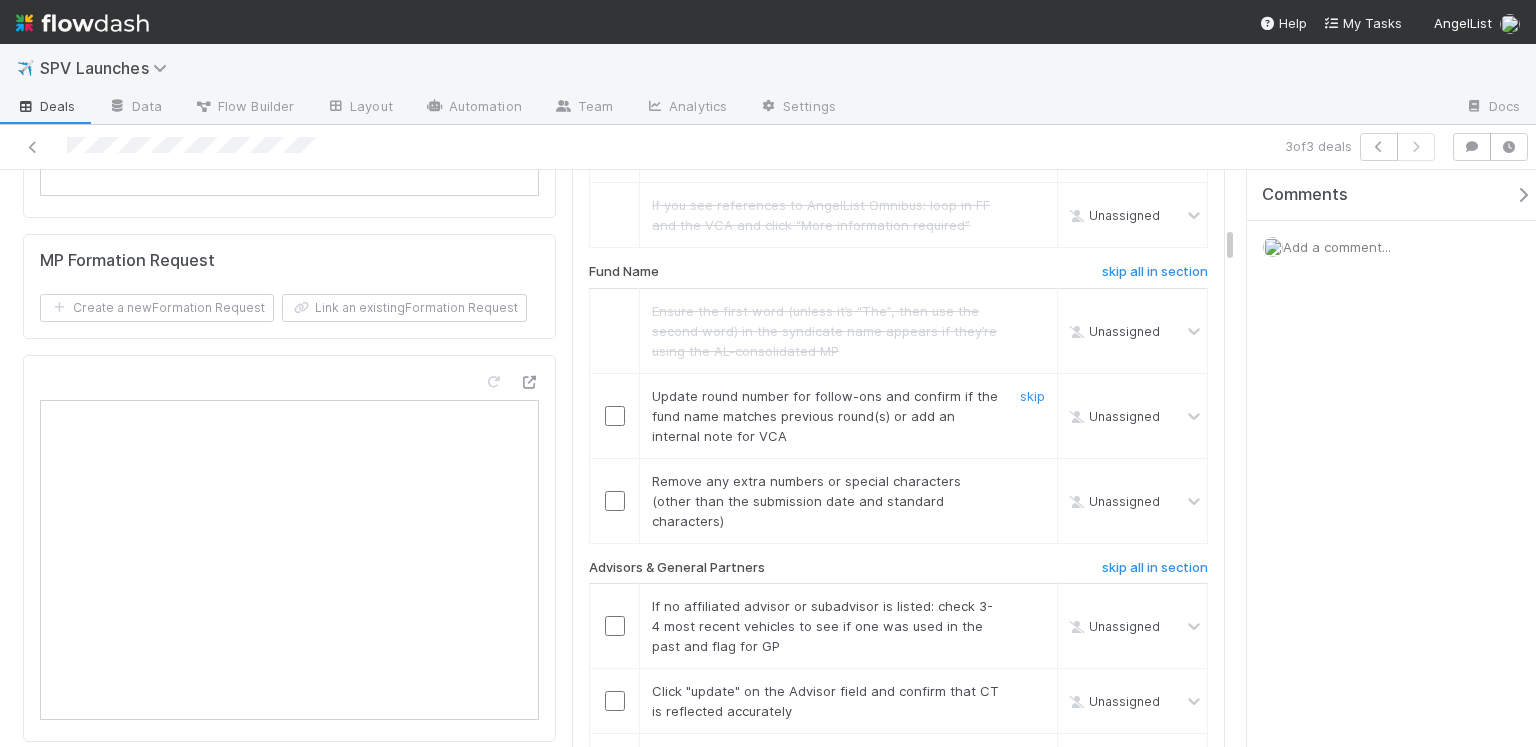 click at bounding box center [615, 416] 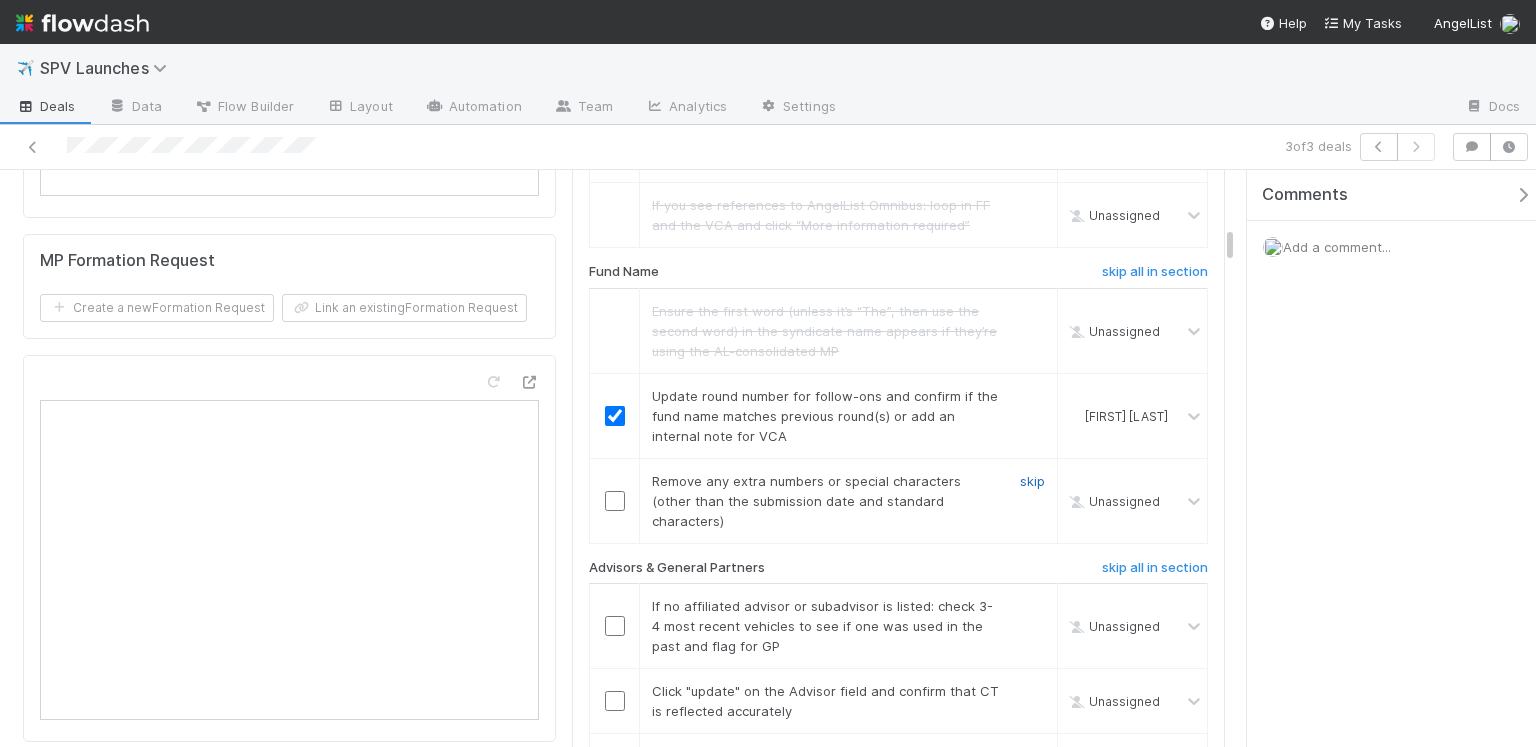 click on "skip" at bounding box center [1032, 481] 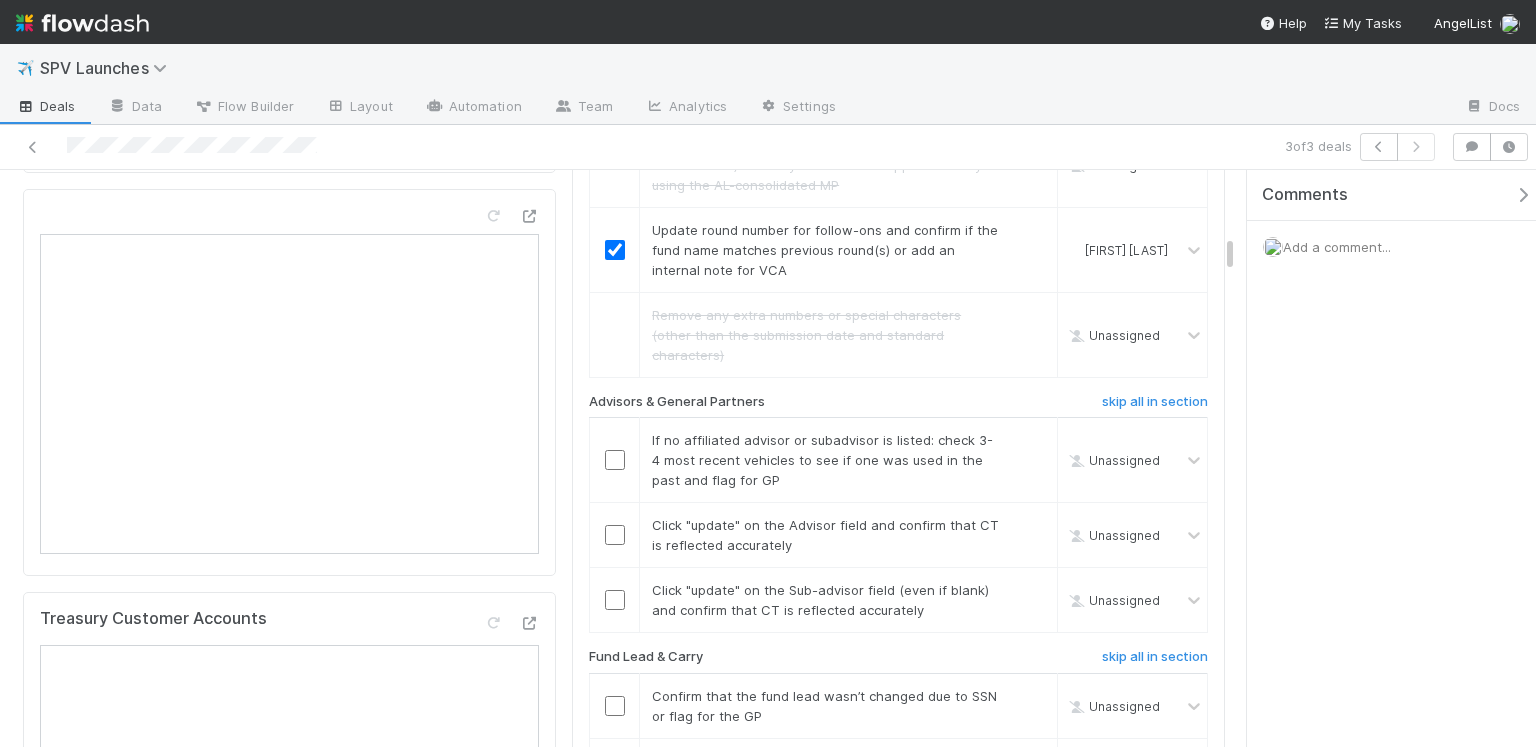 scroll, scrollTop: 1296, scrollLeft: 0, axis: vertical 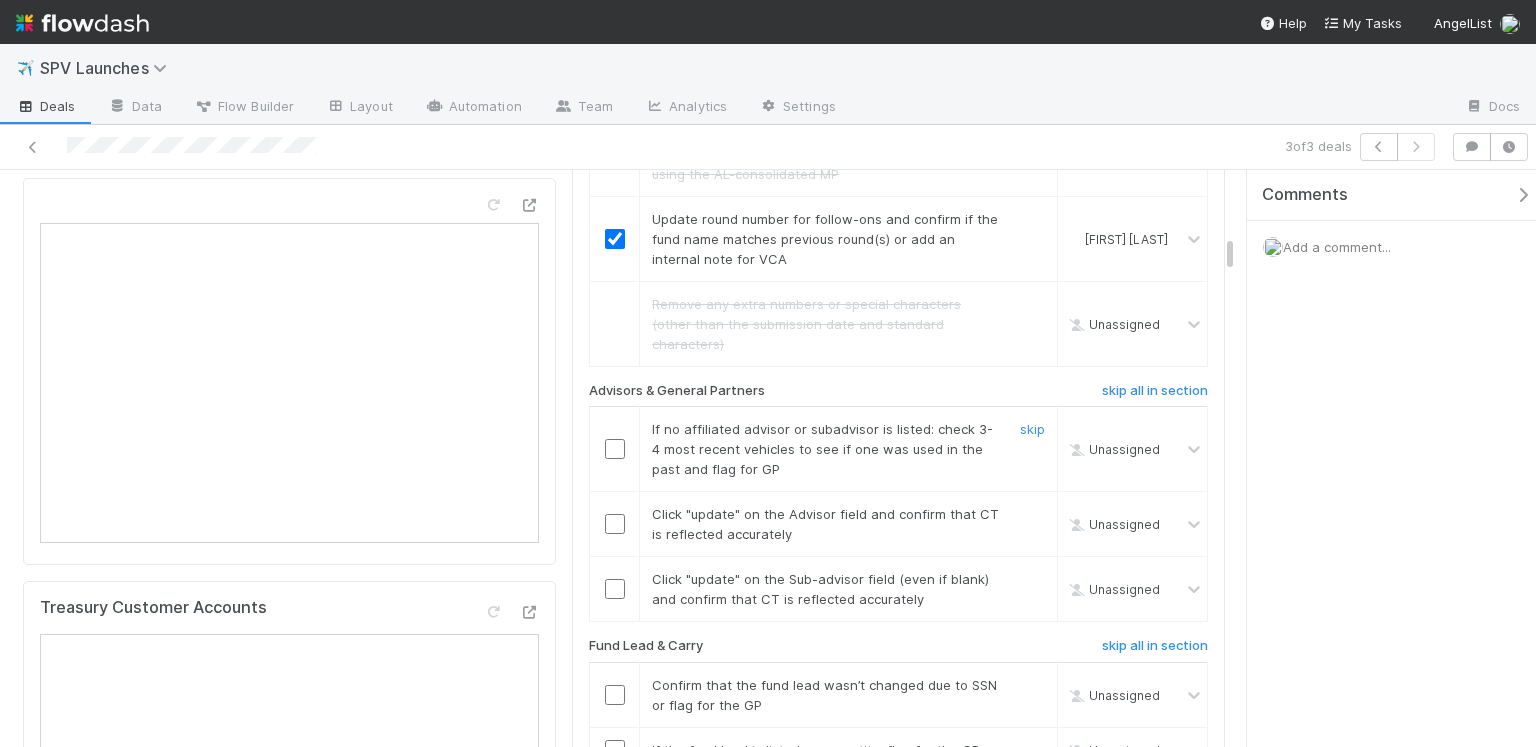 click at bounding box center (615, 449) 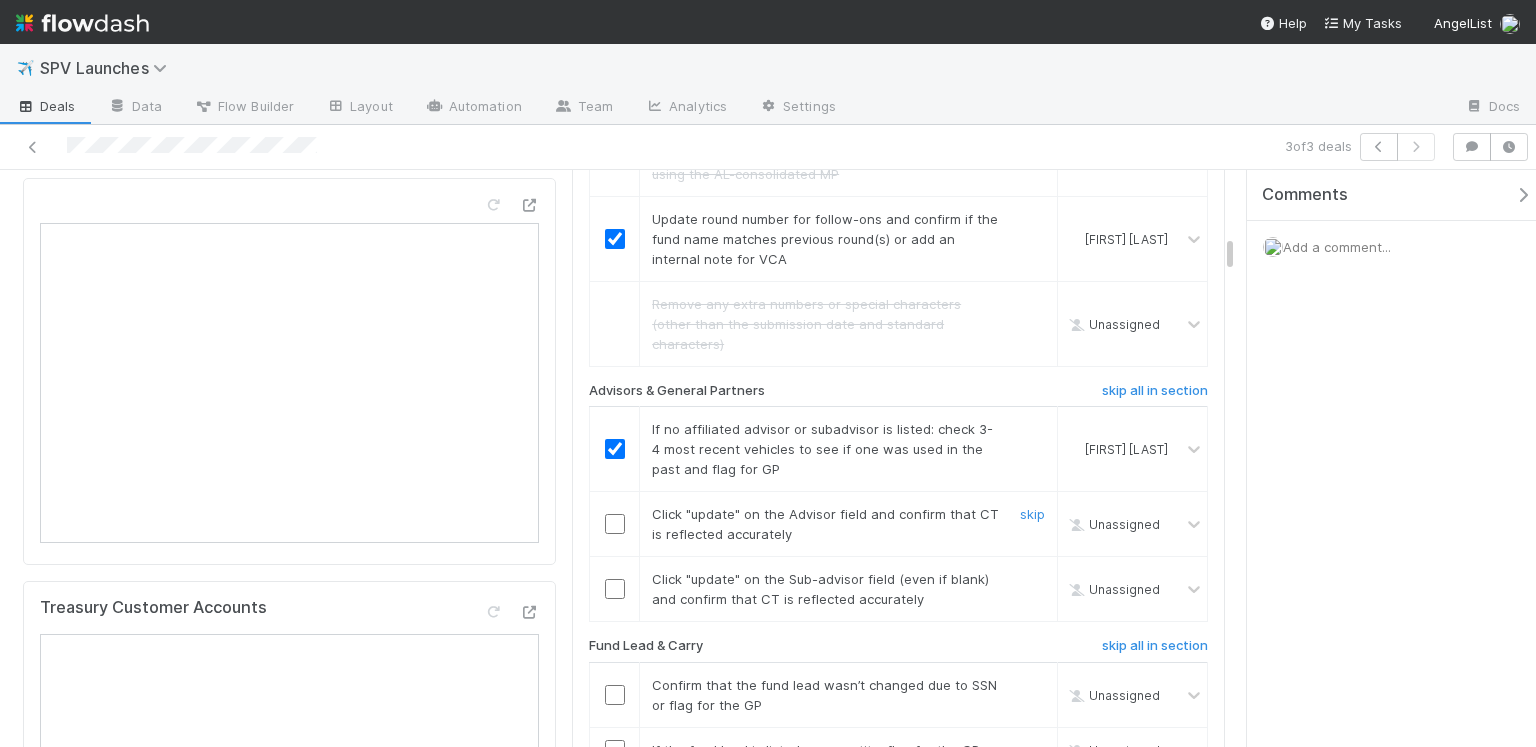 click at bounding box center [615, 524] 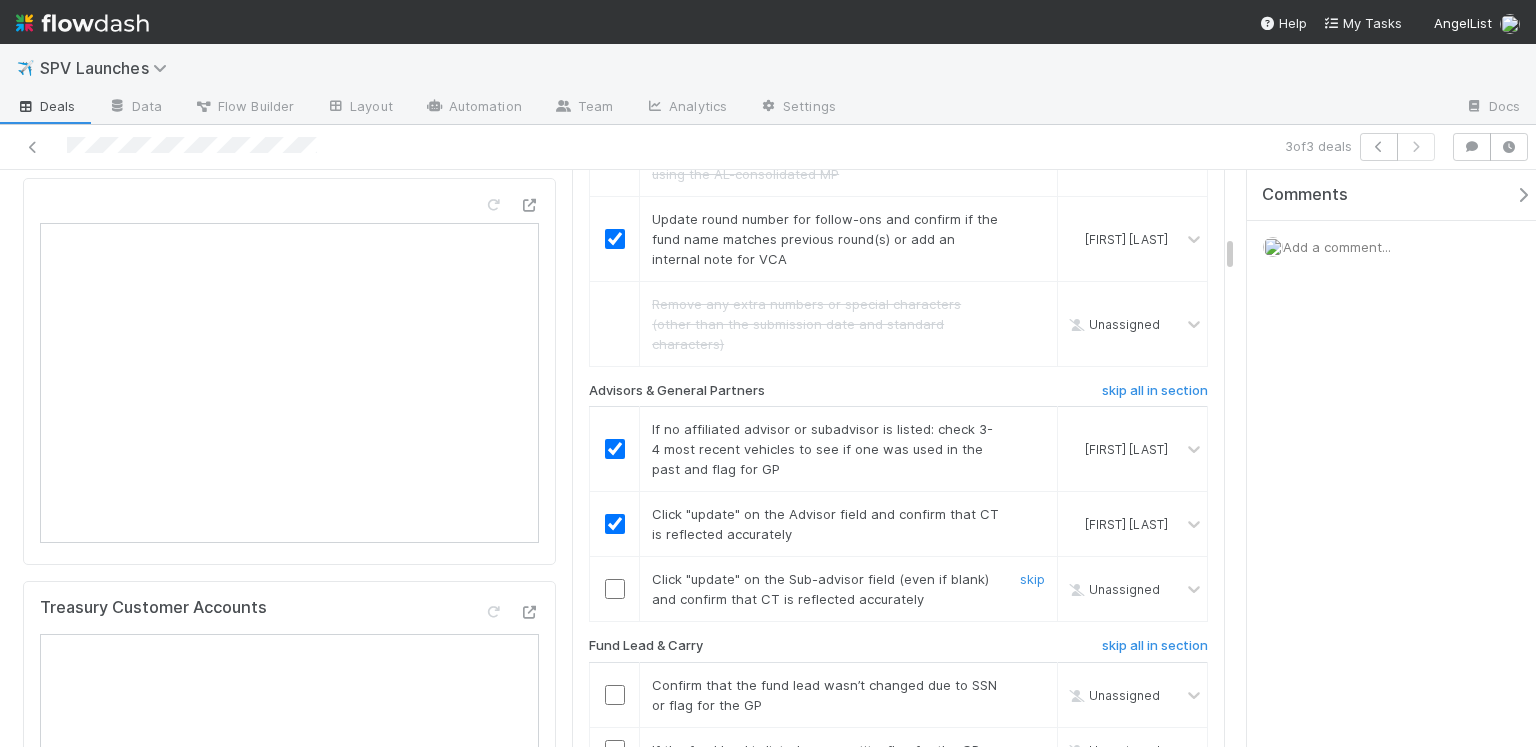 click at bounding box center (615, 589) 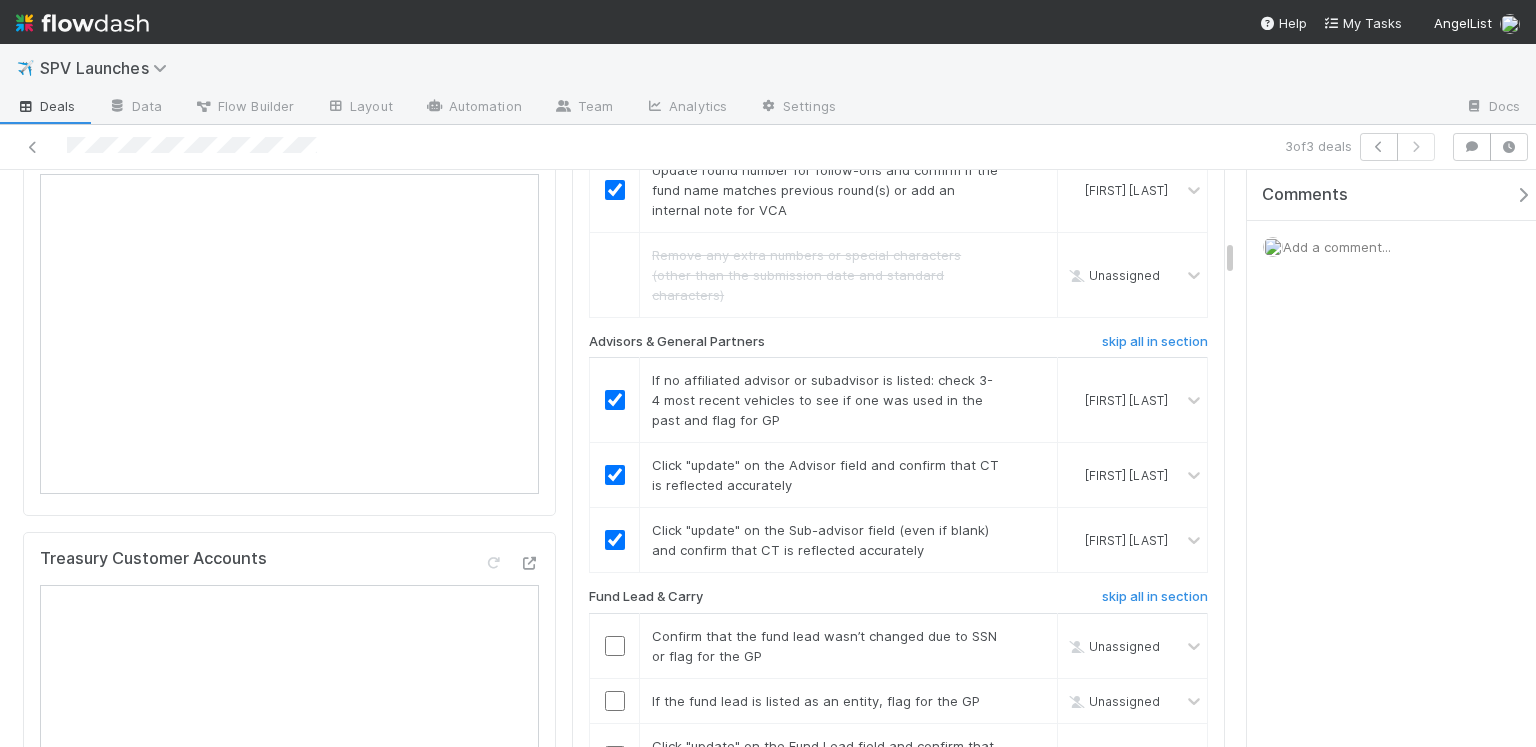 scroll, scrollTop: 1441, scrollLeft: 0, axis: vertical 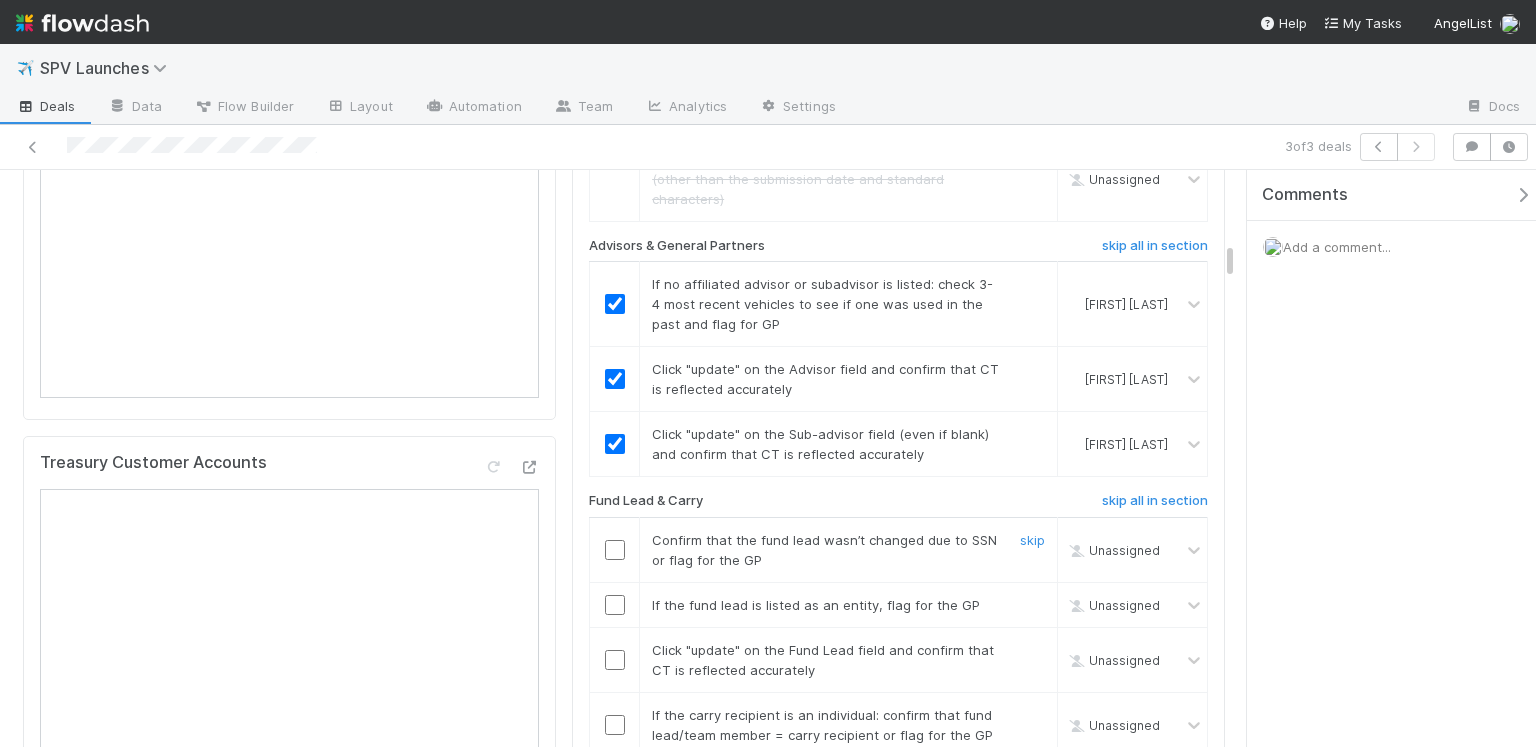 click at bounding box center [615, 550] 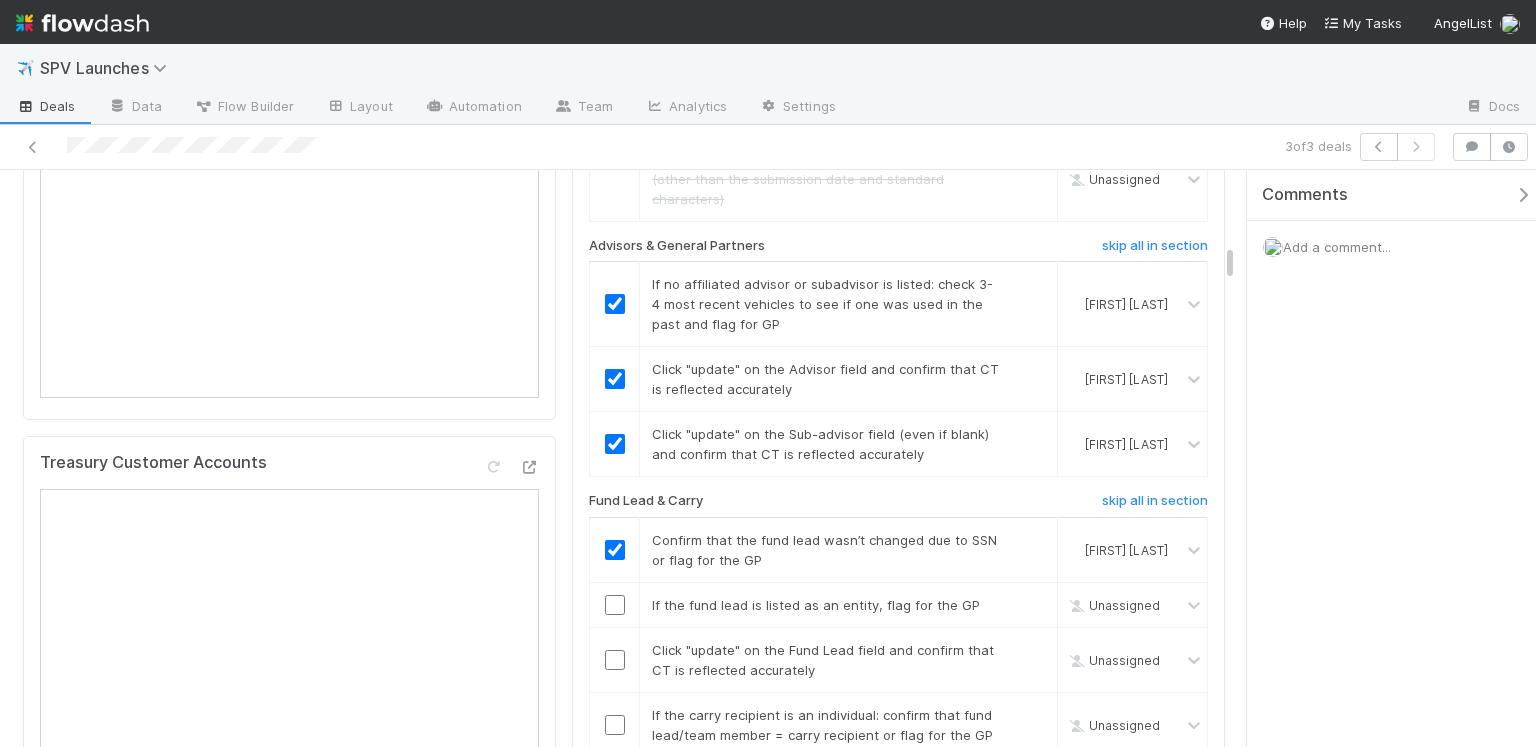scroll, scrollTop: 1591, scrollLeft: 0, axis: vertical 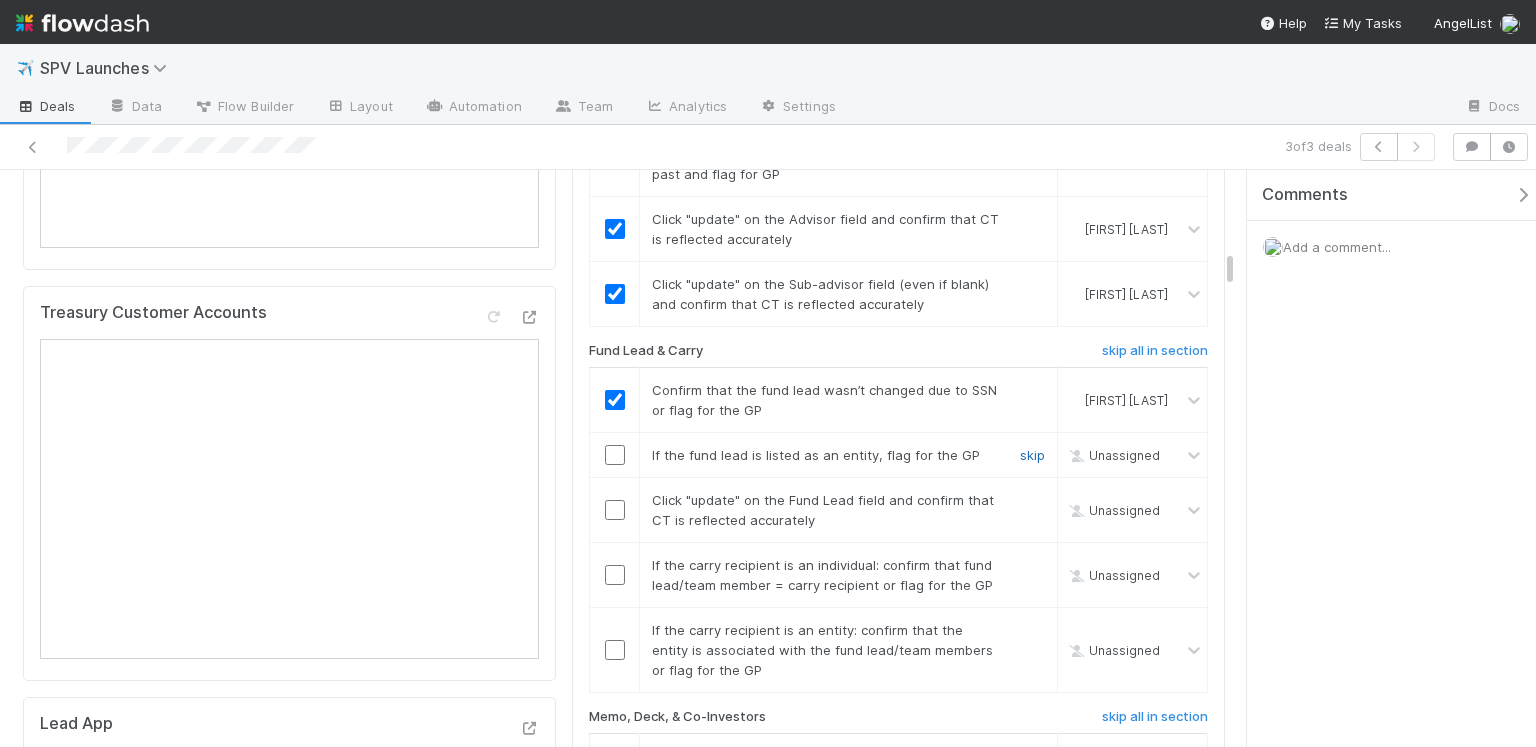 click on "skip" at bounding box center [1032, 455] 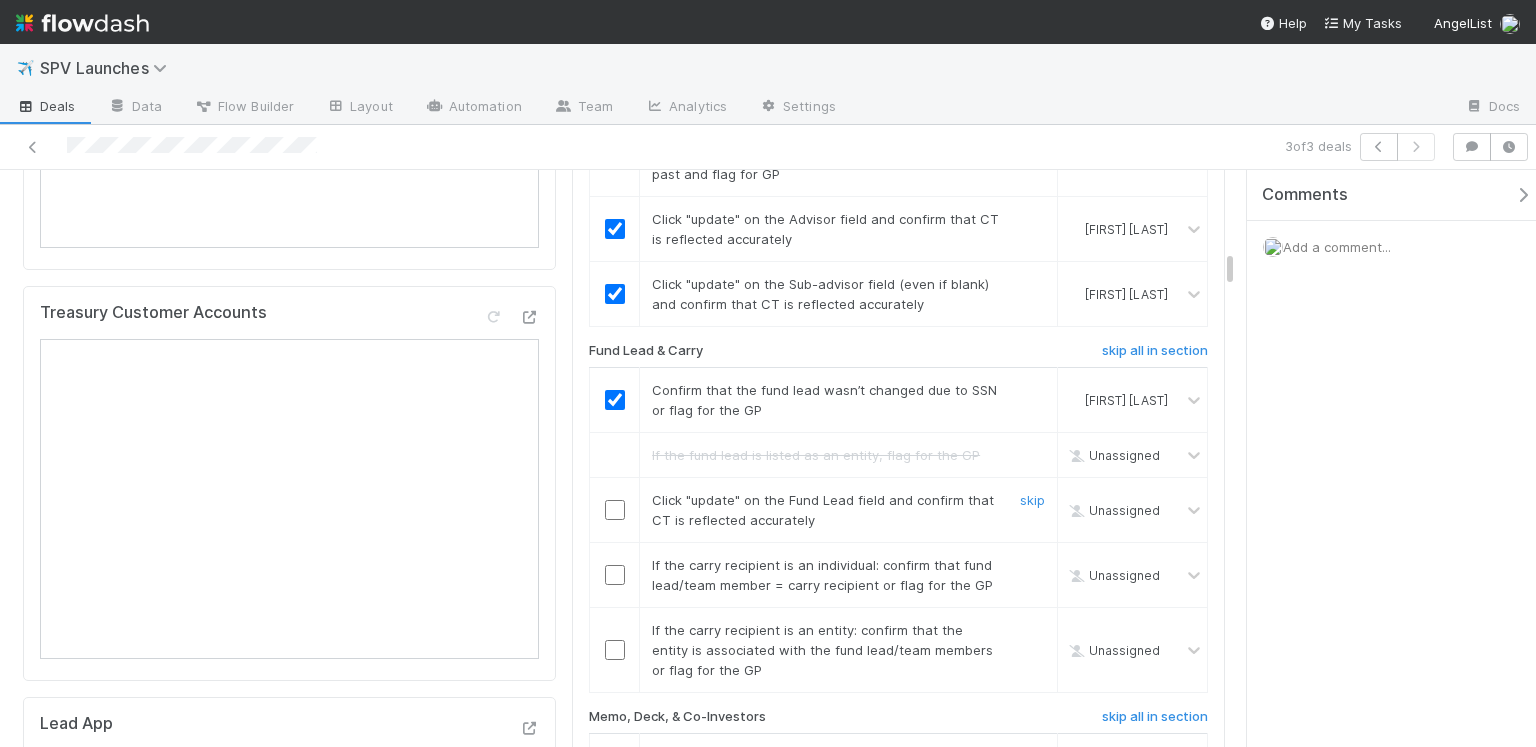 click at bounding box center [615, 510] 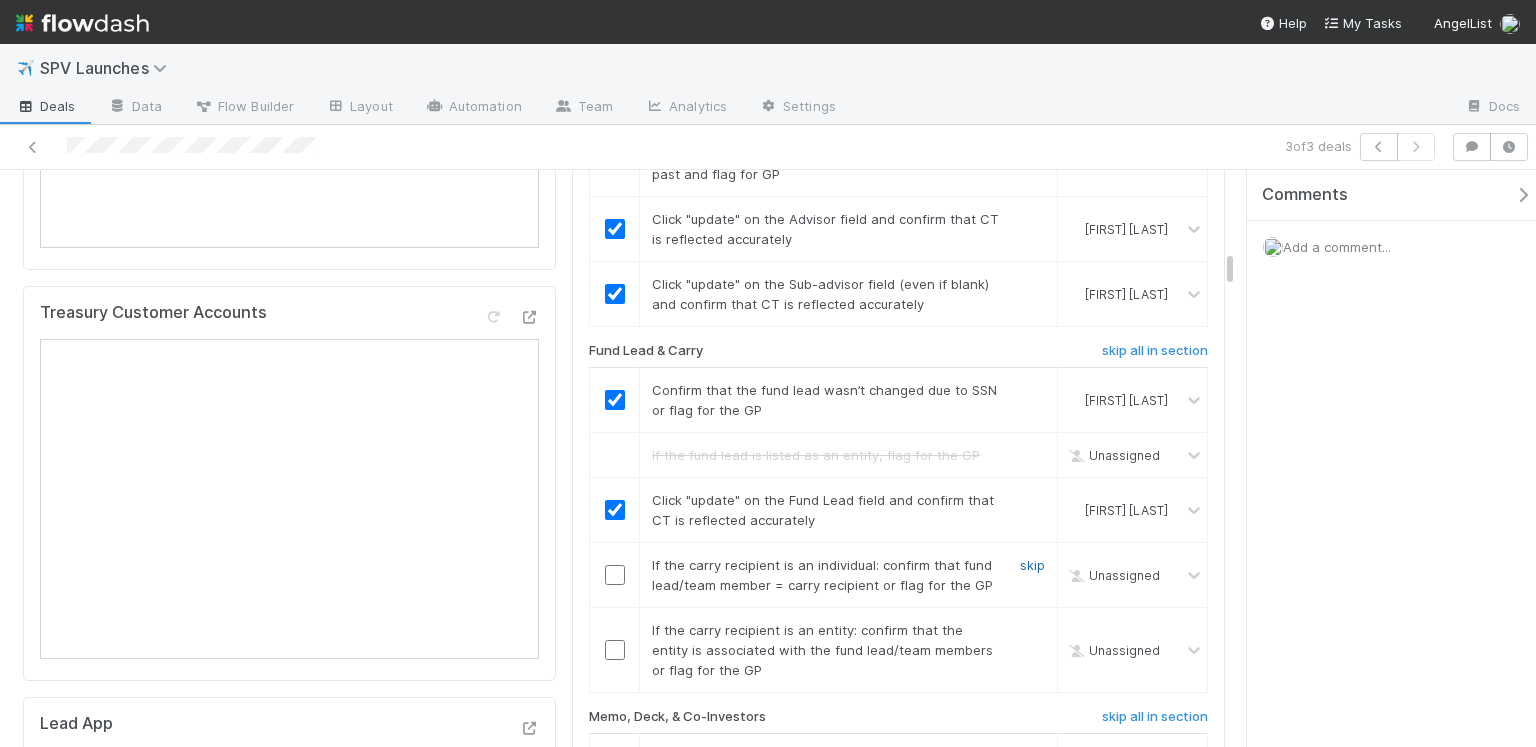 click on "skip" at bounding box center (1032, 565) 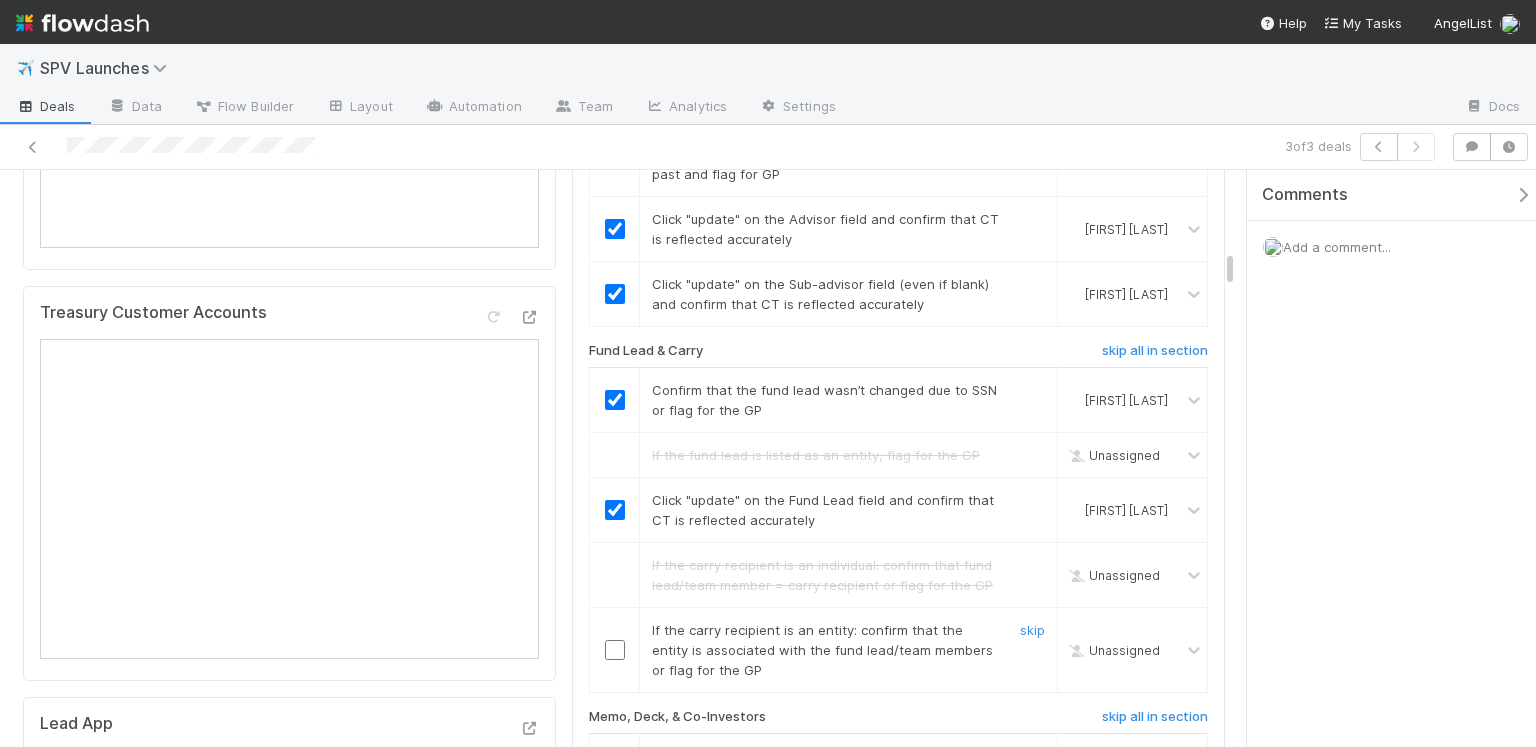 click at bounding box center [615, 650] 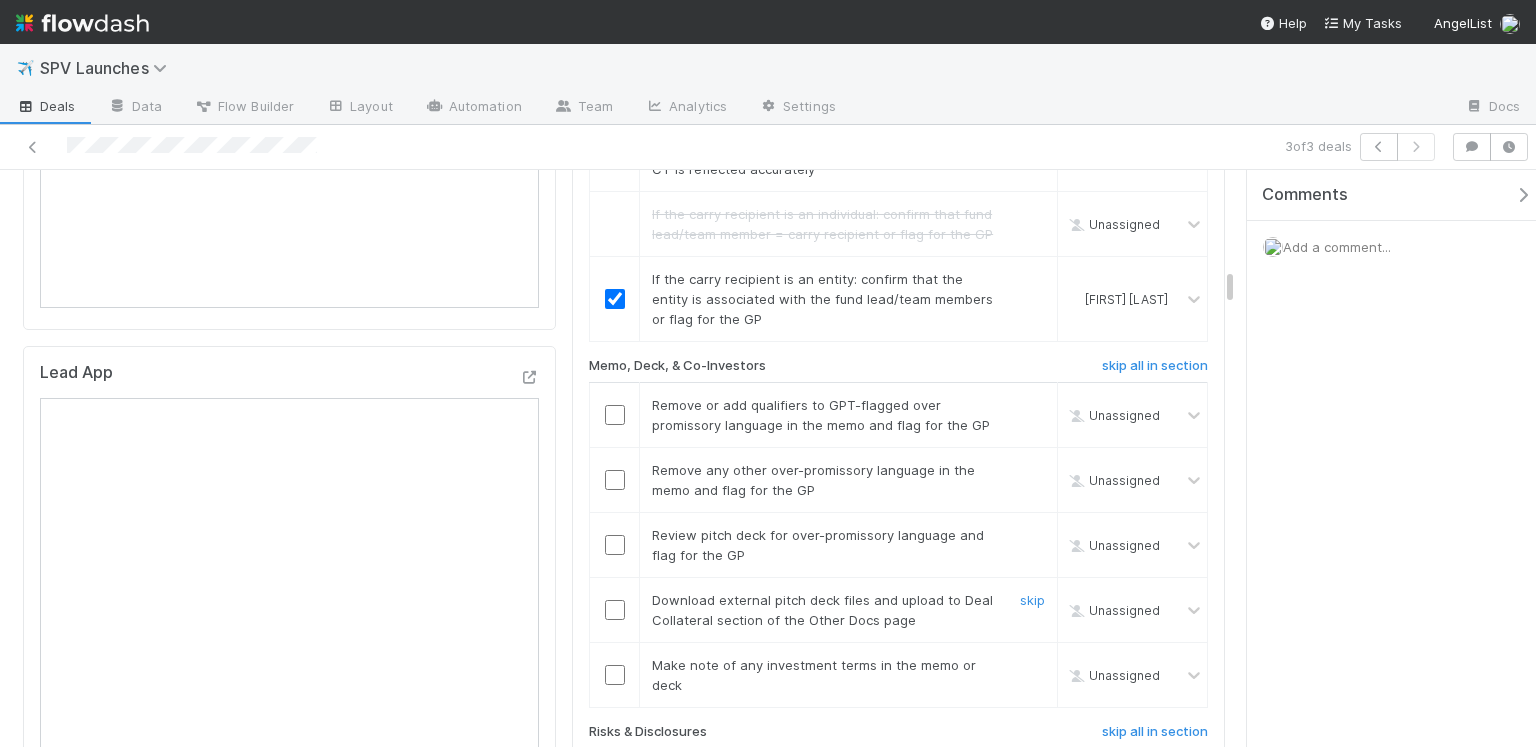 scroll, scrollTop: 2012, scrollLeft: 0, axis: vertical 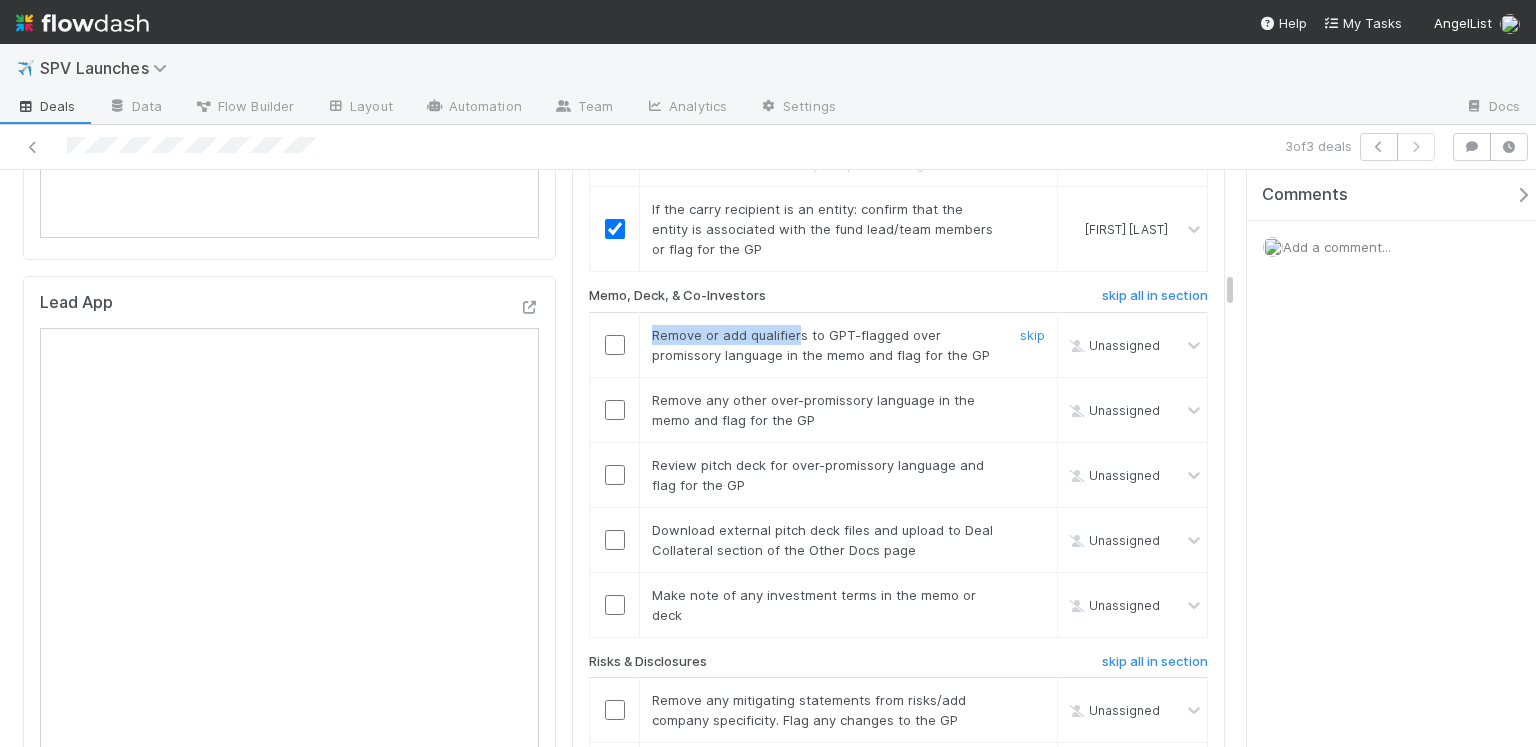 drag, startPoint x: 648, startPoint y: 284, endPoint x: 803, endPoint y: 287, distance: 155.02902 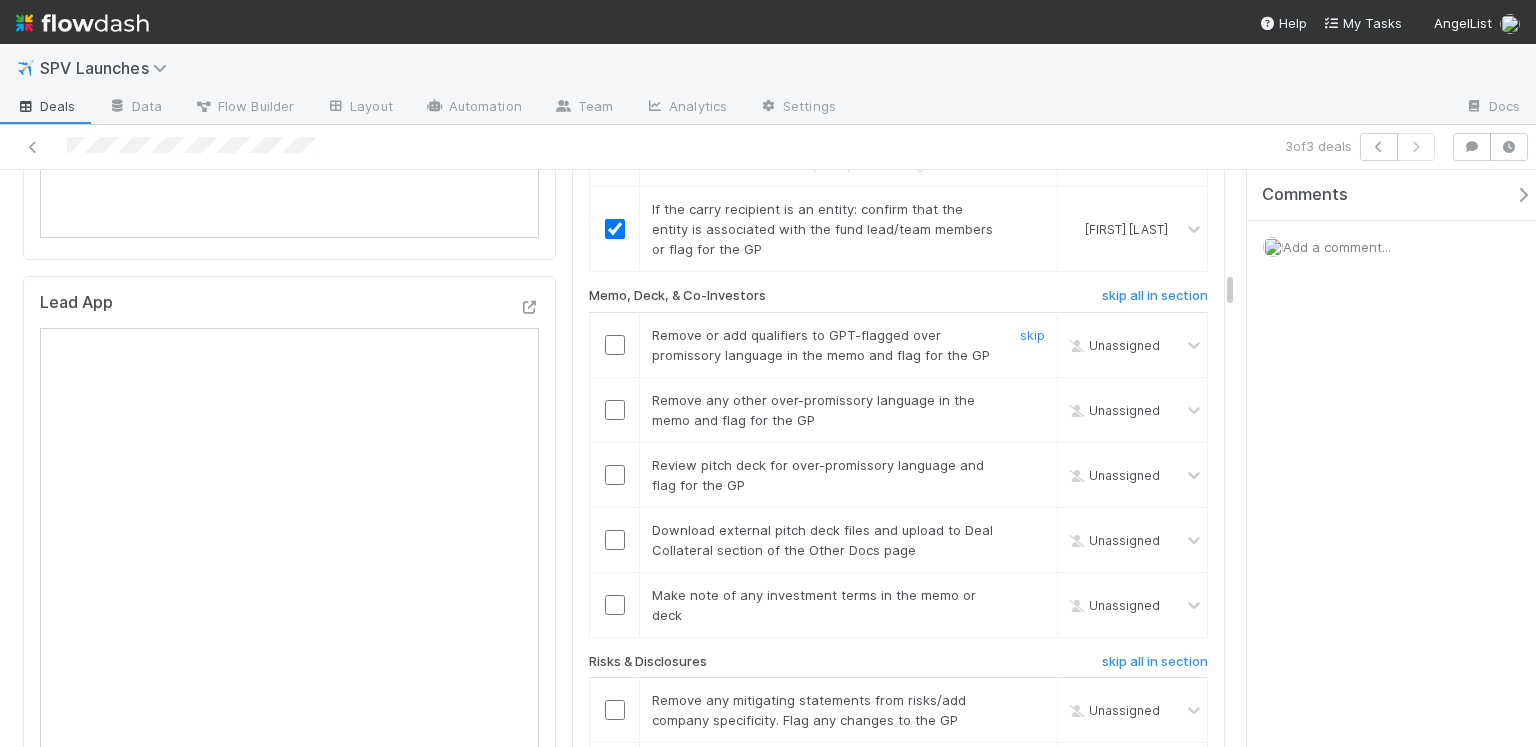 click on "Remove or add qualifiers to GPT-flagged over promissory language in the memo and flag for the GP" at bounding box center [821, 345] 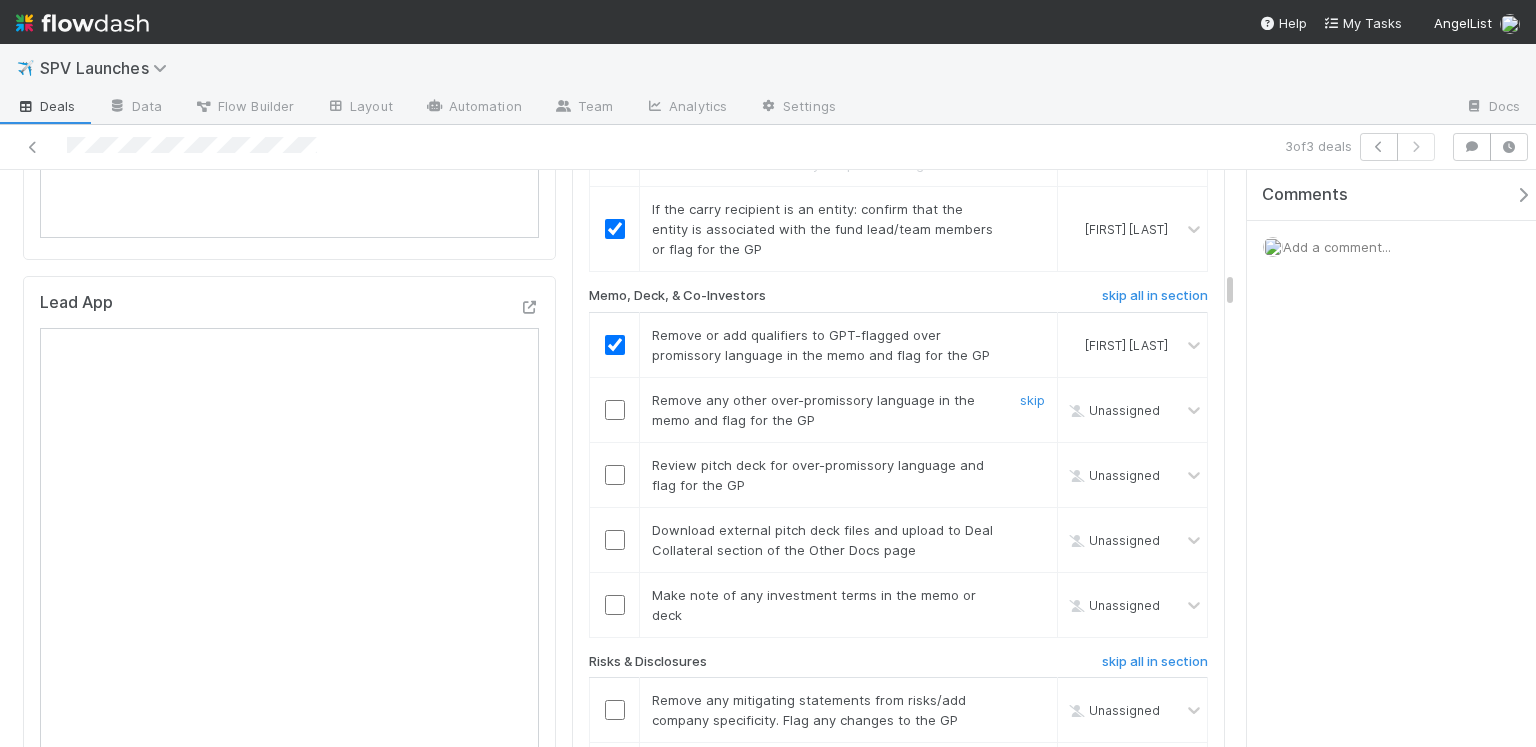click at bounding box center [615, 410] 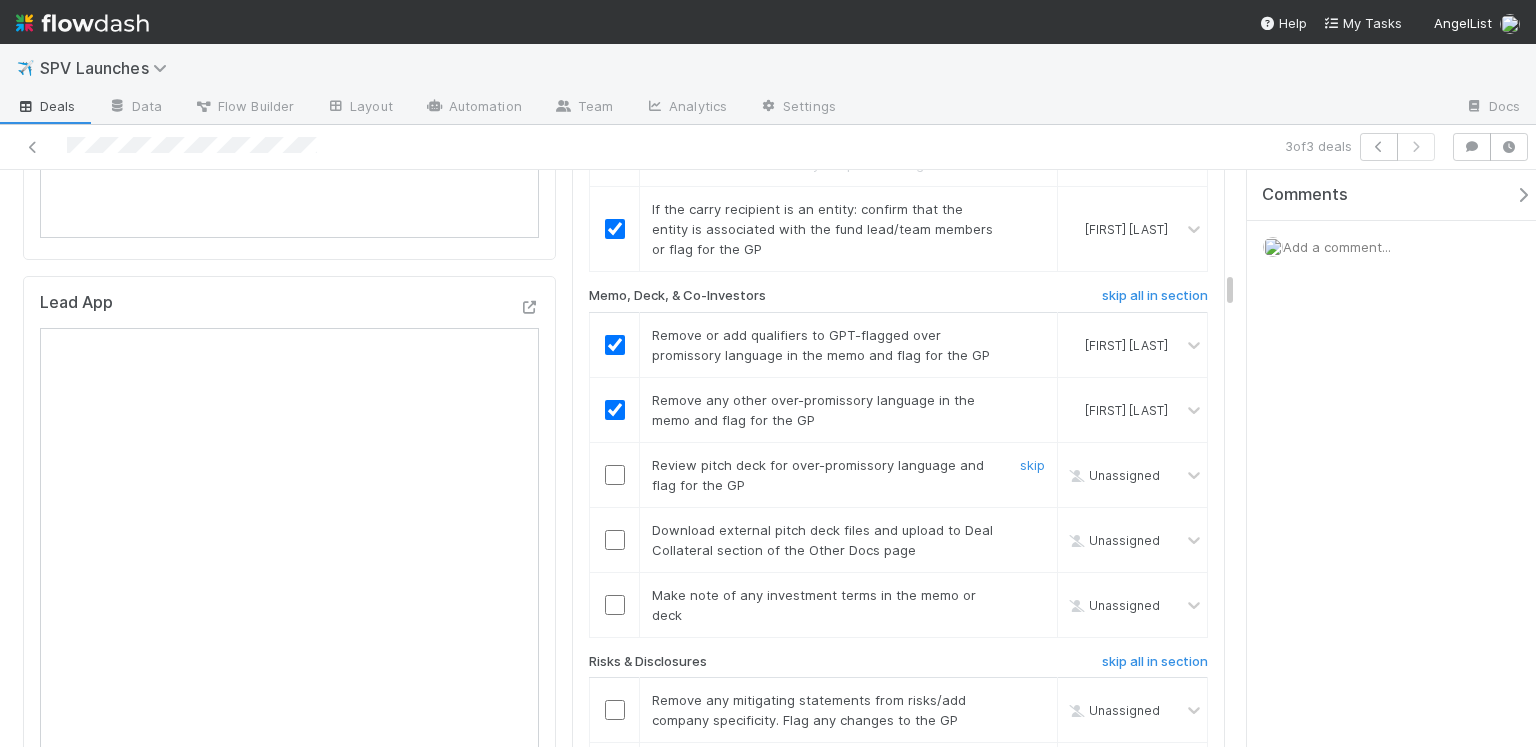 click at bounding box center (615, 475) 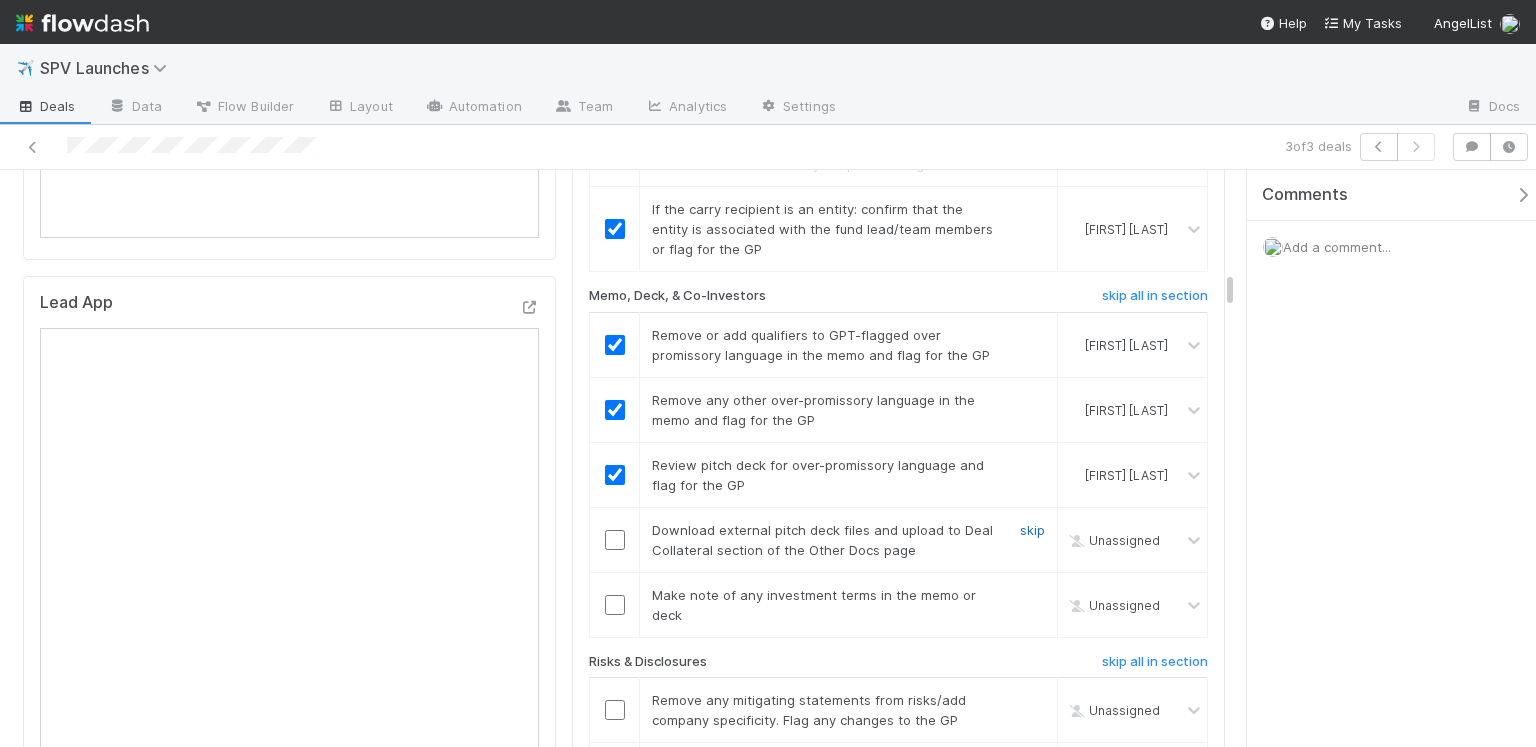 click on "skip" at bounding box center [1032, 530] 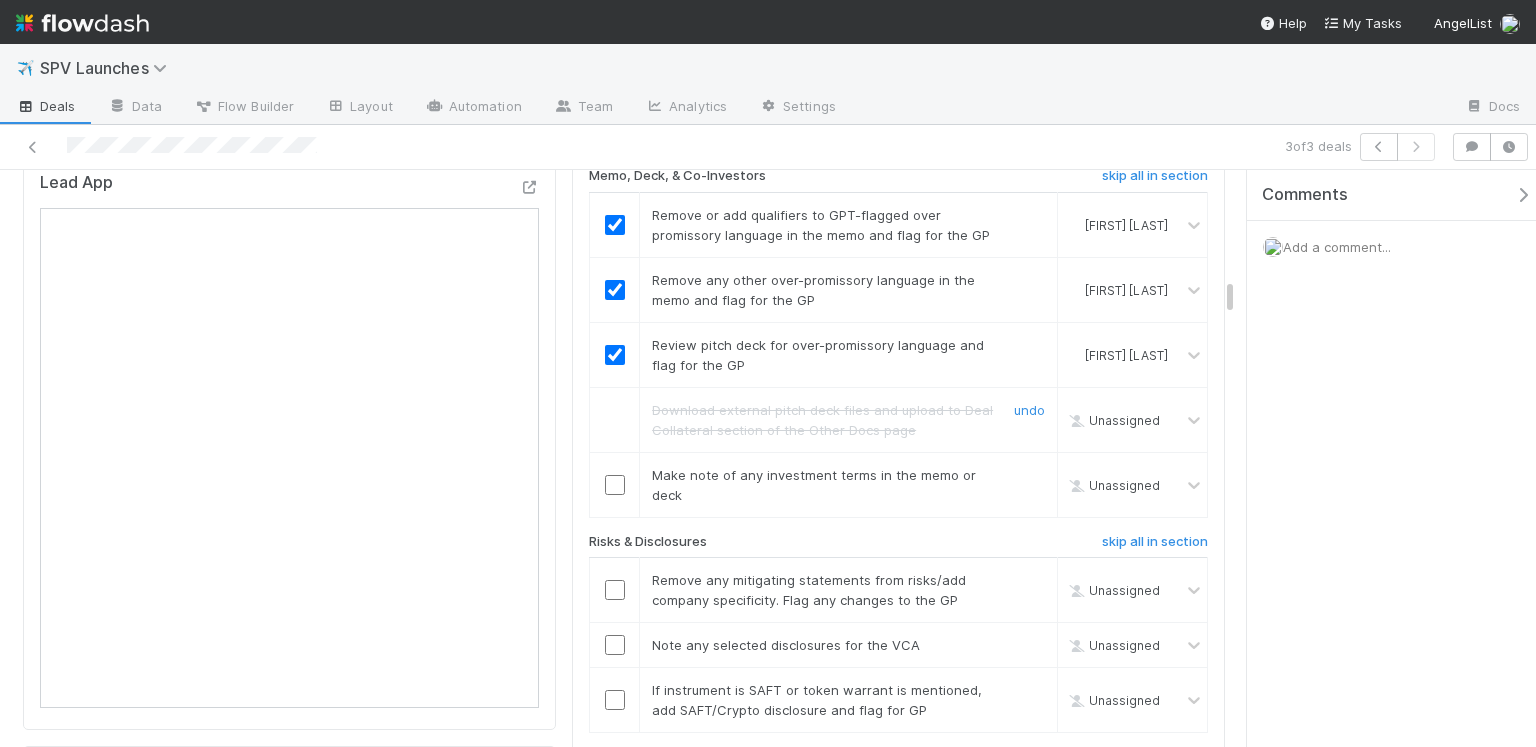 scroll, scrollTop: 2145, scrollLeft: 0, axis: vertical 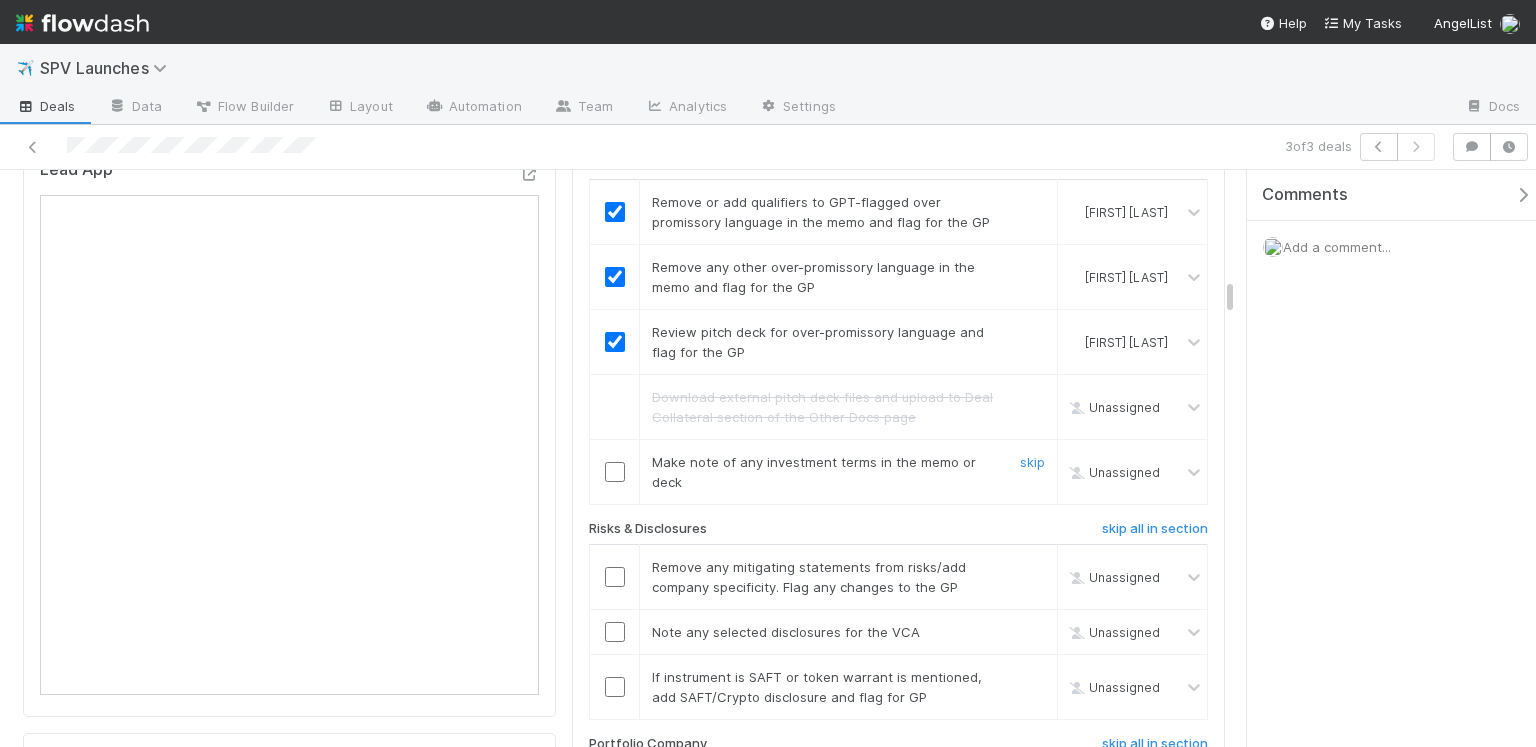 click at bounding box center [615, 472] 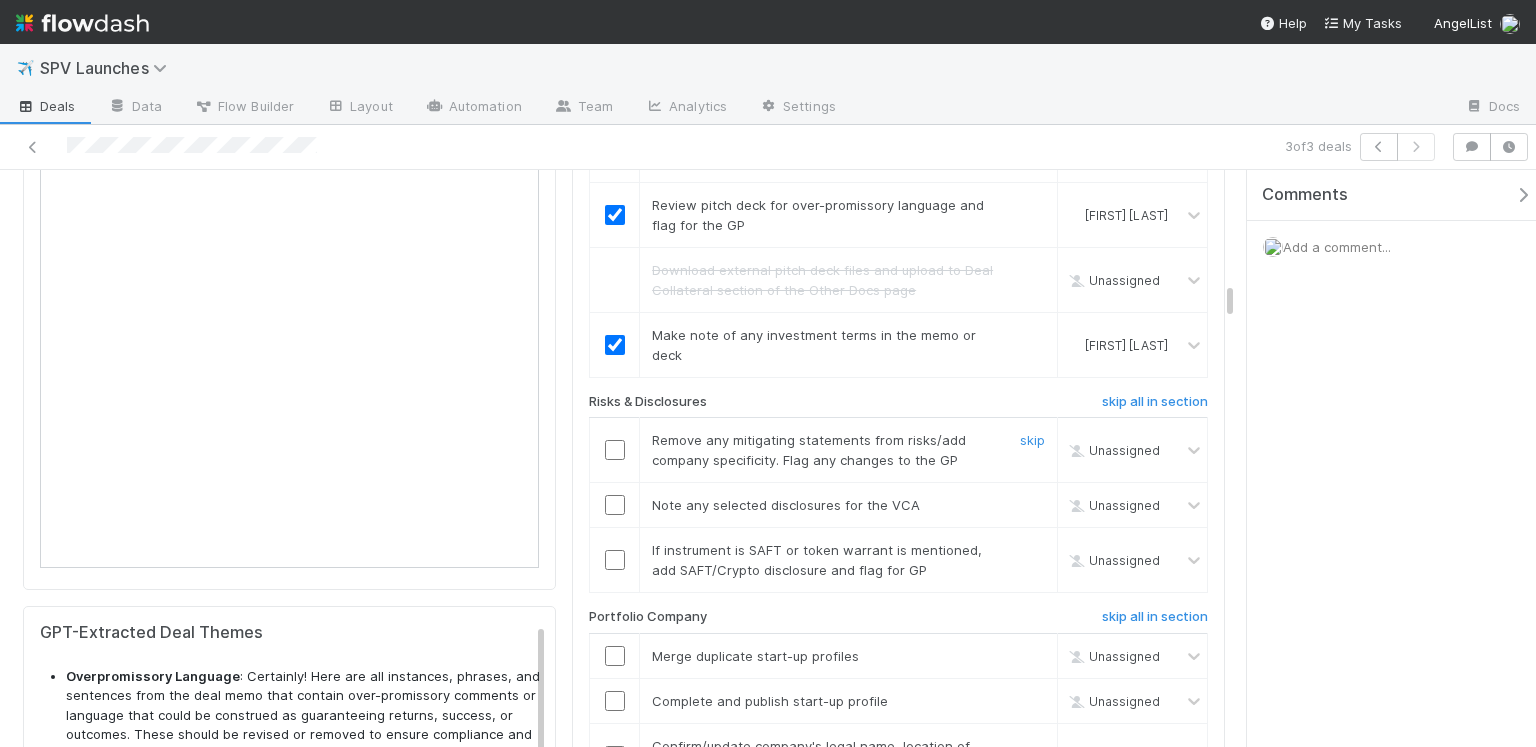 scroll, scrollTop: 2276, scrollLeft: 0, axis: vertical 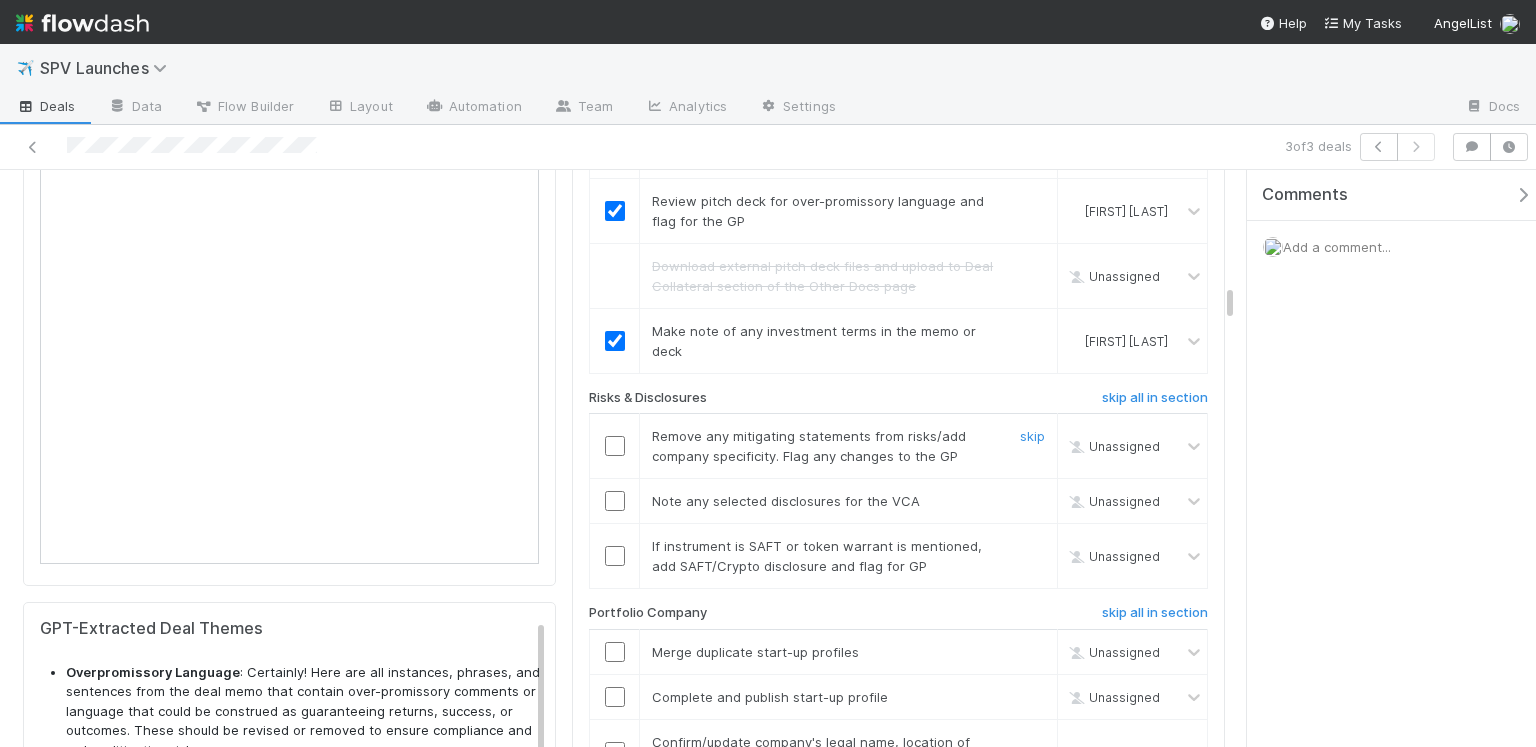 click at bounding box center (615, 446) 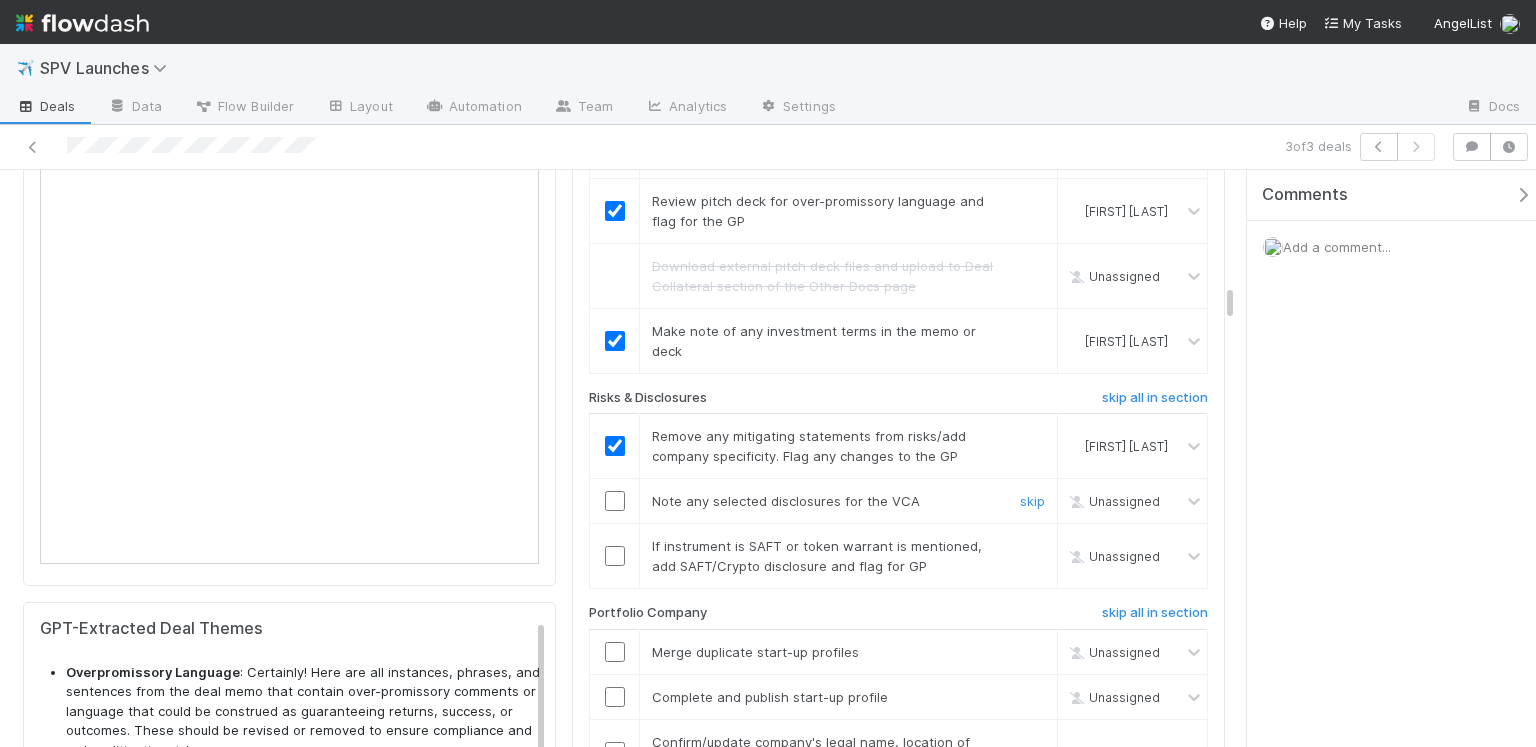 click at bounding box center [615, 501] 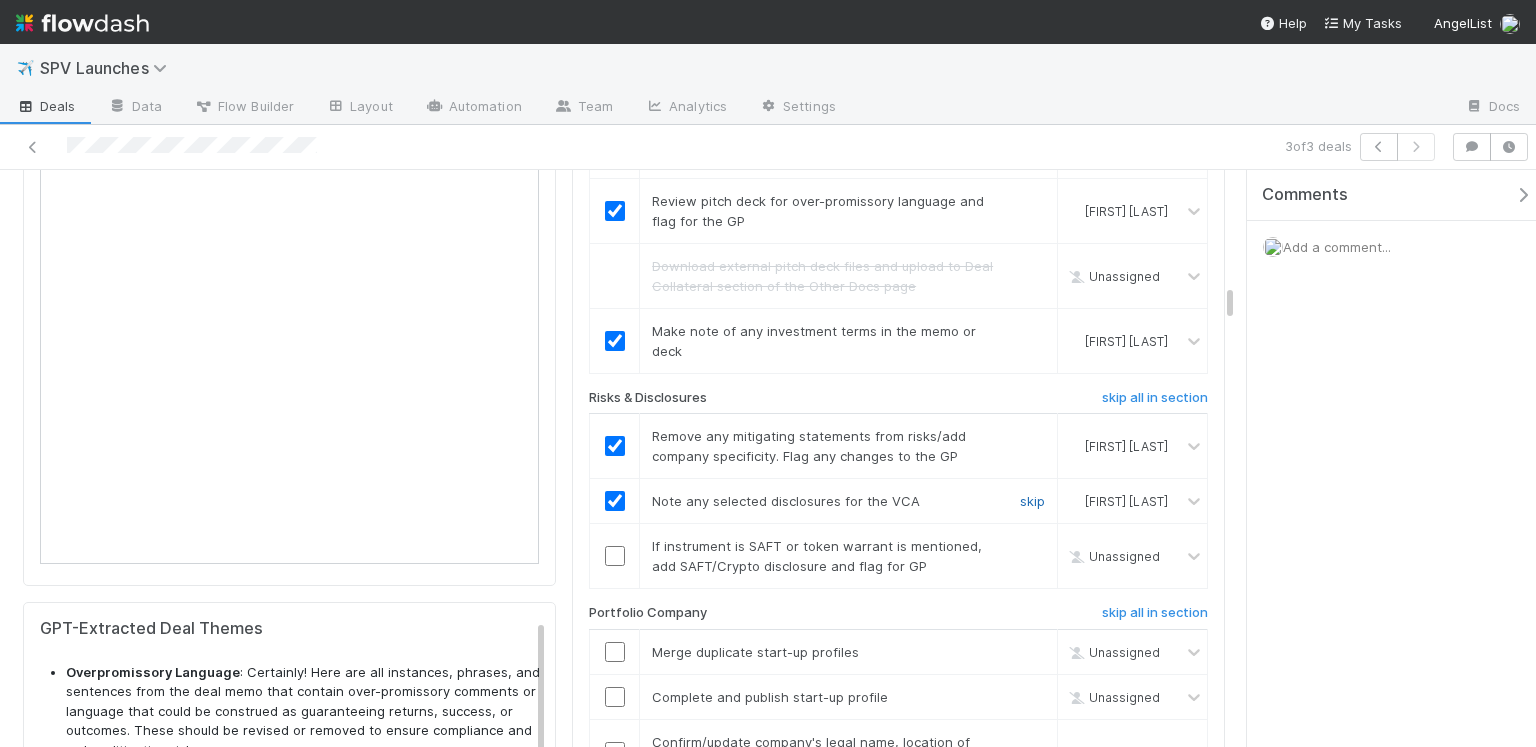 click on "skip" at bounding box center [1032, 501] 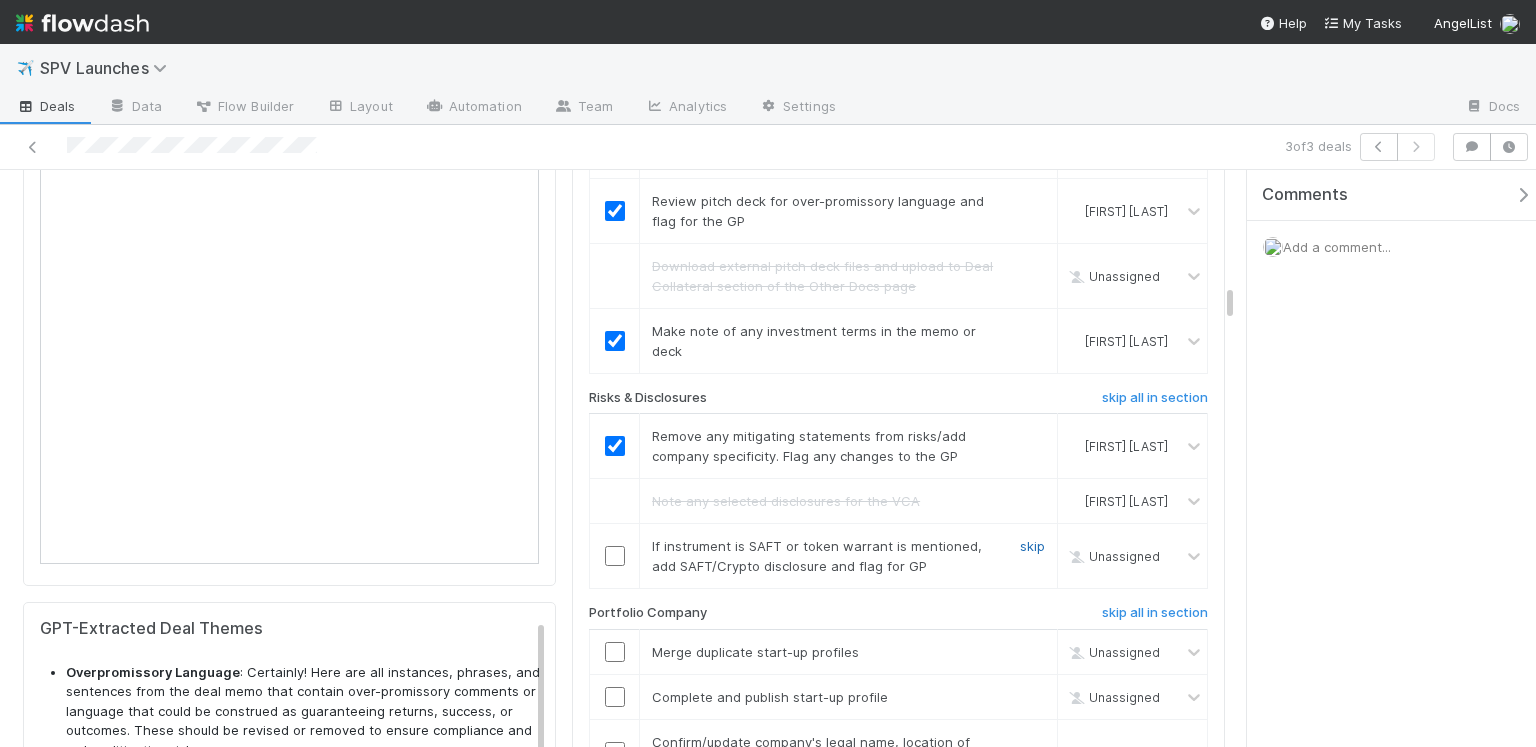 click on "skip" at bounding box center (1032, 546) 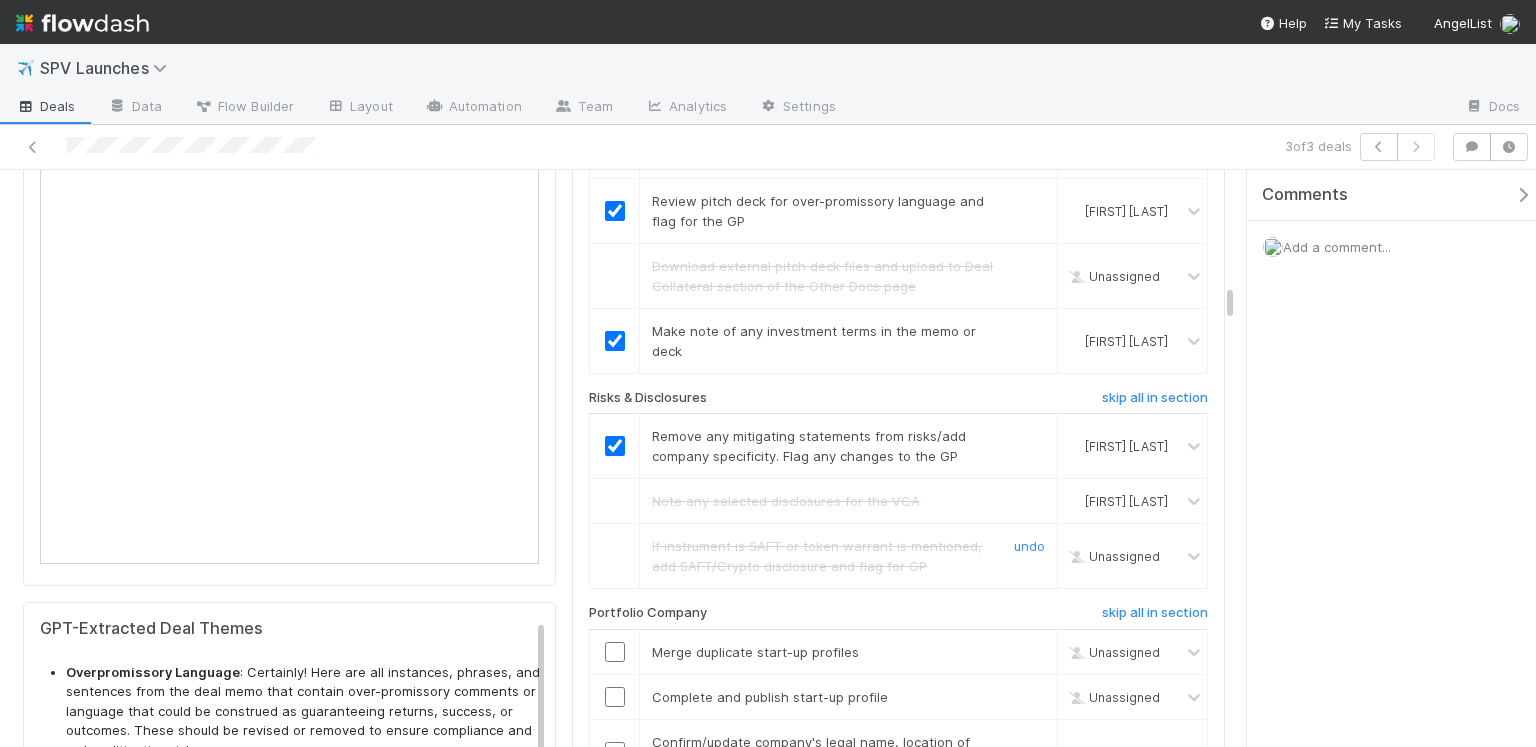 click on "undo" at bounding box center (1029, 546) 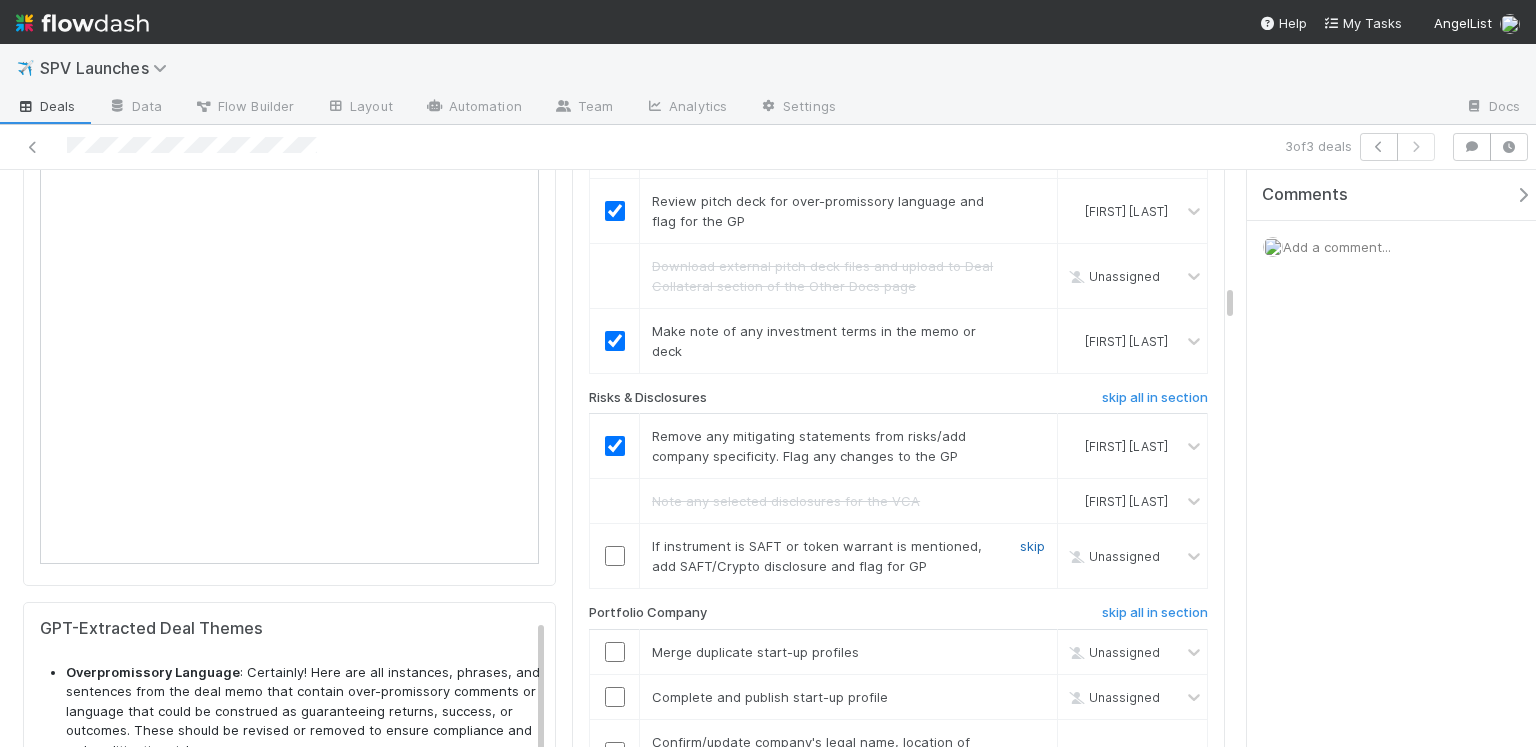 click on "skip" at bounding box center [1032, 546] 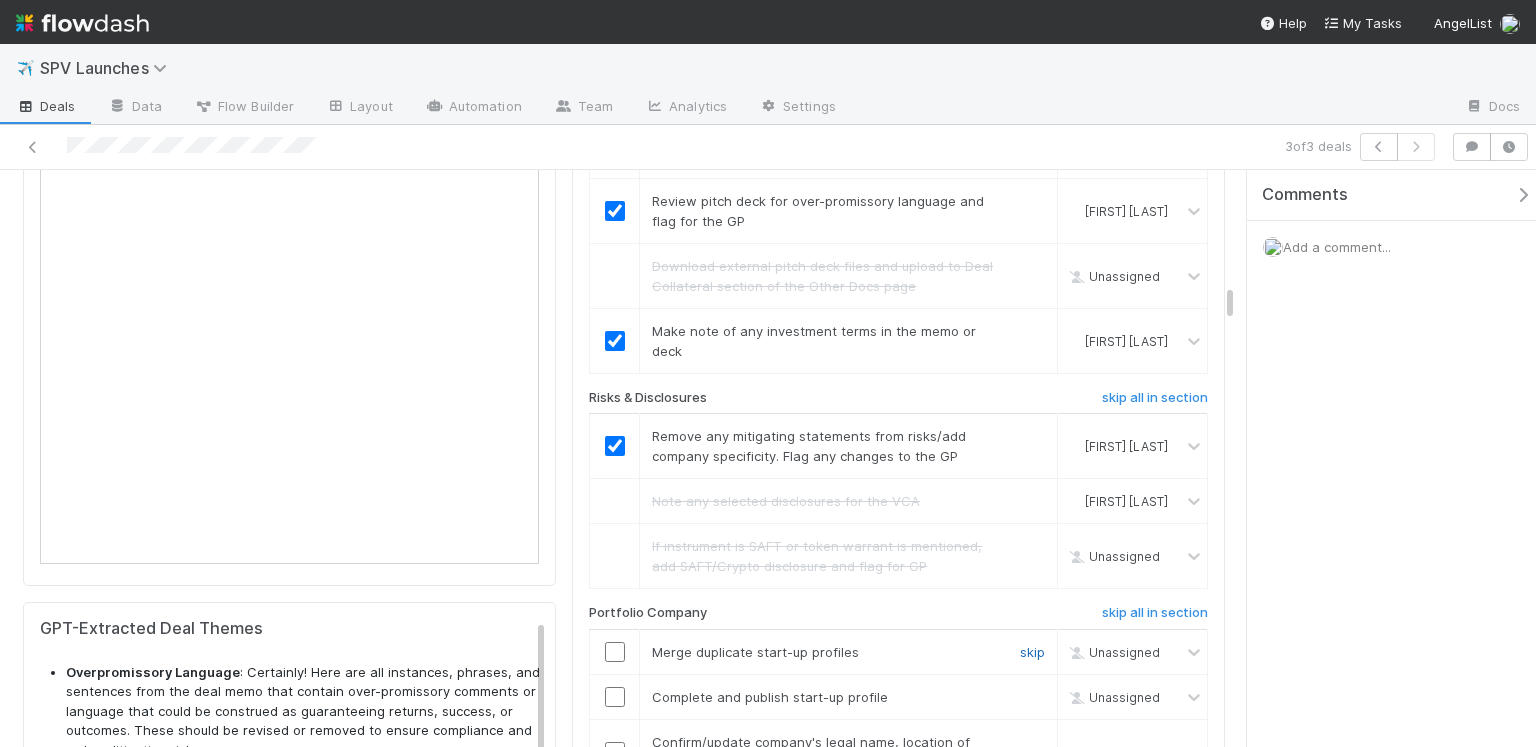click on "skip" at bounding box center (1032, 652) 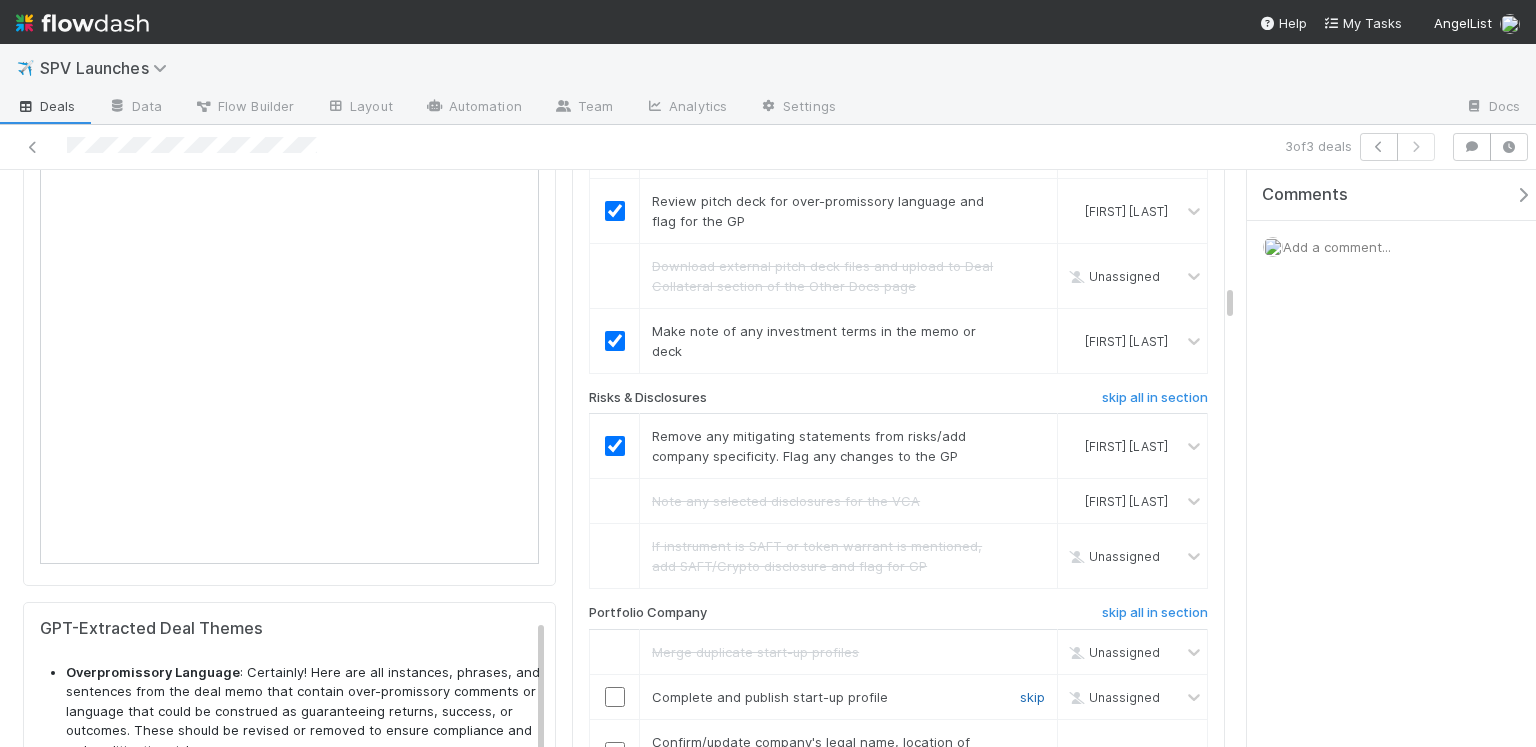 click on "skip" at bounding box center (1032, 697) 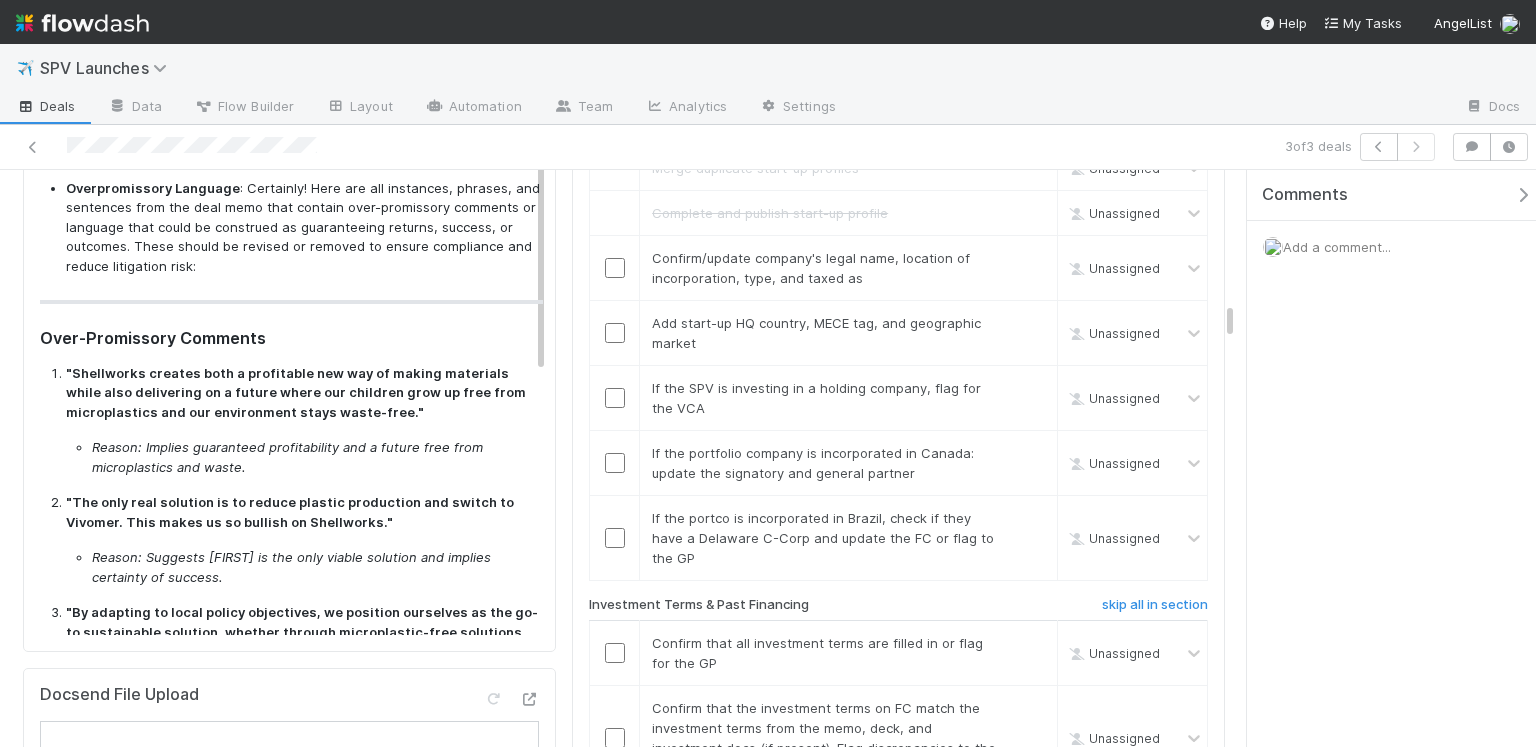 scroll, scrollTop: 2632, scrollLeft: 0, axis: vertical 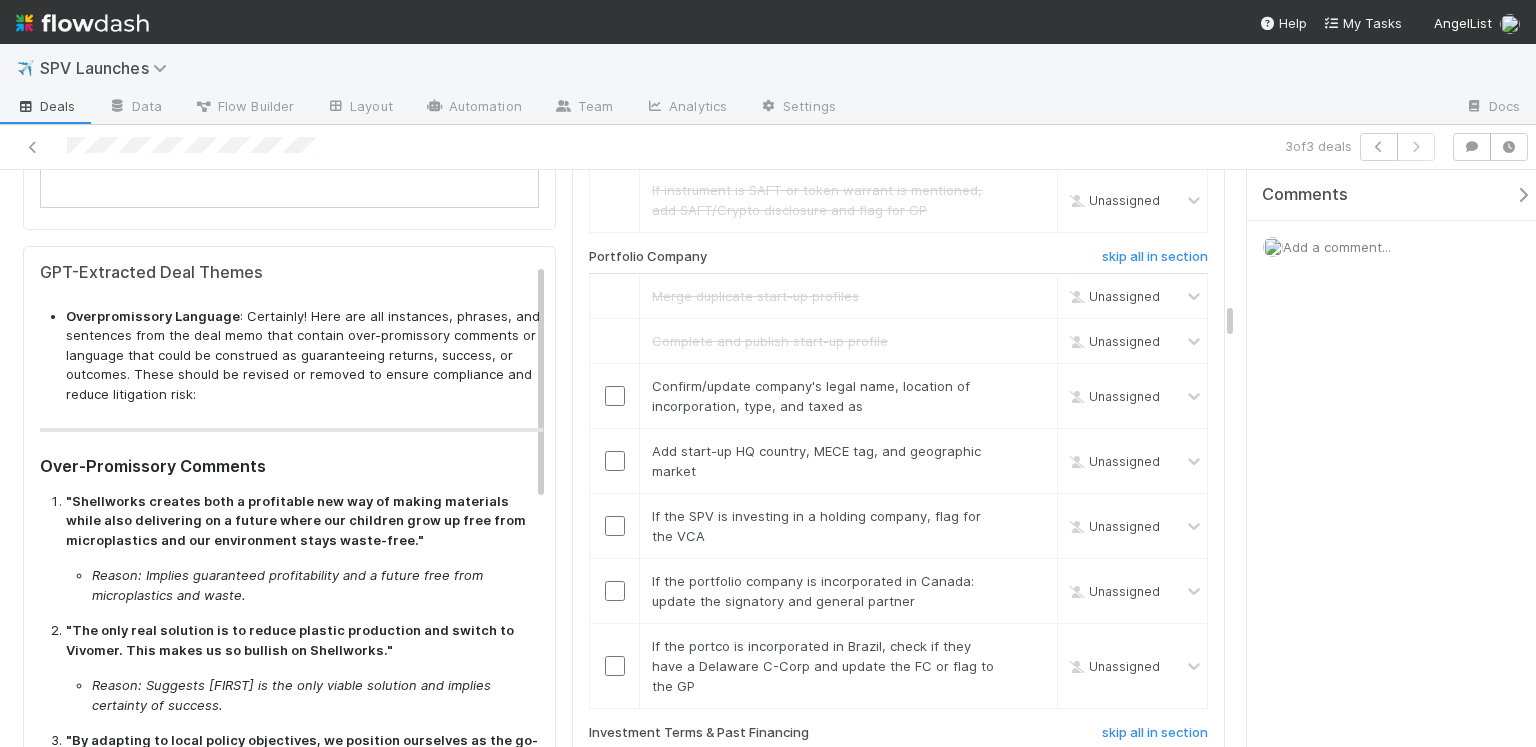click on "Overpromissory Language : Certainly! Here are all instances, phrases, and sentences from the deal memo that contain over-promissory comments or language that could be construed as guaranteeing returns, success, or outcomes. These should be revised or removed to ensure compliance and reduce litigation risk:
Over-Promissory Comments
"Shellworks creates both a profitable new way of making materials while also delivering on a future where our children grow up free from microplastics and our environment stays waste-free."
Reason: Implies guaranteed profitability and a future free from microplastics and waste.
"The only real solution is to reduce plastic production and switch to Vivomer. This makes us so bullish on Shellworks."
Reason: Suggests Vivomer is the only viable solution and implies certainty of success.
Reason: "Go-to sustainable solution" implies market dominance and inevitability.
Company Name : Shellworks
MECE Tags" at bounding box center (291, 804) 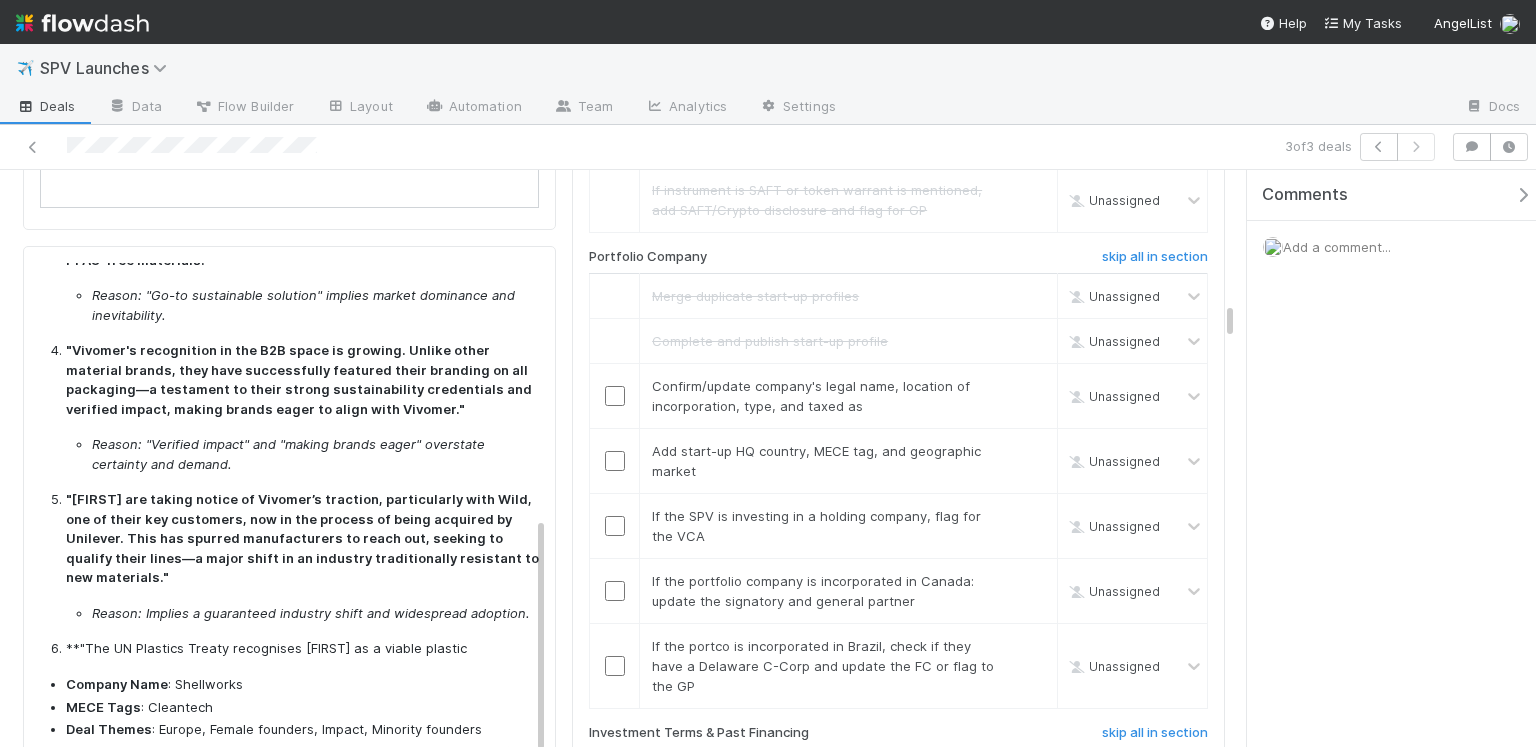 scroll, scrollTop: 550, scrollLeft: 0, axis: vertical 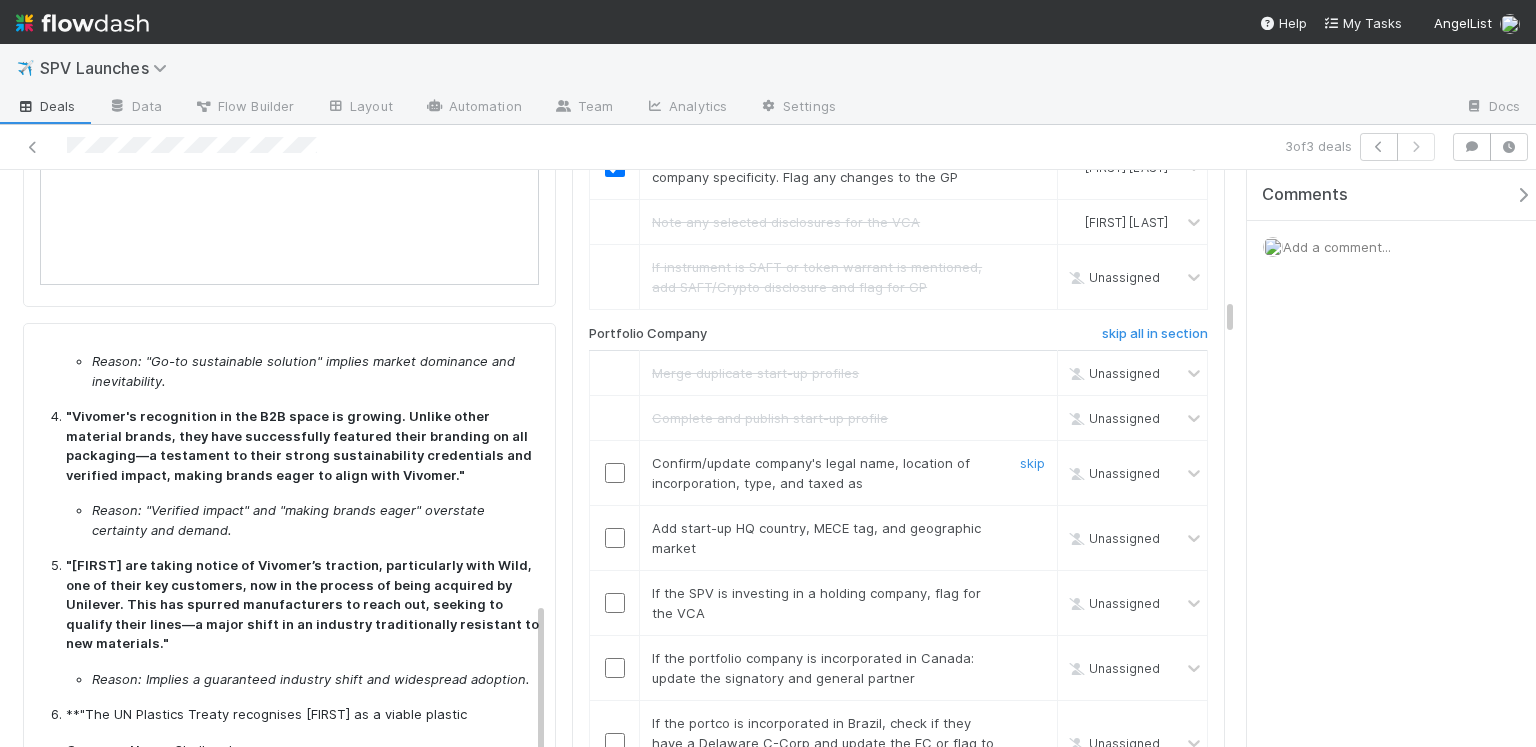 click at bounding box center (615, 473) 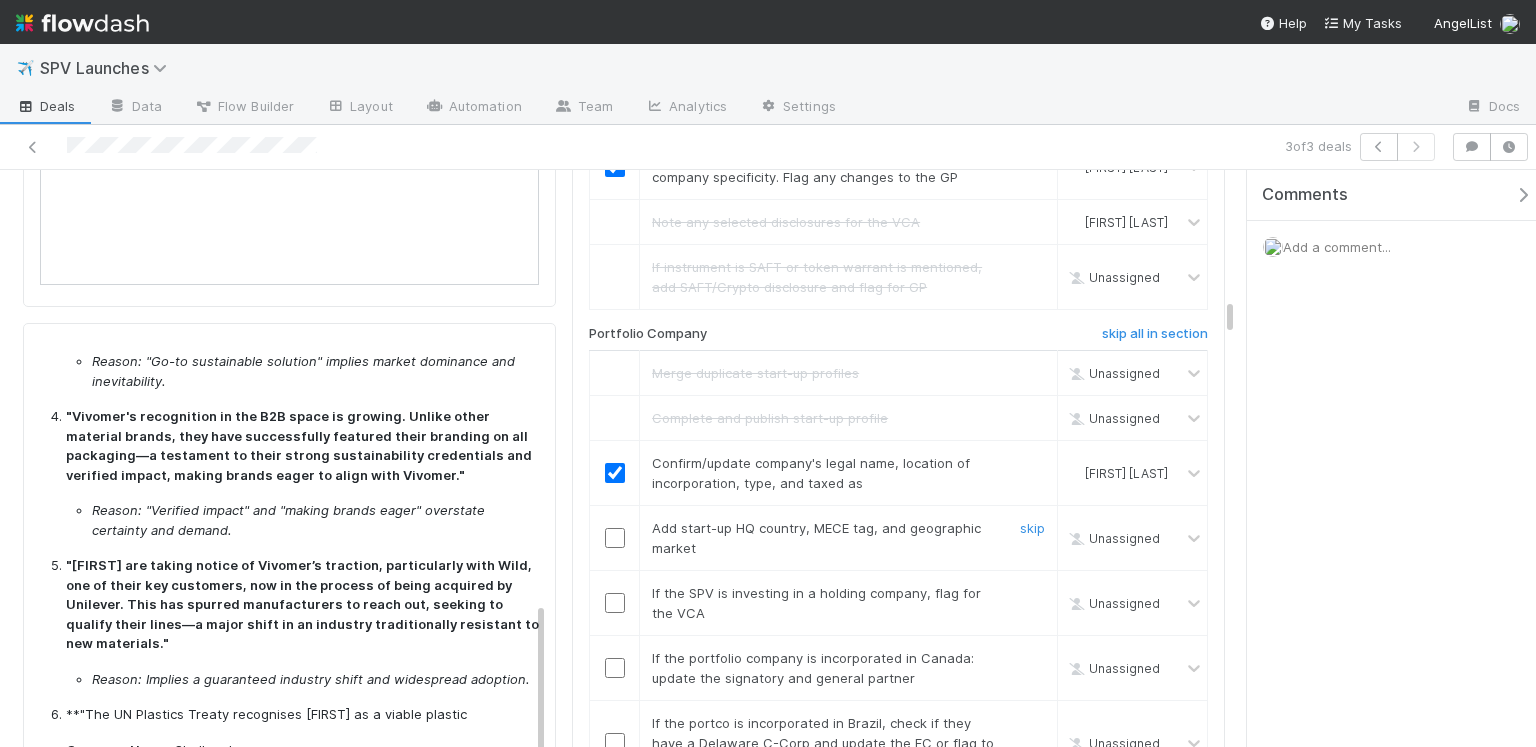click at bounding box center (615, 538) 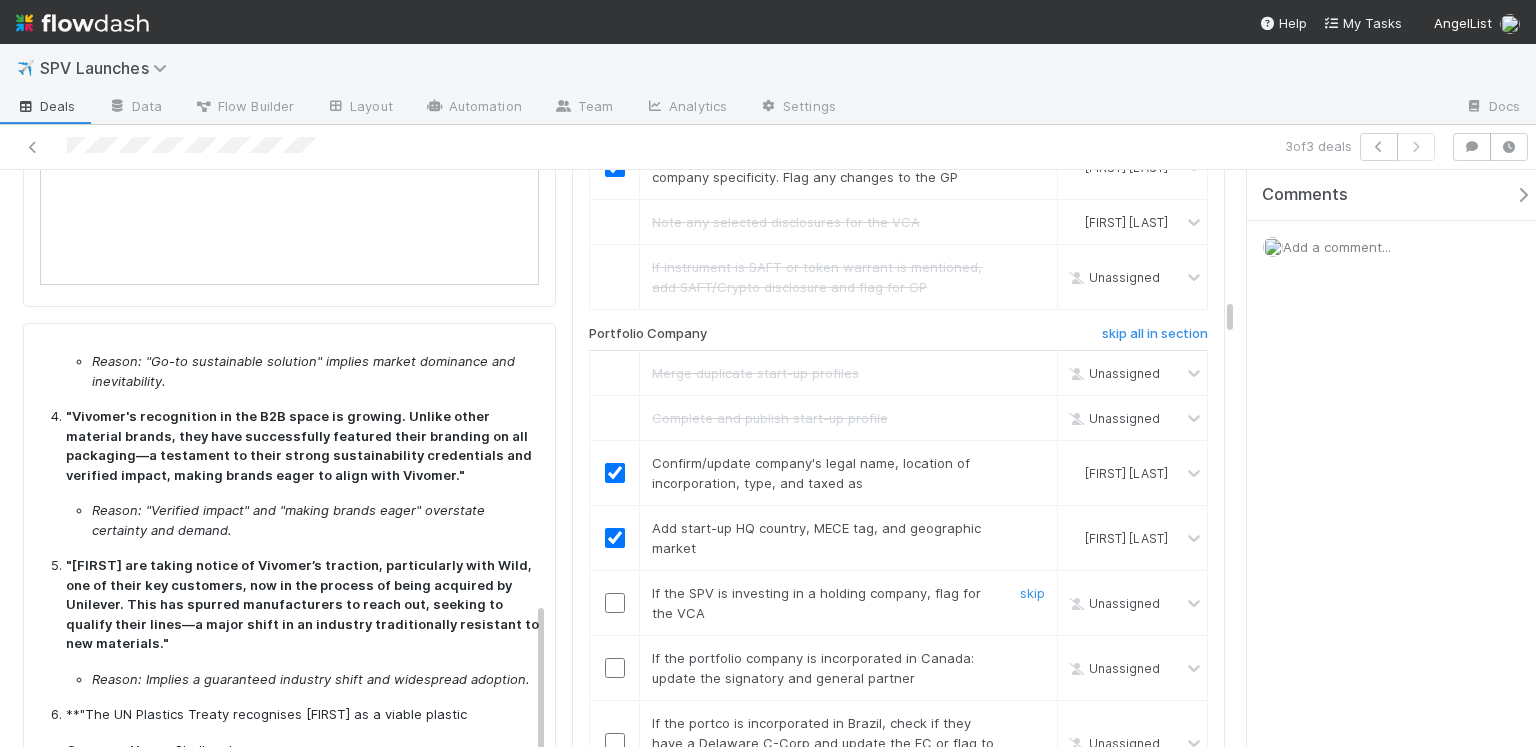 click on "skip" at bounding box center (1030, 603) 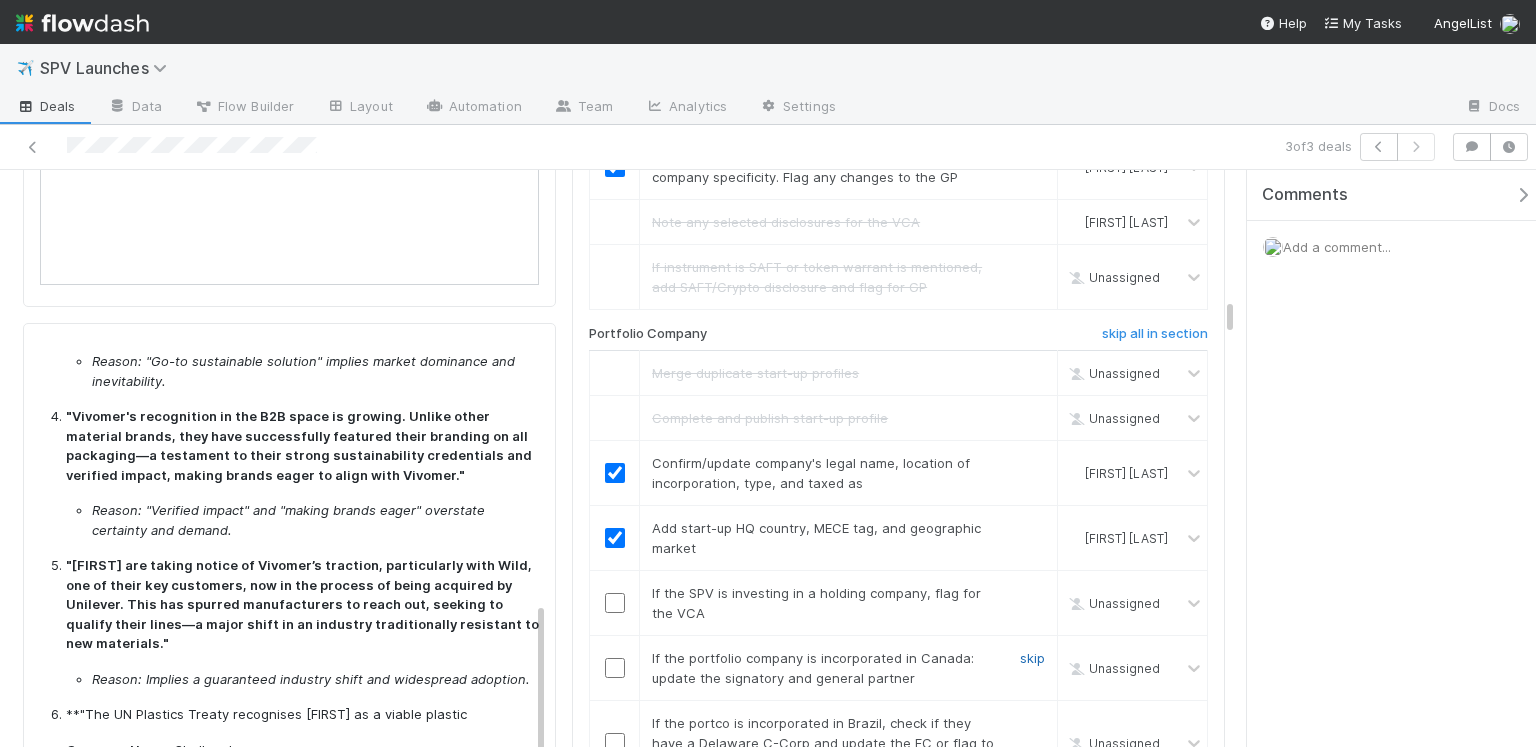 click on "skip" at bounding box center (1032, 658) 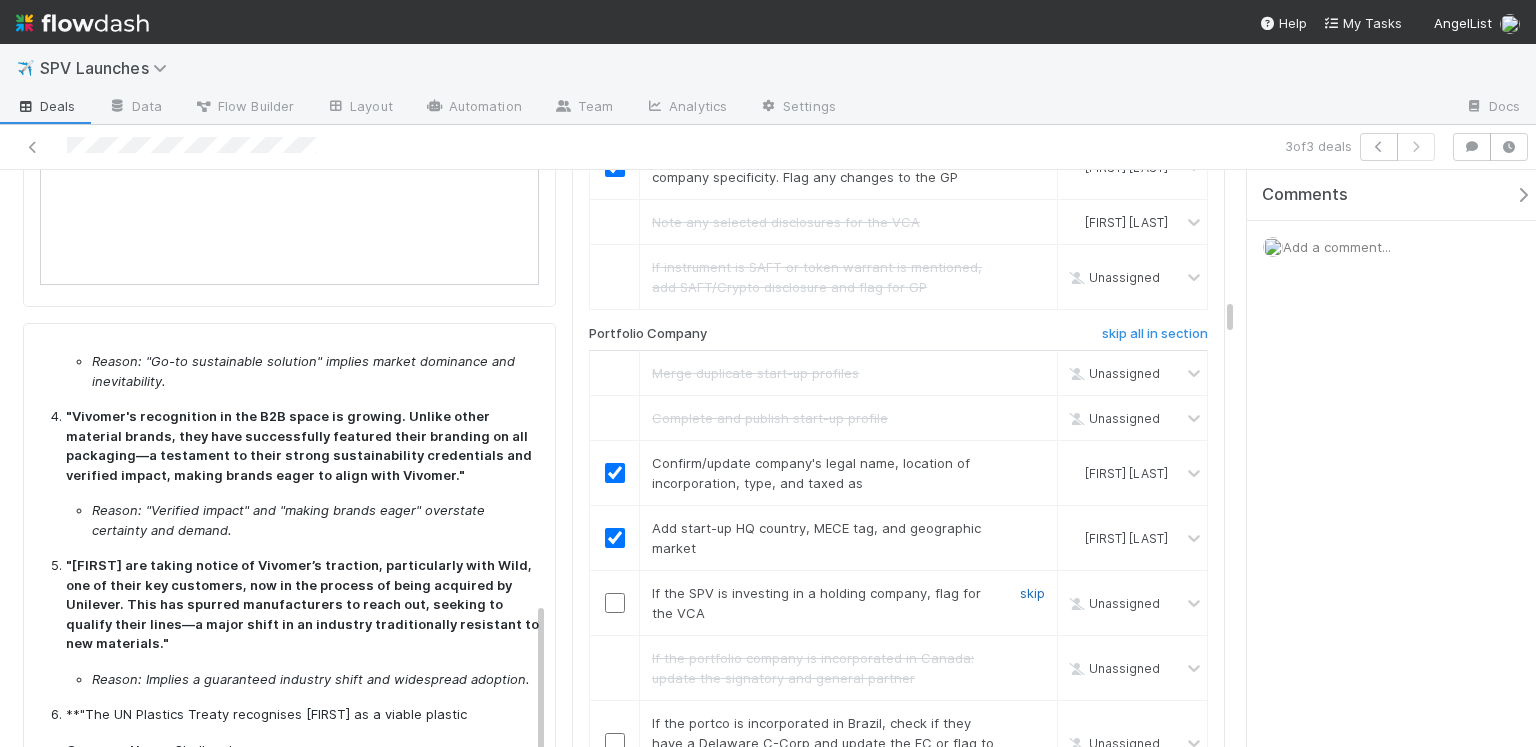 click on "skip" at bounding box center [1032, 593] 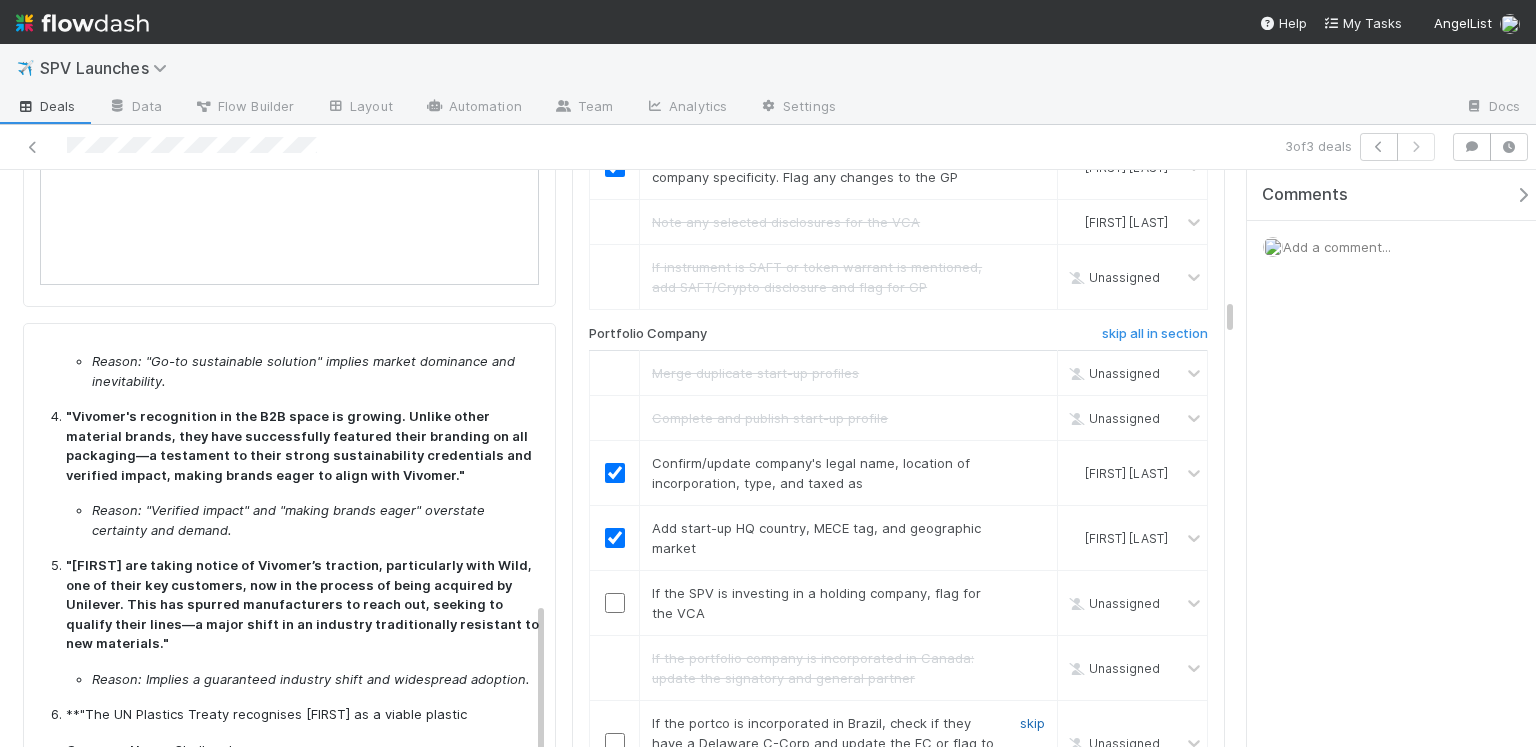 click on "skip" at bounding box center [1032, 723] 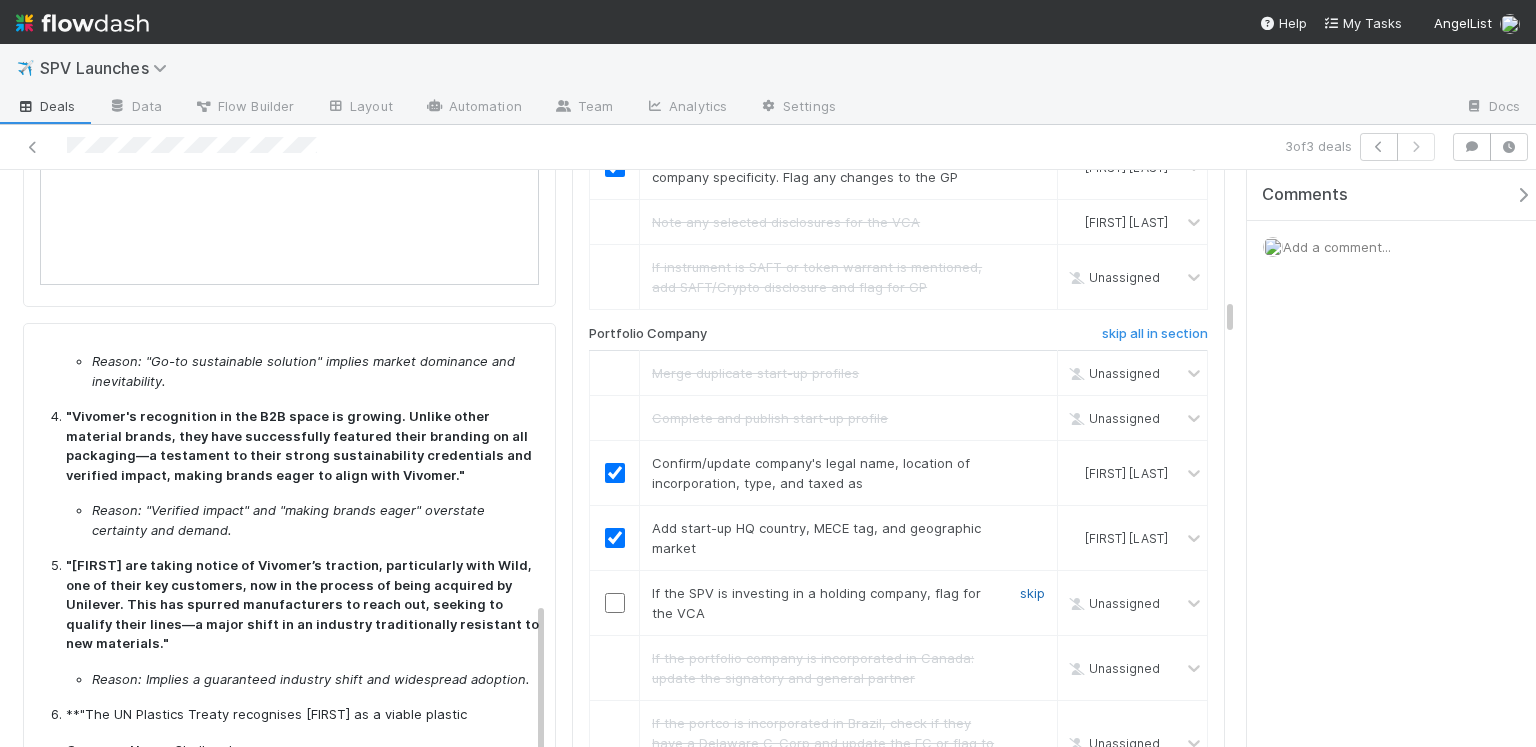 click on "skip" at bounding box center [1032, 593] 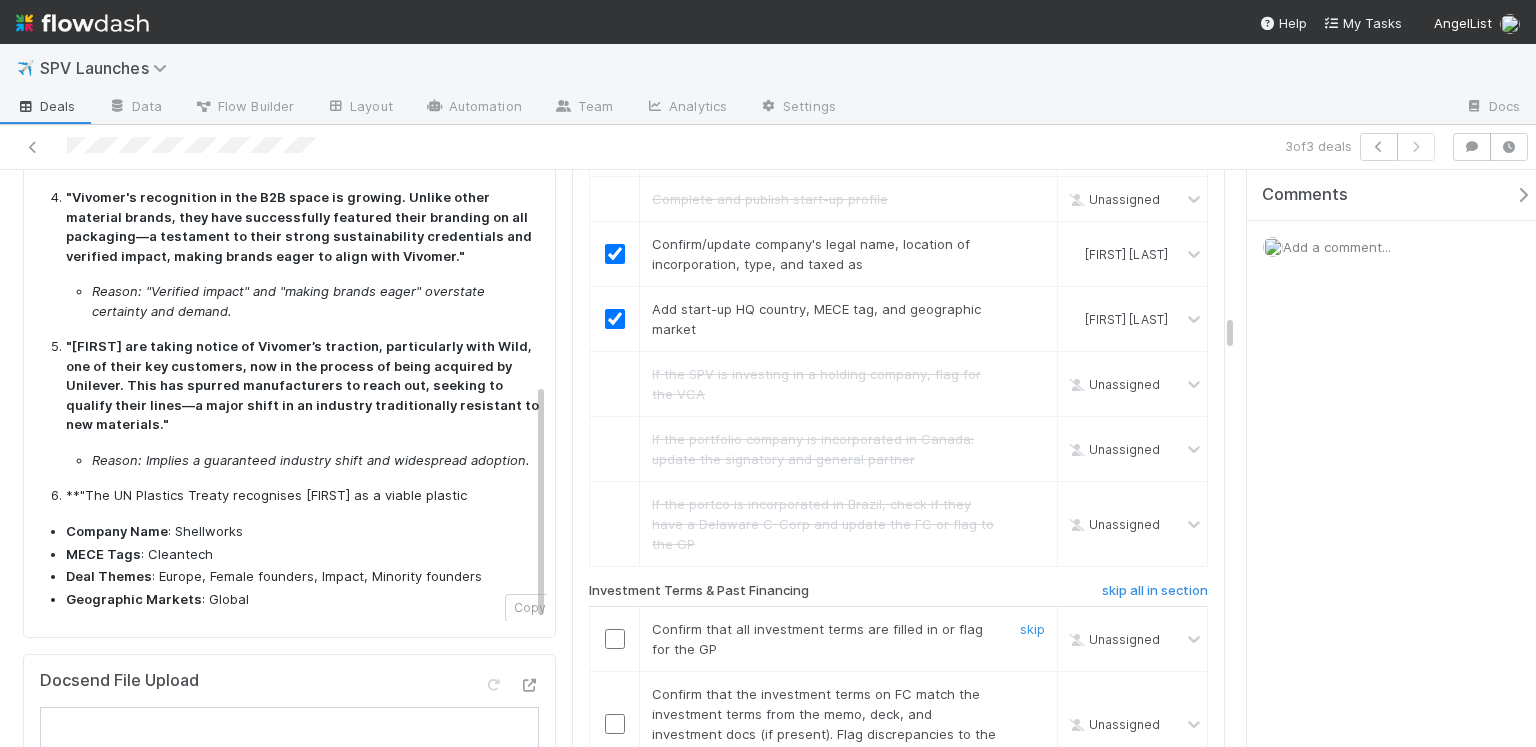 scroll, scrollTop: 2888, scrollLeft: 0, axis: vertical 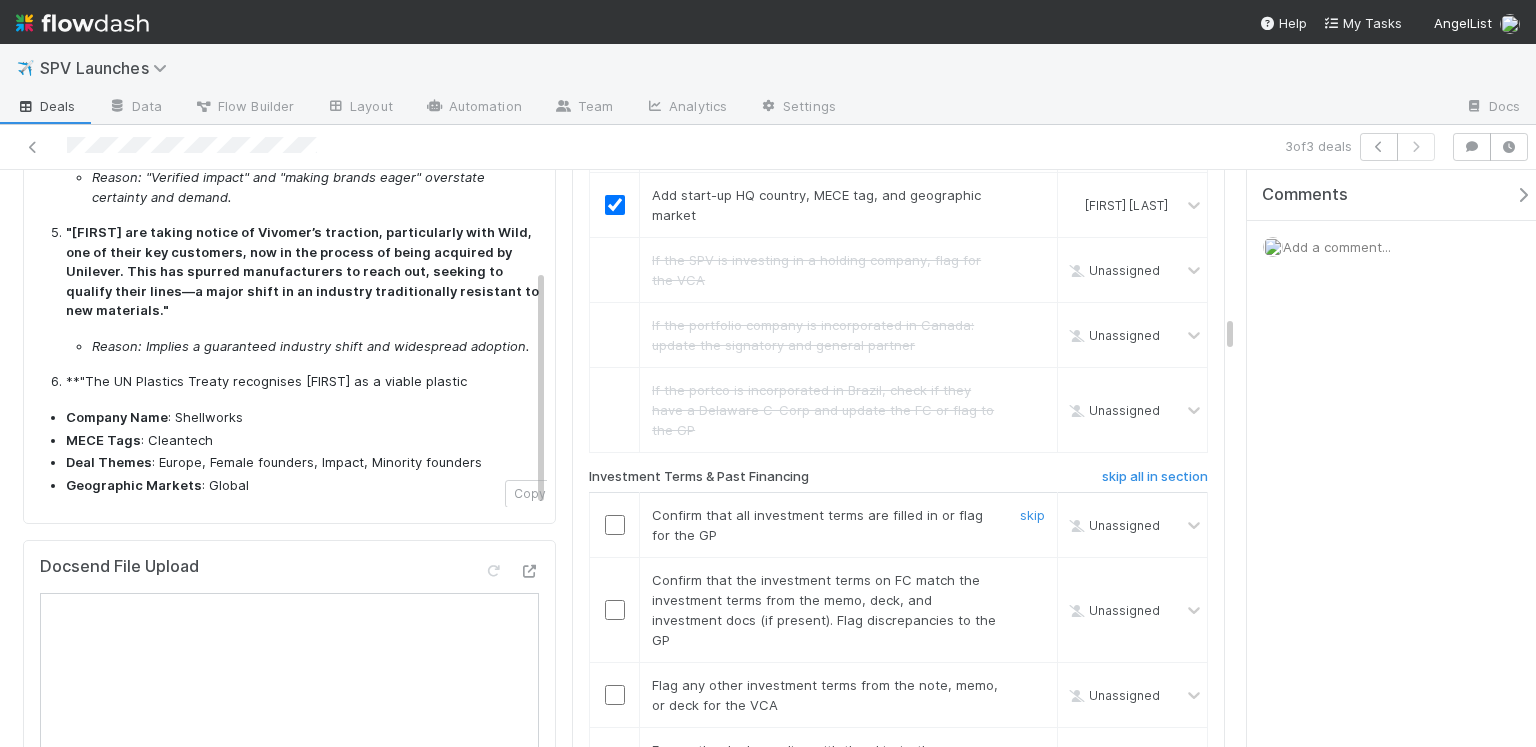 click at bounding box center (615, 525) 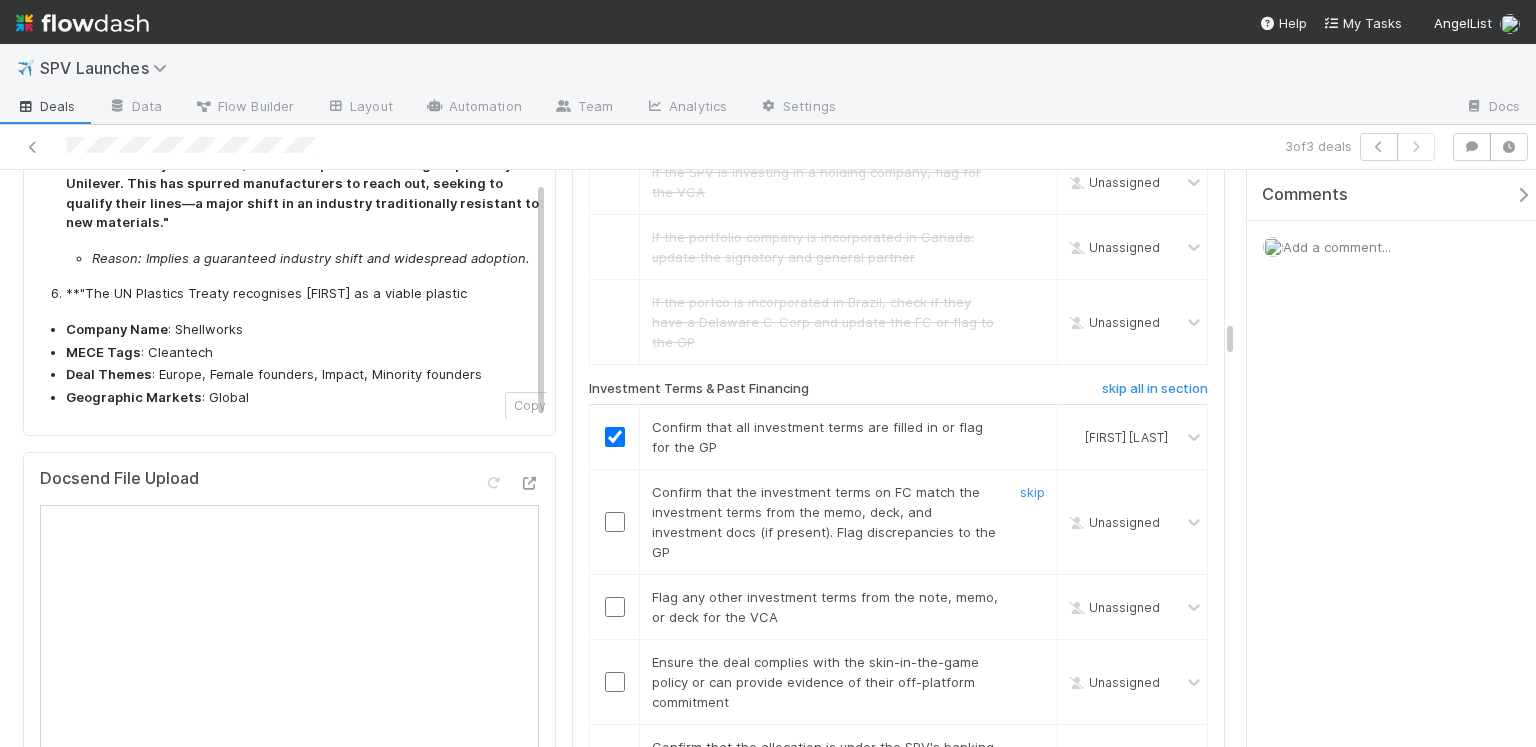 scroll, scrollTop: 2984, scrollLeft: 0, axis: vertical 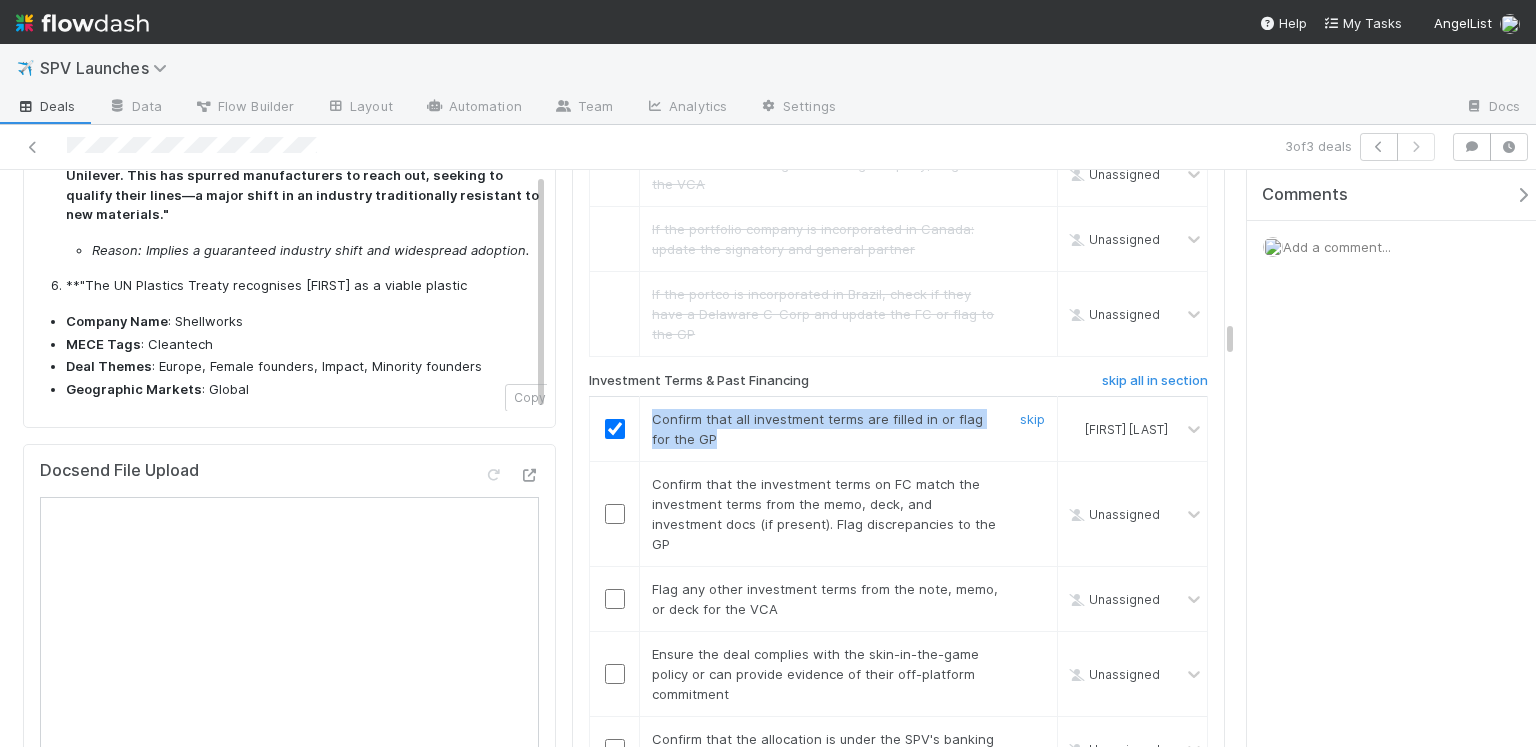 drag, startPoint x: 647, startPoint y: 370, endPoint x: 764, endPoint y: 388, distance: 118.37652 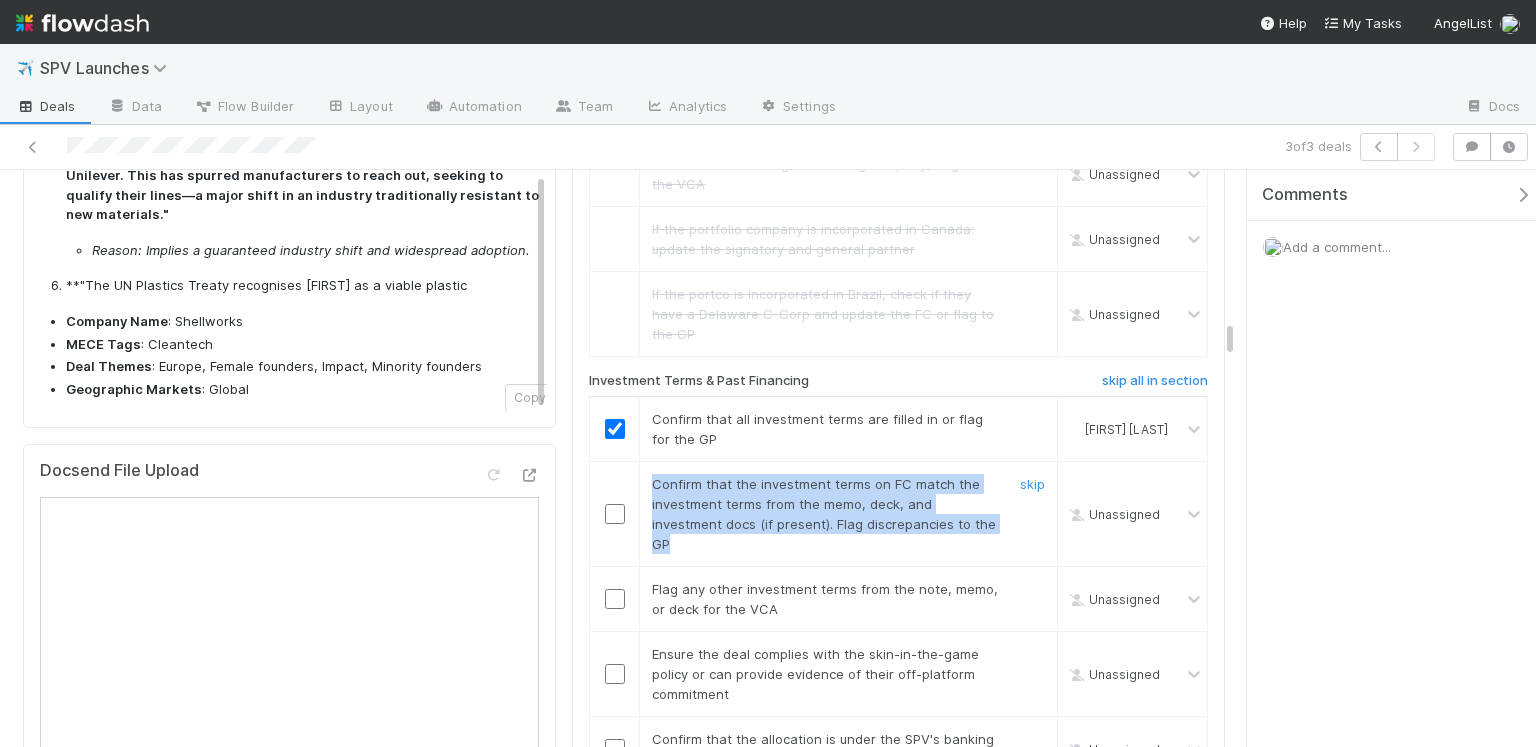 drag, startPoint x: 647, startPoint y: 434, endPoint x: 839, endPoint y: 482, distance: 197.90907 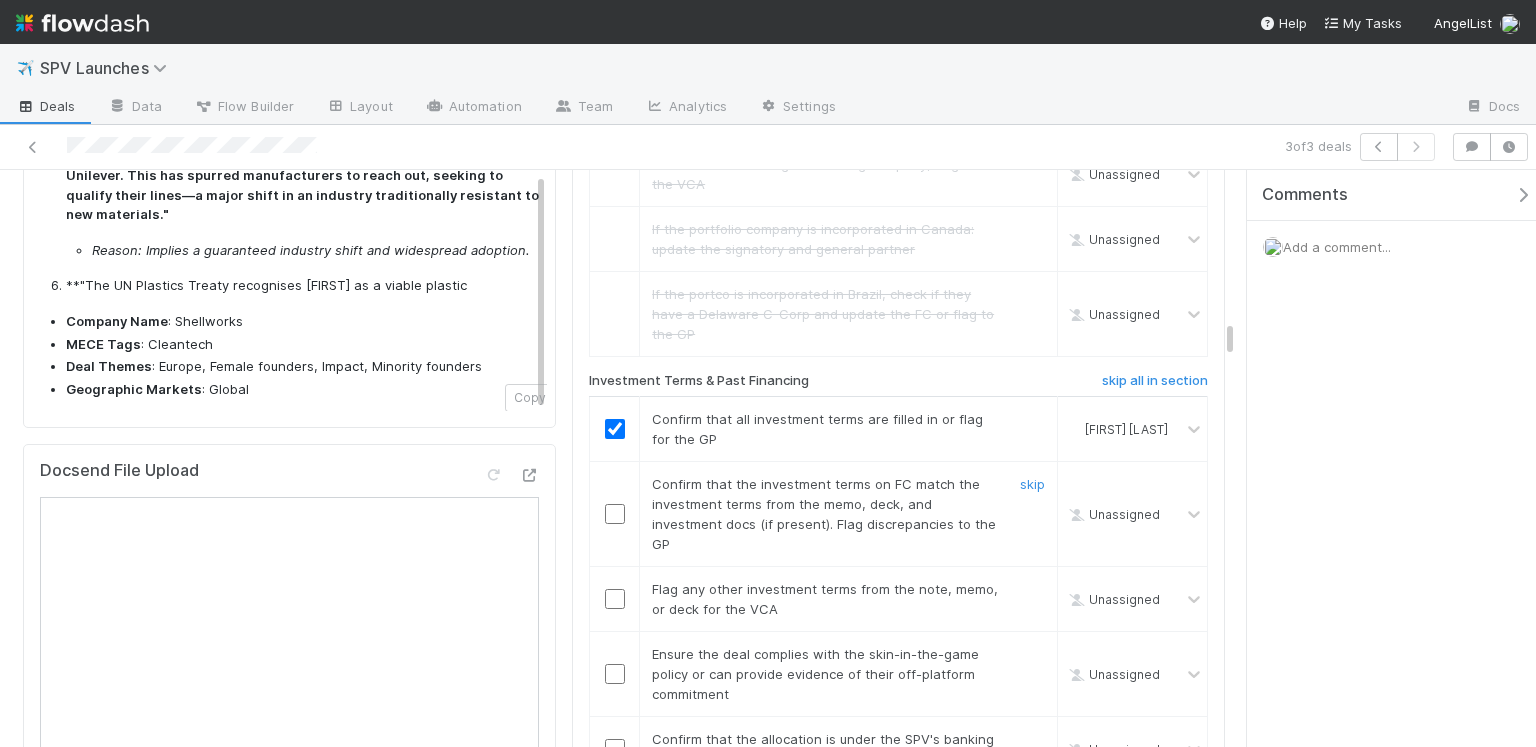 click at bounding box center [615, 514] 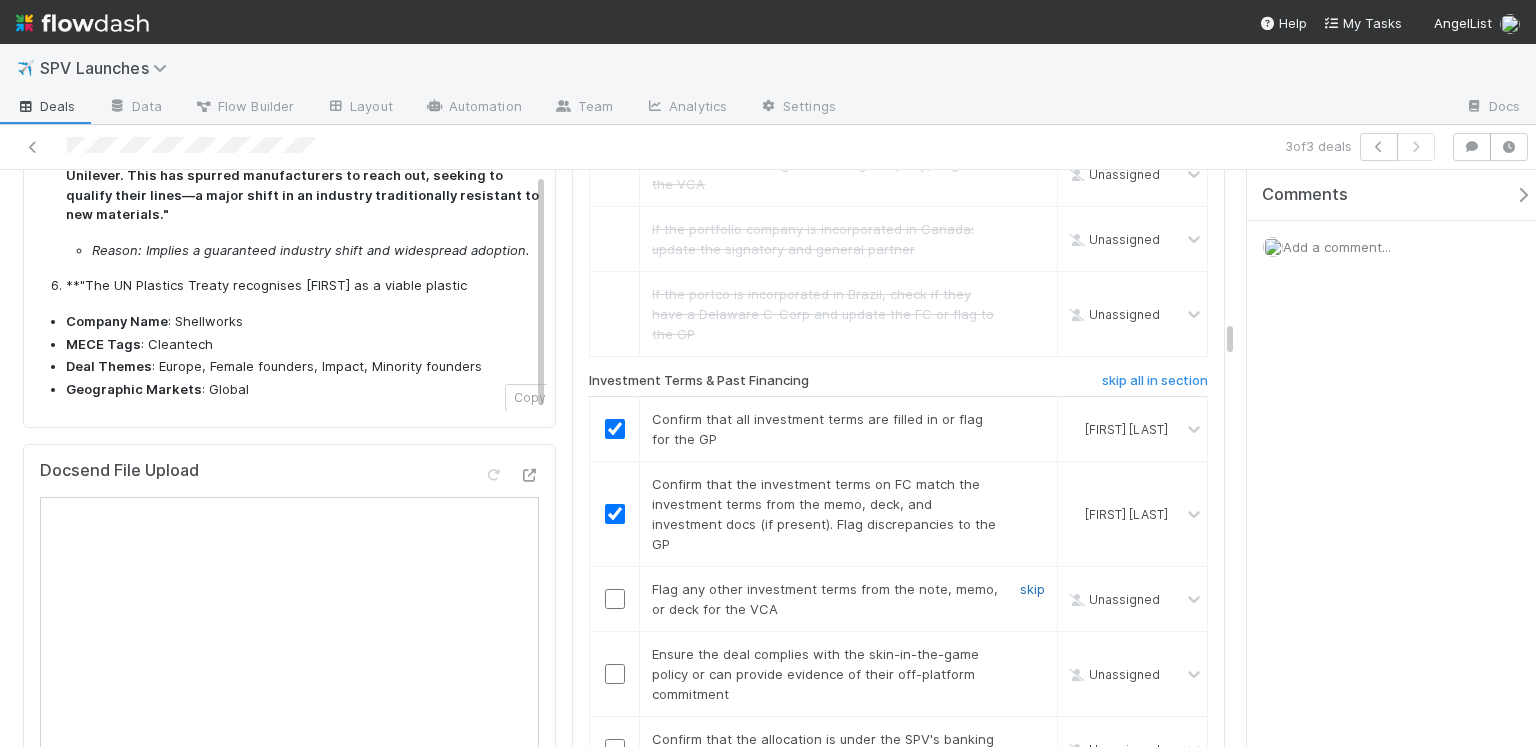 click on "skip" at bounding box center [1032, 589] 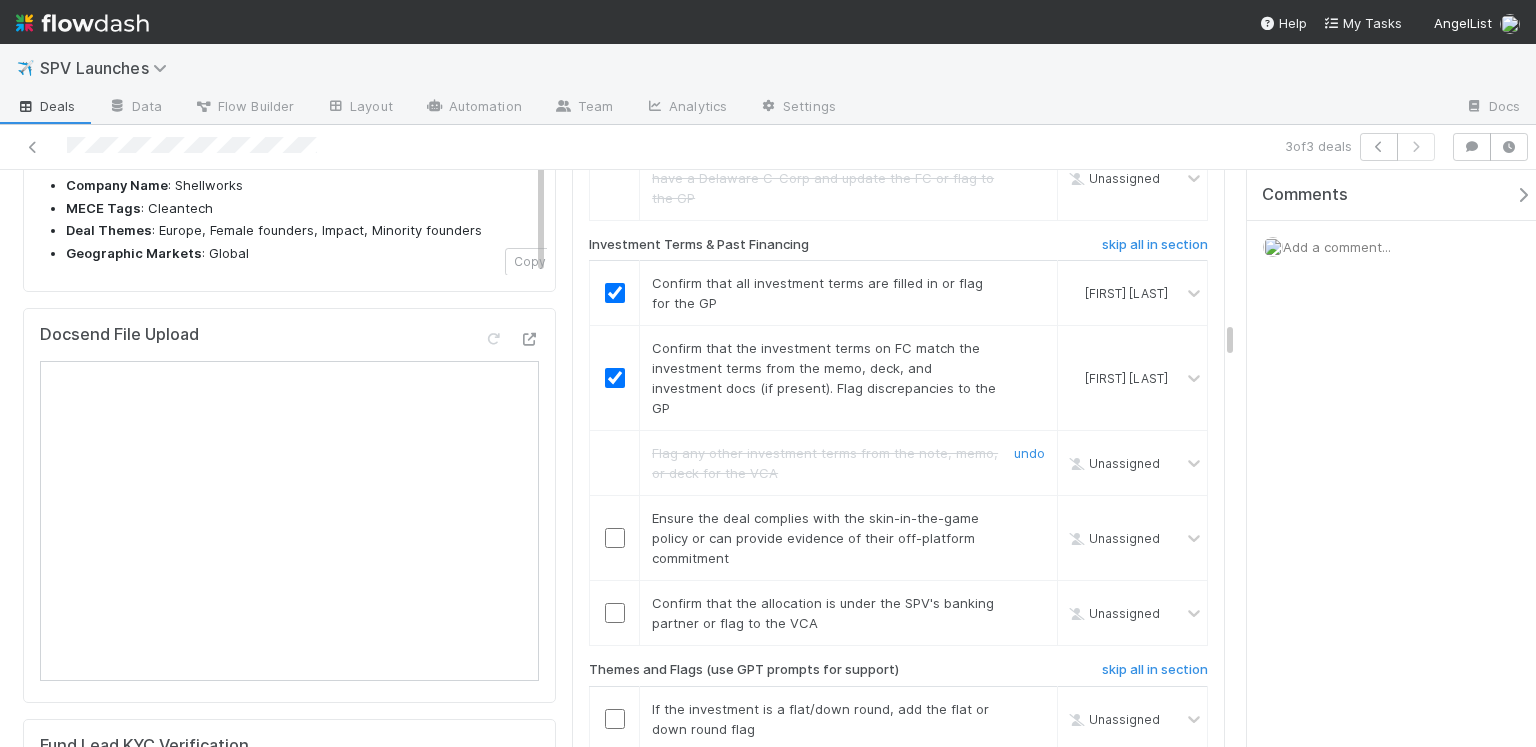 scroll, scrollTop: 3123, scrollLeft: 0, axis: vertical 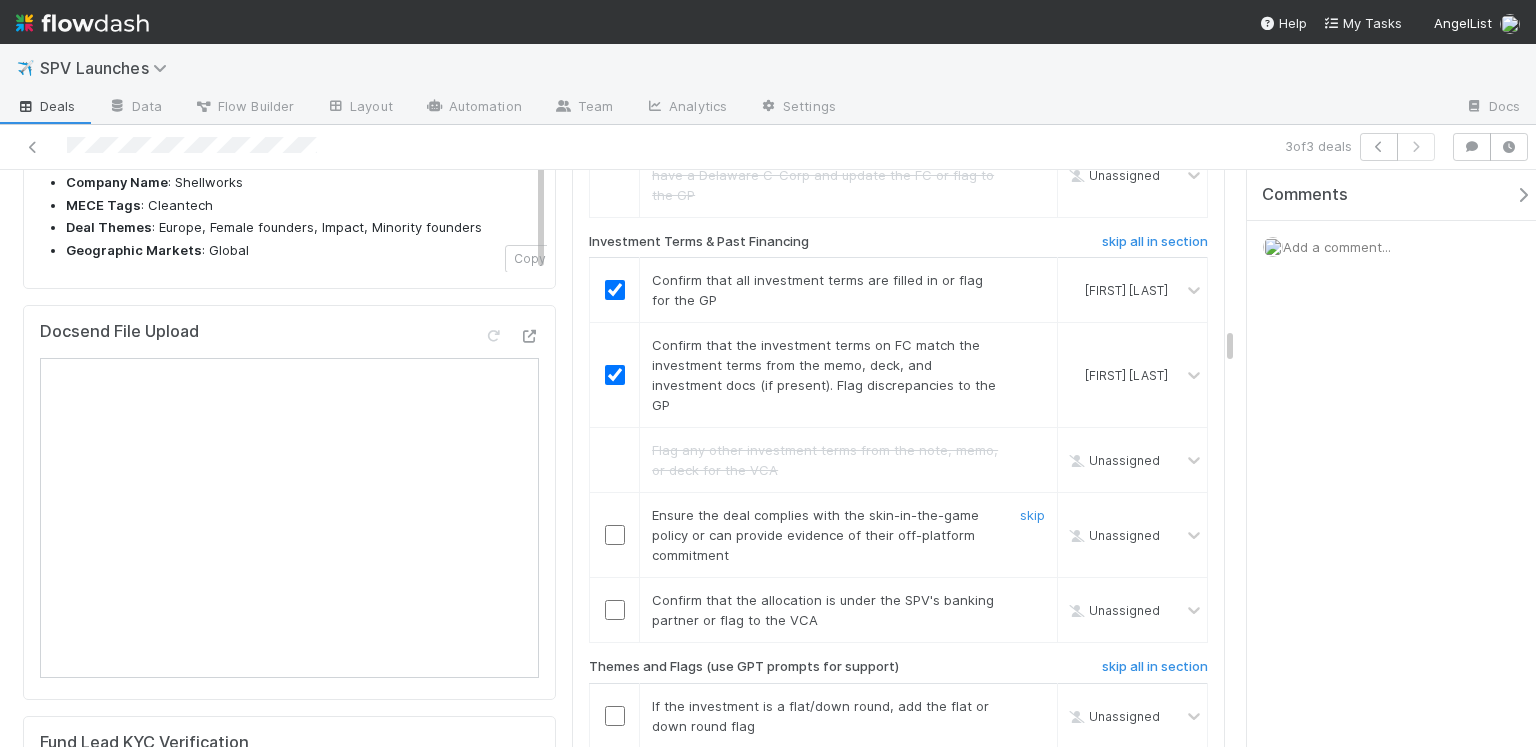click at bounding box center (615, 535) 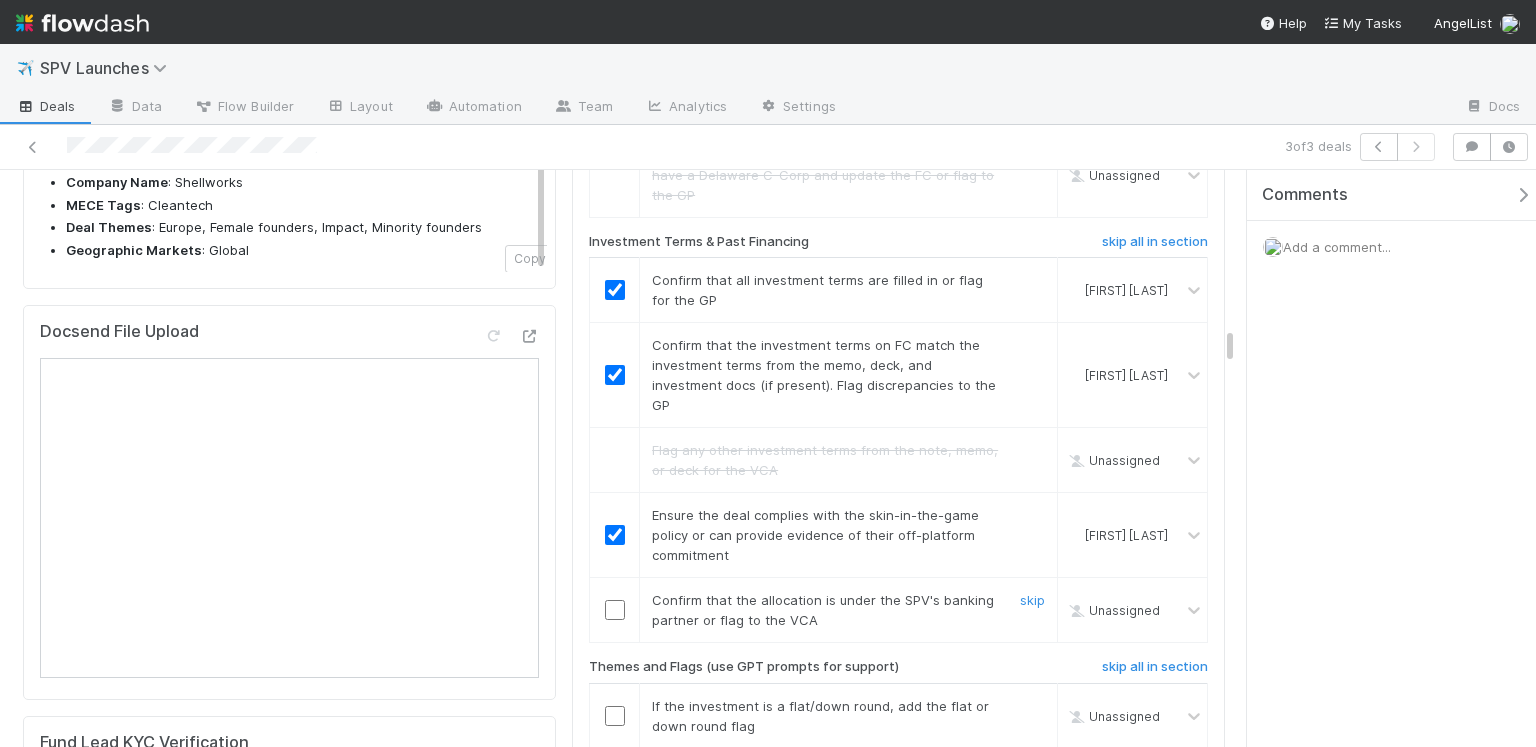 click at bounding box center (615, 610) 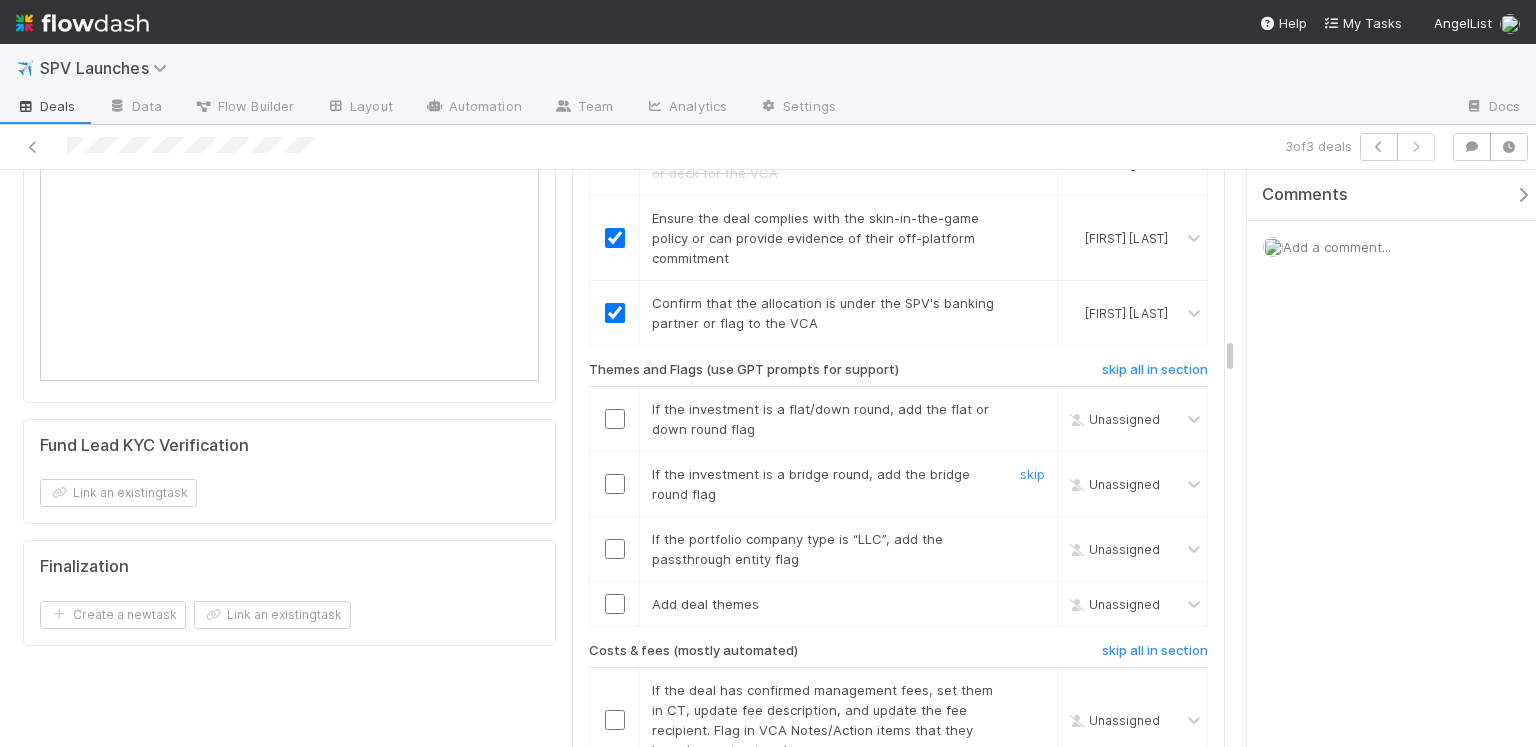 scroll, scrollTop: 3424, scrollLeft: 0, axis: vertical 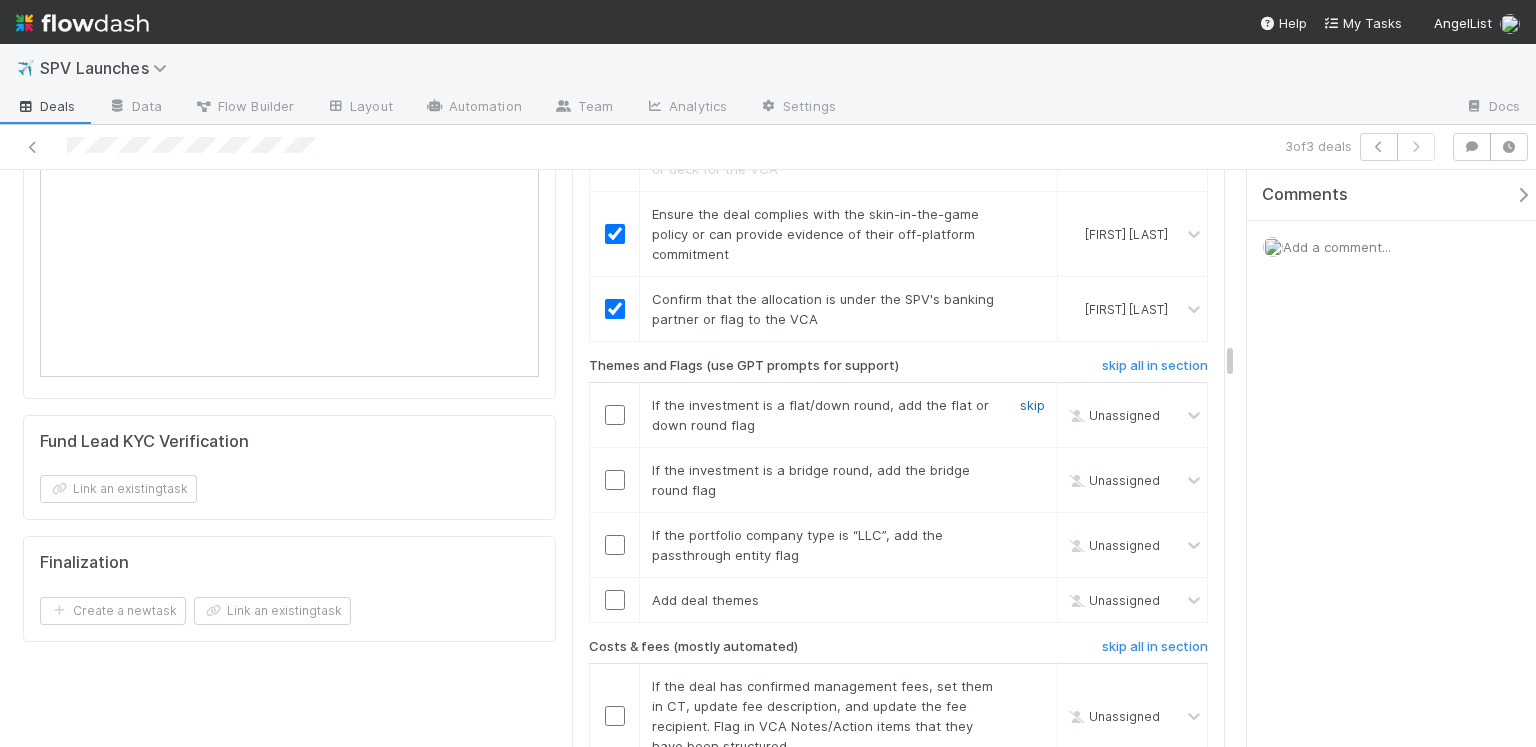 click on "skip" at bounding box center [1032, 405] 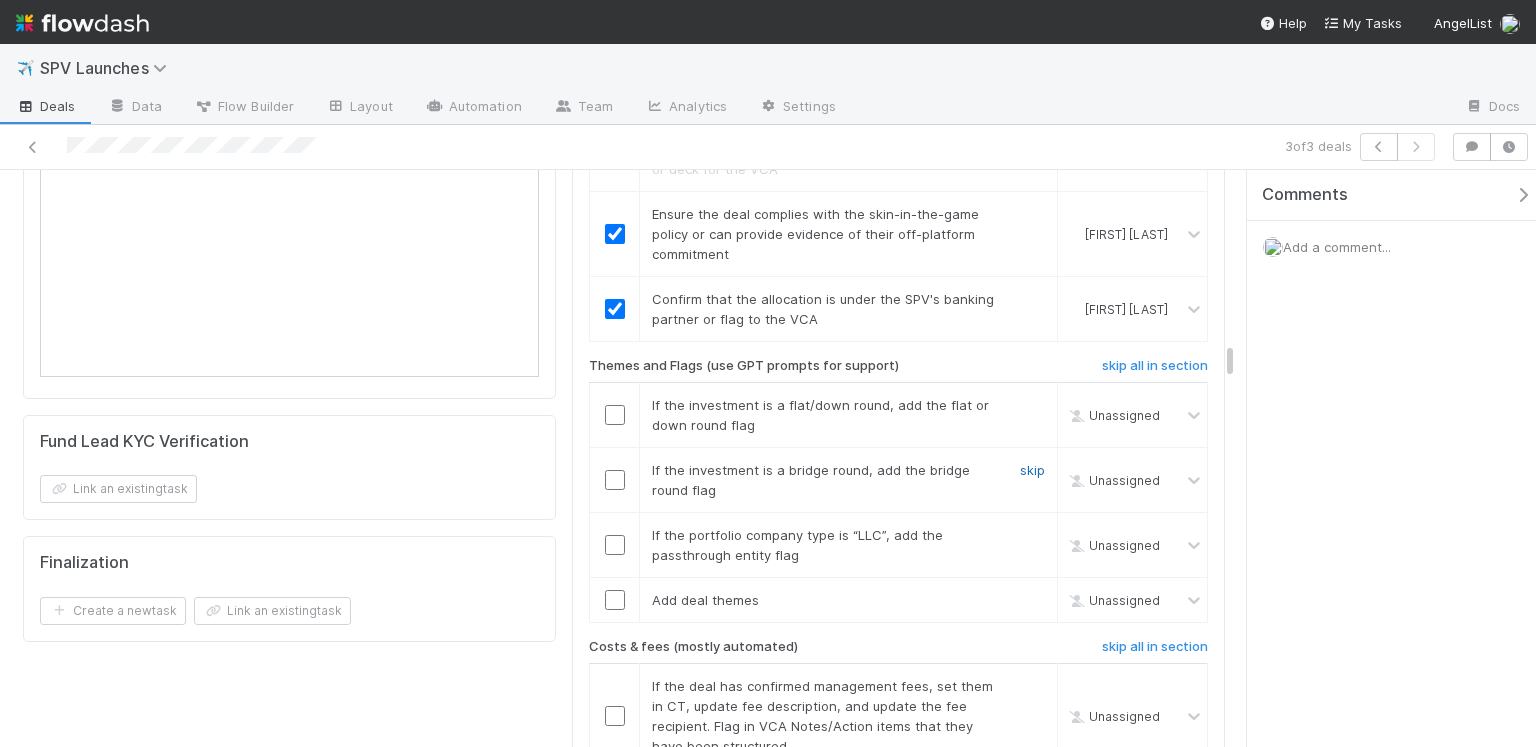 click on "skip" at bounding box center (1032, 470) 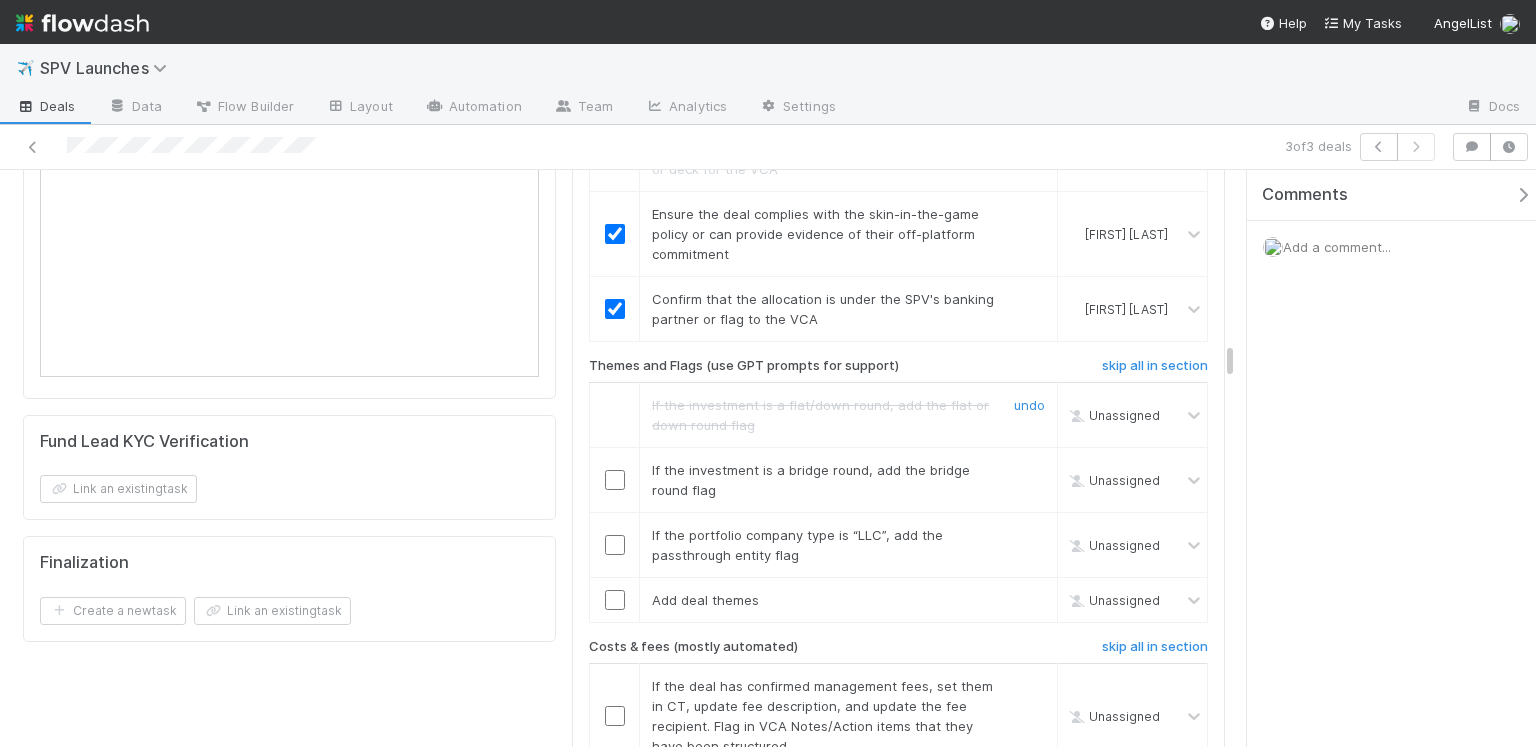 click on "undo" at bounding box center (1029, 405) 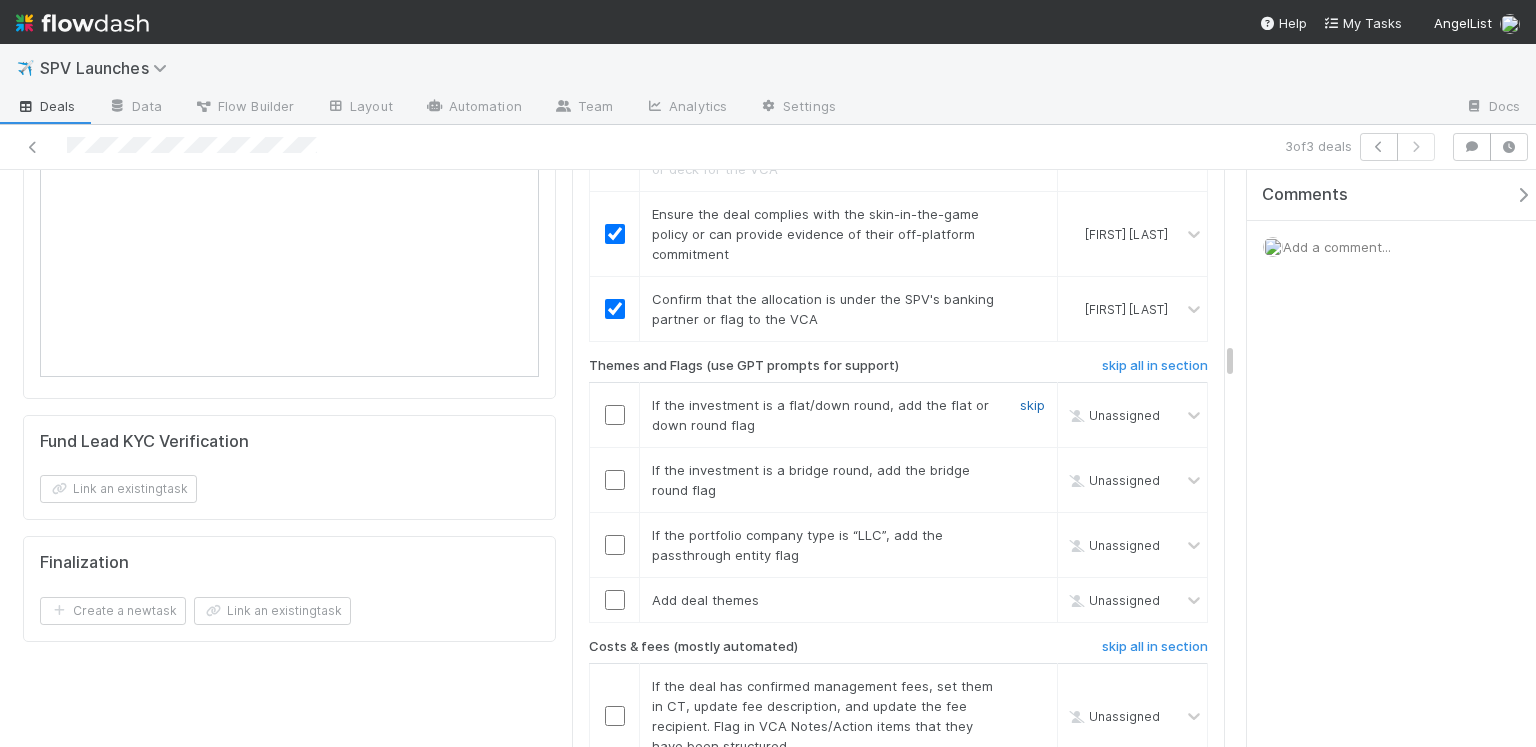 click on "skip" at bounding box center (1032, 405) 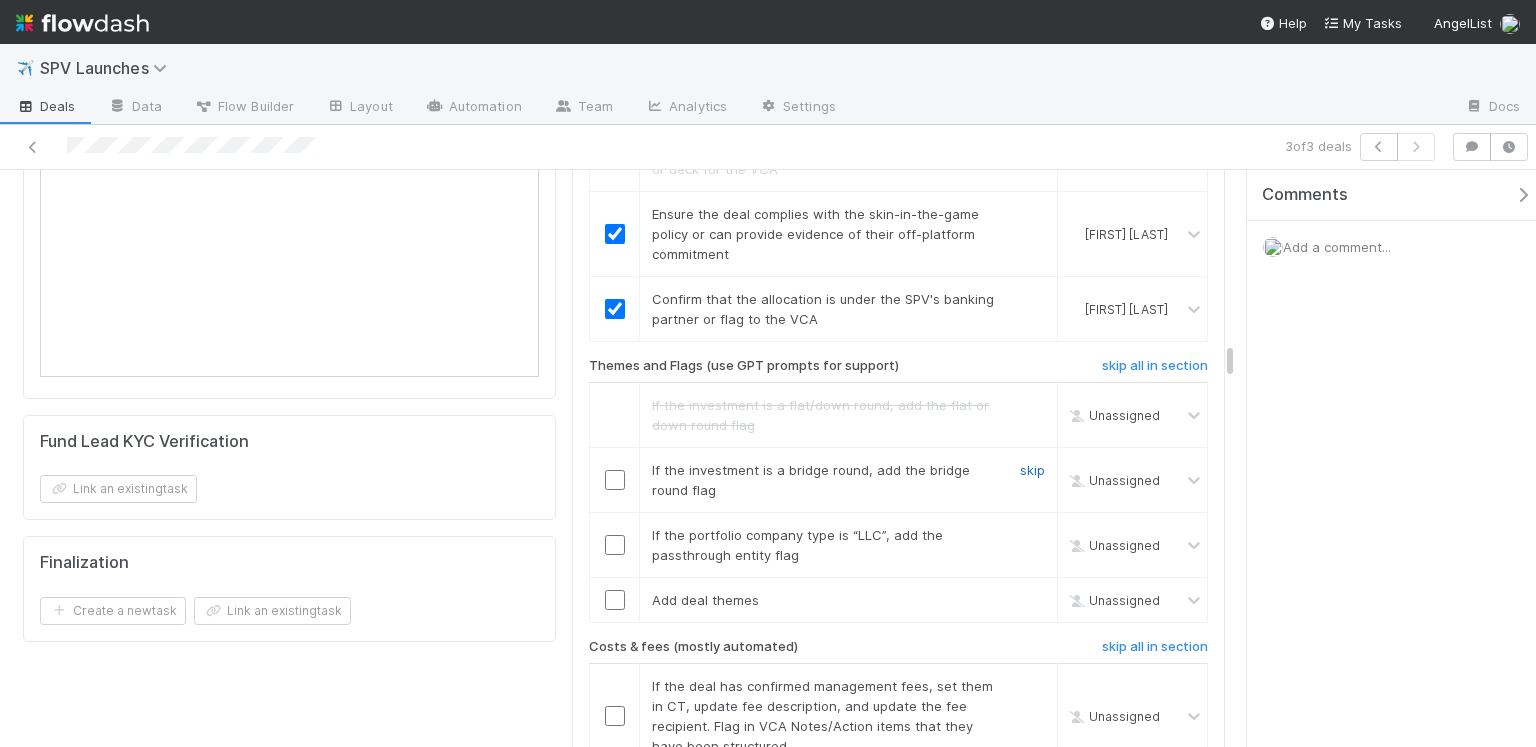 click on "skip" at bounding box center [1032, 470] 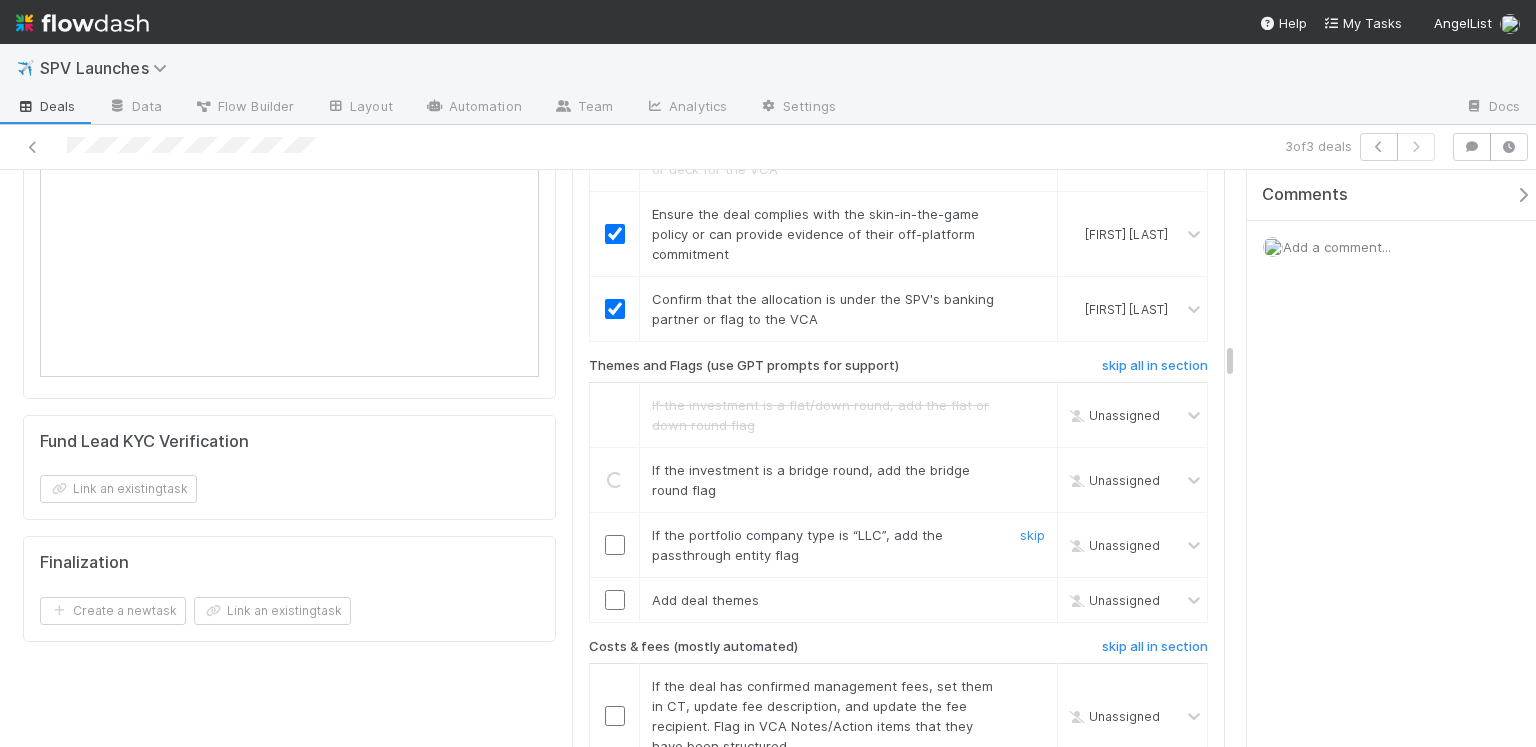 click on "skip" at bounding box center [1032, 535] 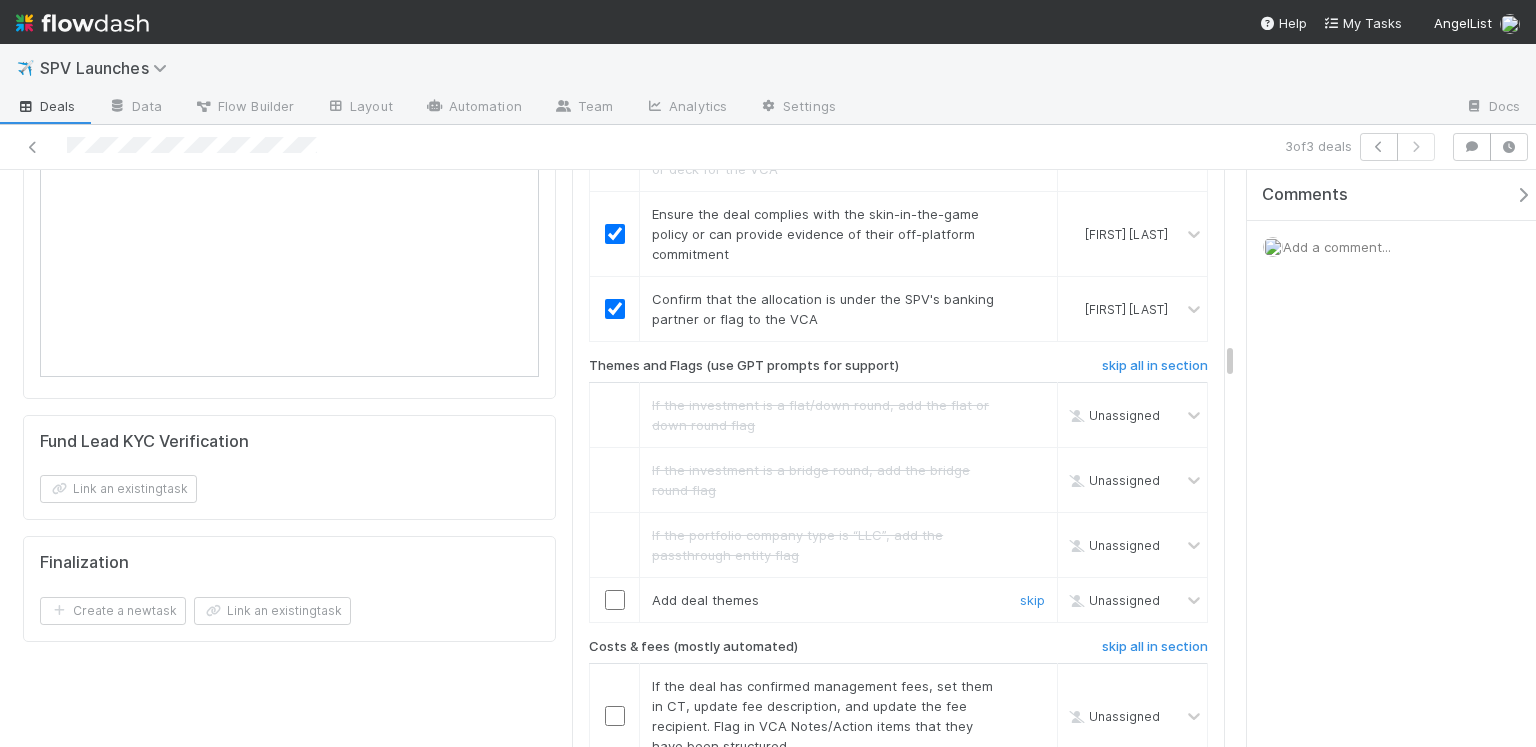 click at bounding box center (615, 600) 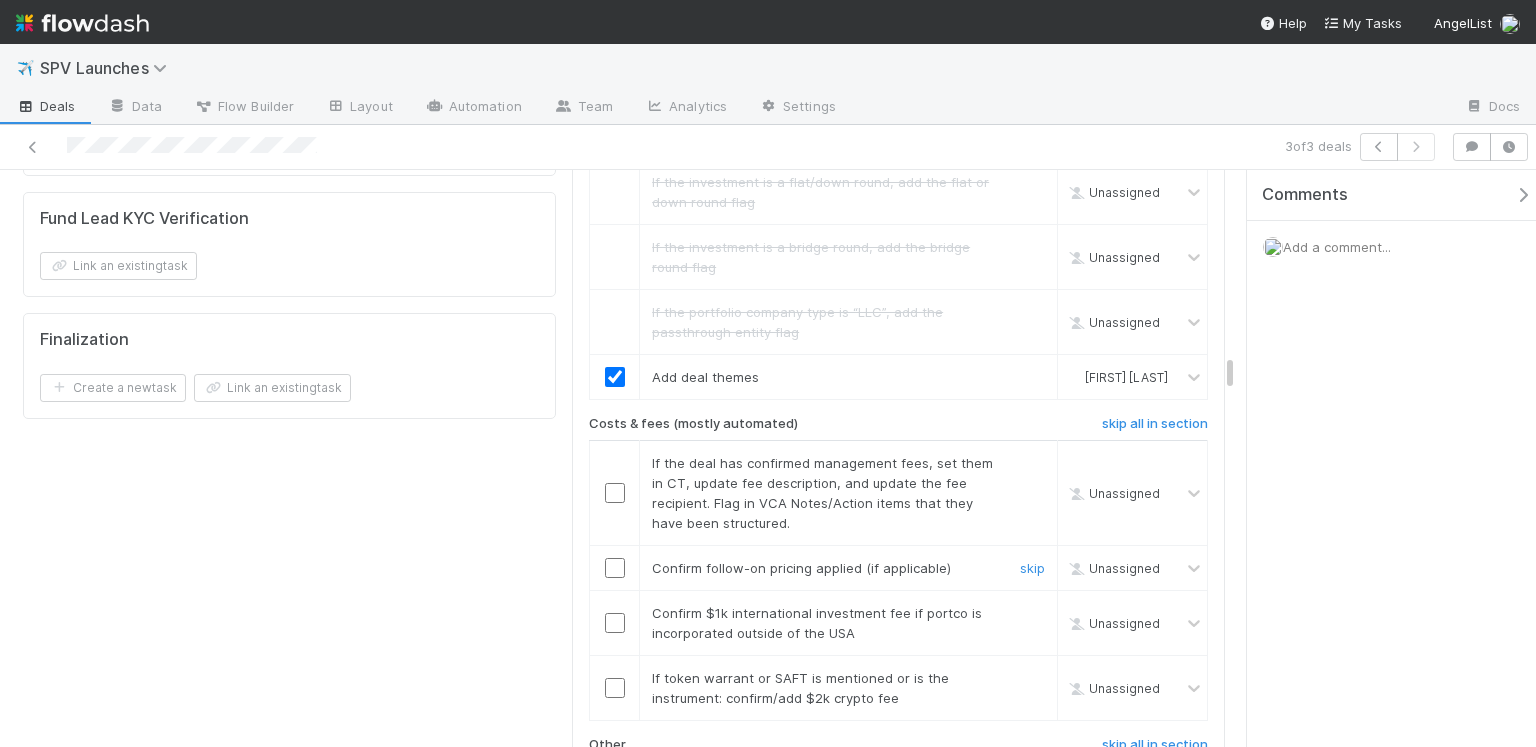scroll, scrollTop: 3660, scrollLeft: 0, axis: vertical 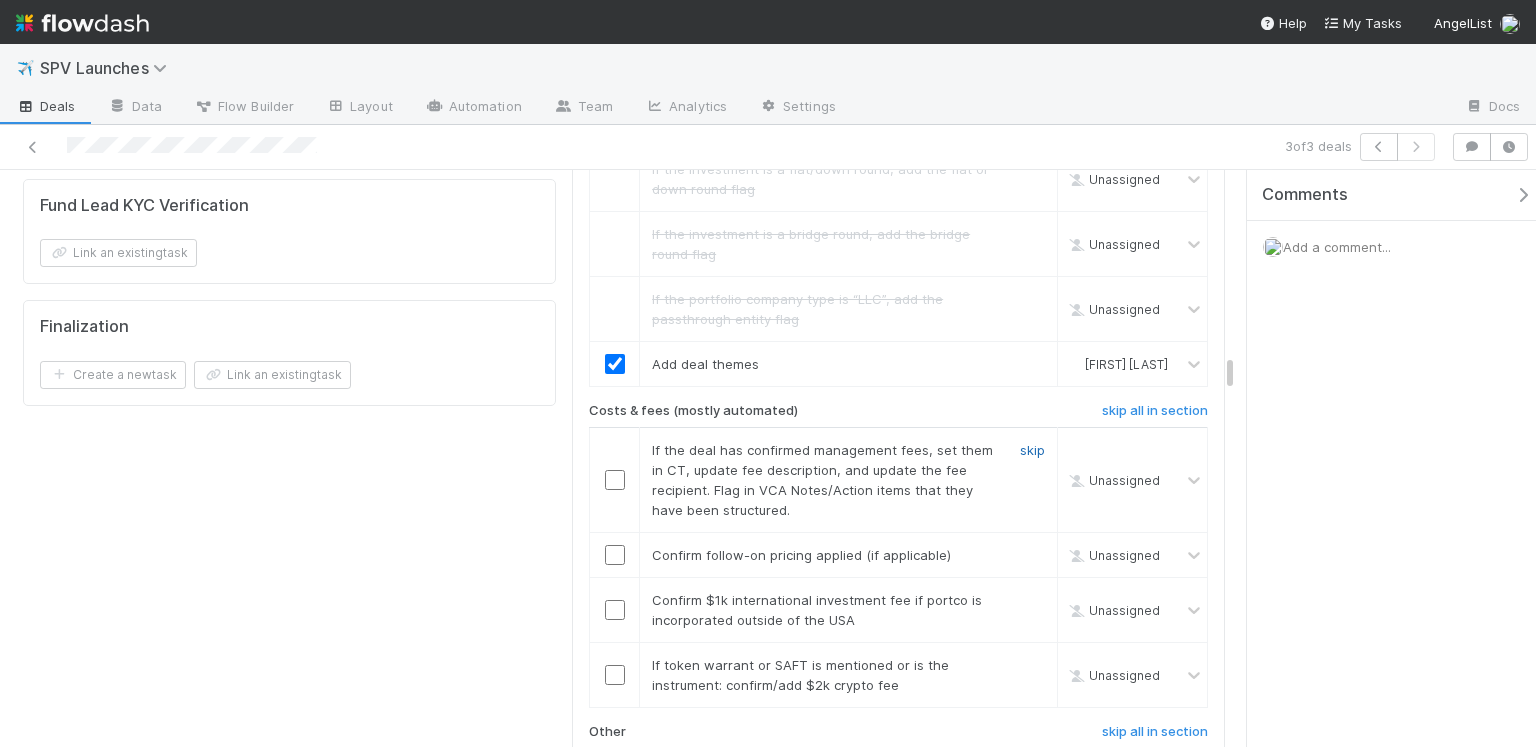 click on "skip" at bounding box center [1032, 450] 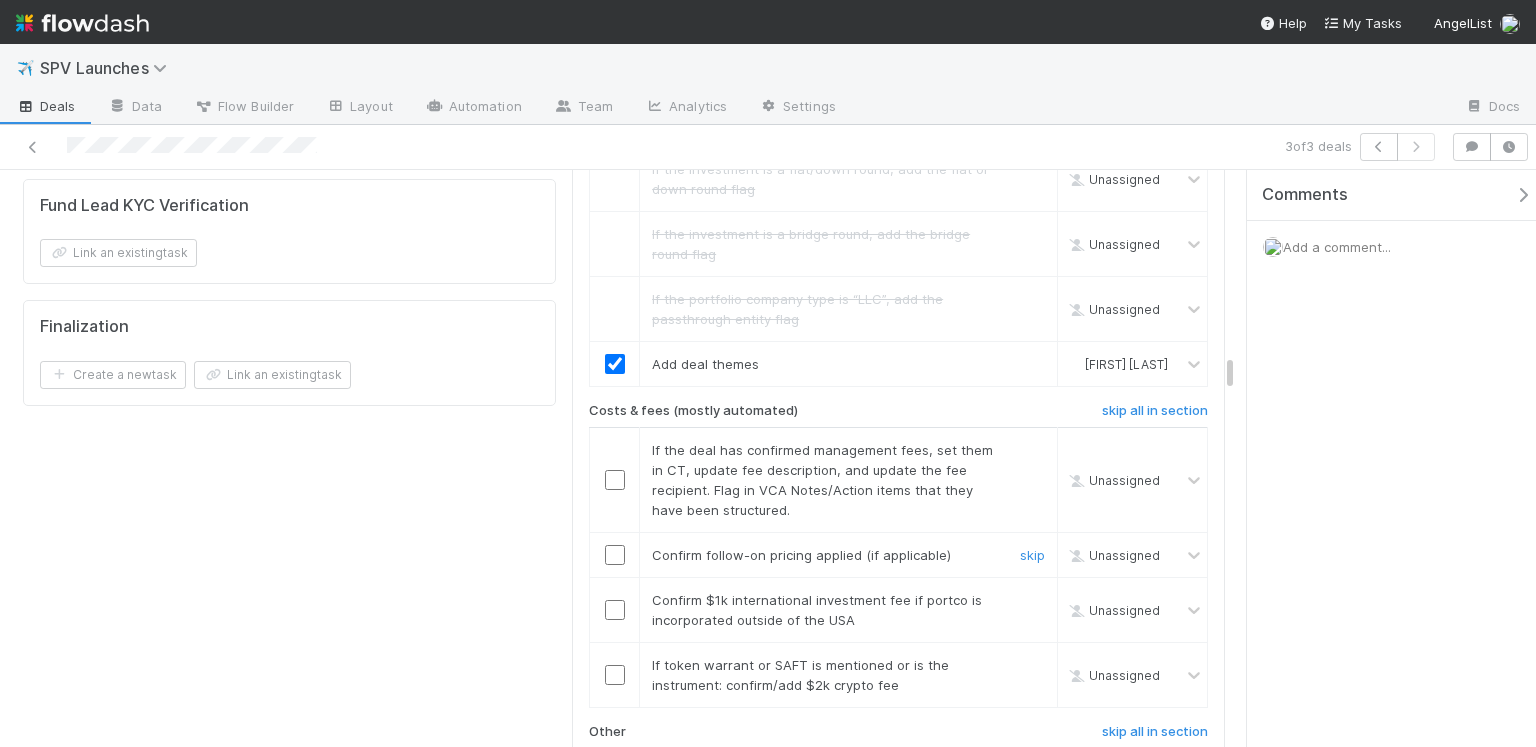 click at bounding box center (615, 555) 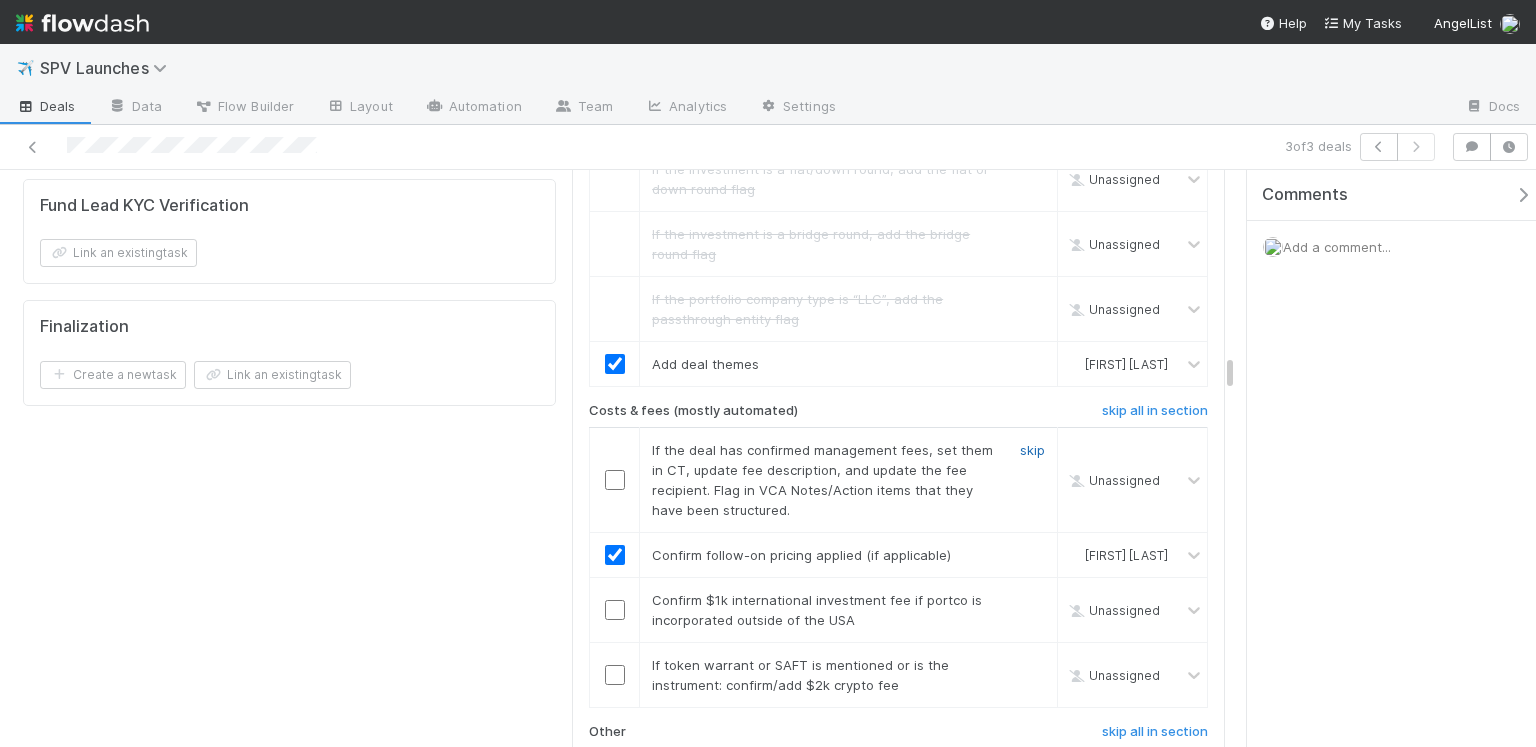 click on "skip" at bounding box center (1032, 450) 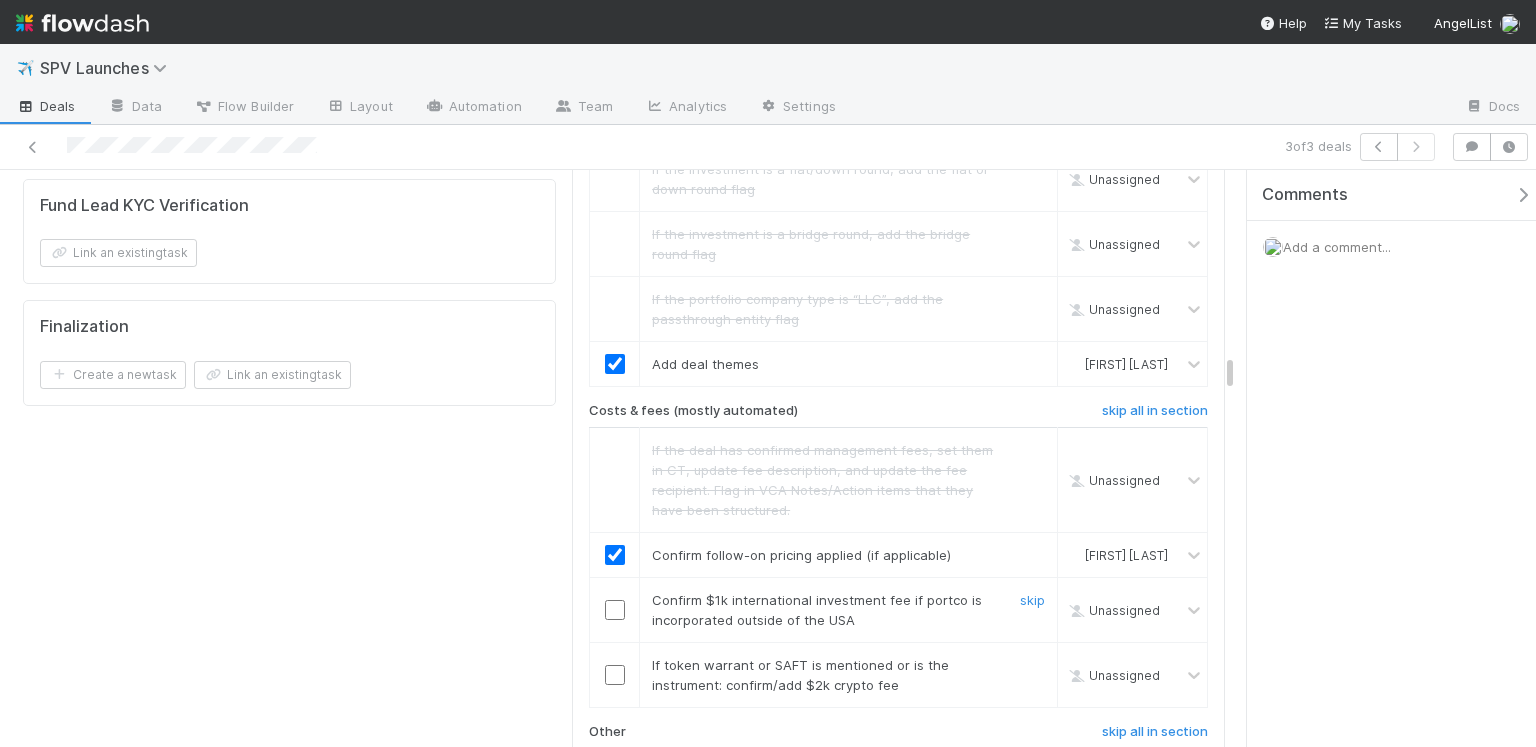 click at bounding box center (615, 610) 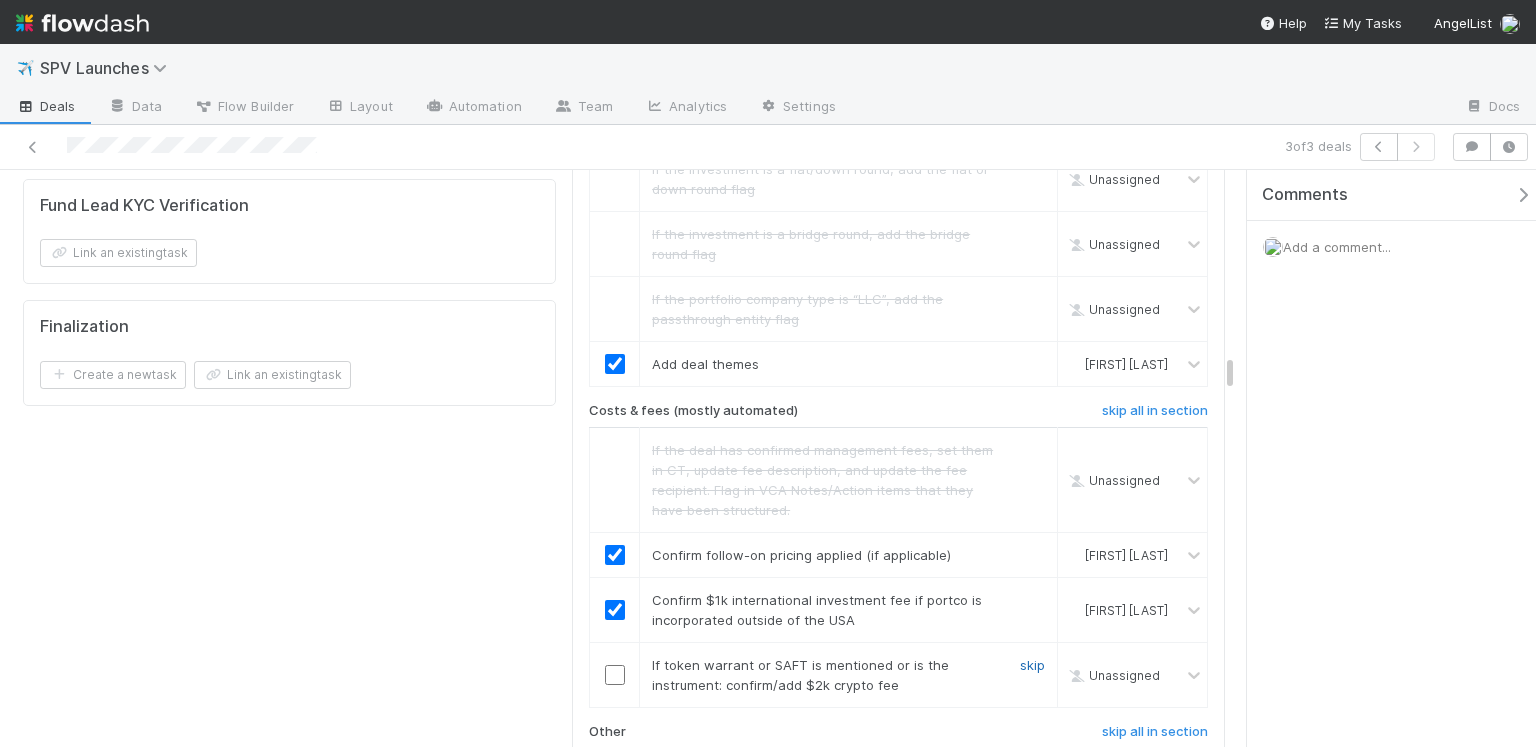 click on "skip" at bounding box center (1032, 665) 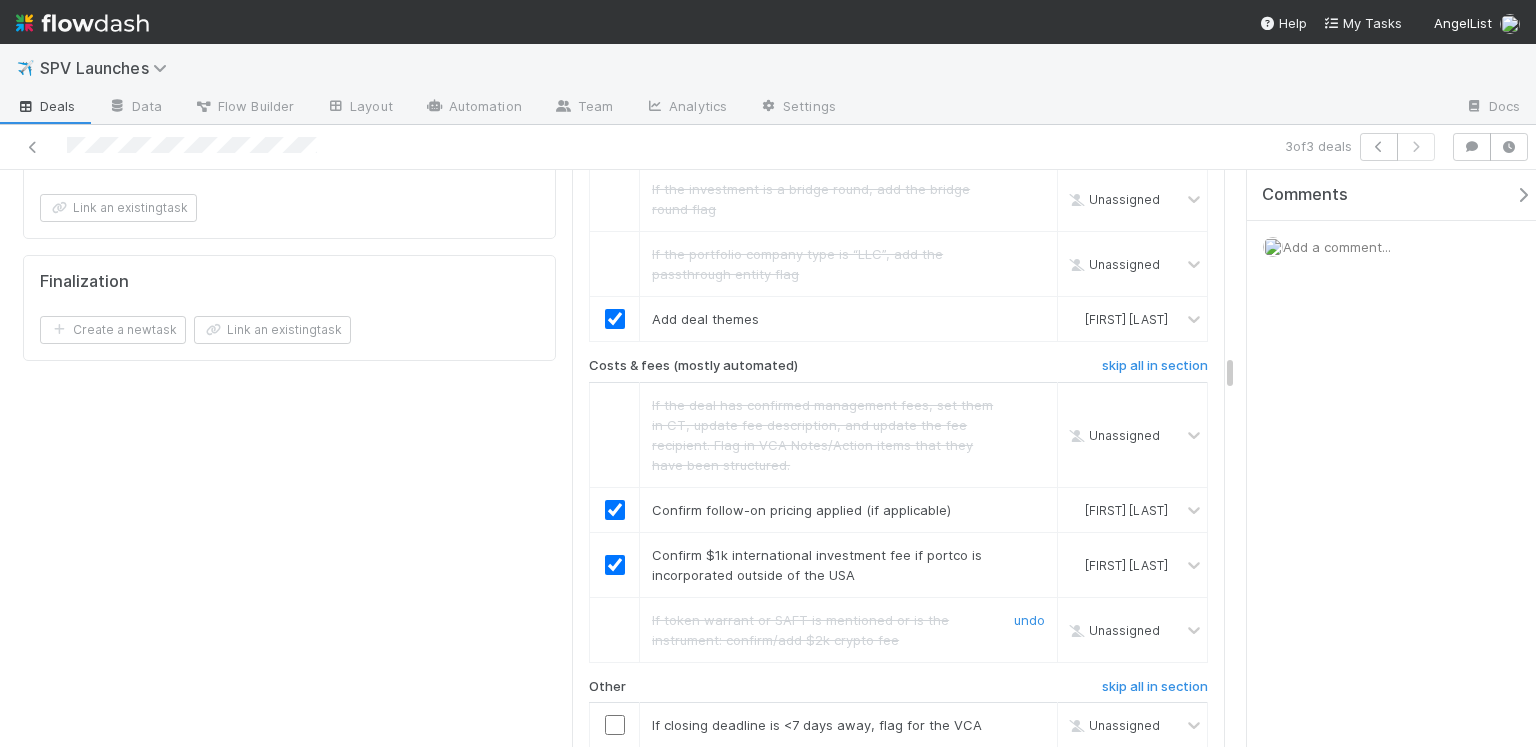 scroll, scrollTop: 3976, scrollLeft: 0, axis: vertical 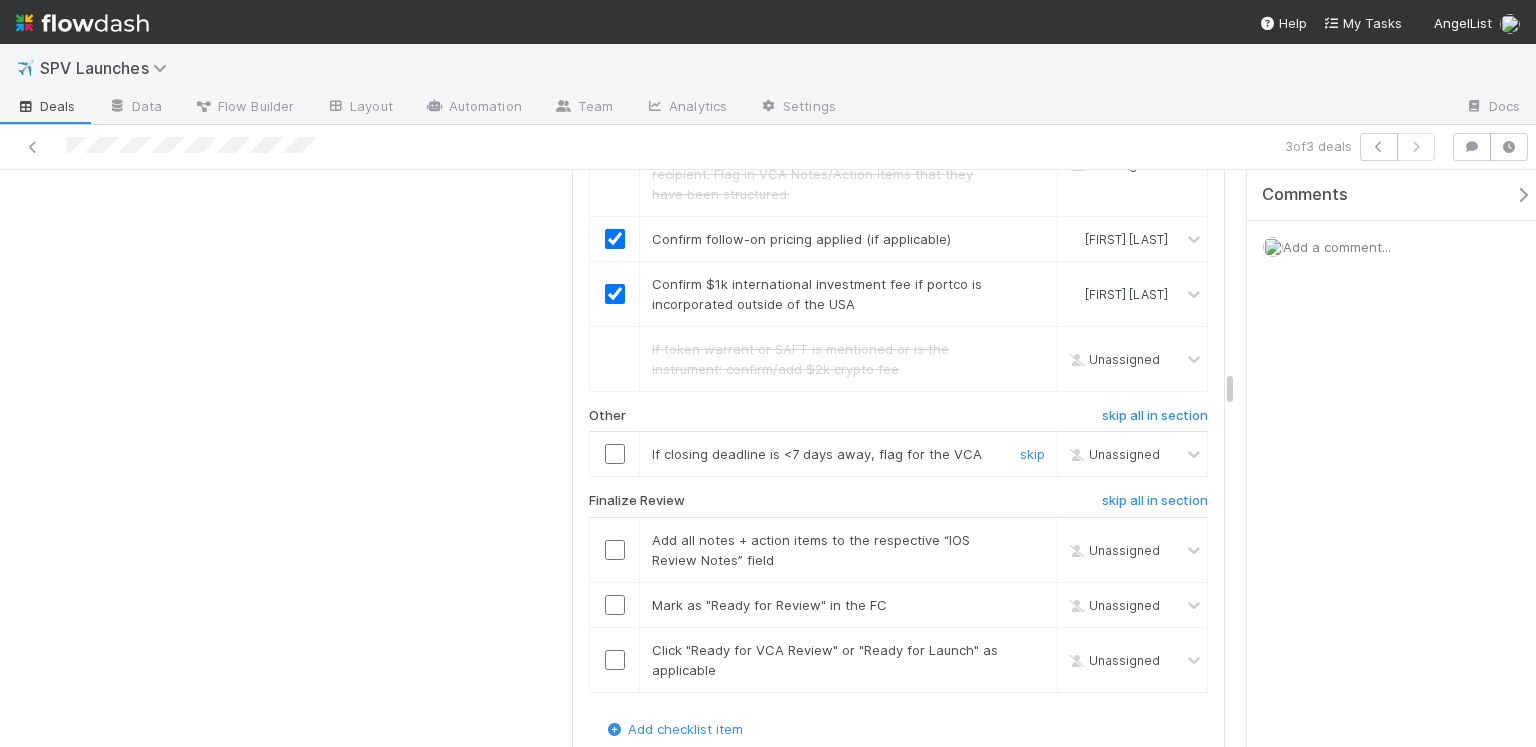 click at bounding box center (615, 454) 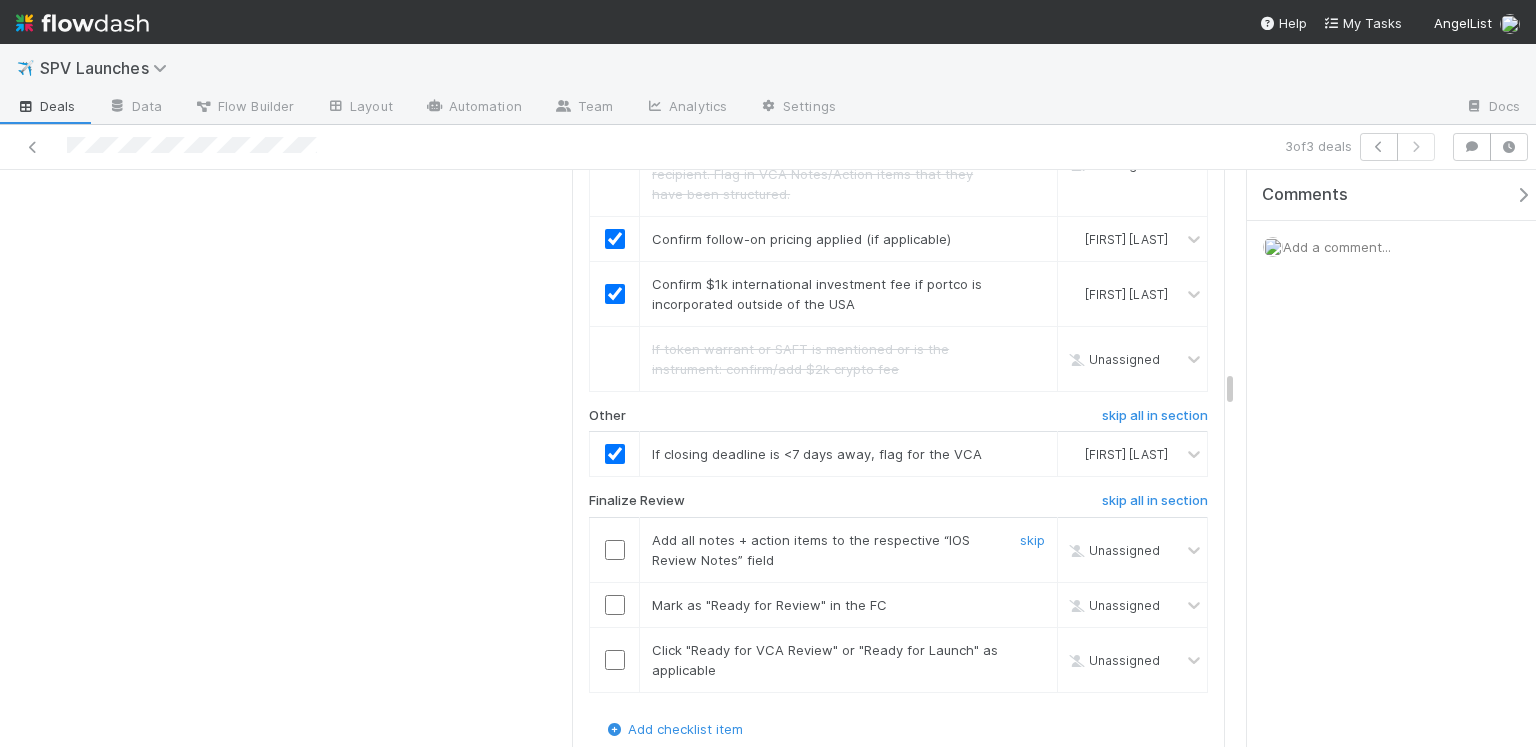 click at bounding box center (615, 550) 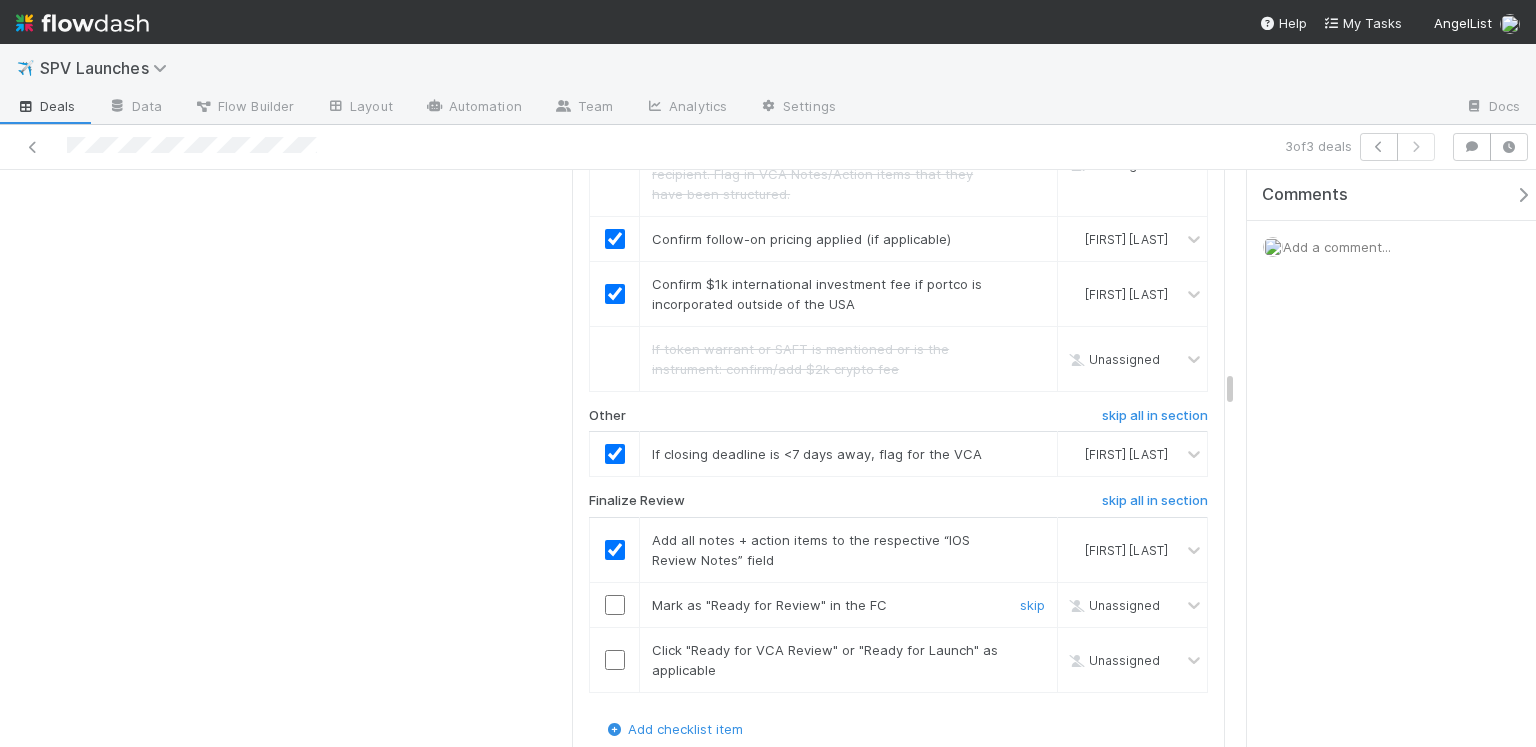 click at bounding box center [615, 605] 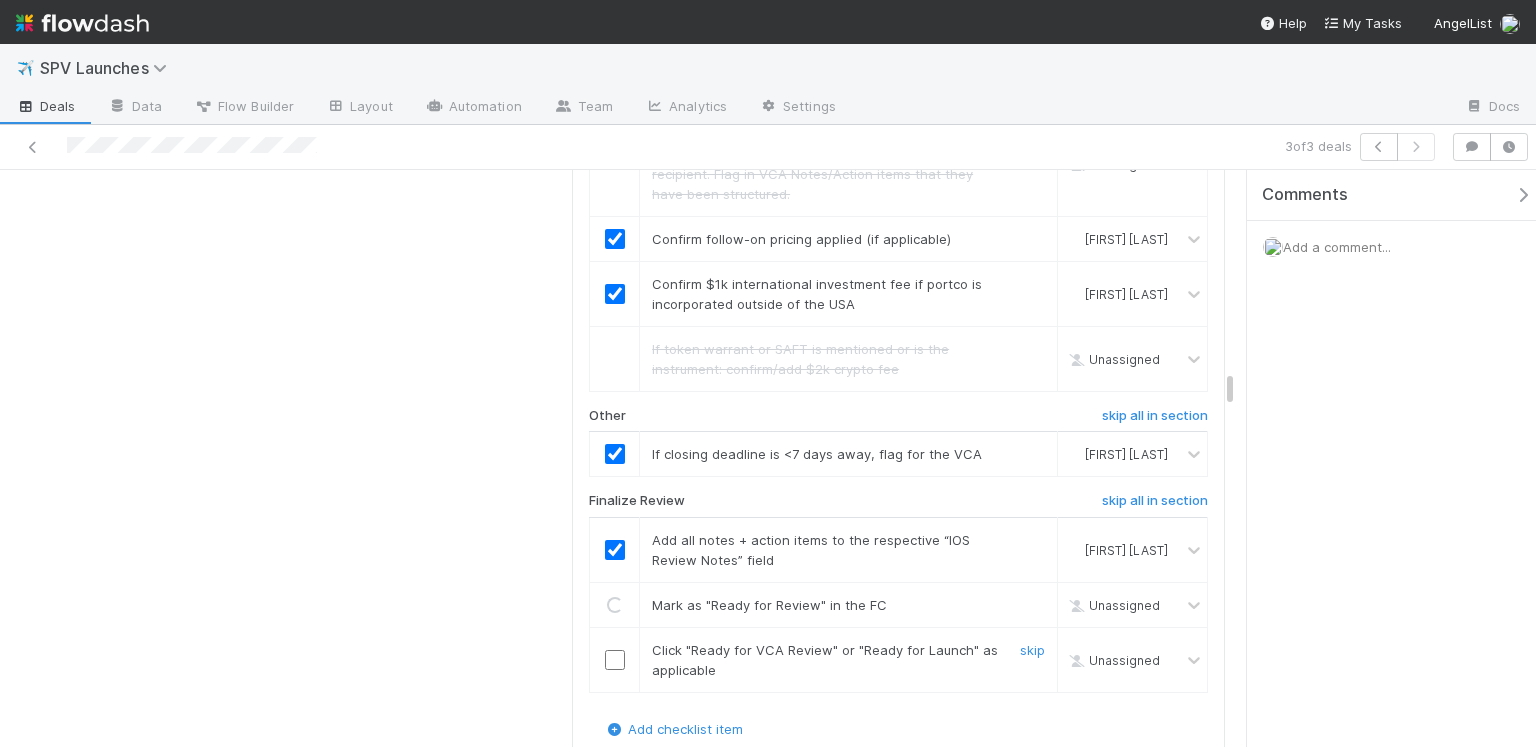 click at bounding box center [615, 659] 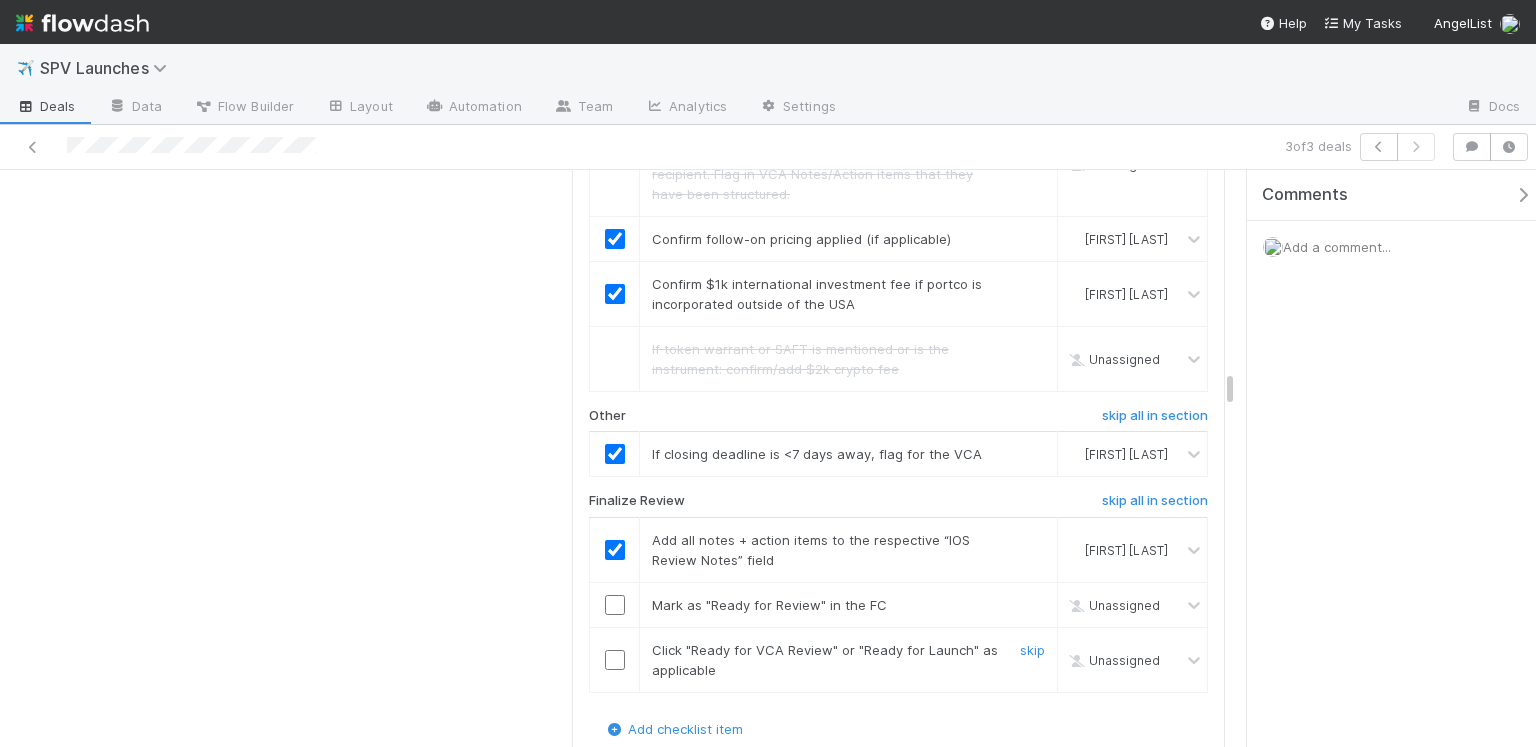 click at bounding box center (615, 660) 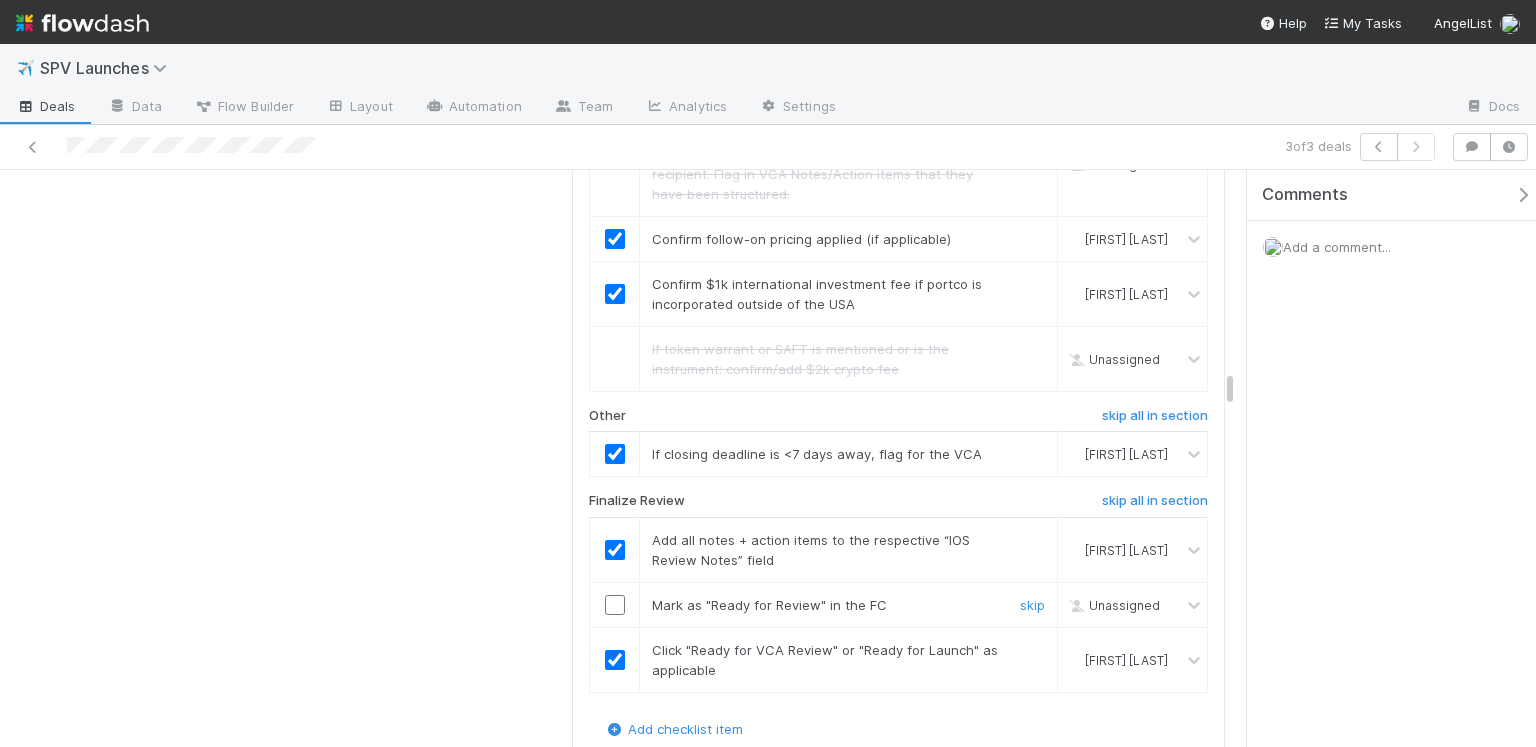 click at bounding box center (615, 605) 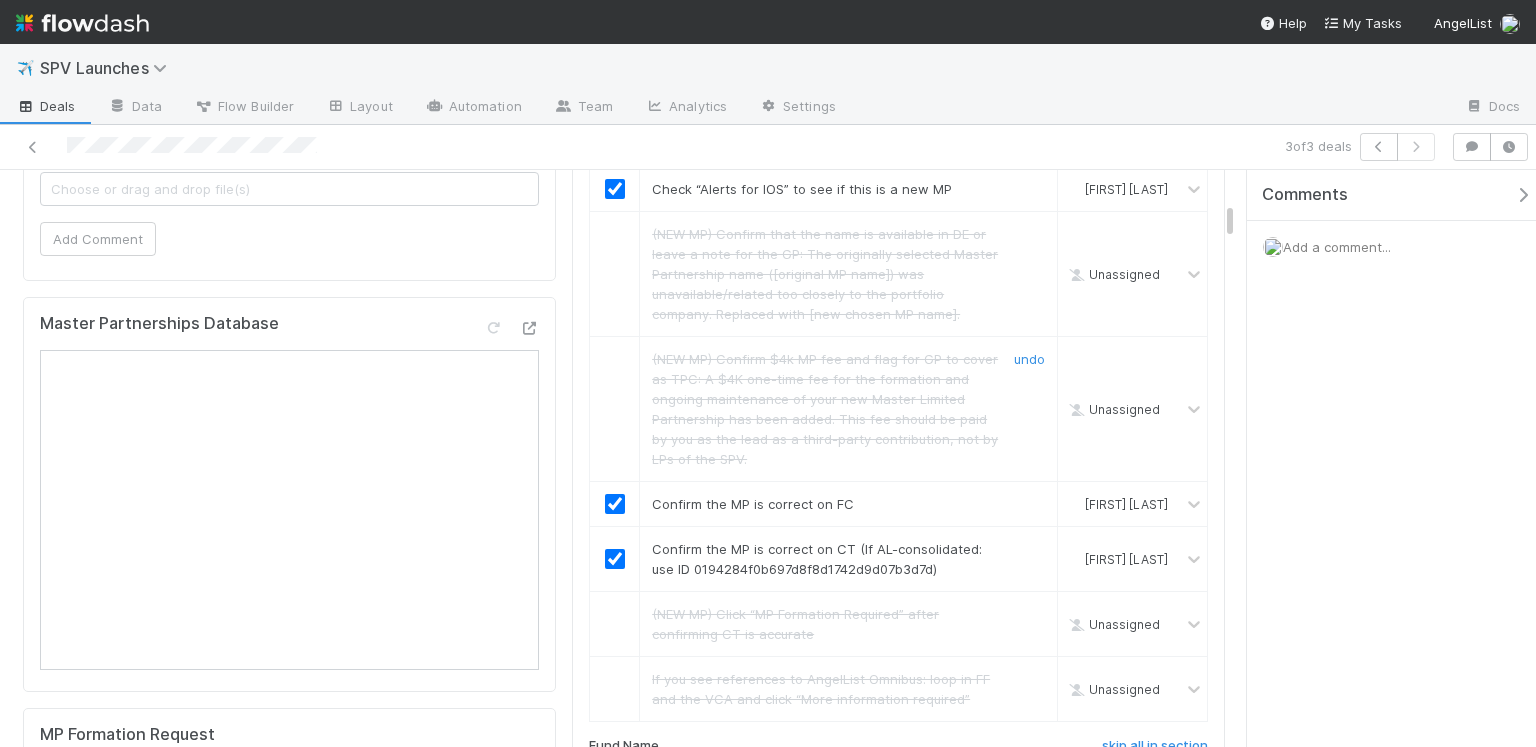 scroll, scrollTop: 0, scrollLeft: 0, axis: both 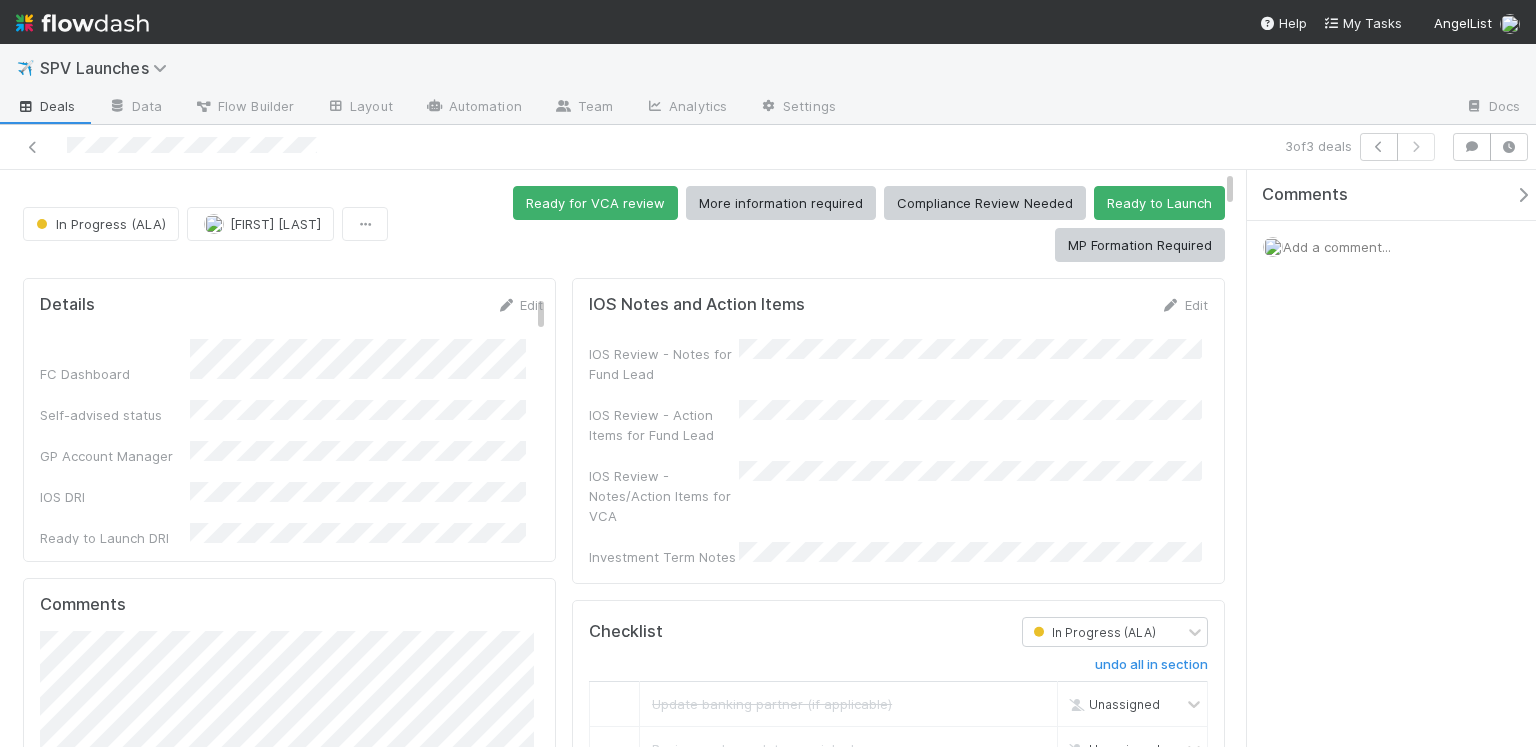 click on "IOS Review - Notes for Fund Lead  IOS Review - Action Items for Fund Lead  IOS Review - Notes/Action Items for VCA  Investment Term Notes" at bounding box center (898, 453) 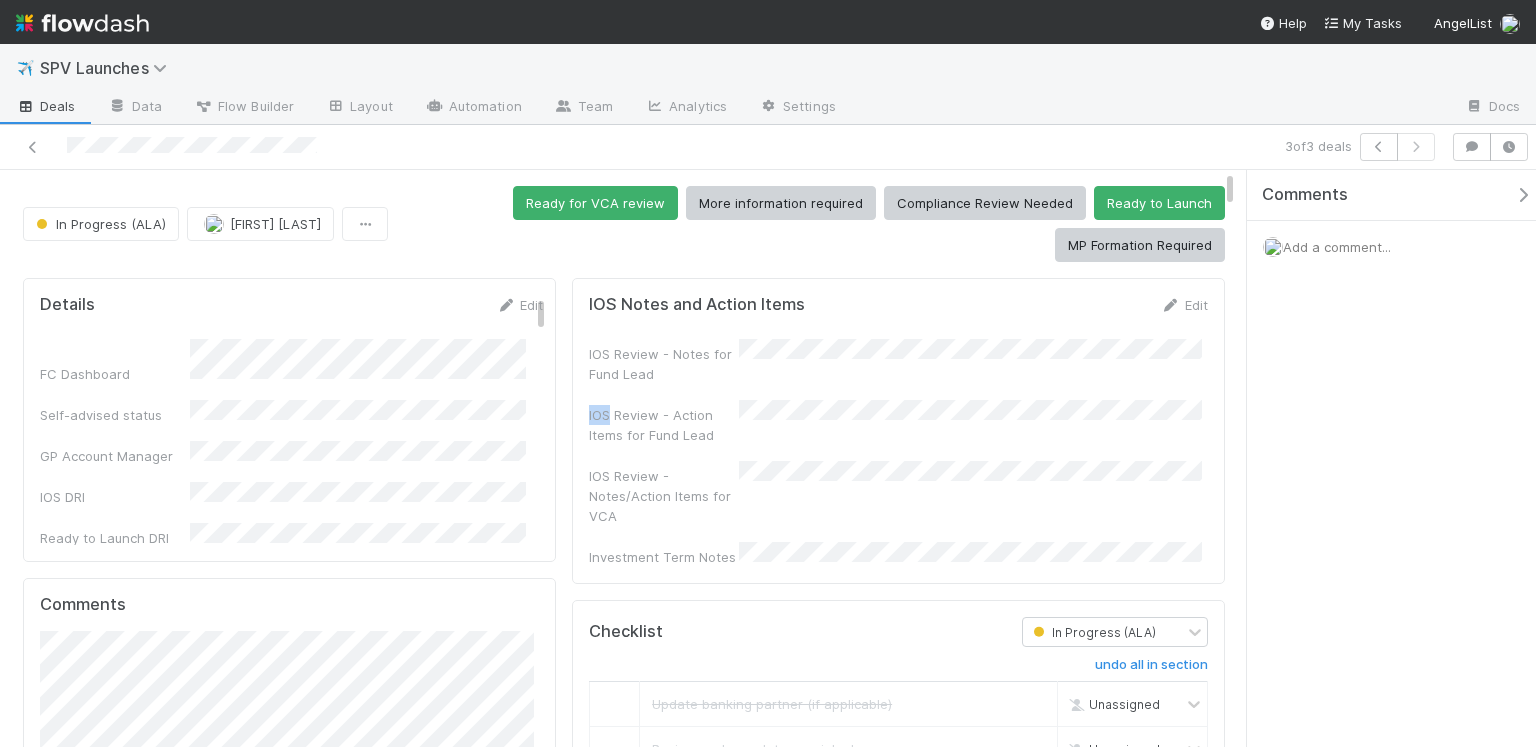 click on "IOS Review - Notes for Fund Lead  IOS Review - Action Items for Fund Lead  IOS Review - Notes/Action Items for VCA  Investment Term Notes" at bounding box center [898, 453] 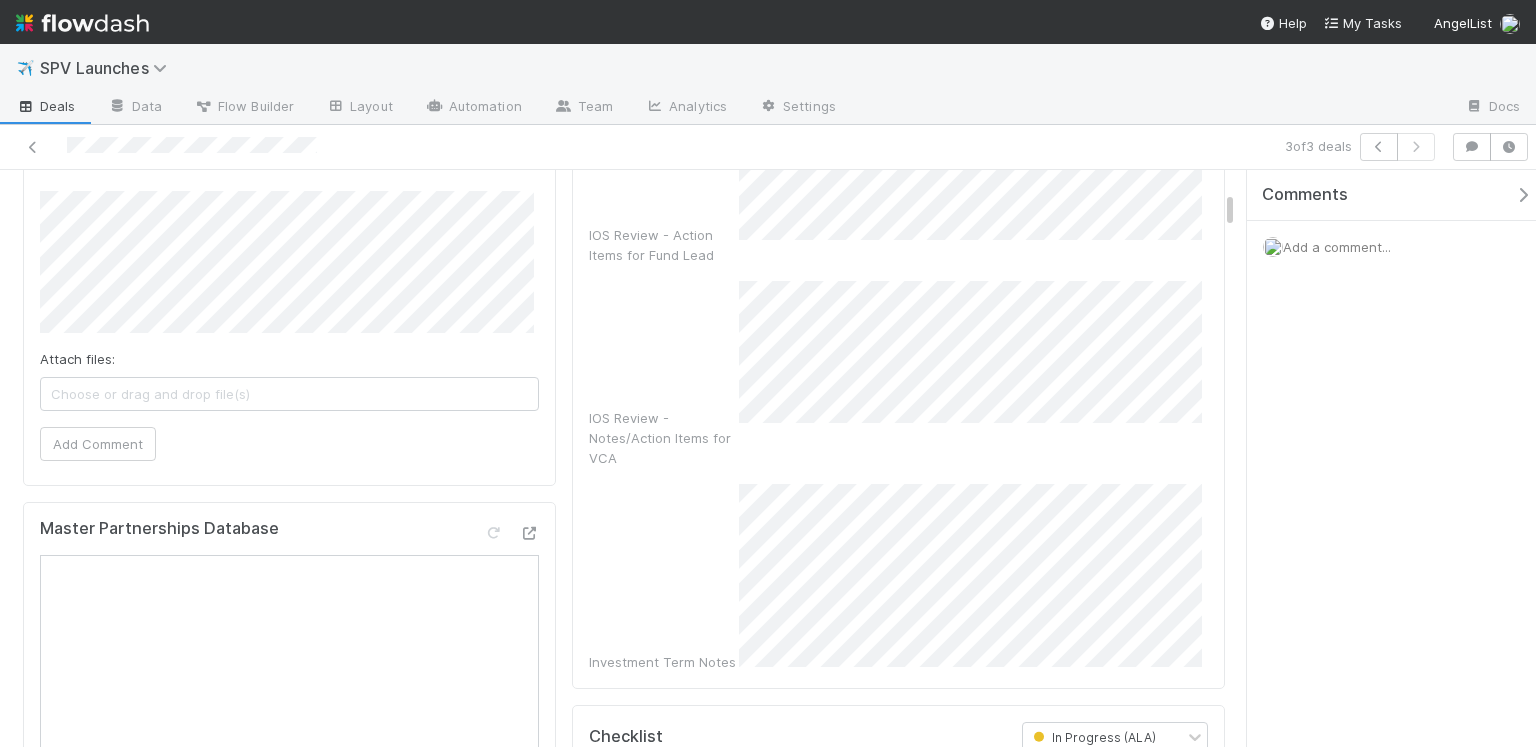 scroll, scrollTop: 115, scrollLeft: 0, axis: vertical 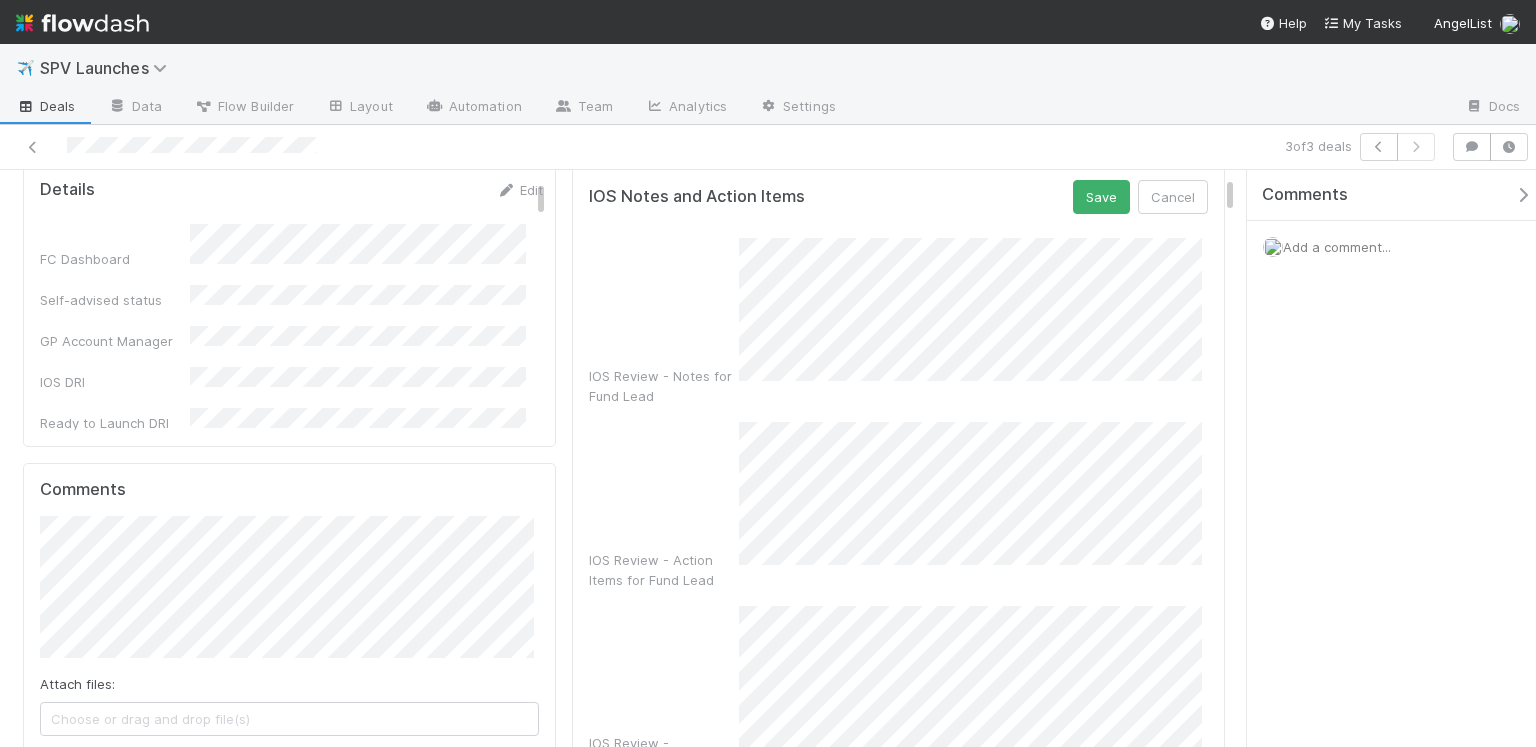 click on "IOS Review - Notes/Action Items for VCA" at bounding box center (898, 700) 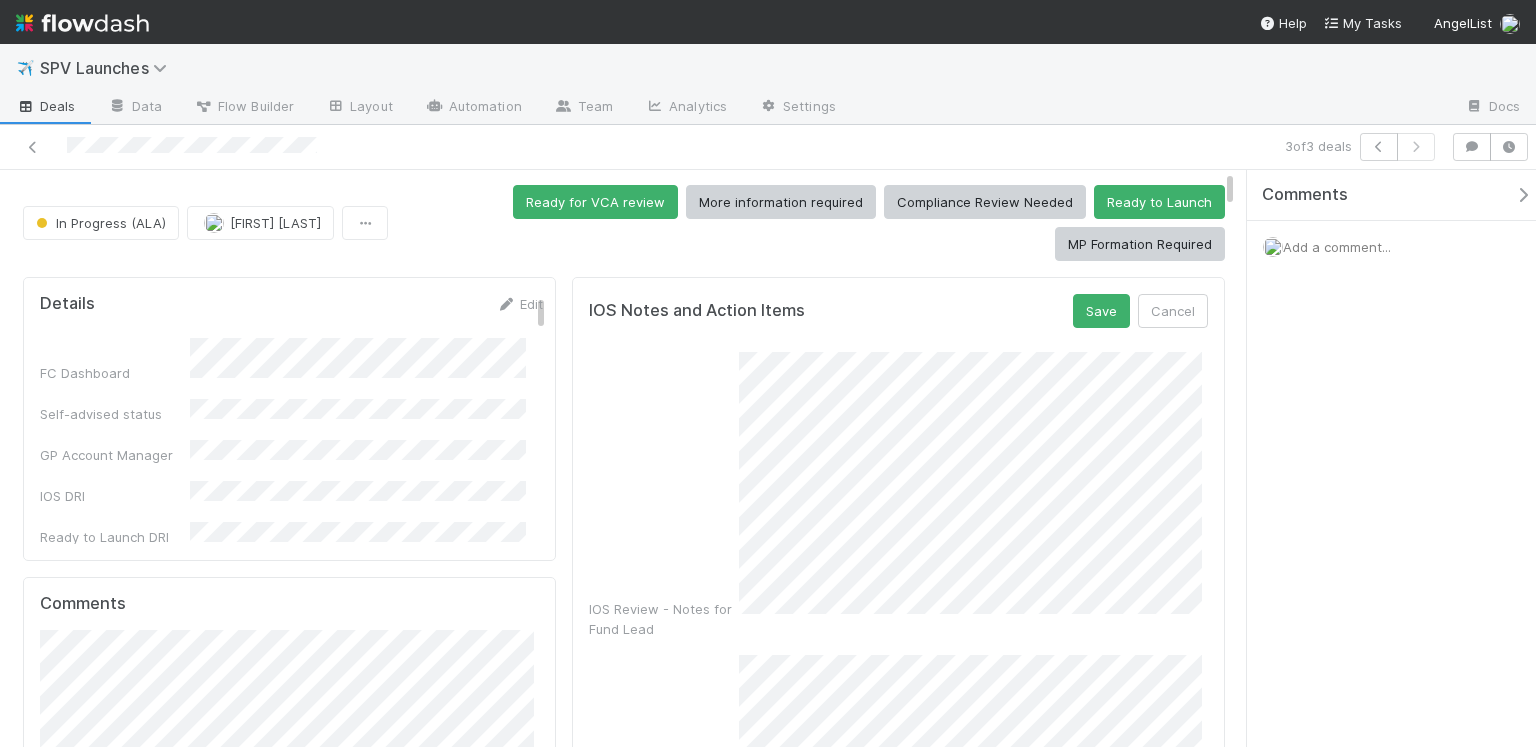 scroll, scrollTop: 0, scrollLeft: 0, axis: both 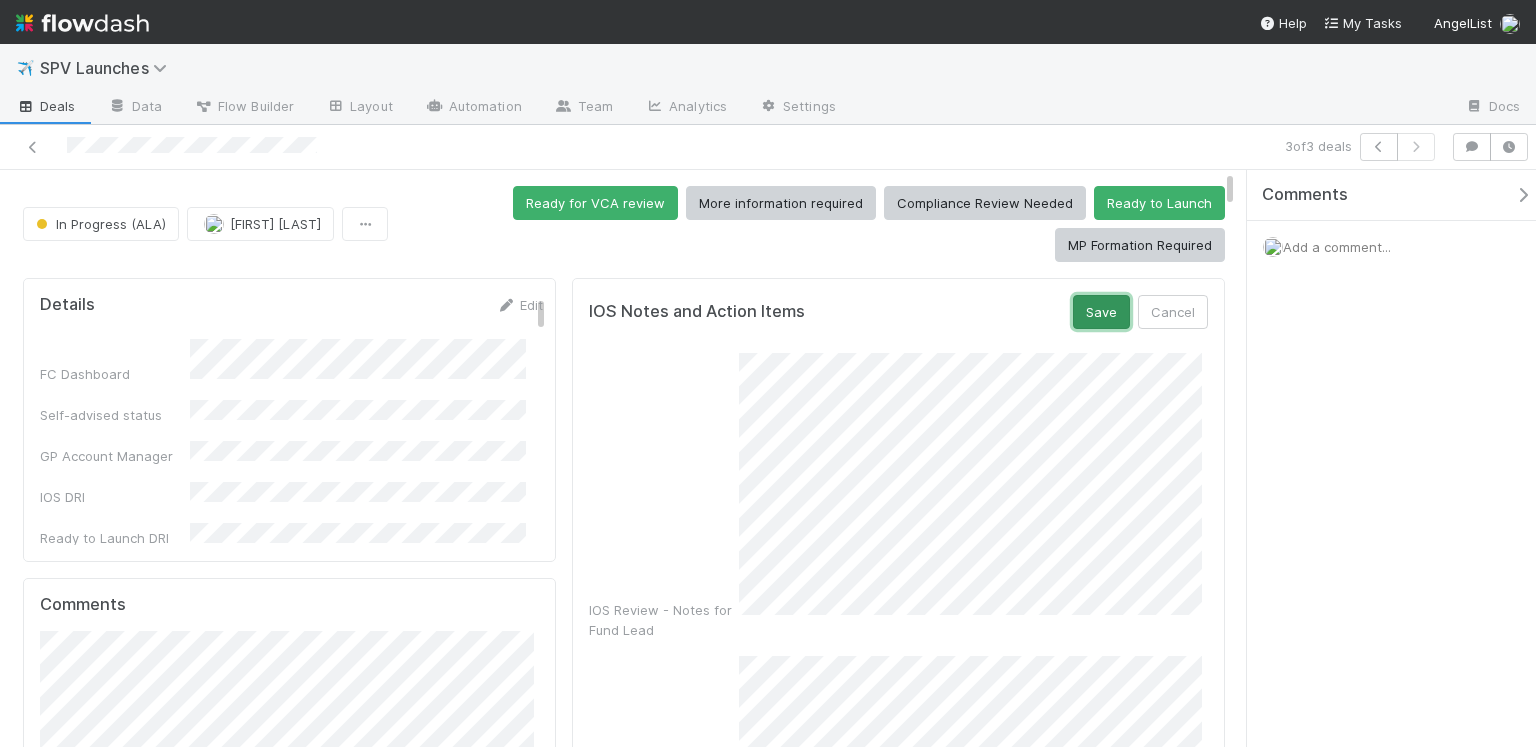 click on "Save" at bounding box center (1101, 312) 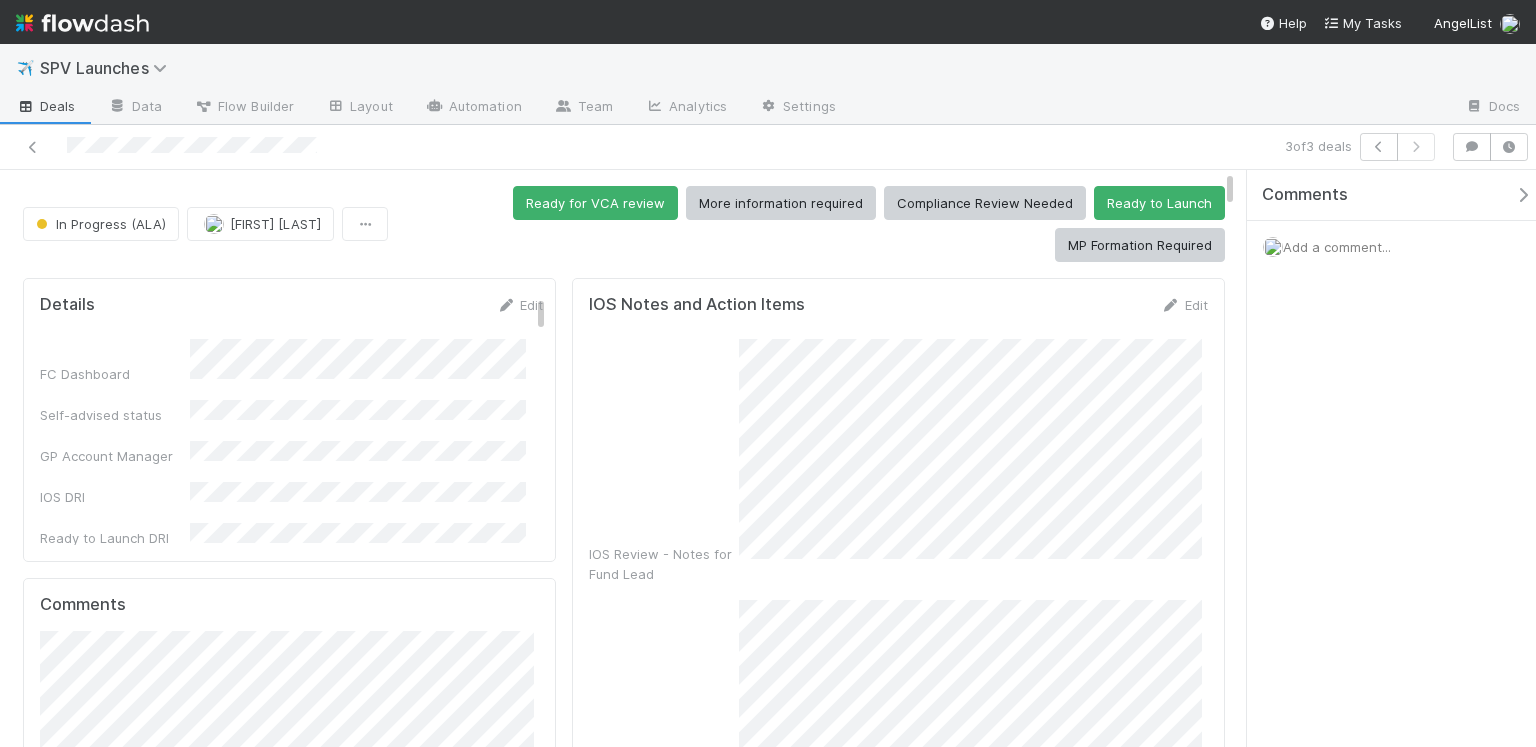 click on "Ready for VCA review More information required  Compliance Review Needed Ready to Launch  MP Formation Required" at bounding box center [810, 224] 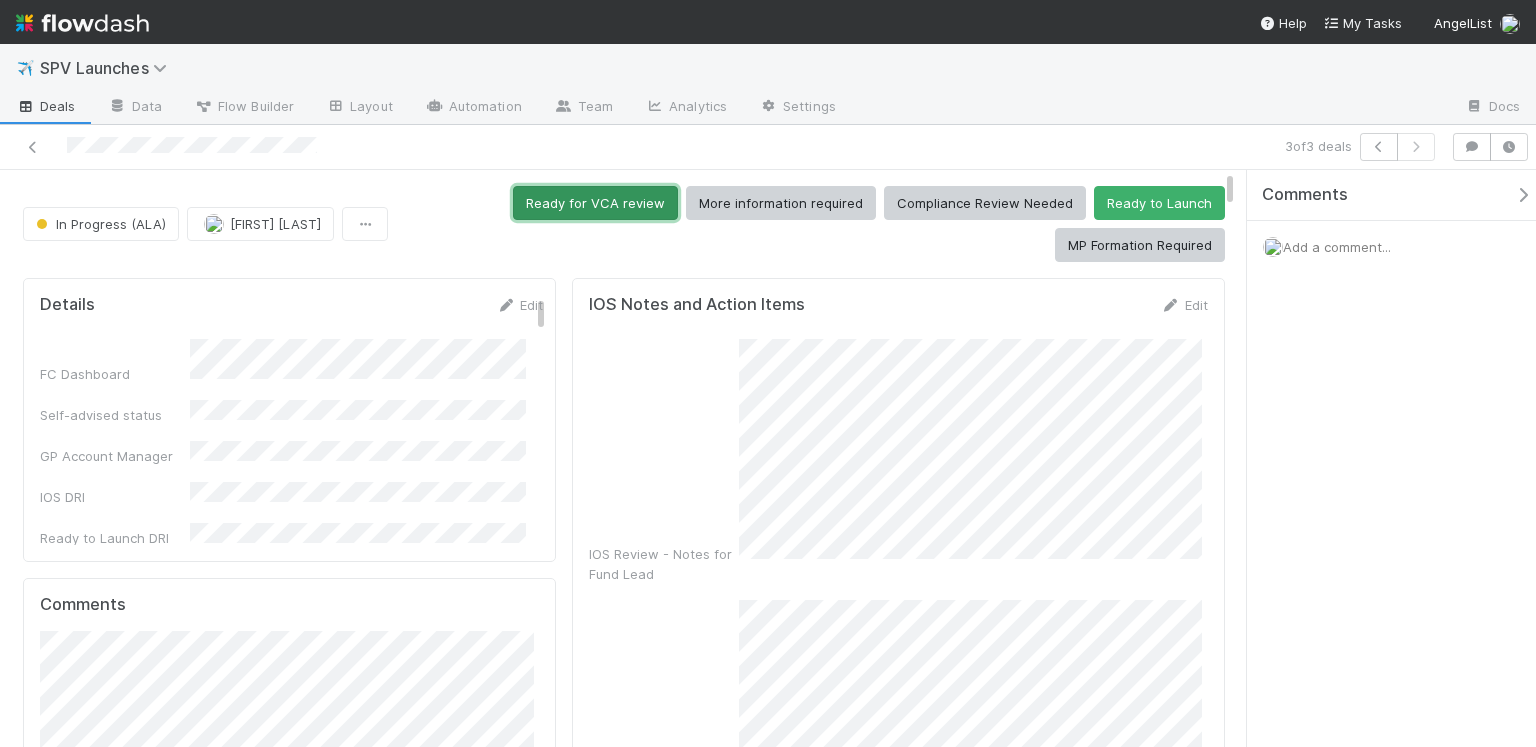 click on "Ready for VCA review" at bounding box center [595, 203] 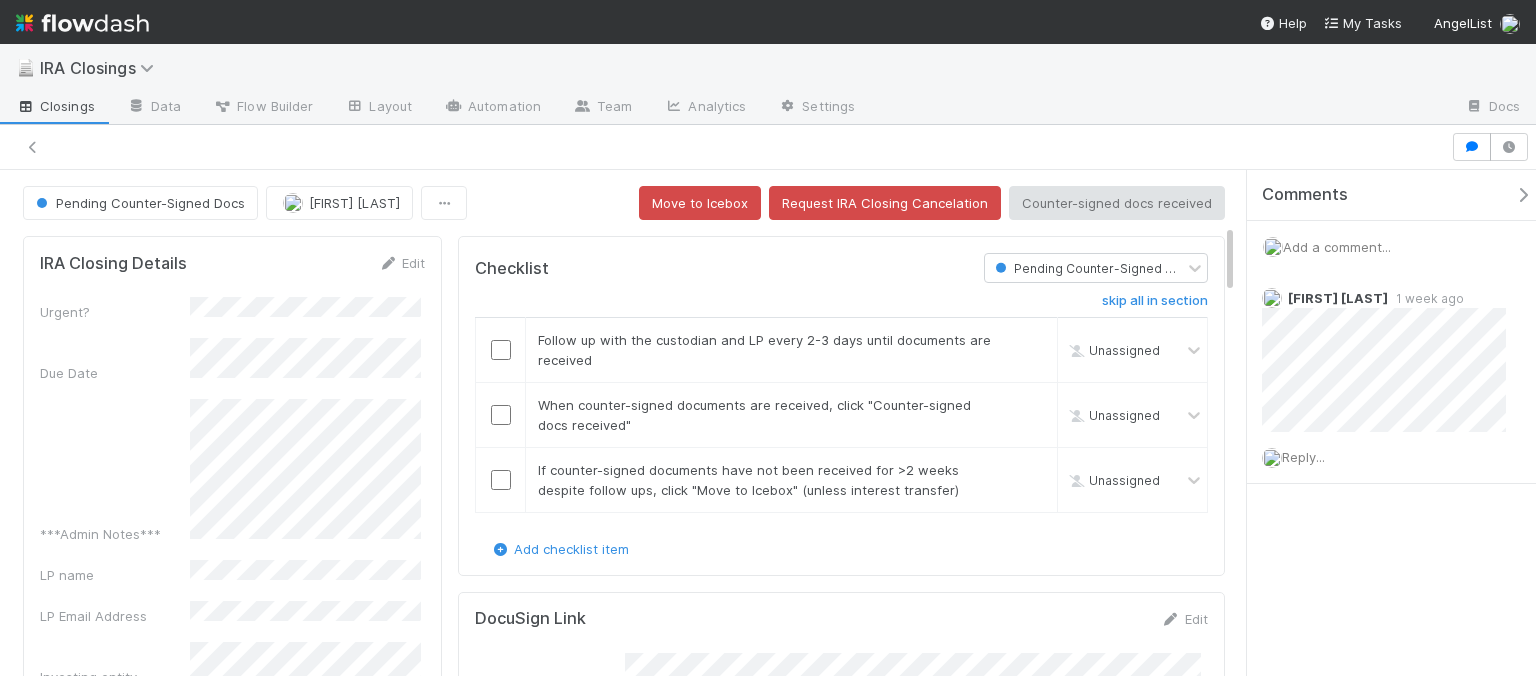 scroll, scrollTop: 0, scrollLeft: 0, axis: both 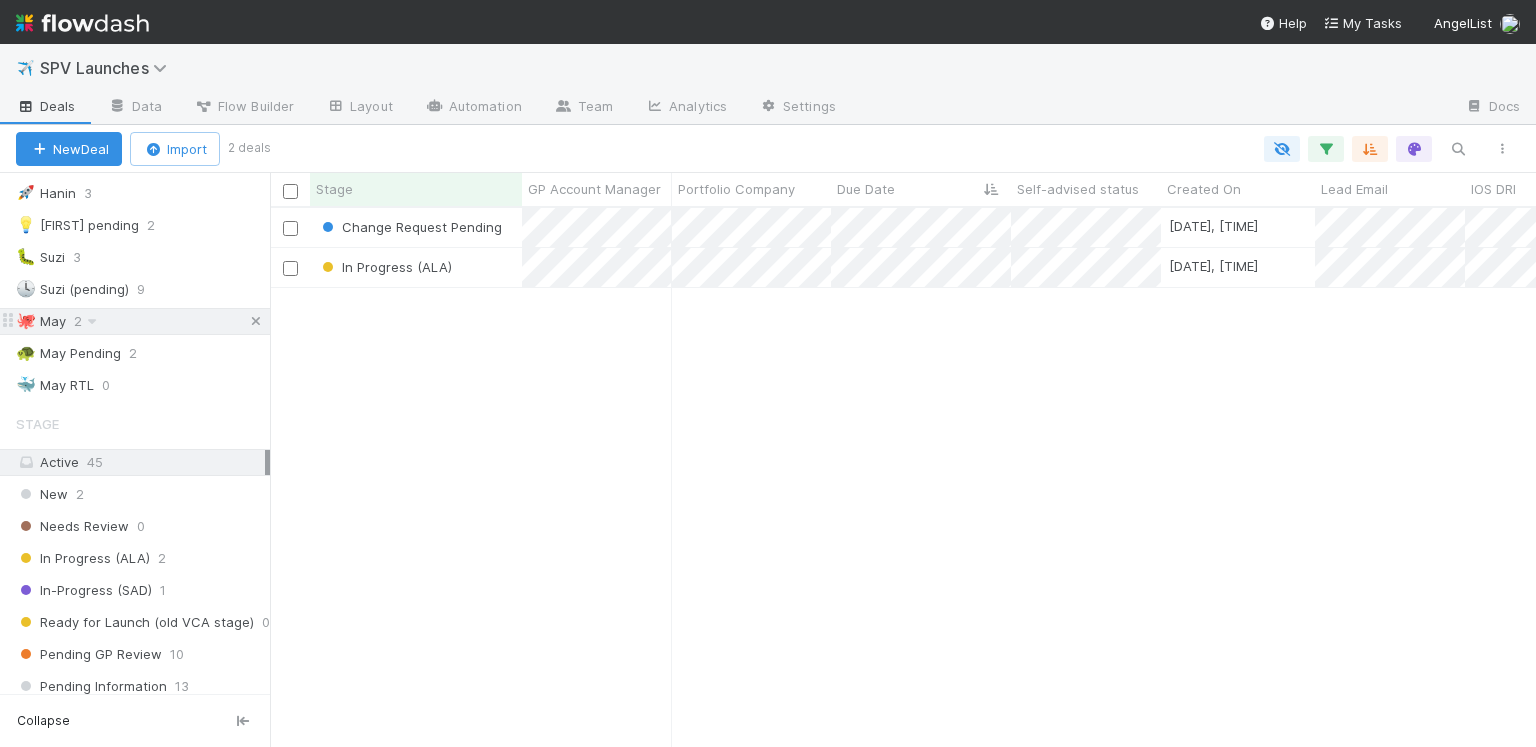 click at bounding box center (256, 321) 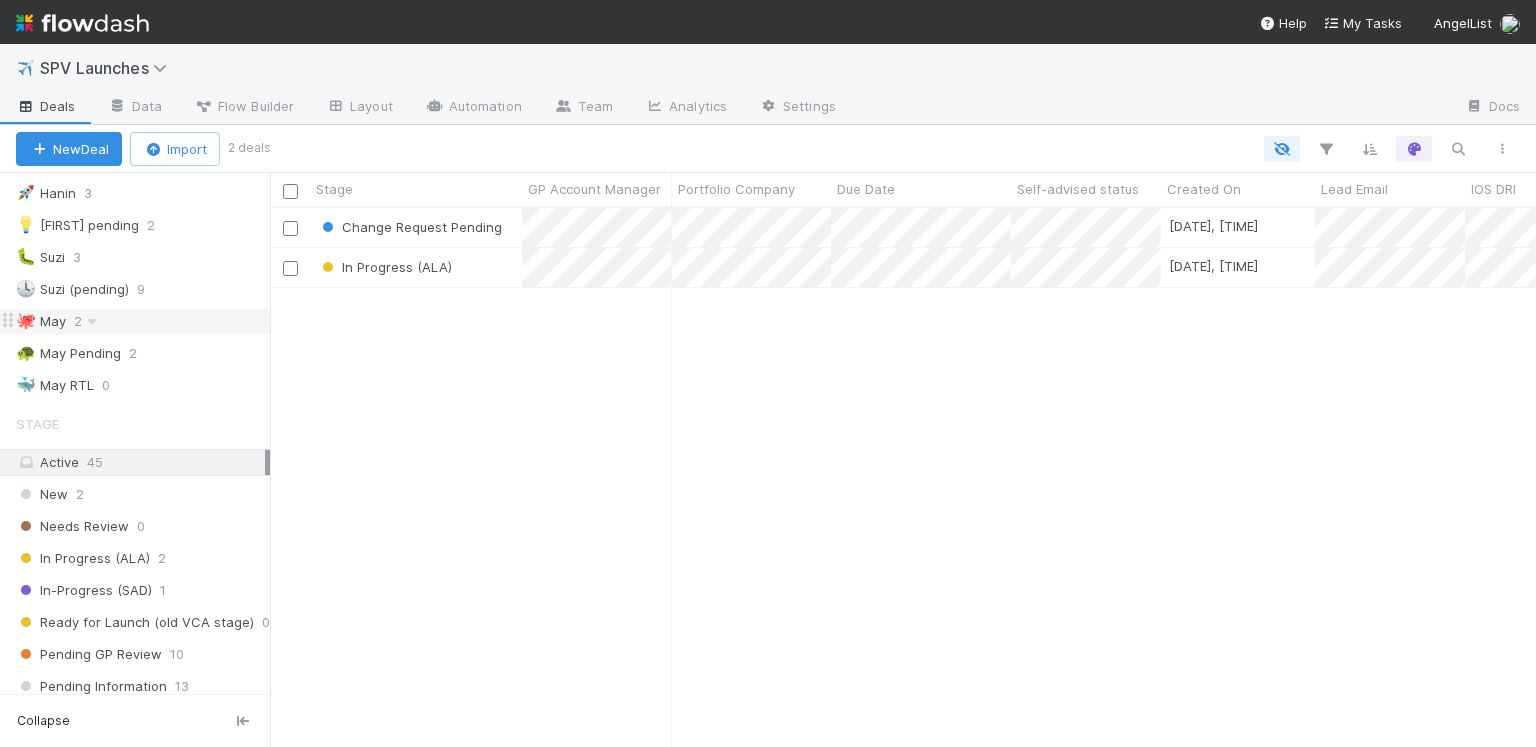 scroll, scrollTop: 955, scrollLeft: 0, axis: vertical 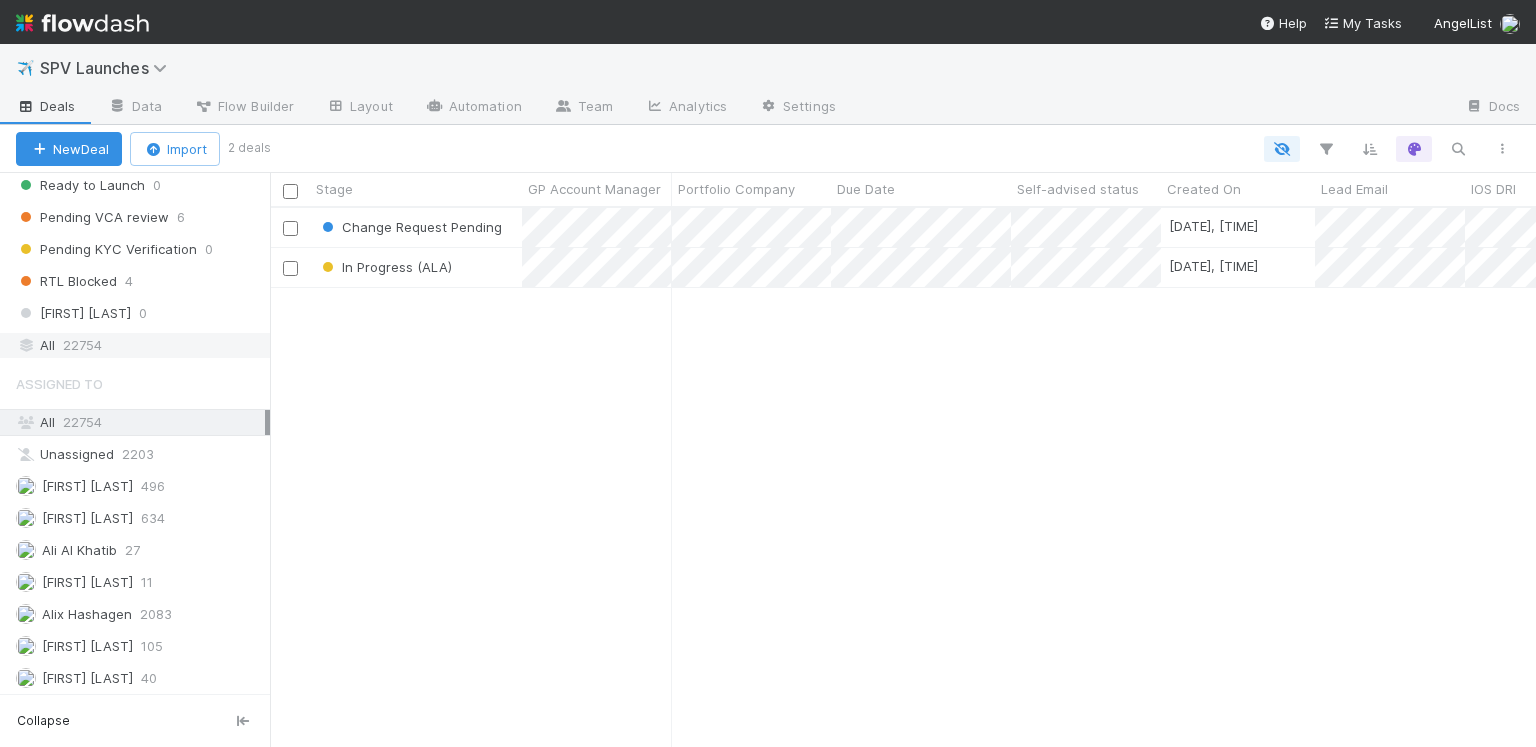 click on "All 22754" at bounding box center (140, 345) 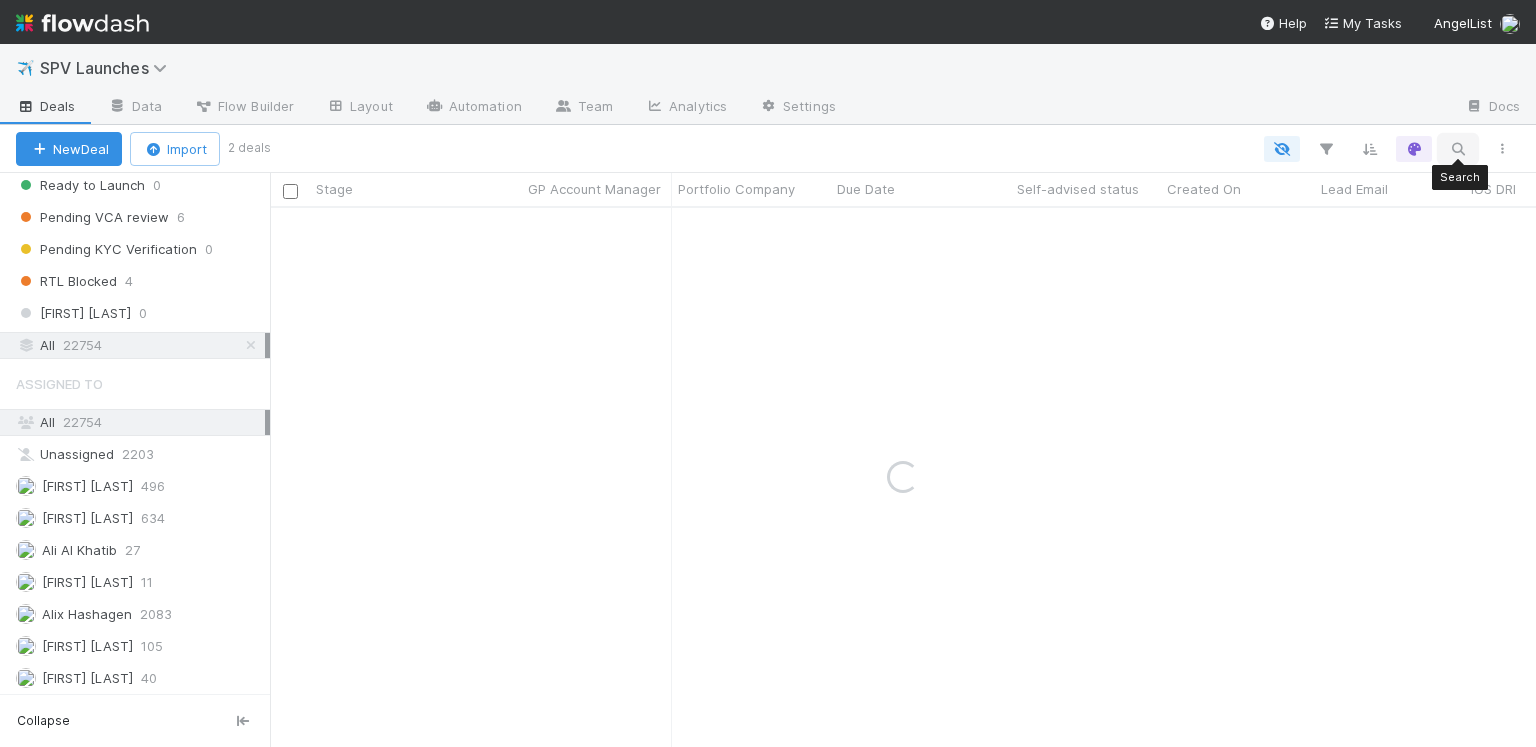 click at bounding box center [1458, 149] 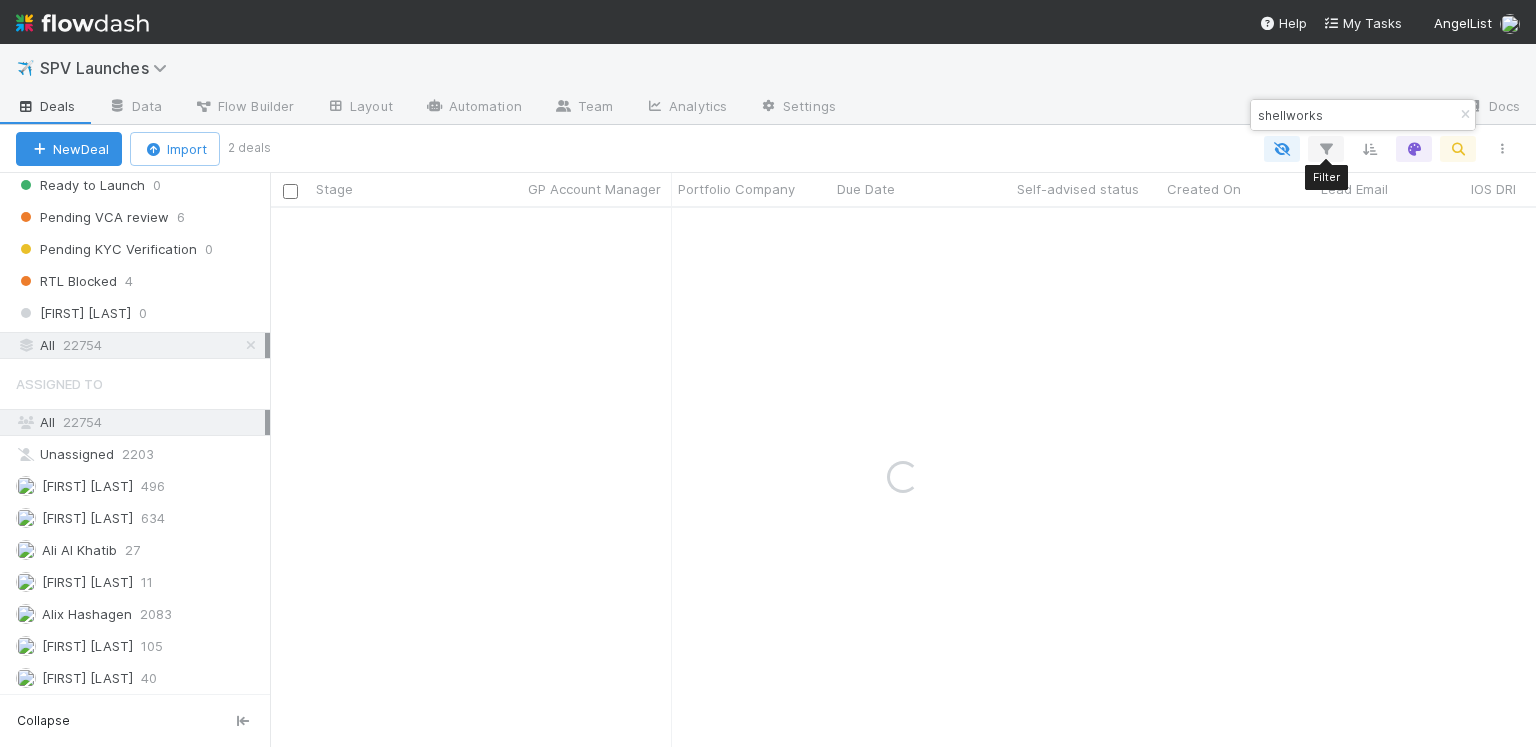 type on "shellworks" 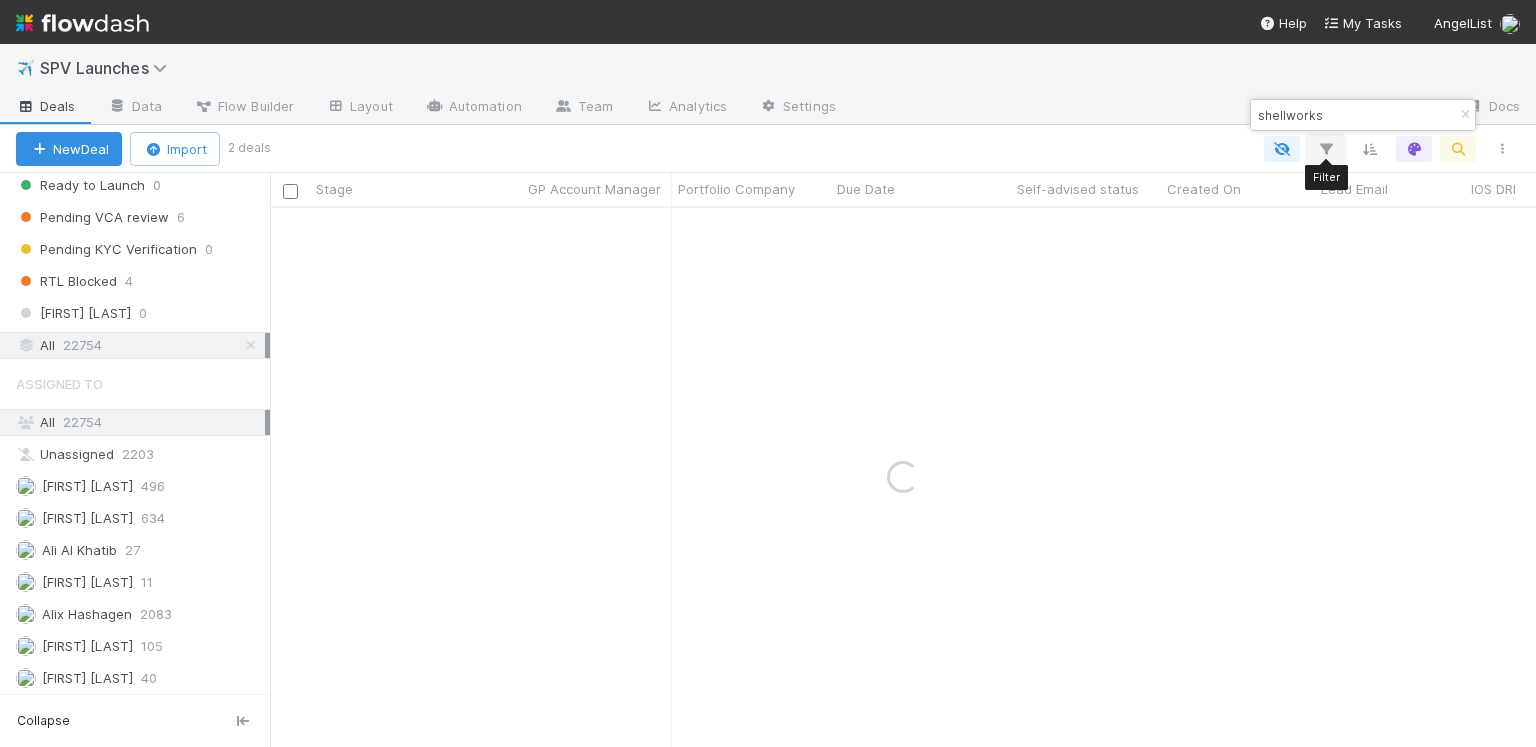 click at bounding box center [1326, 149] 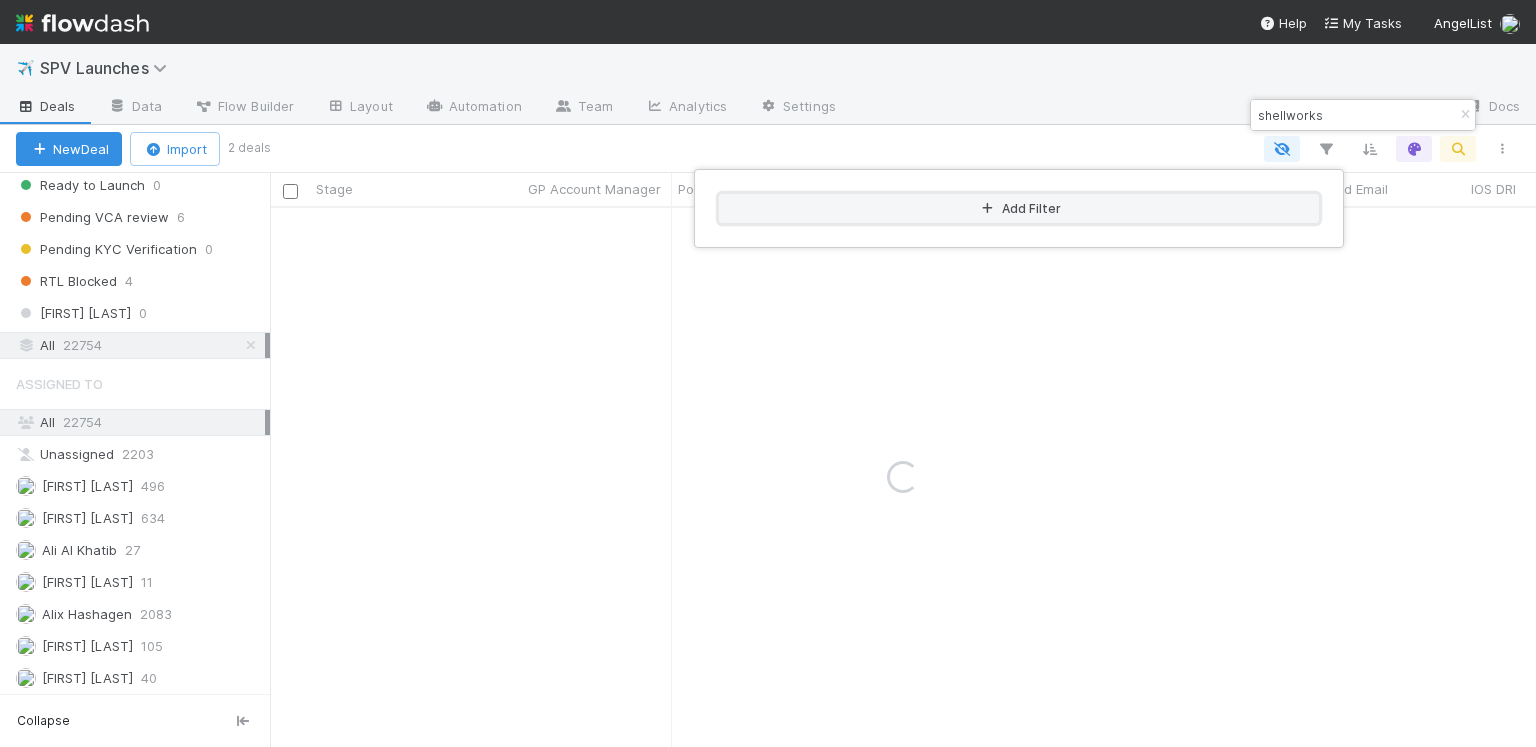 click on "Add Filter" at bounding box center [1019, 208] 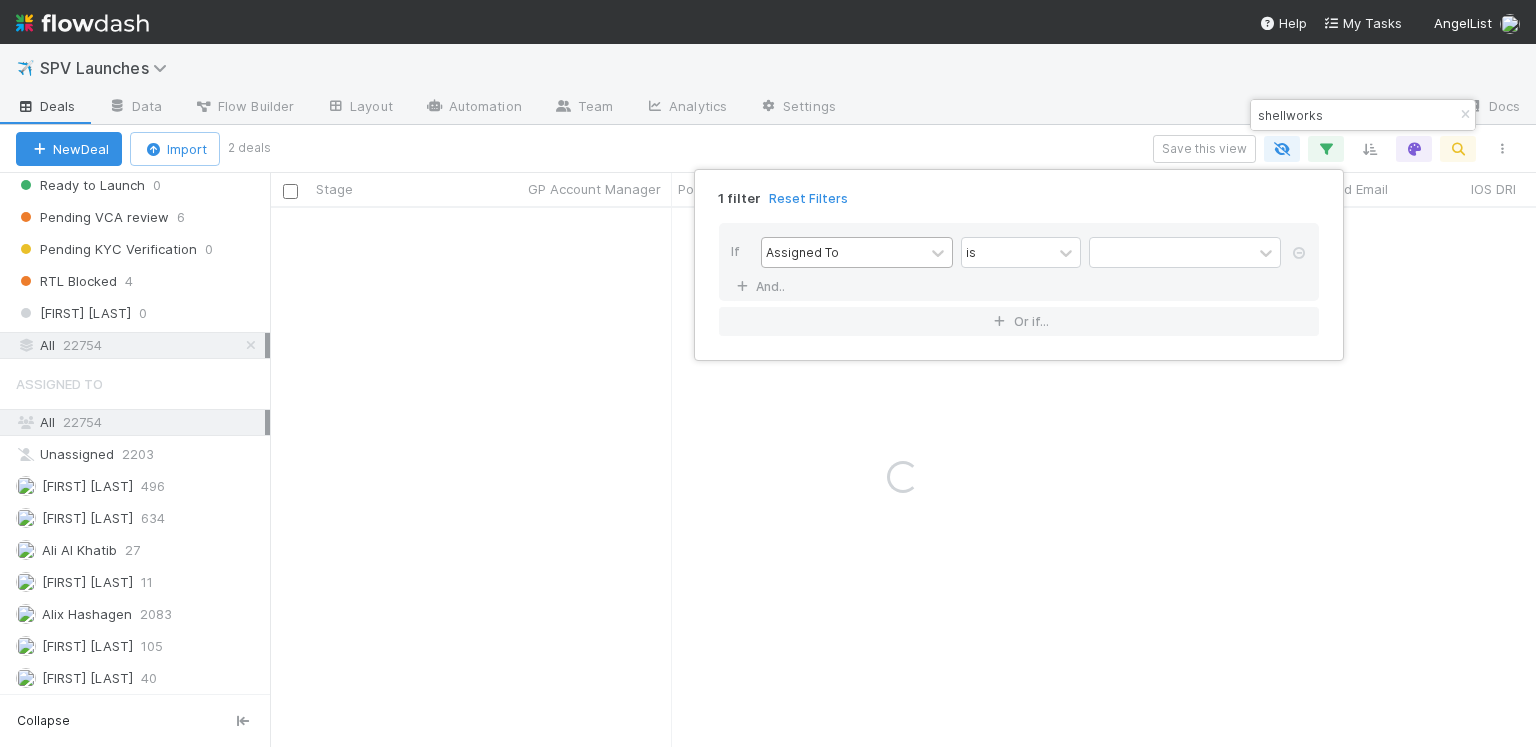 click on "Assigned To" at bounding box center (843, 252) 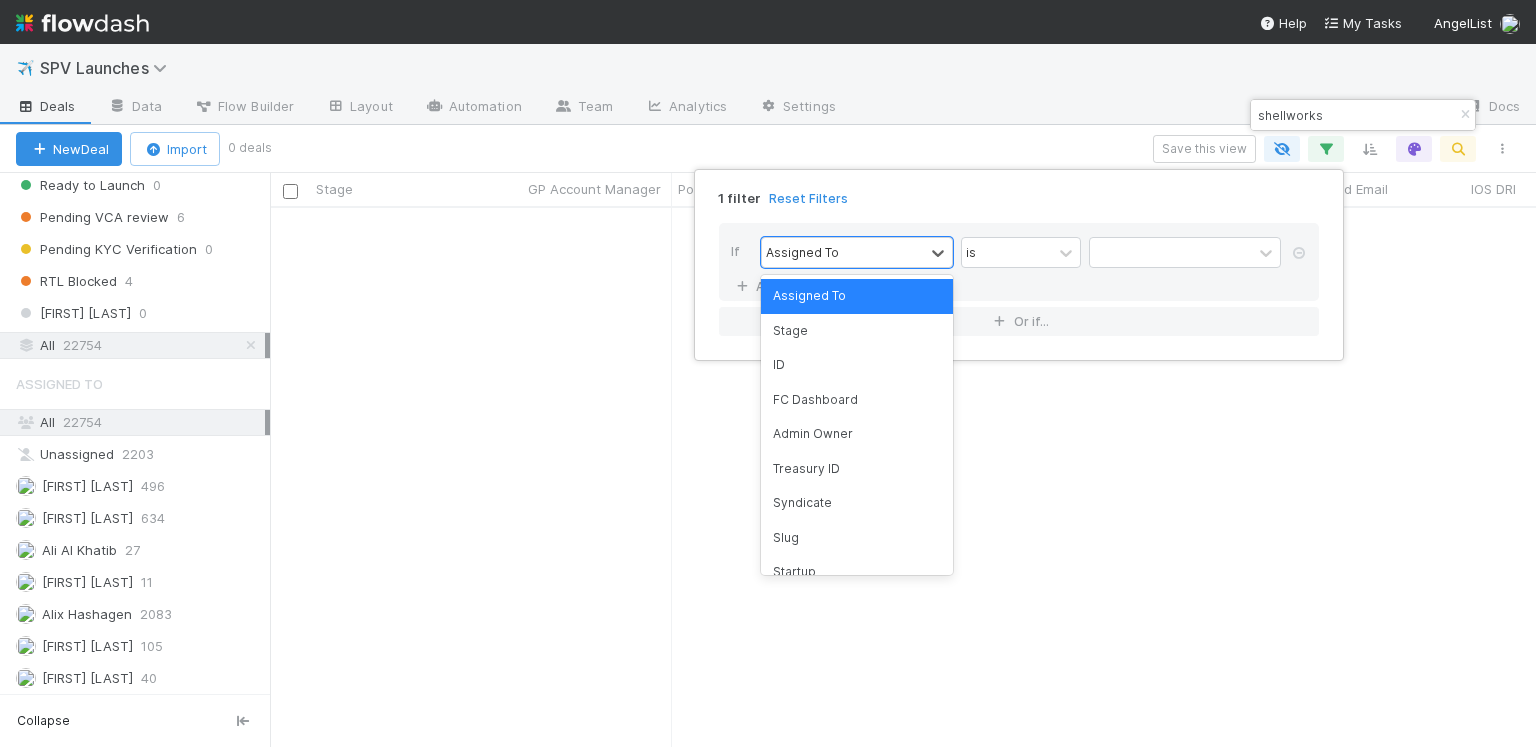 scroll, scrollTop: 12, scrollLeft: 12, axis: both 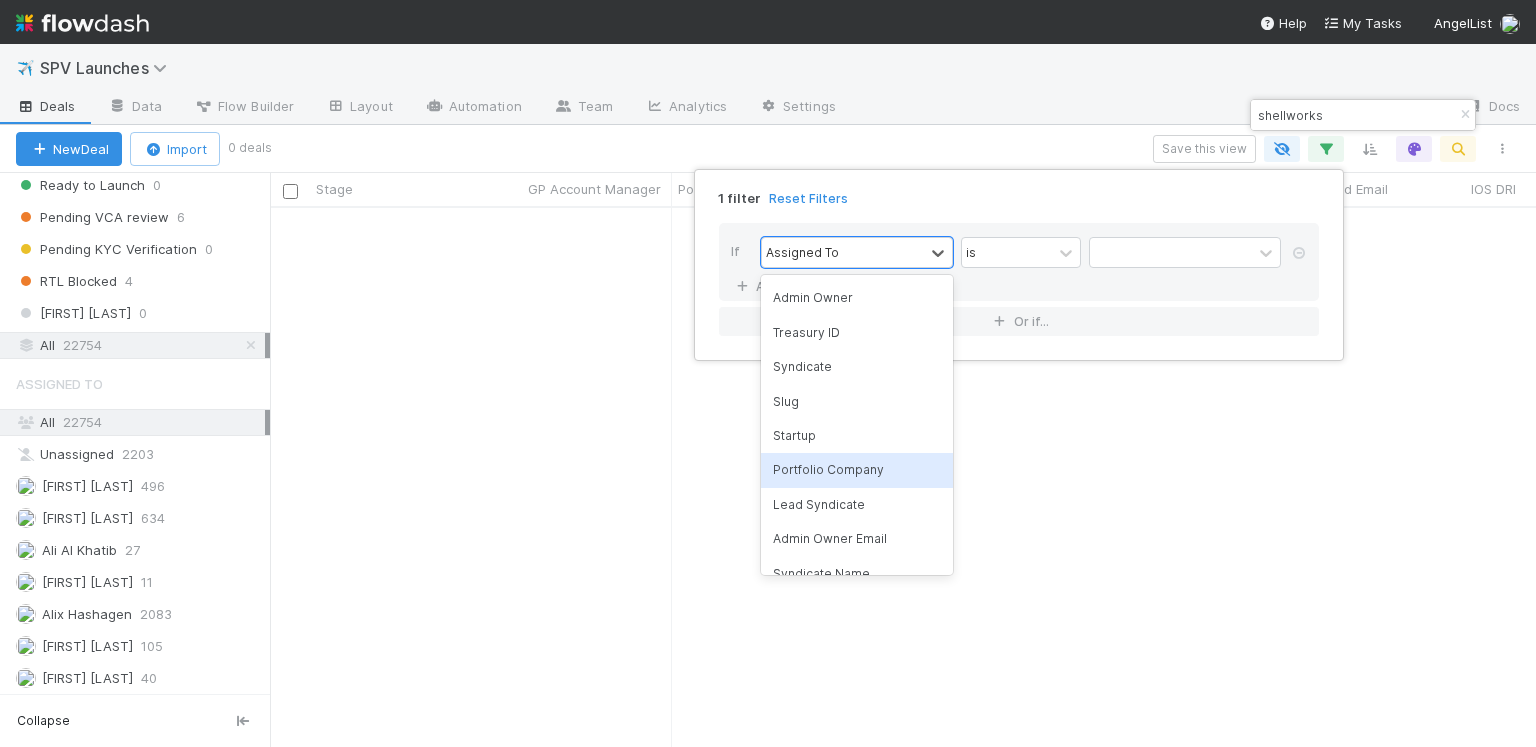 click on "Portfolio Company" at bounding box center [857, 470] 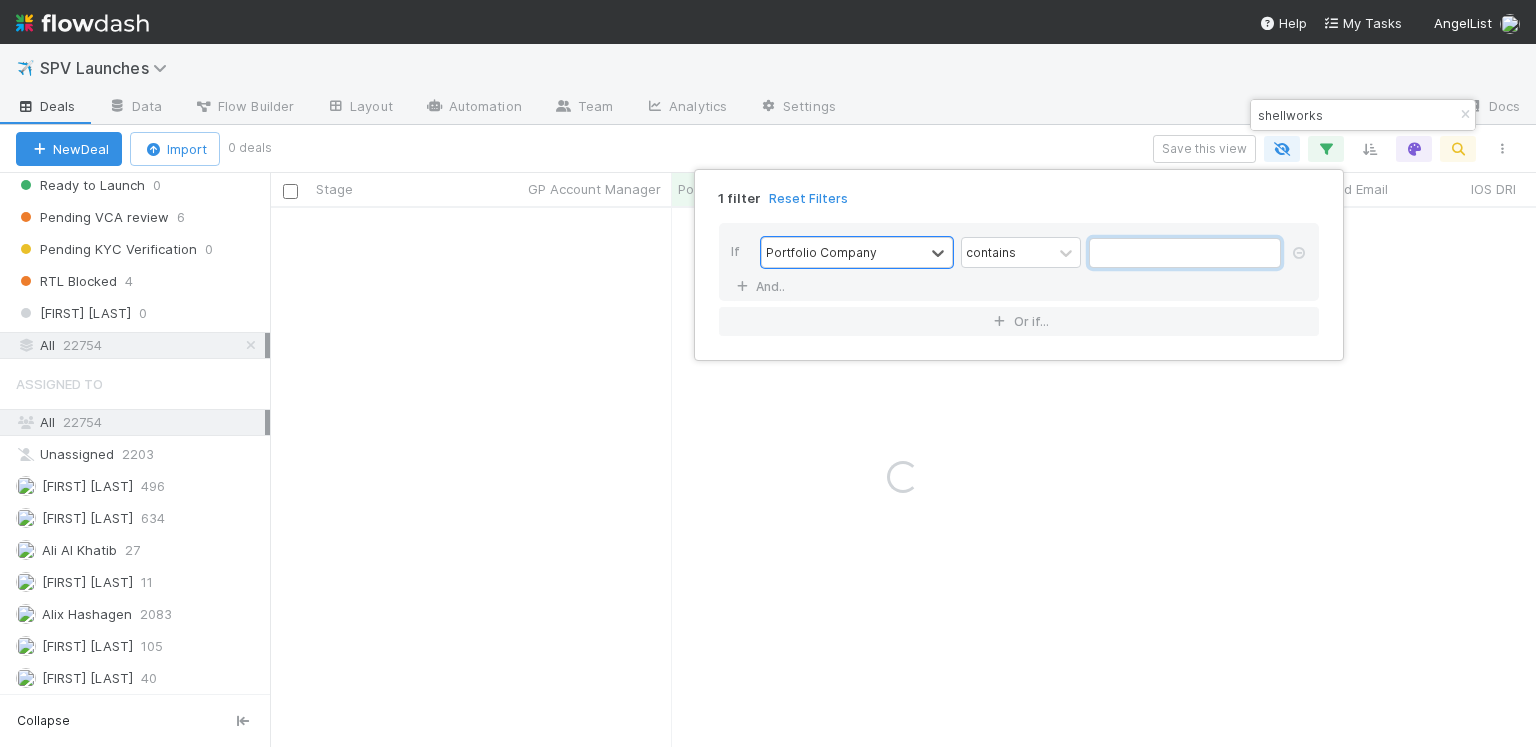 click at bounding box center (1185, 253) 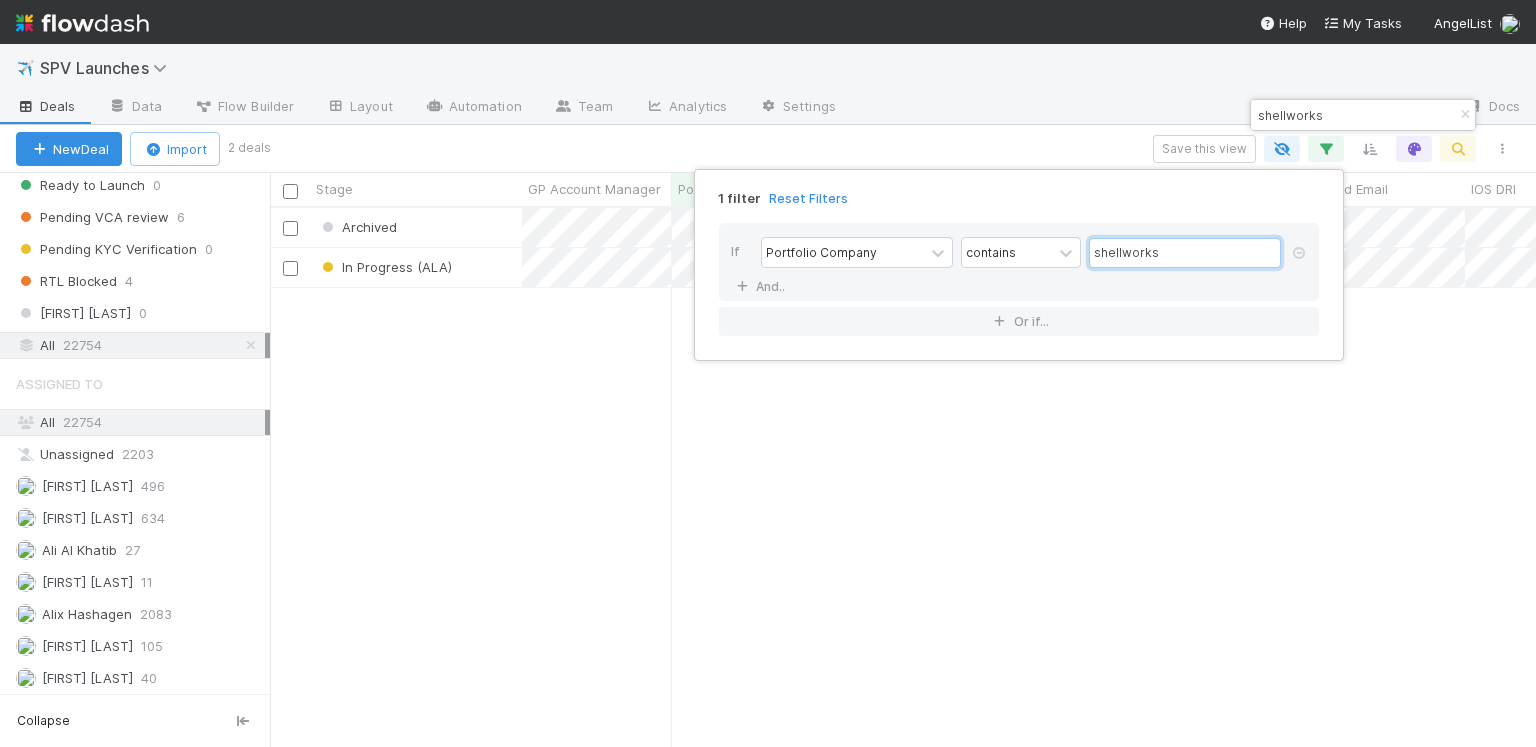 scroll, scrollTop: 12, scrollLeft: 12, axis: both 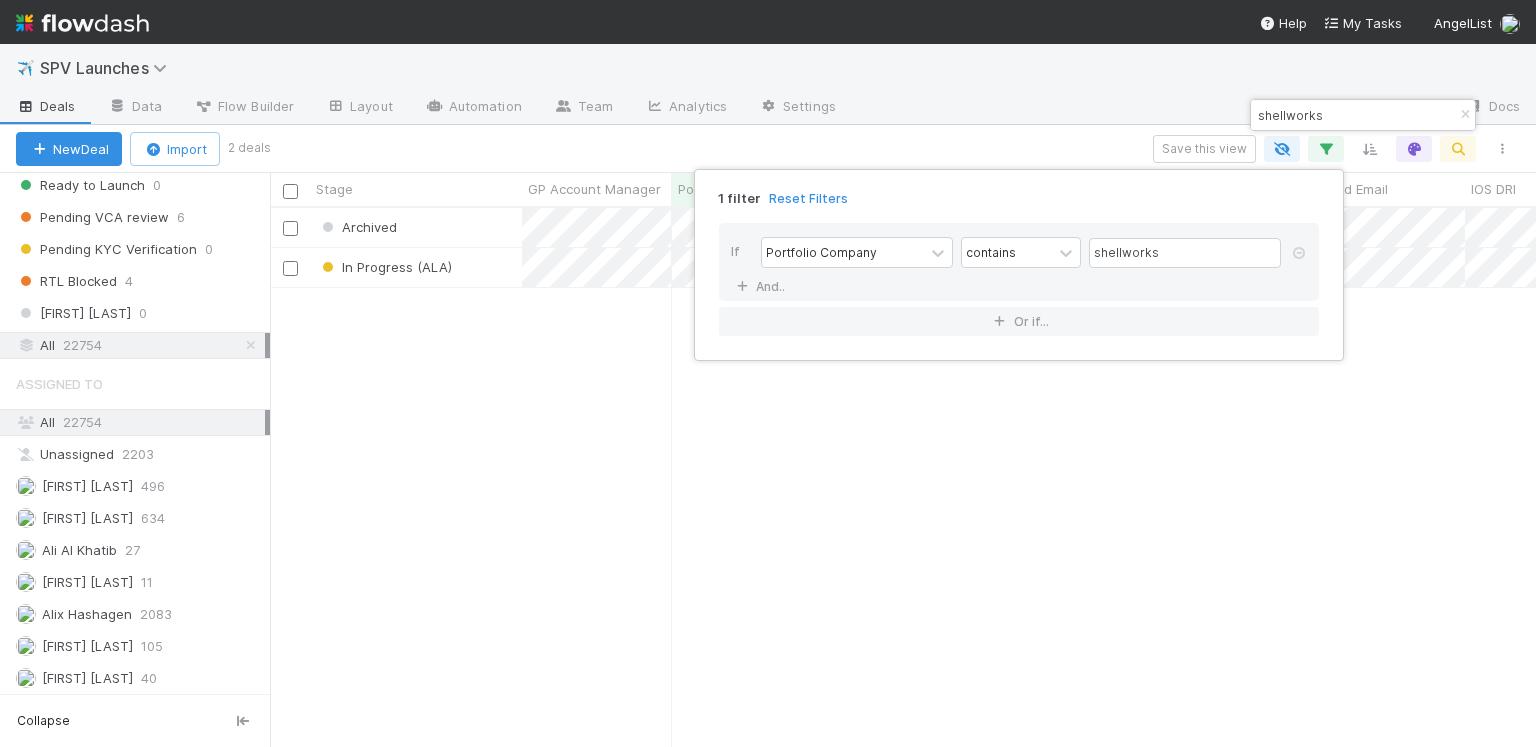 click on "1 filter Reset Filters" at bounding box center [1019, 192] 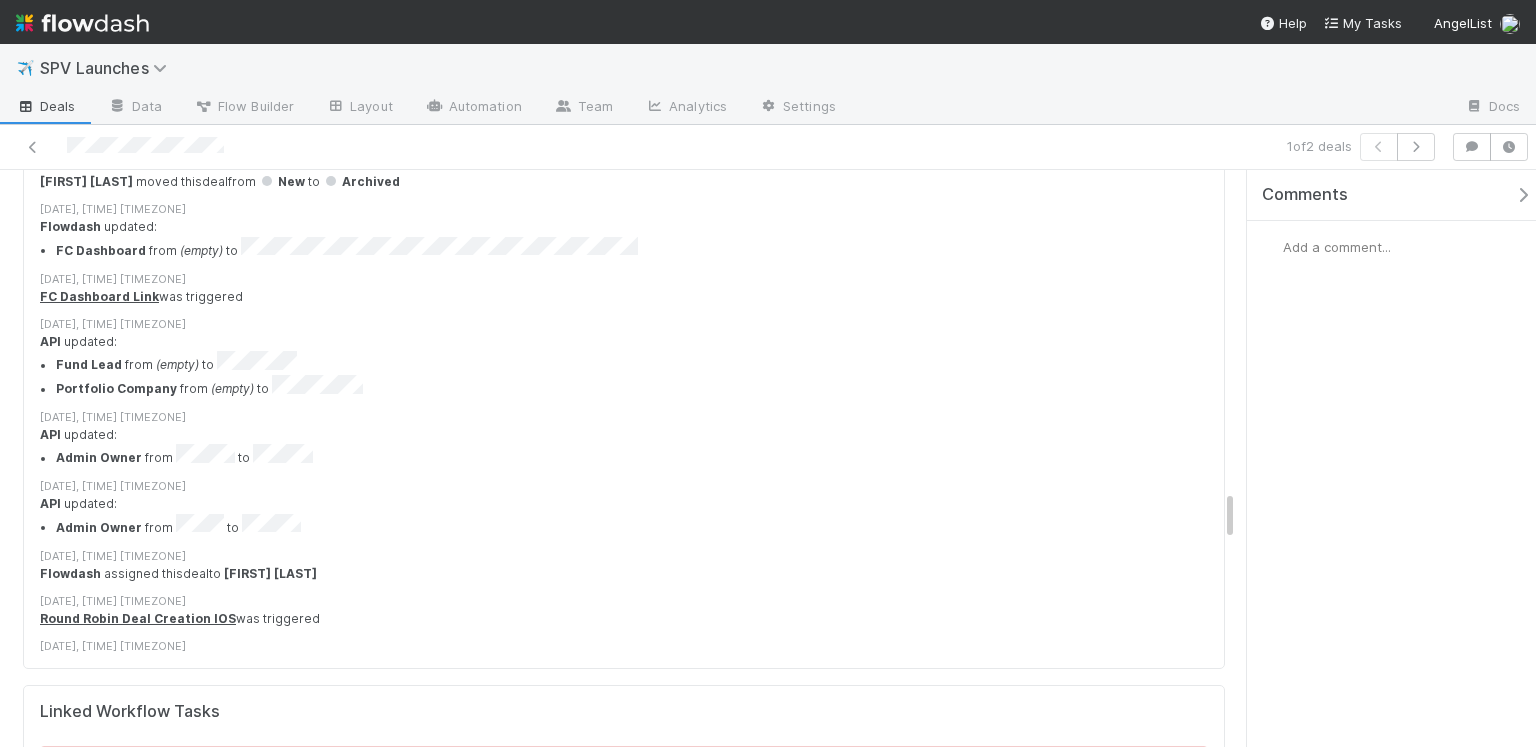 scroll, scrollTop: 3763, scrollLeft: 0, axis: vertical 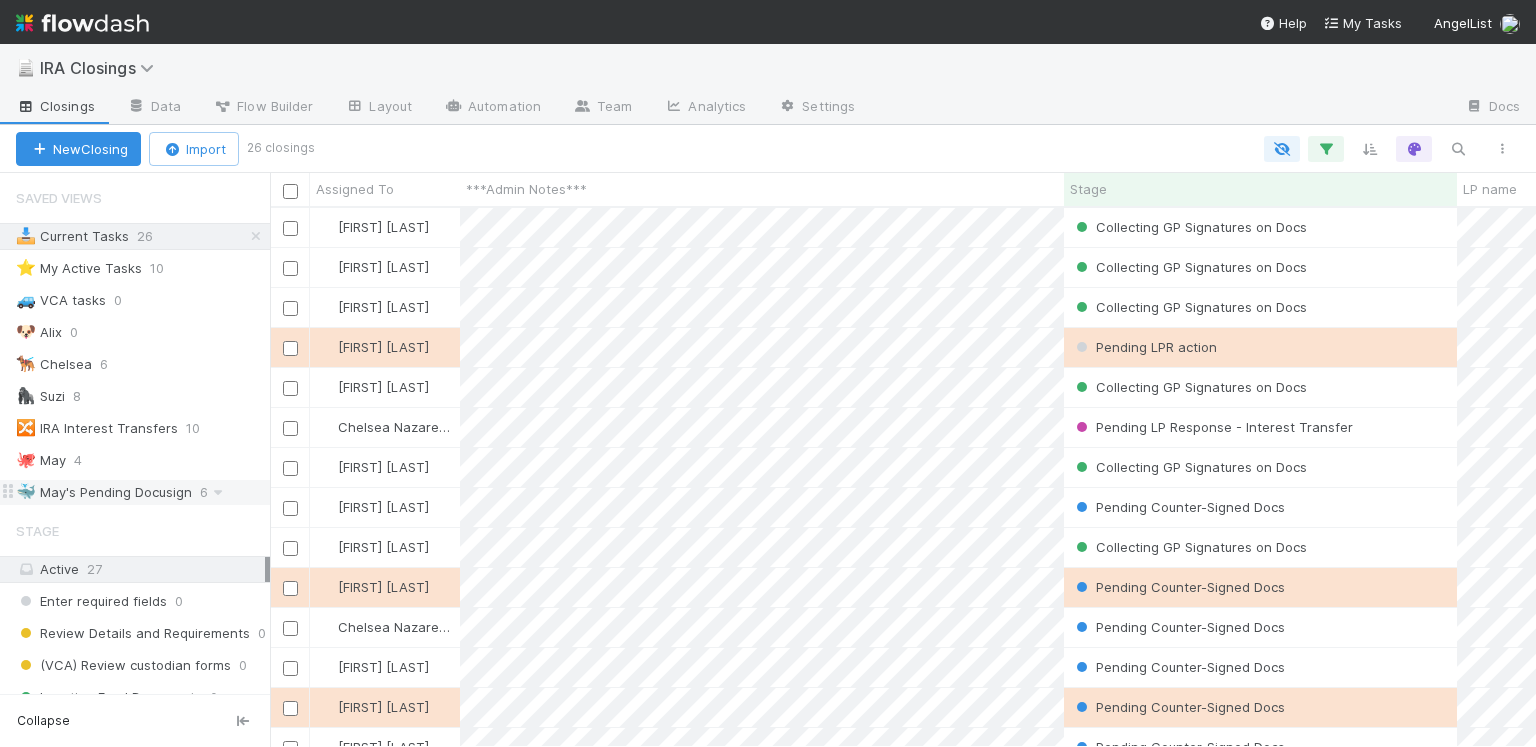 click on "🐳 [MONTH]'s Pending Docusign" at bounding box center (104, 492) 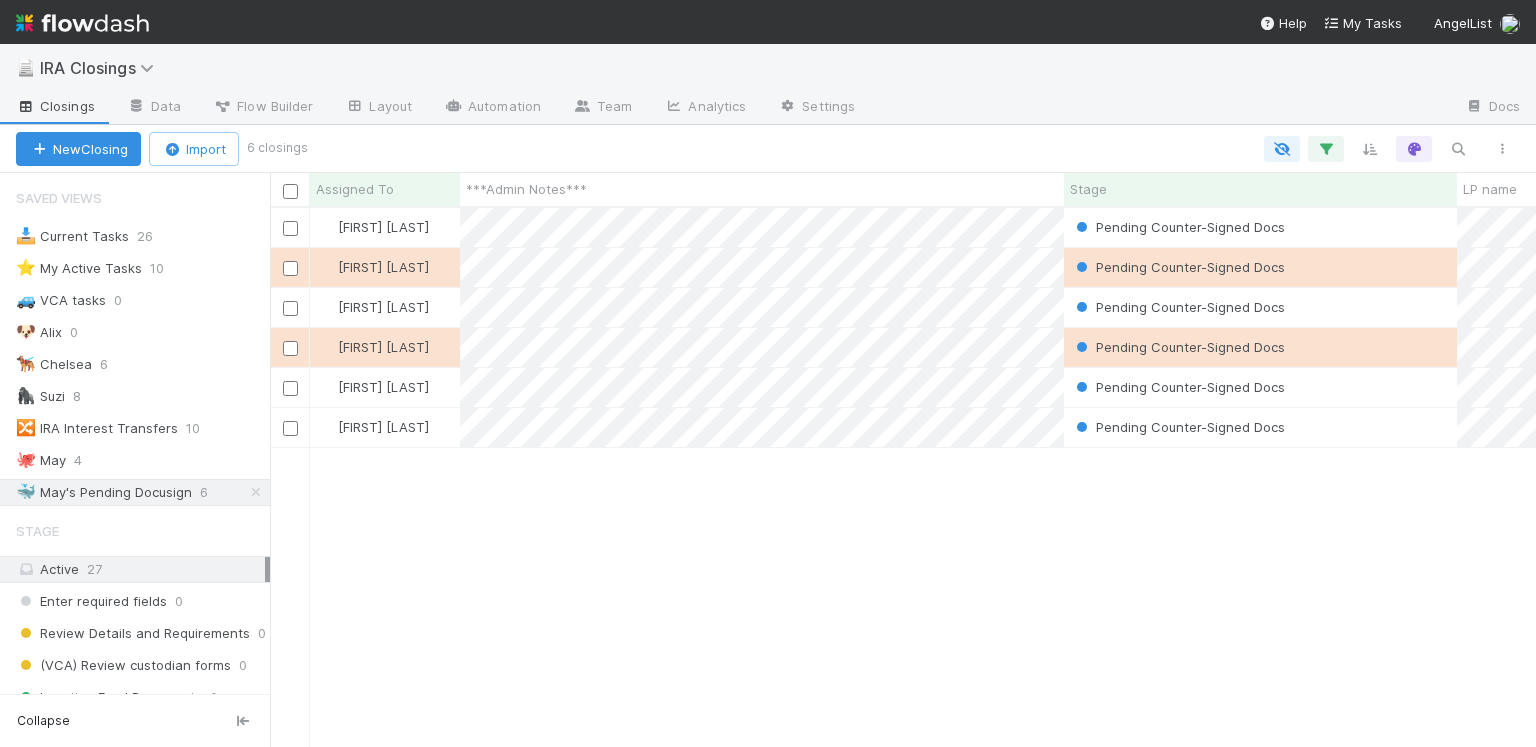 scroll, scrollTop: 12, scrollLeft: 12, axis: both 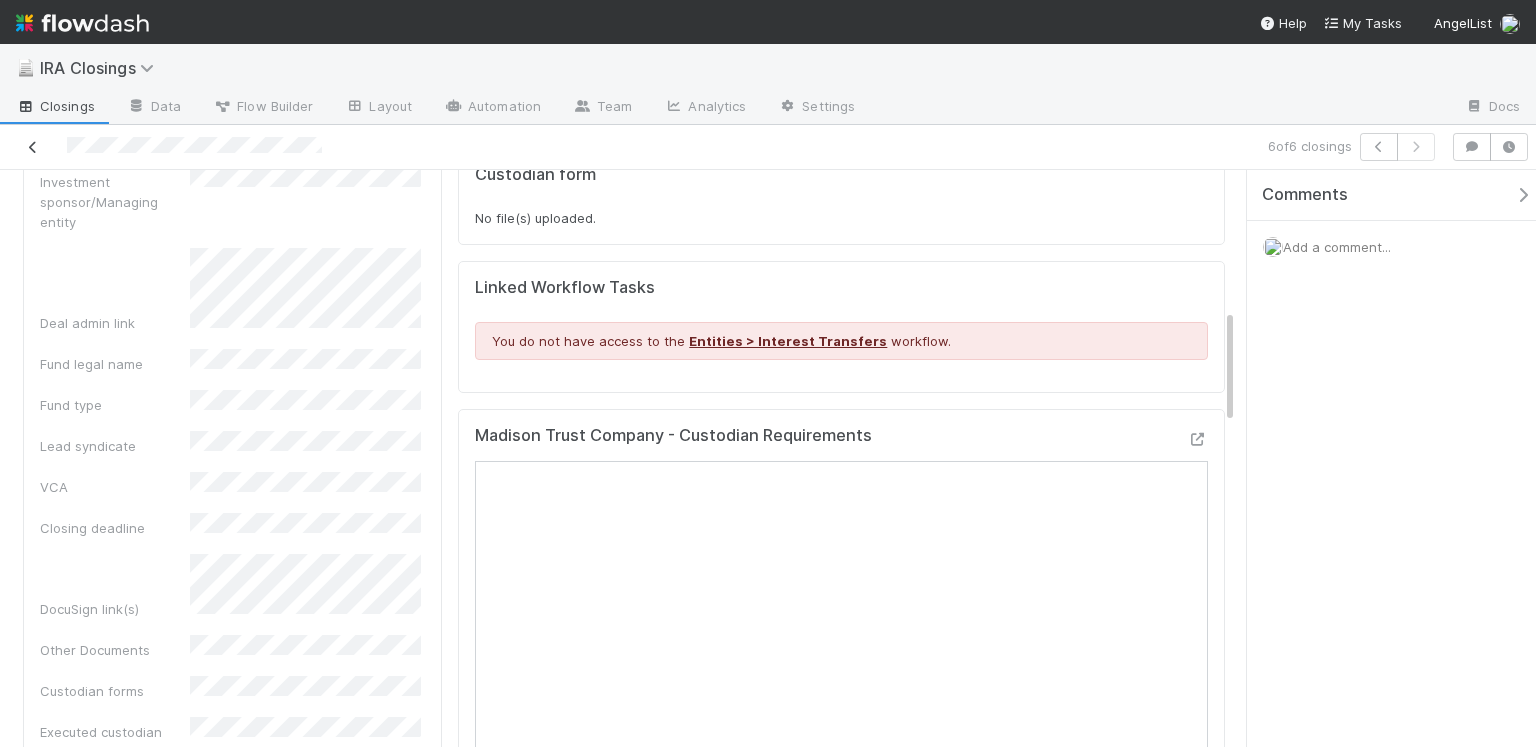 click at bounding box center [33, 147] 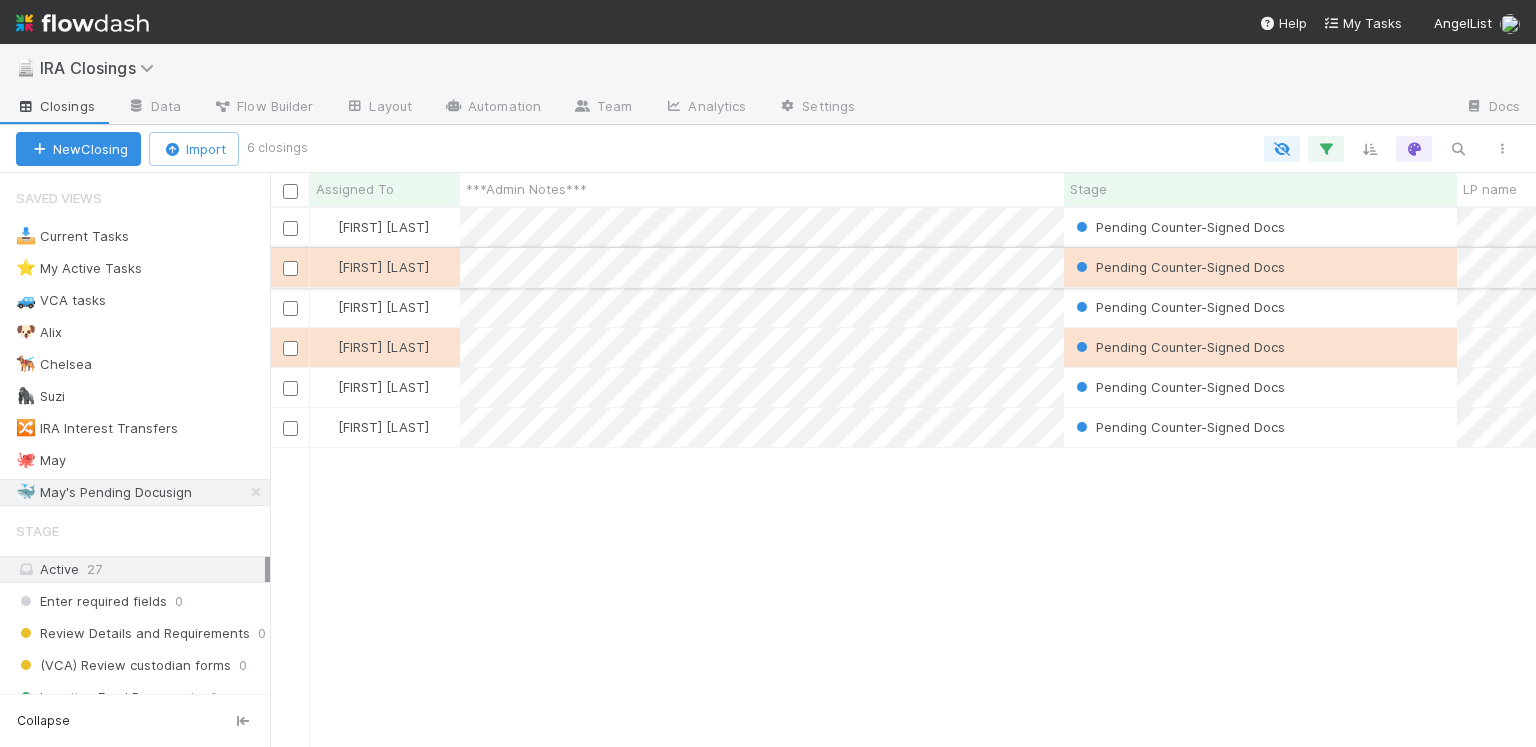 scroll, scrollTop: 12, scrollLeft: 12, axis: both 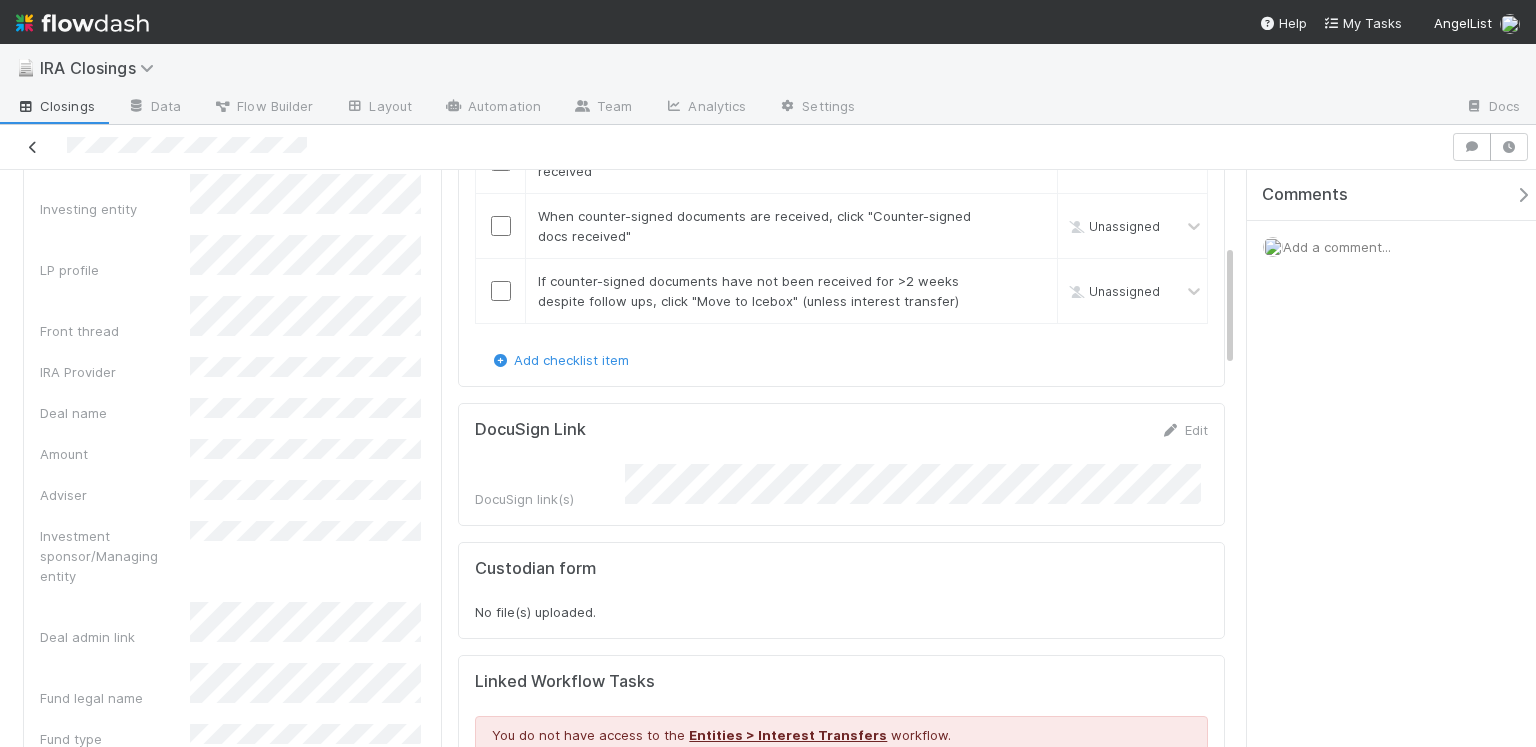 click at bounding box center (33, 147) 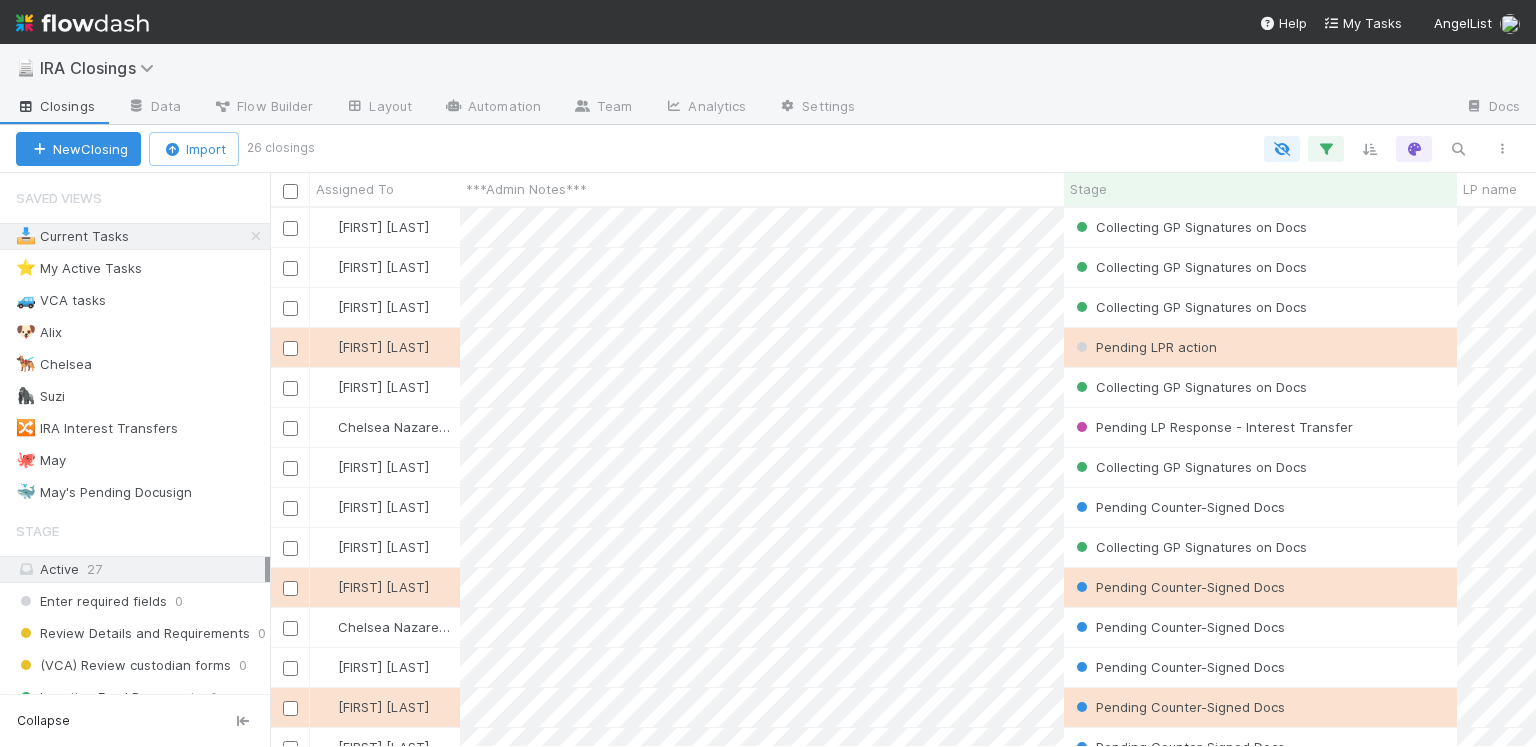 scroll, scrollTop: 12, scrollLeft: 12, axis: both 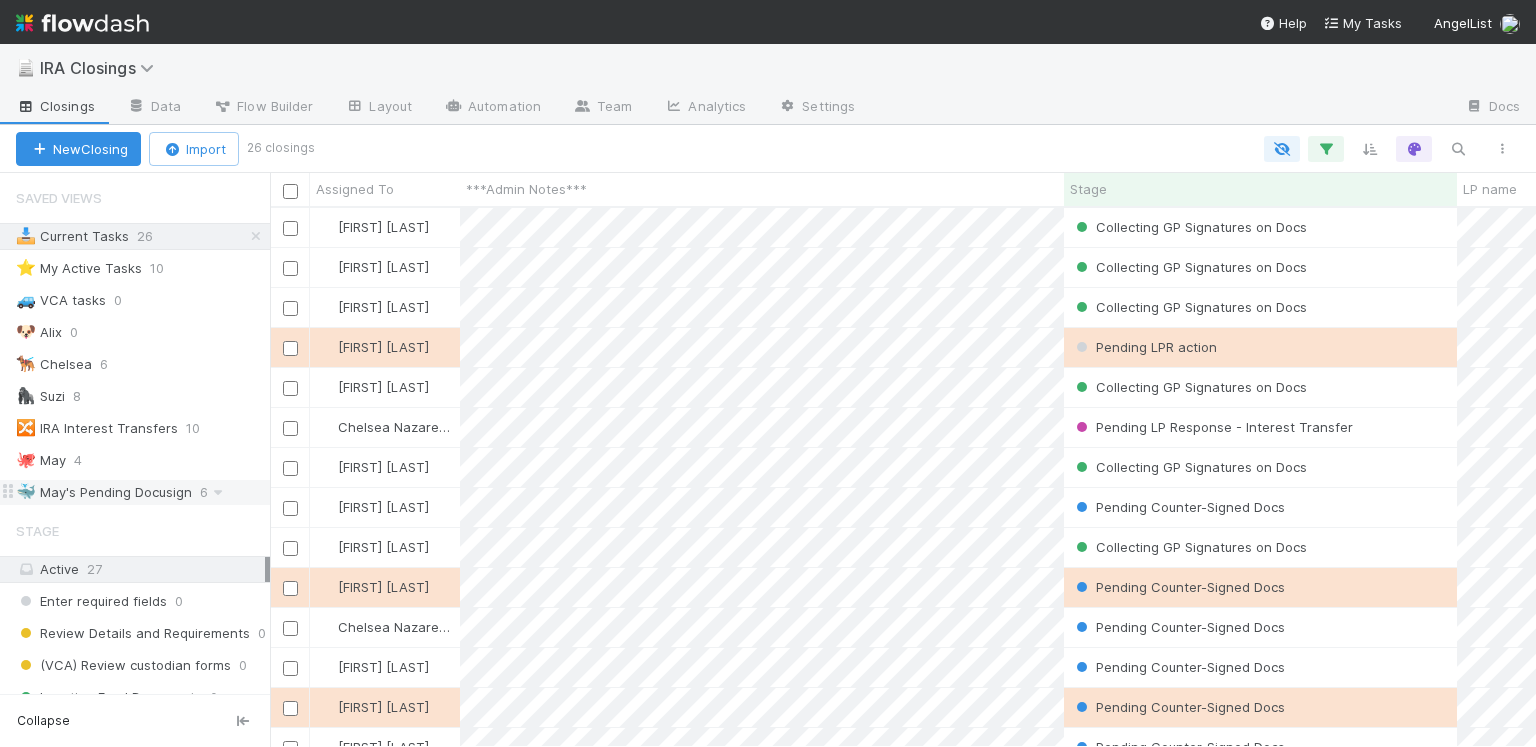 click on "🐳 [PERSON]'s Pending Docusign" at bounding box center [104, 492] 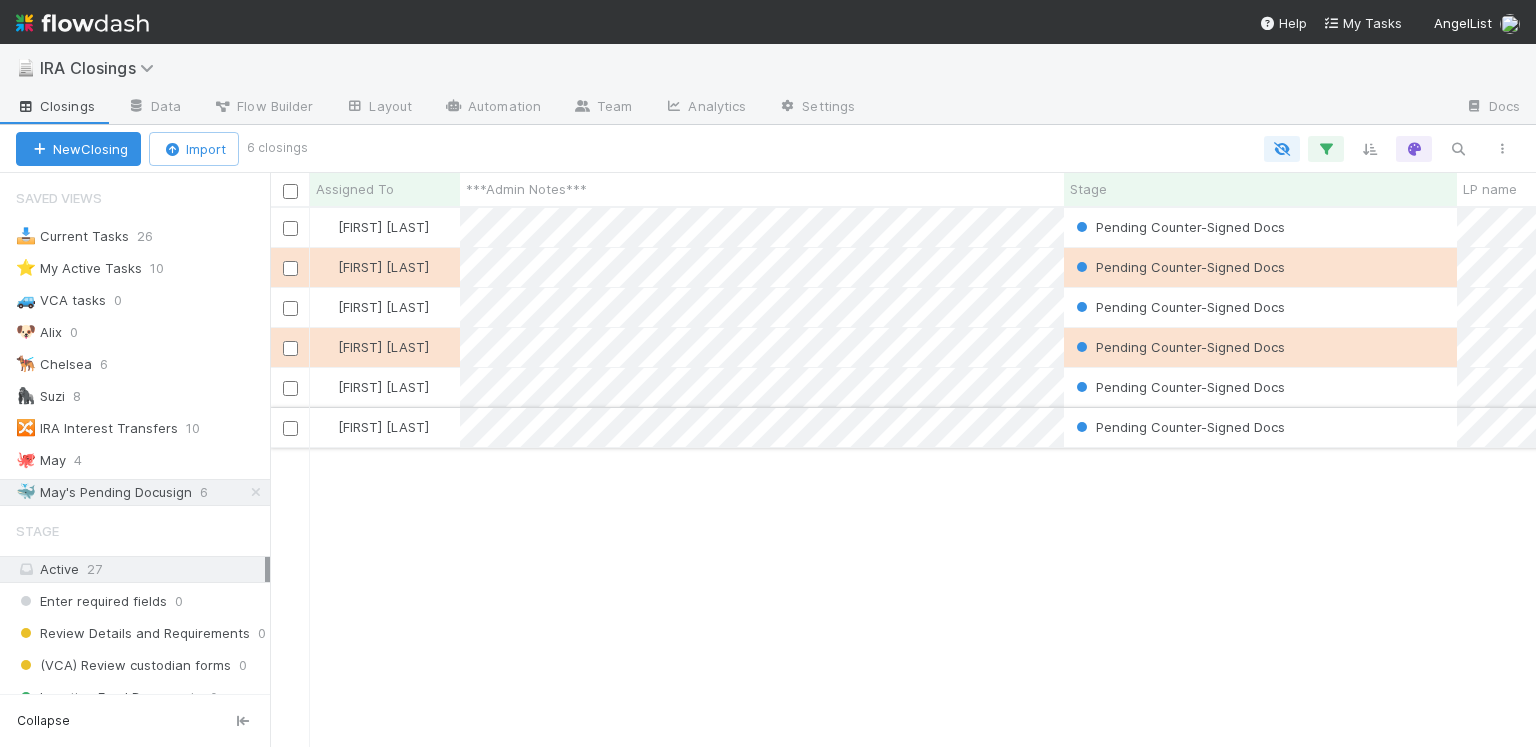 scroll, scrollTop: 12, scrollLeft: 12, axis: both 